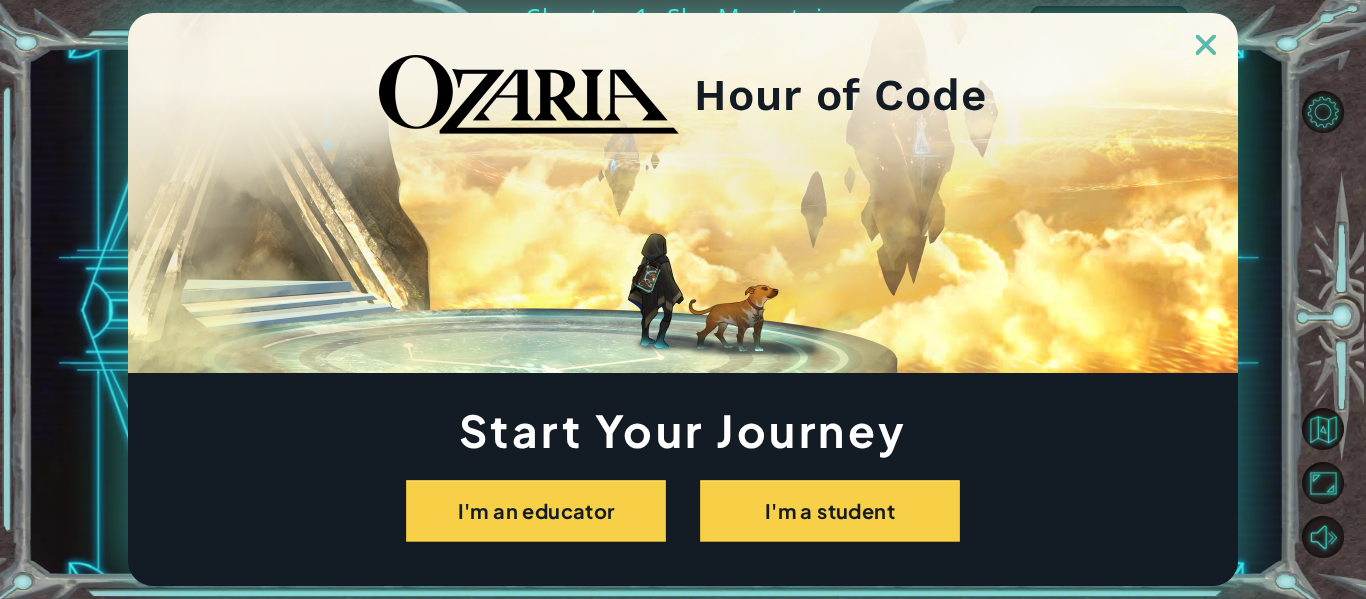 scroll, scrollTop: 0, scrollLeft: 0, axis: both 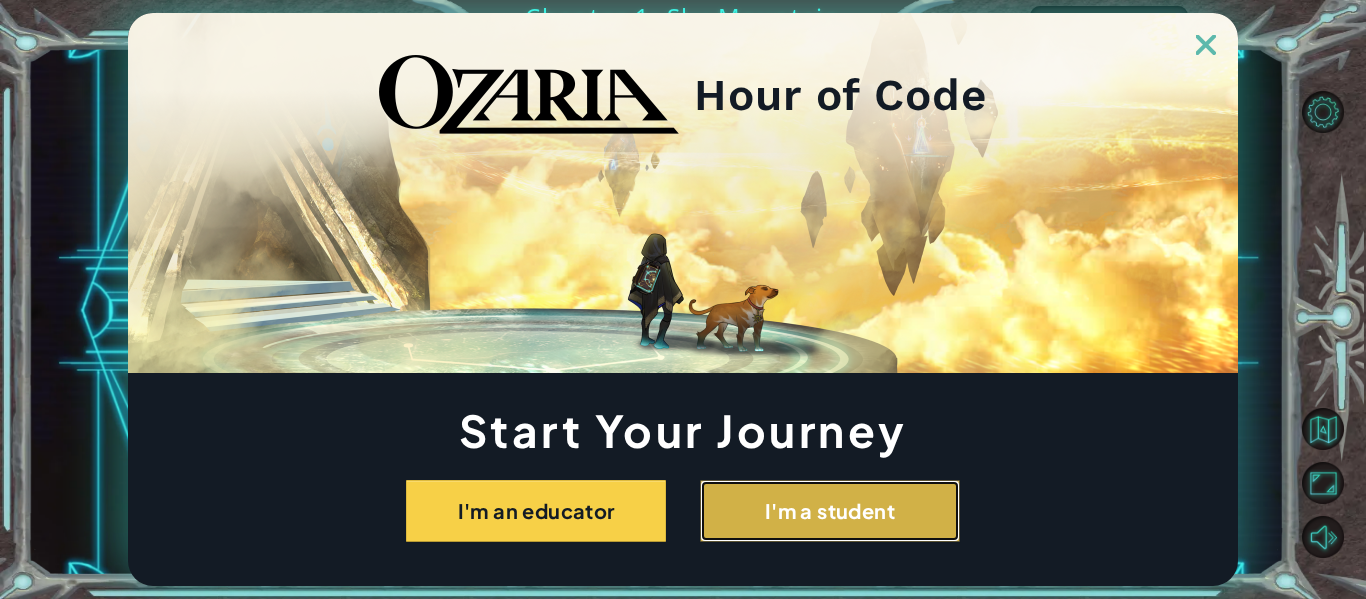 click on "I'm a student" at bounding box center [830, 511] 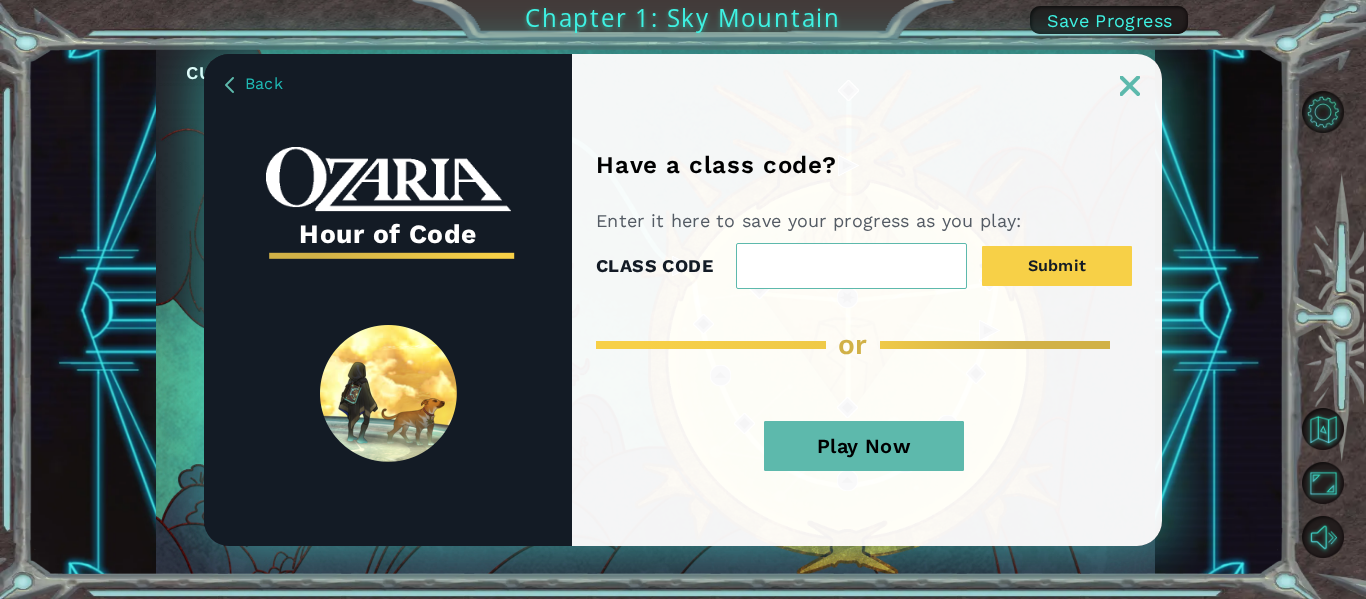 click on "Play Now" at bounding box center [864, 446] 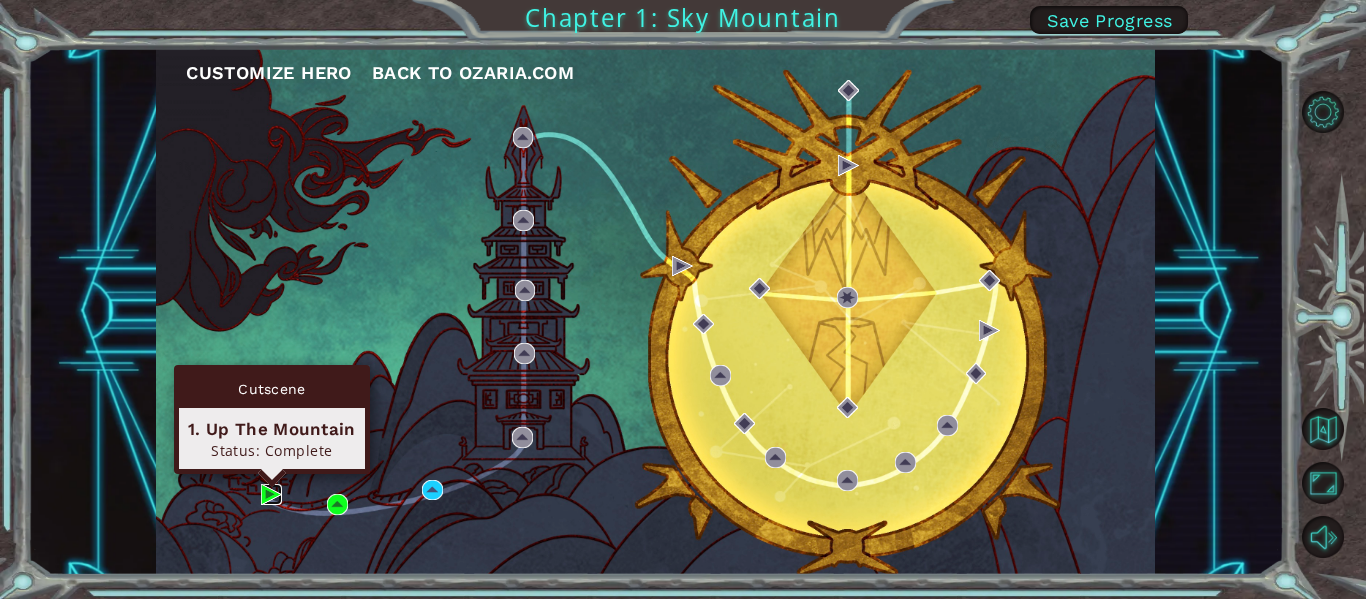 click at bounding box center [271, 494] 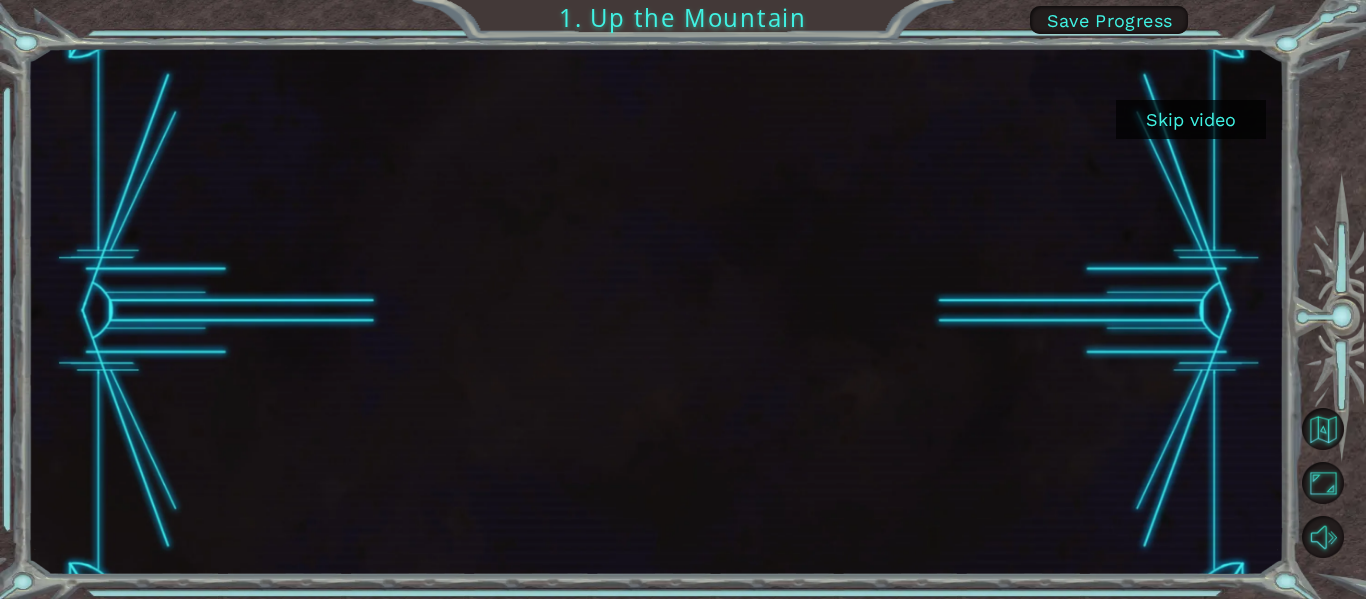click on "Skip video" at bounding box center (1191, 119) 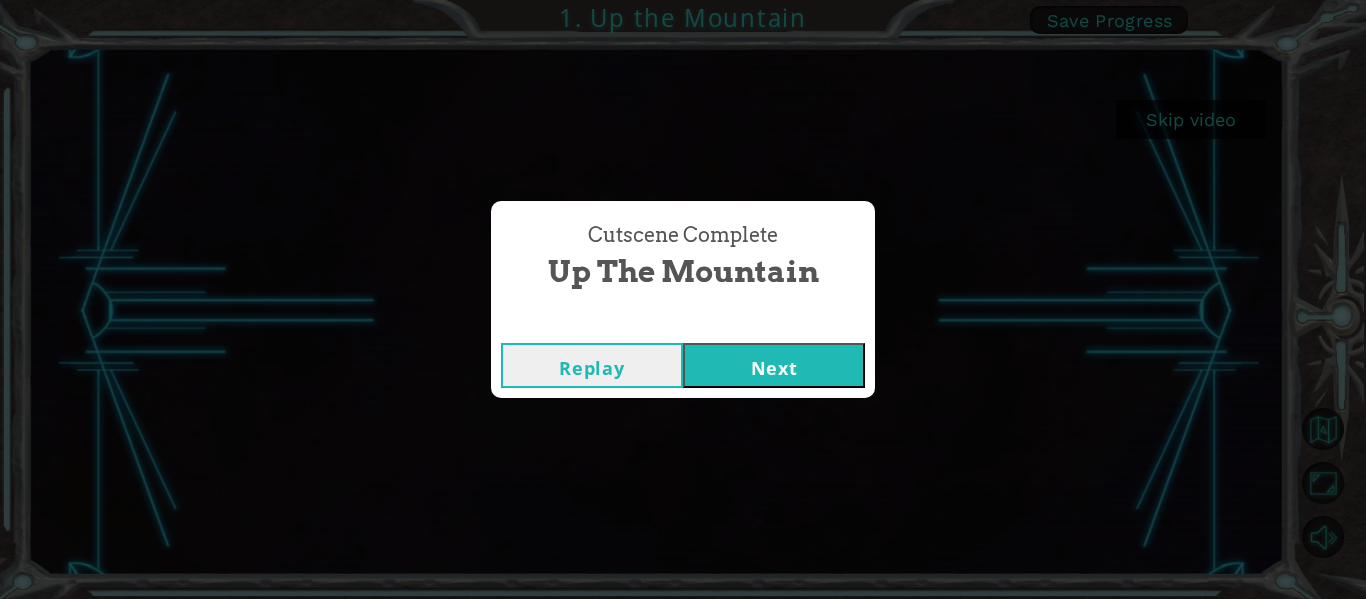 click on "Next" at bounding box center (774, 365) 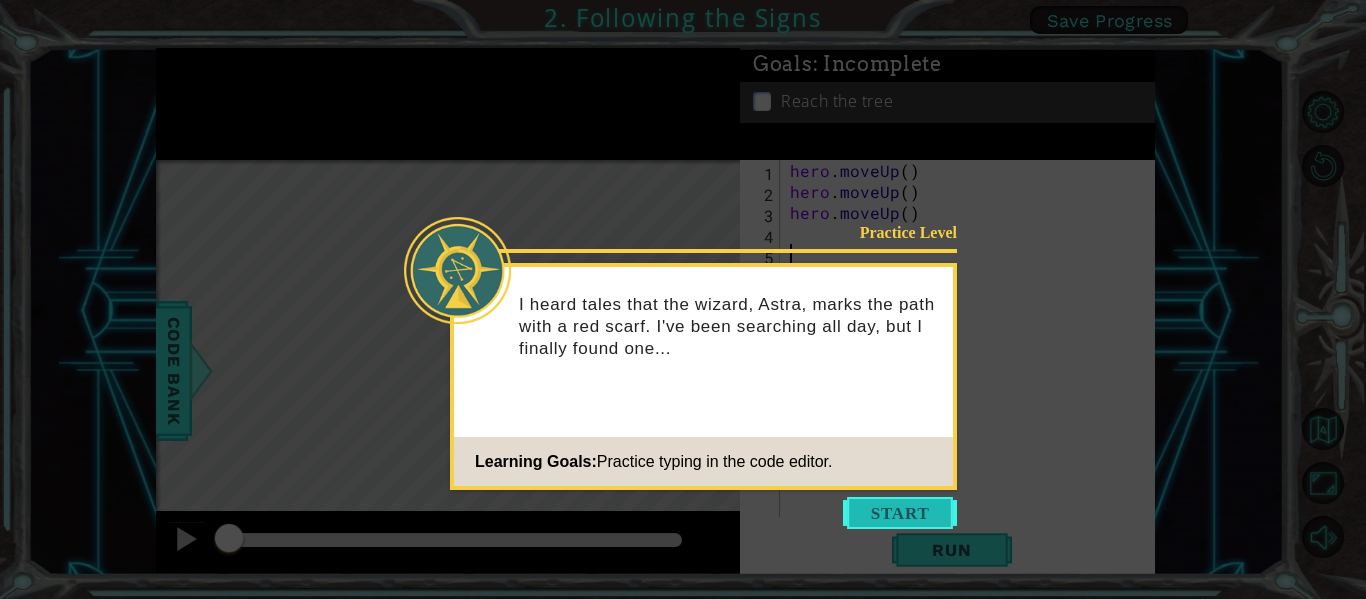 click at bounding box center (900, 513) 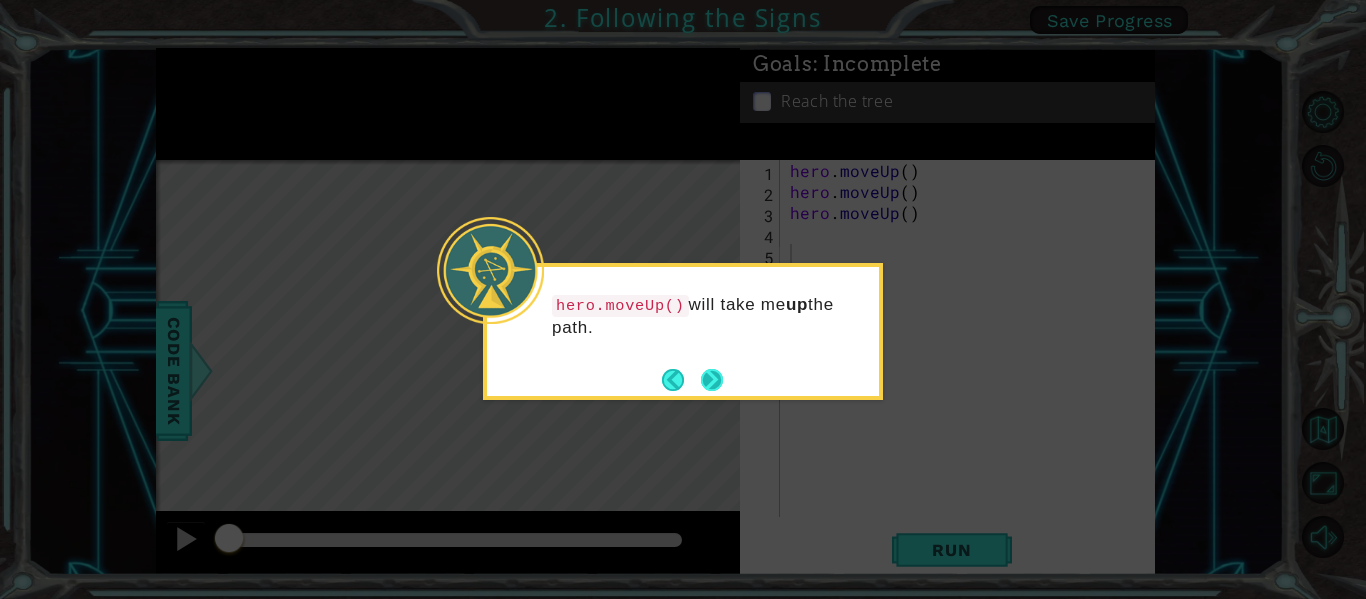 click at bounding box center [712, 380] 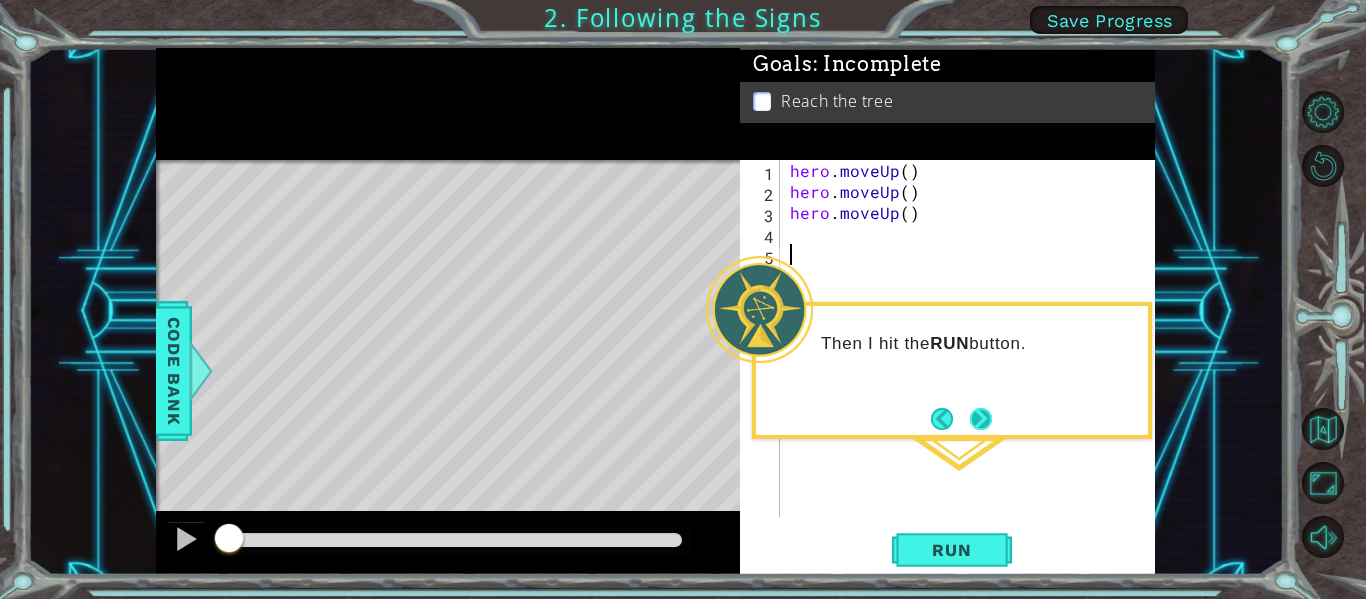 click at bounding box center (981, 419) 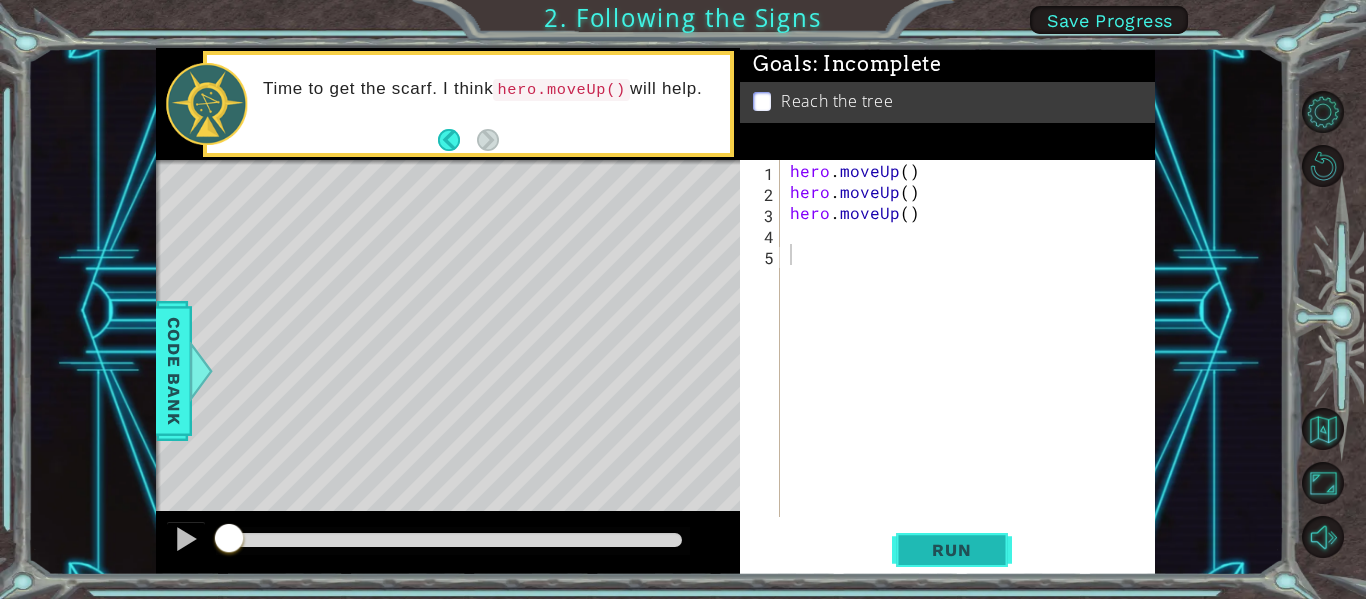 click on "Run" at bounding box center [951, 550] 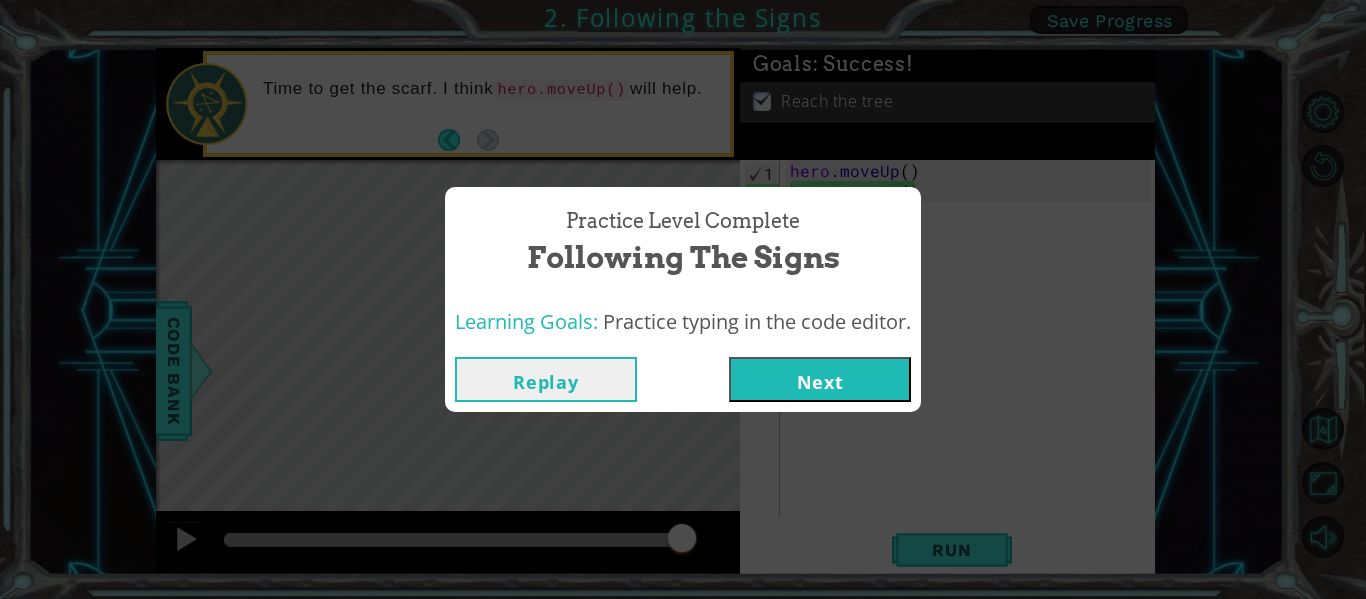 click on "Next" at bounding box center (820, 379) 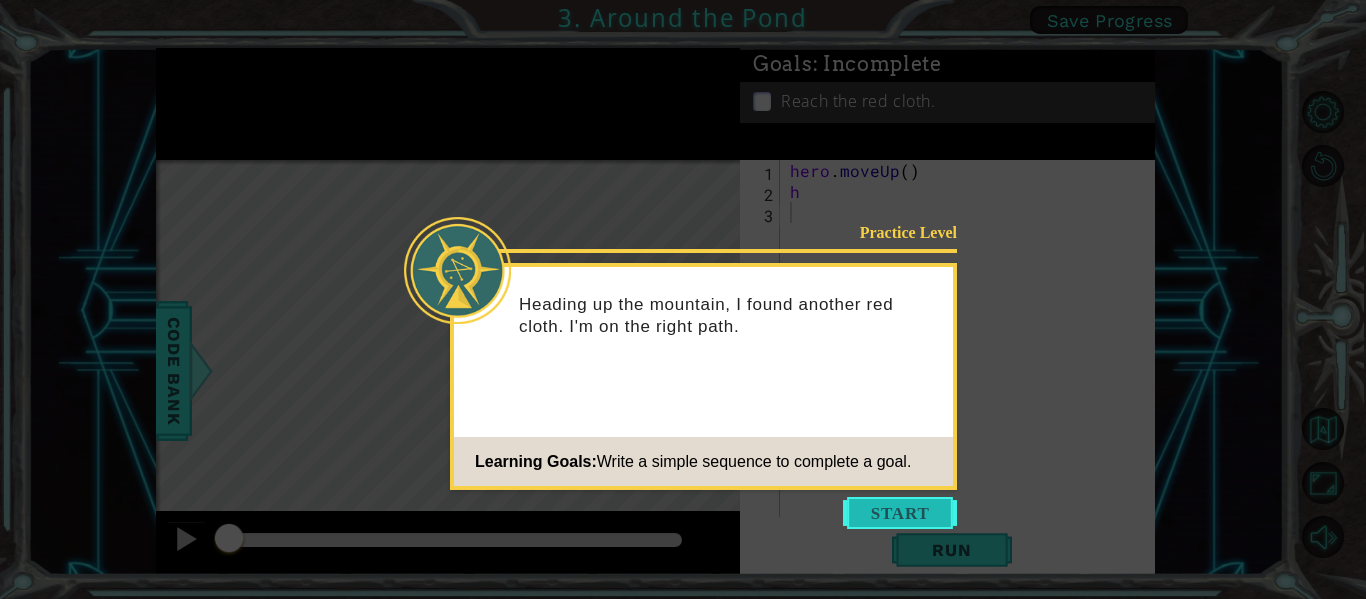 click at bounding box center [900, 513] 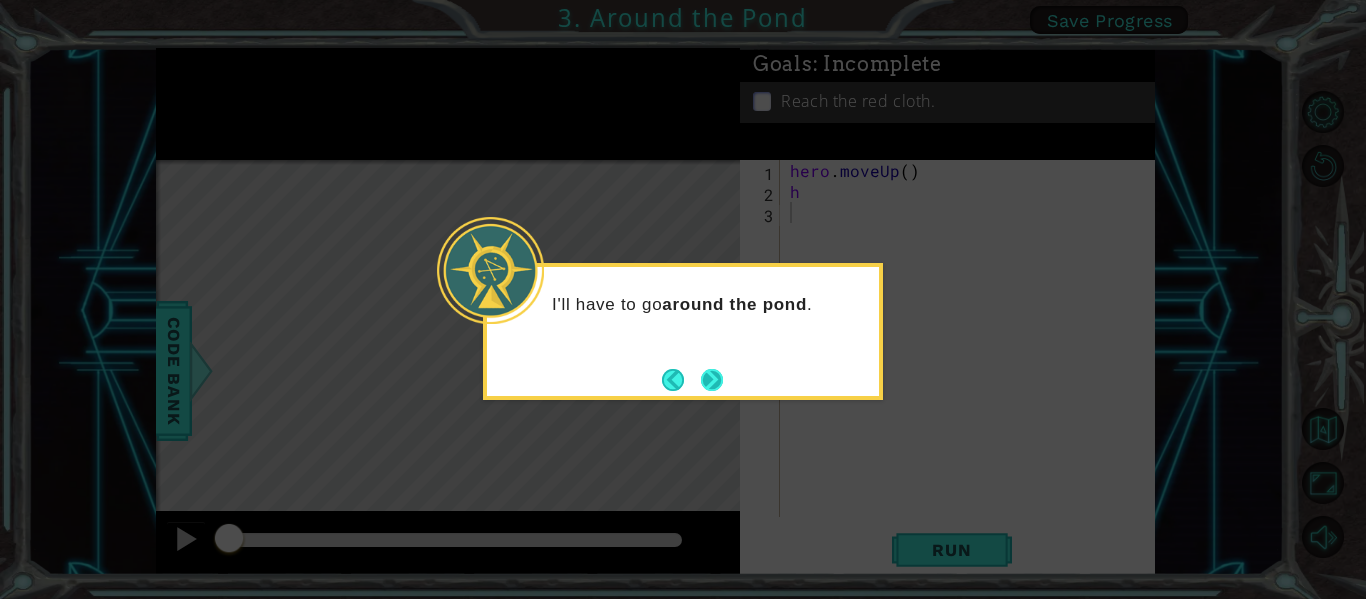click at bounding box center [712, 380] 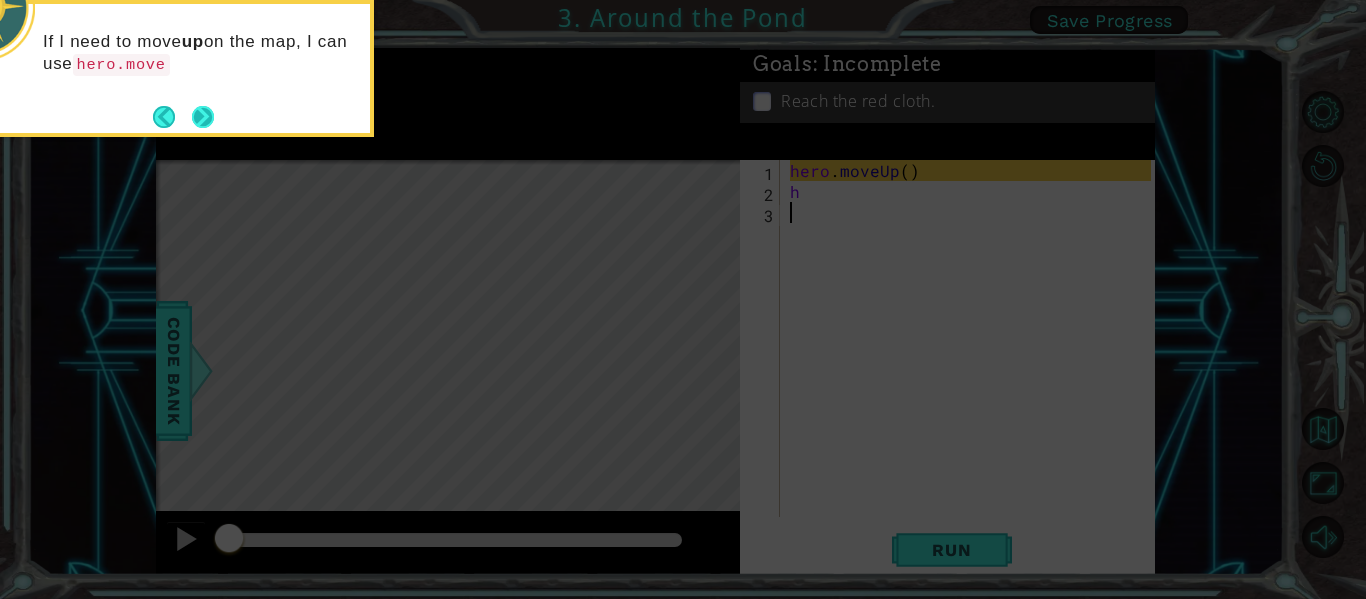 click at bounding box center [203, 117] 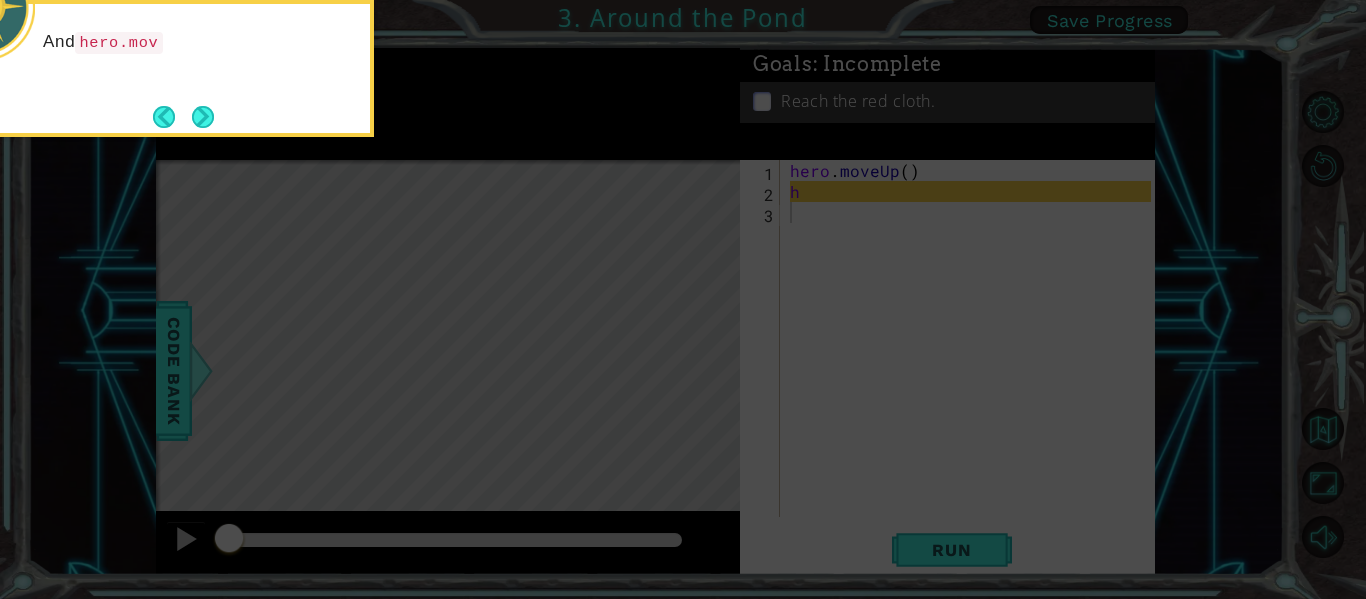 click at bounding box center (203, 117) 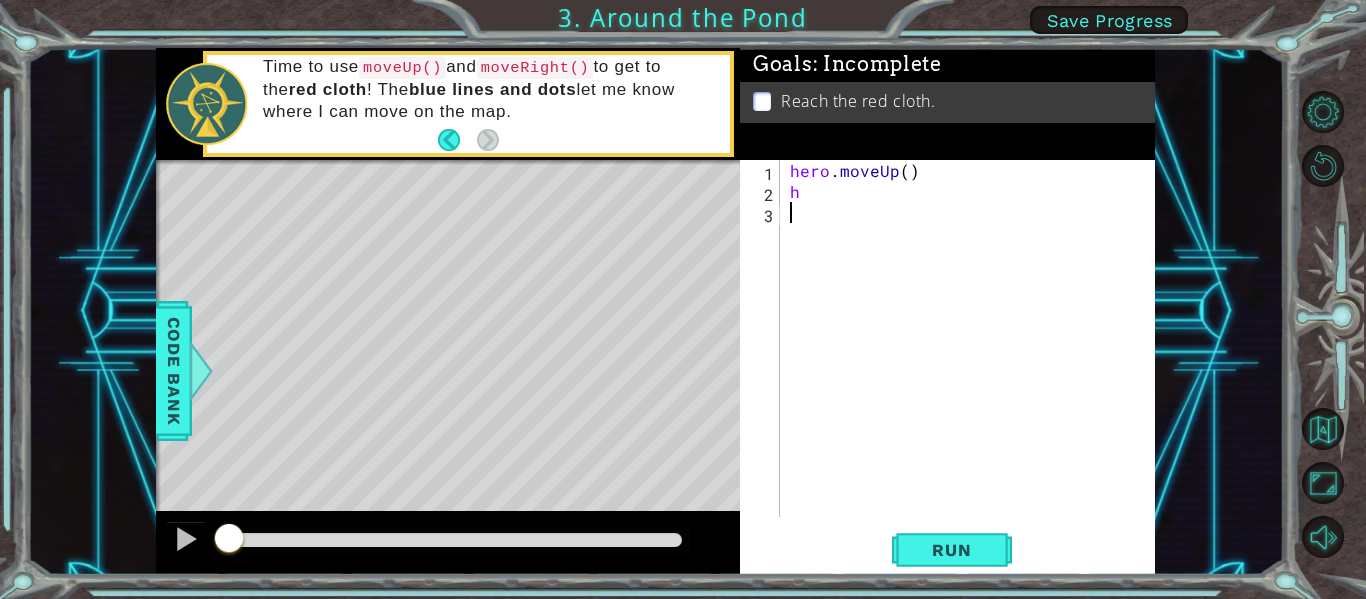 click on "hero . moveUp ( ) h" at bounding box center [973, 359] 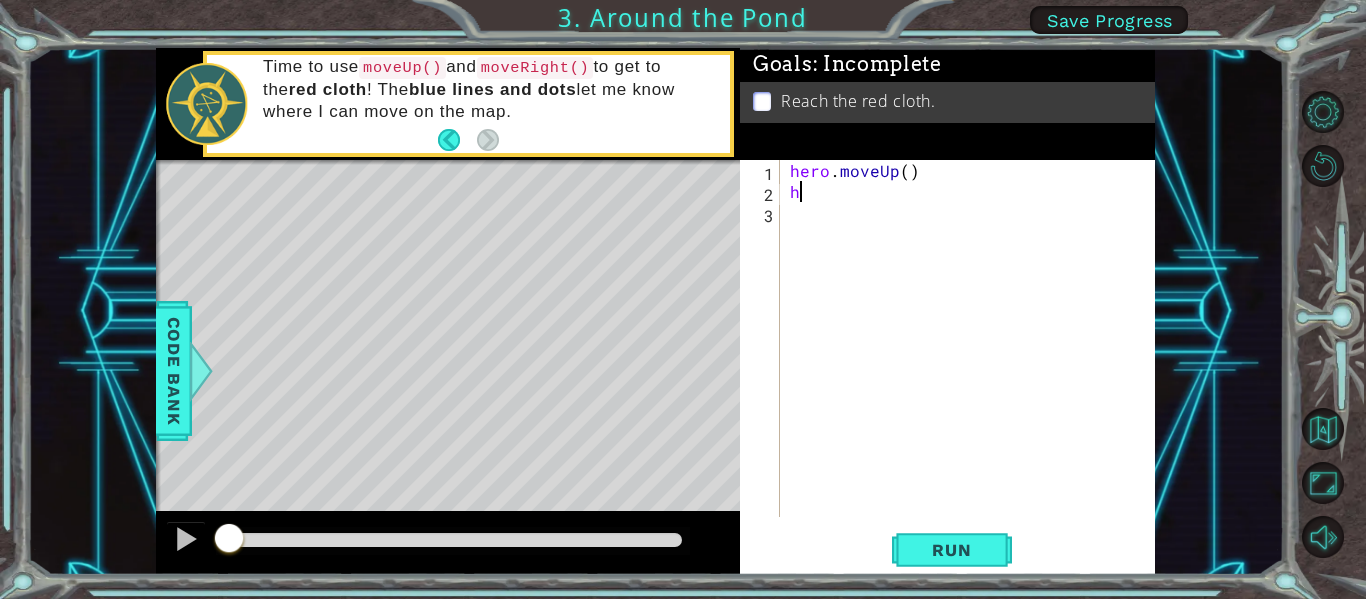 click on "hero . moveUp ( ) h" at bounding box center (973, 359) 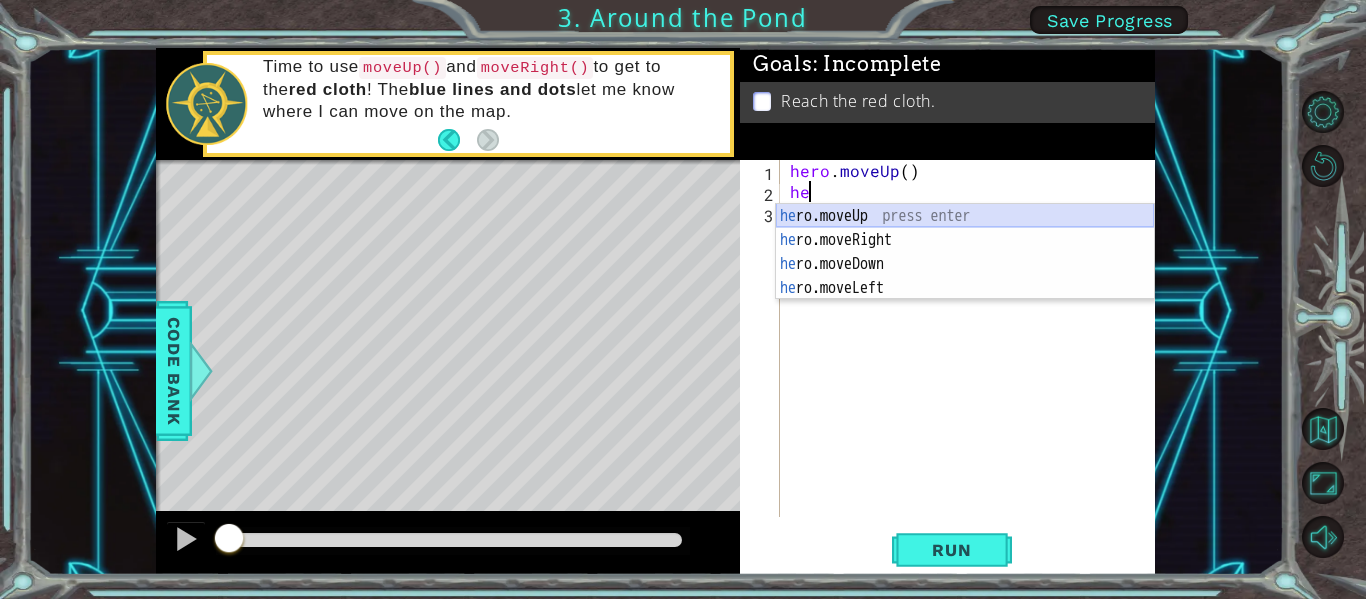 click on "he ro.moveUp press enter he ro.moveRight press enter he ro.moveDown press enter he ro.moveLeft press enter" at bounding box center (965, 276) 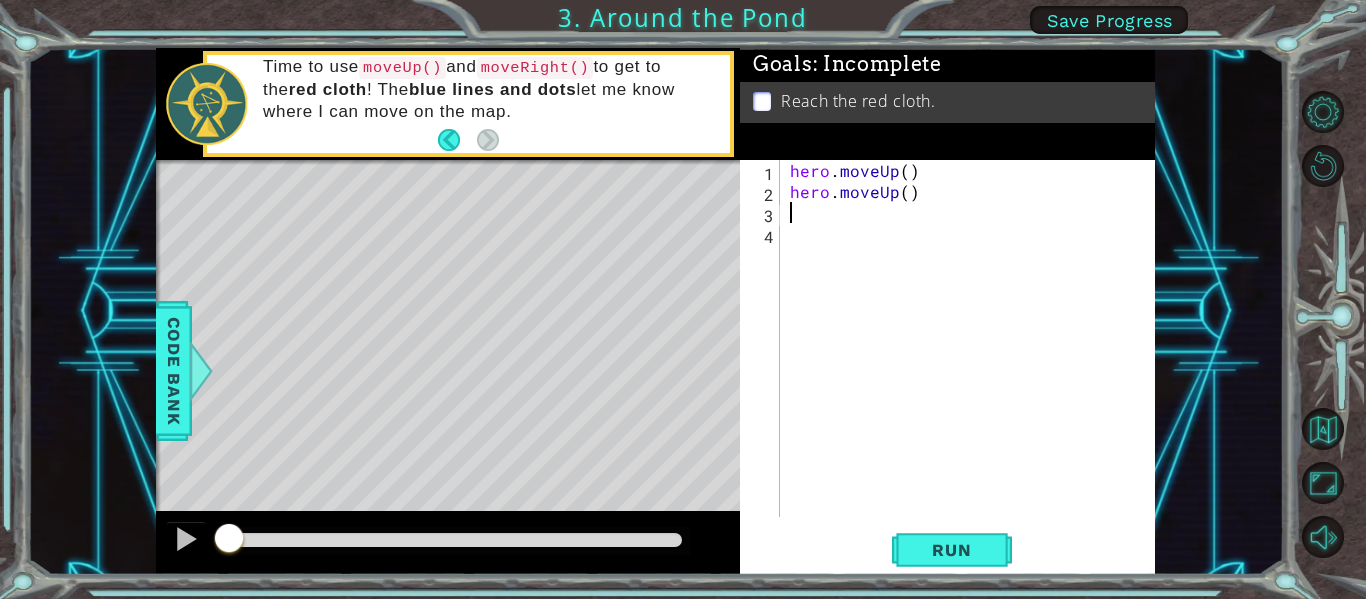 type on "h" 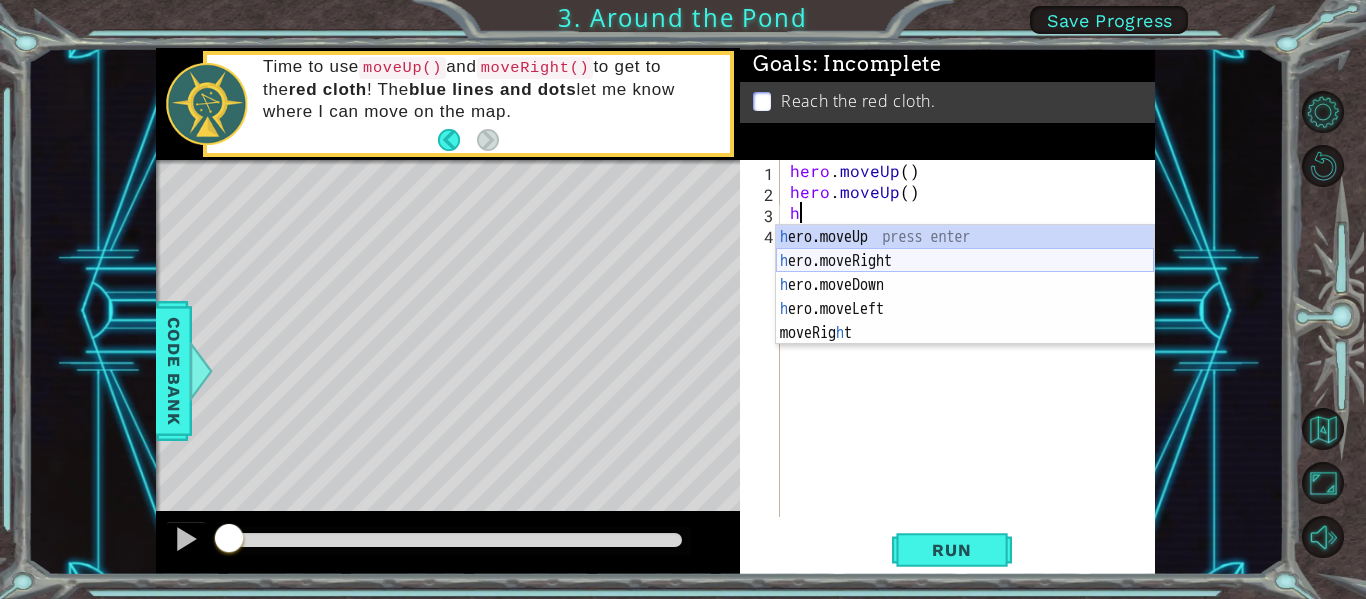 click on "h ero.moveUp press enter h ero.moveRight press enter h ero.moveDown press enter h ero.moveLeft press enter moveRig h t press enter" at bounding box center (965, 309) 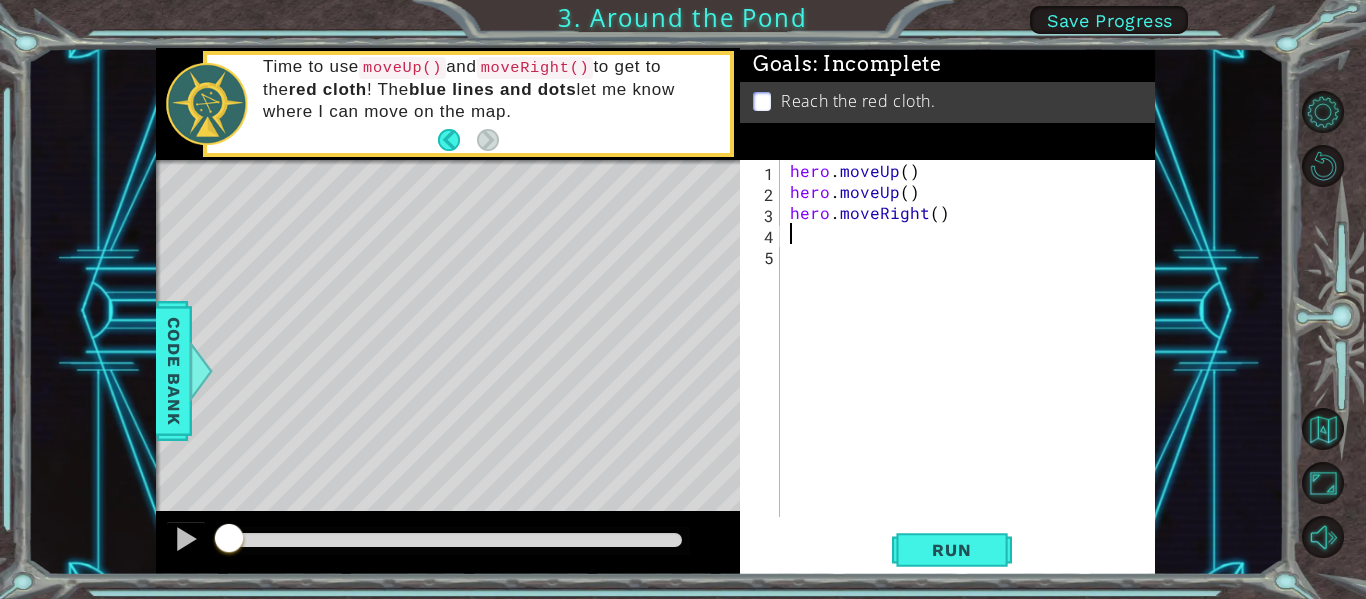 type on "h" 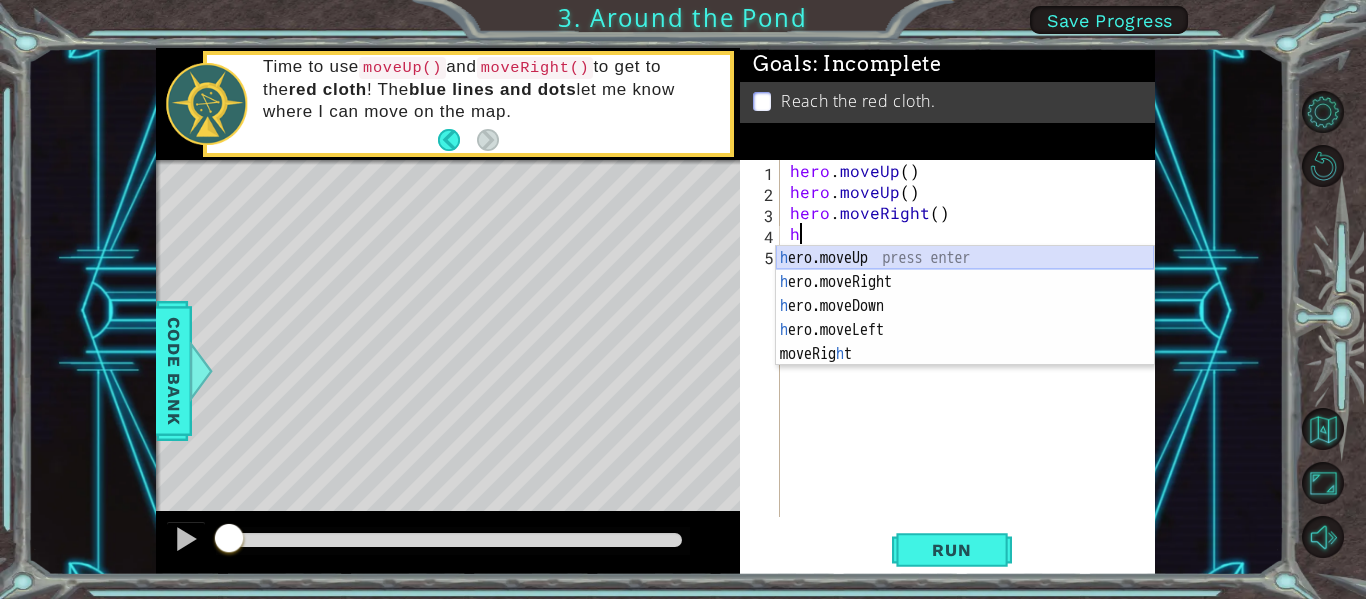 click on "h ero.moveUp press enter h ero.moveRight press enter h ero.moveDown press enter h ero.moveLeft press enter moveRig h t press enter" at bounding box center [965, 330] 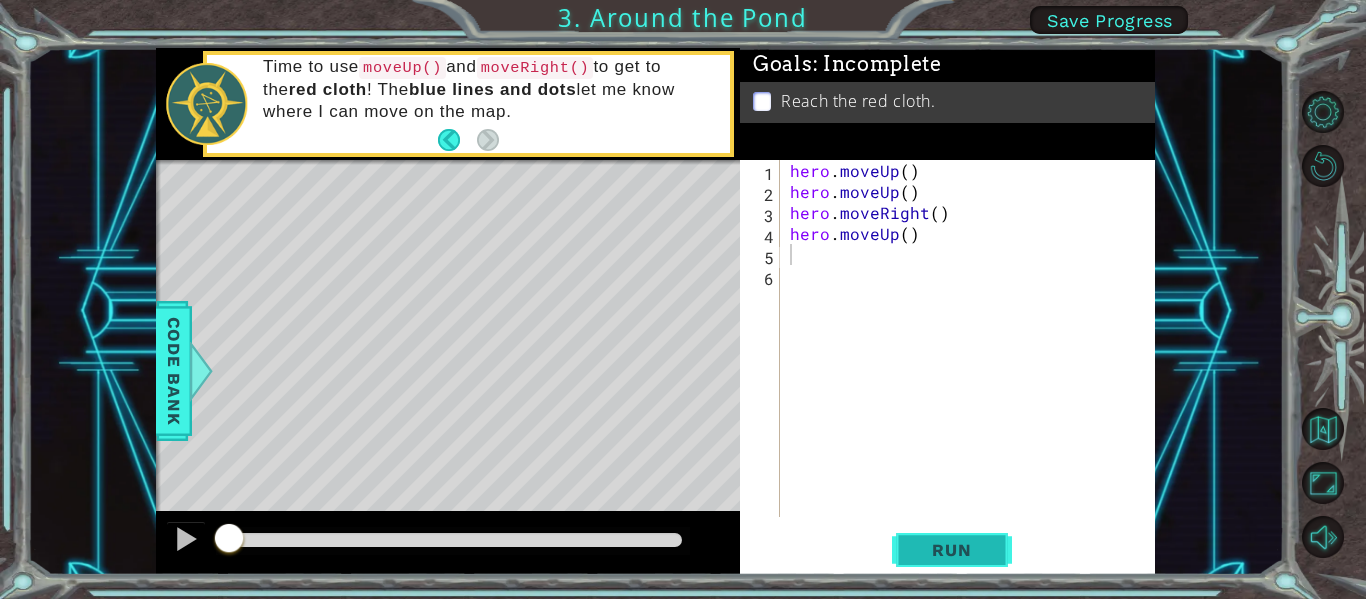 click on "Run" at bounding box center (951, 550) 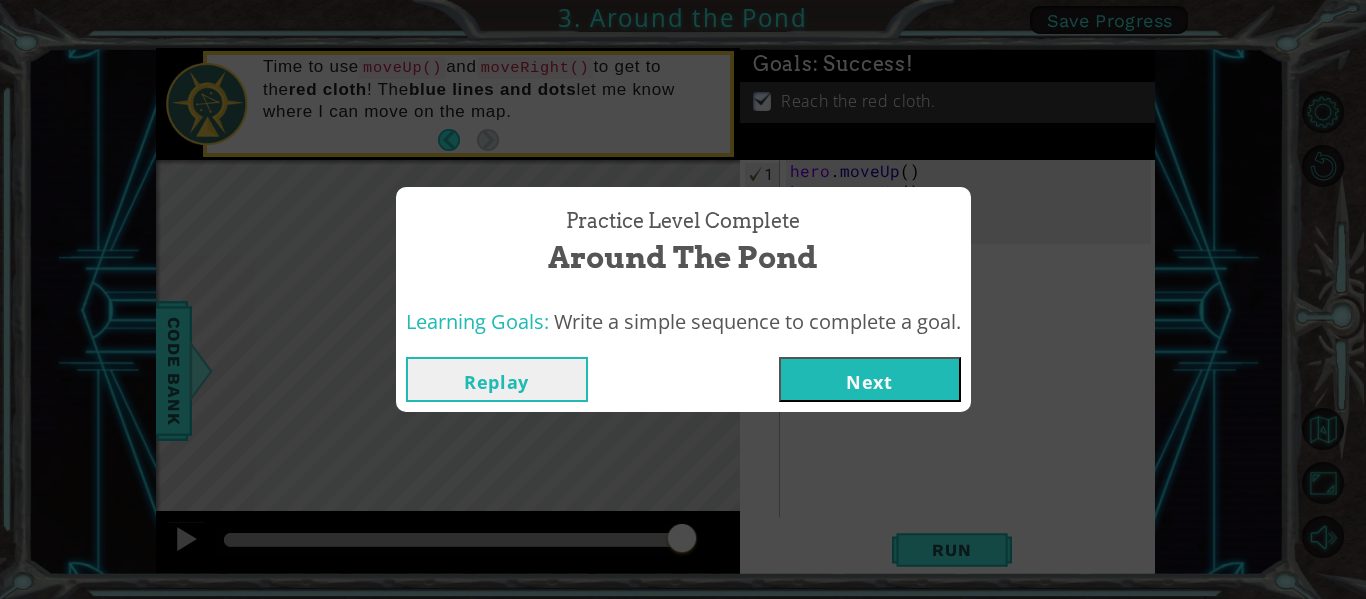 click on "Next" at bounding box center [870, 379] 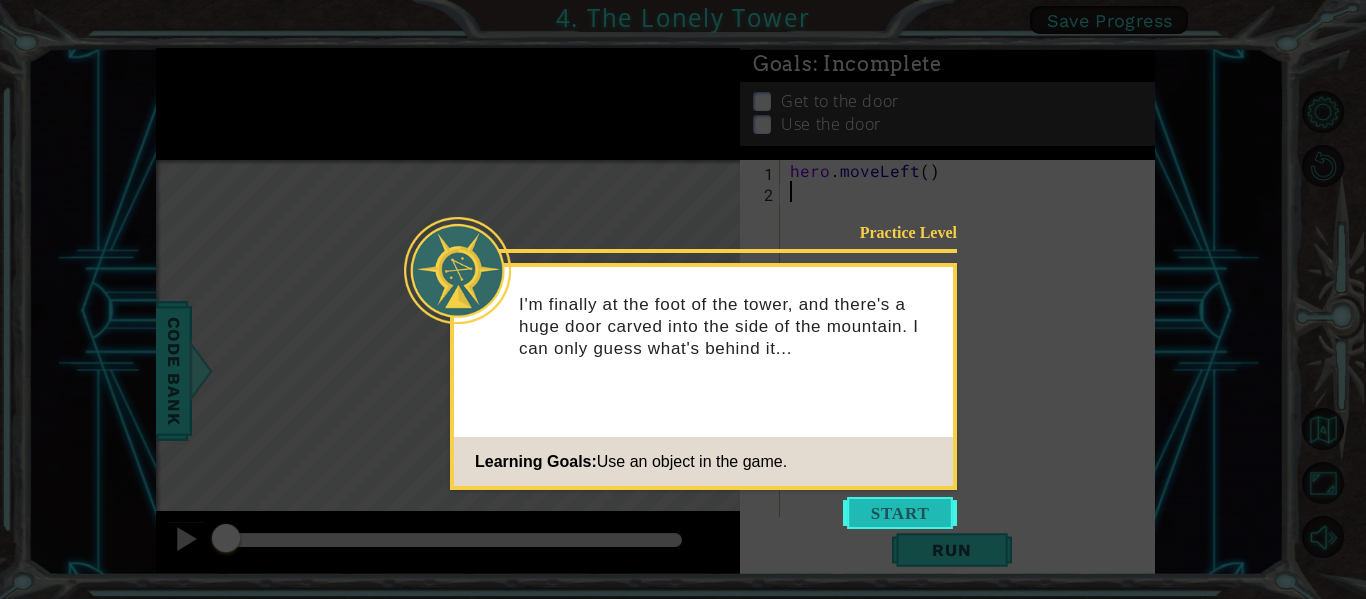 click at bounding box center (900, 513) 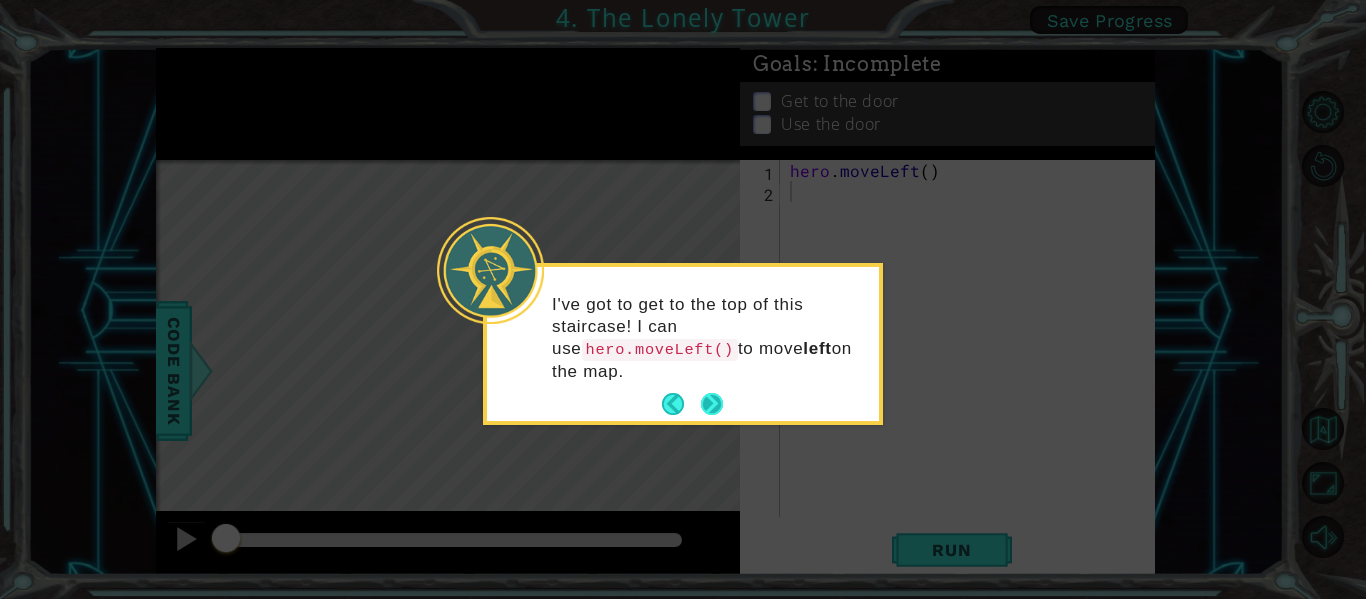 click at bounding box center (712, 404) 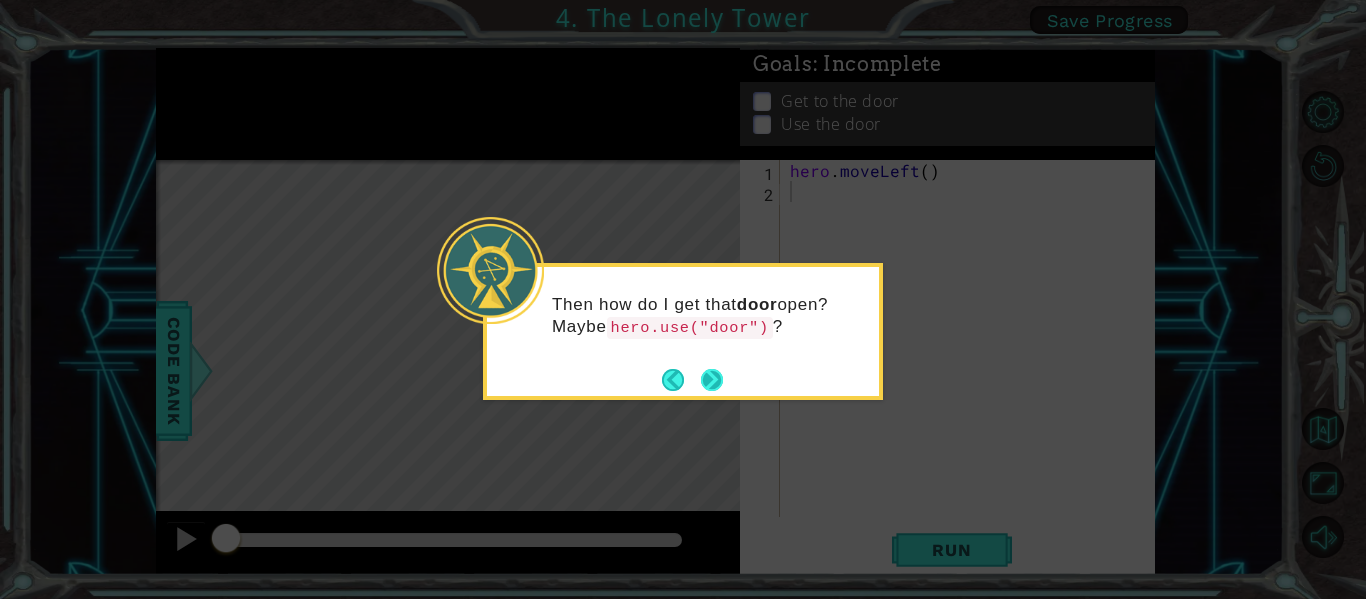 click at bounding box center [712, 380] 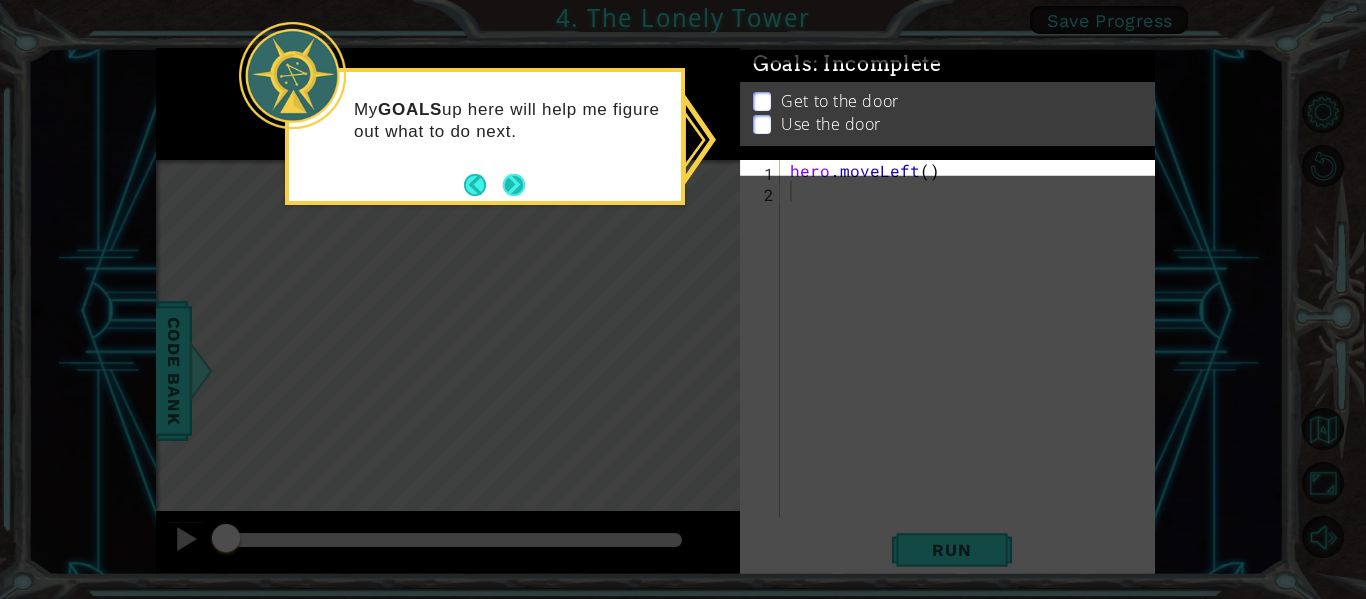 click at bounding box center [514, 185] 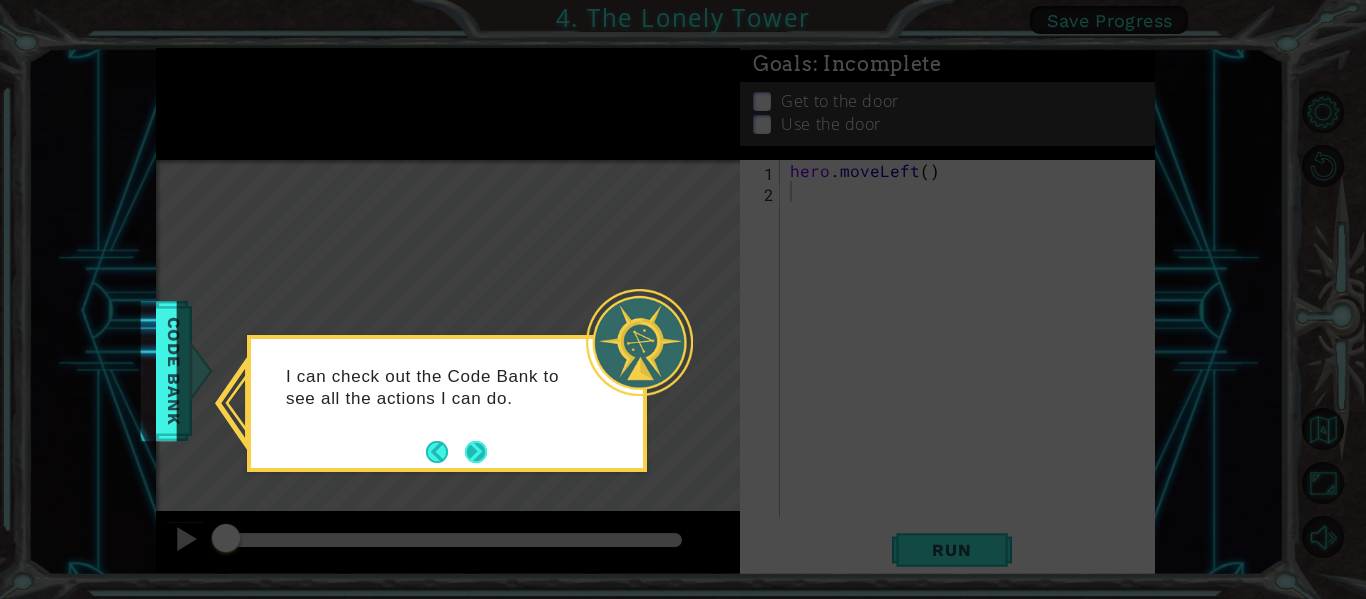 click at bounding box center [476, 452] 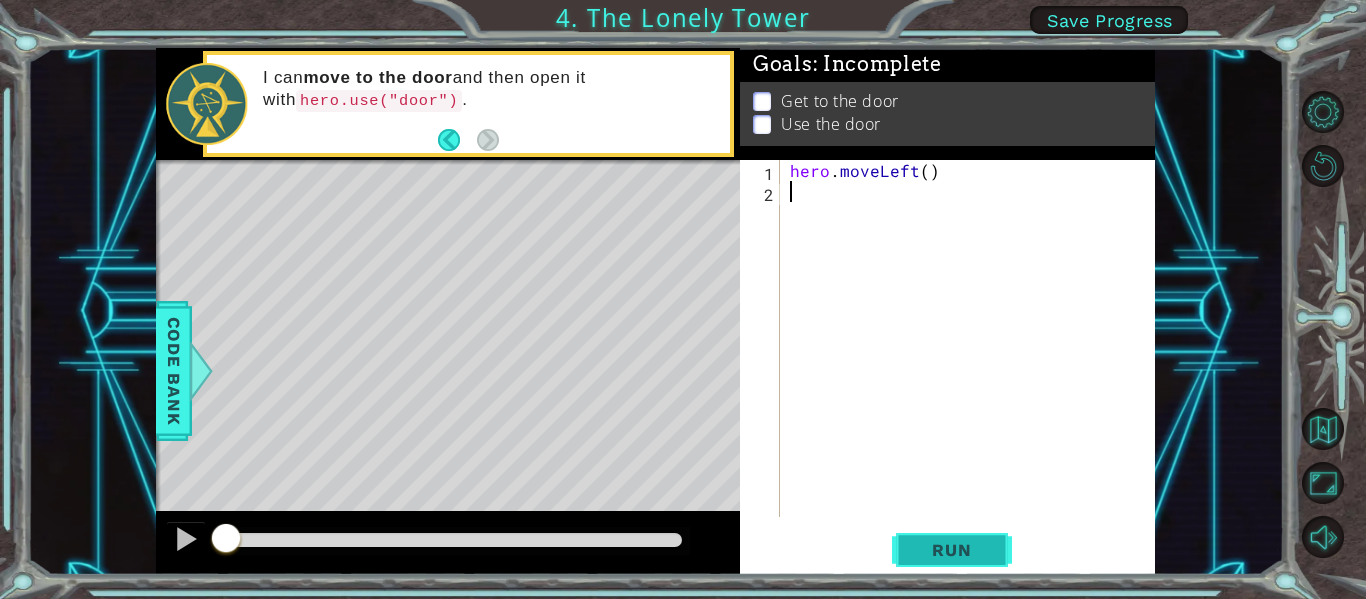click on "Run" at bounding box center (952, 550) 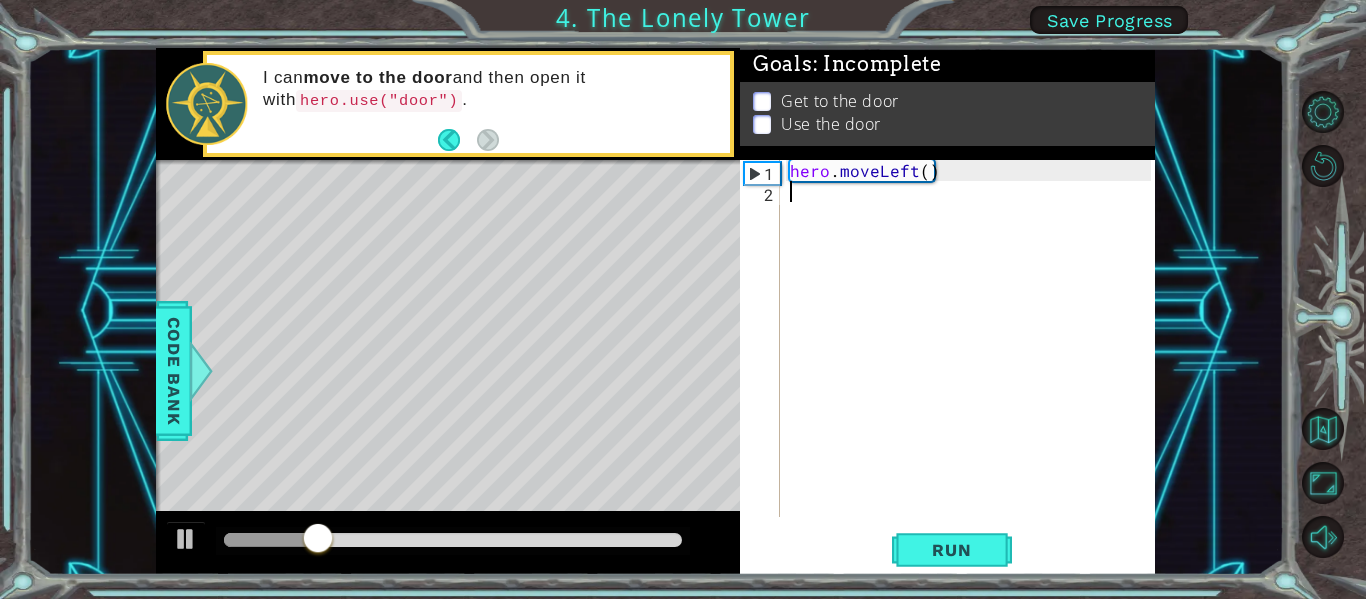 type on "h" 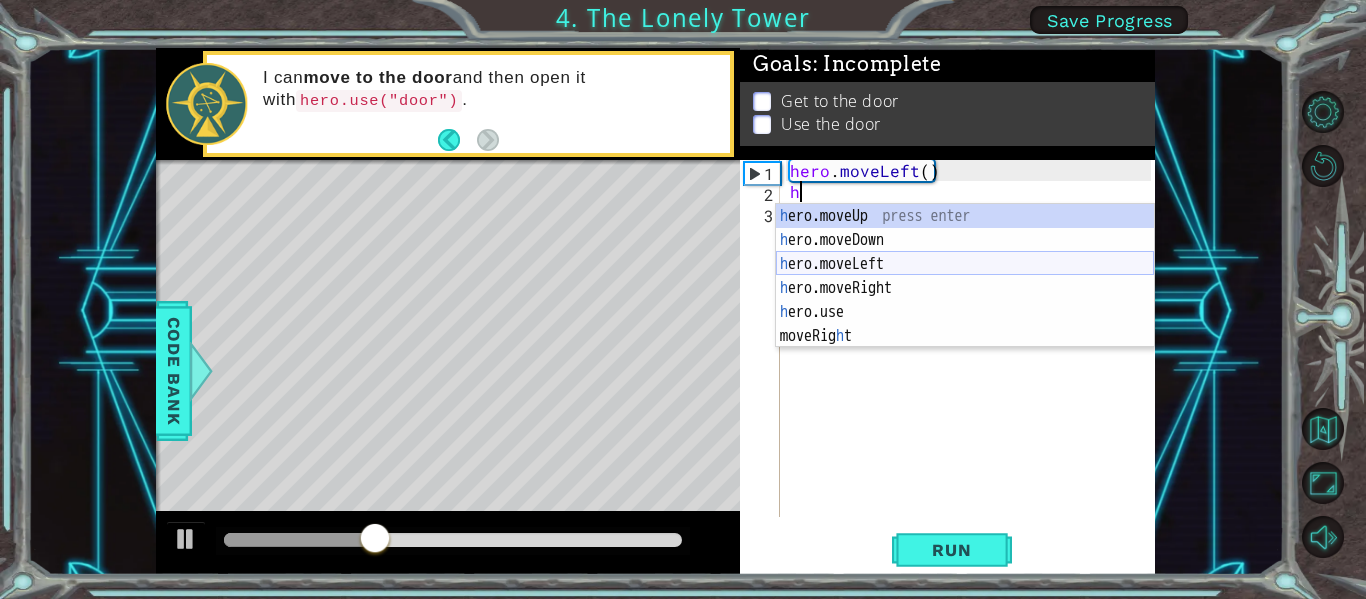 click on "h ero.moveUp press enter h ero.moveDown press enter h ero.moveLeft press enter h ero.moveRight press enter h ero.use press enter moveRig h t press enter" at bounding box center [965, 300] 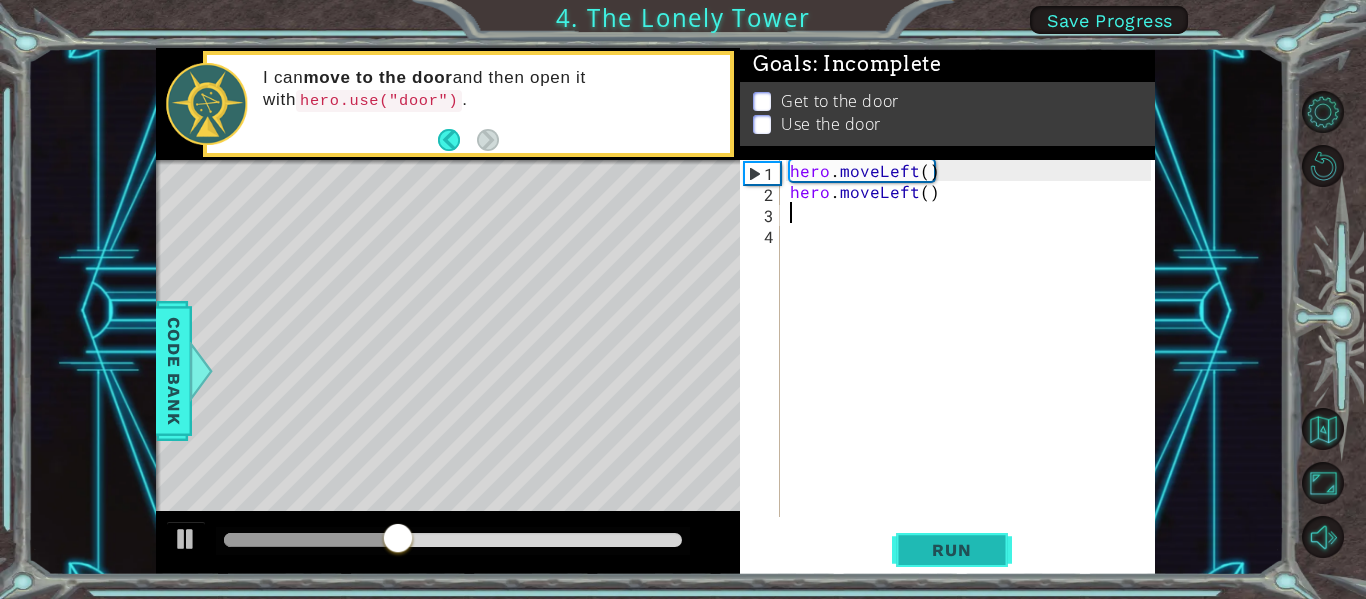 click on "Run" at bounding box center [951, 550] 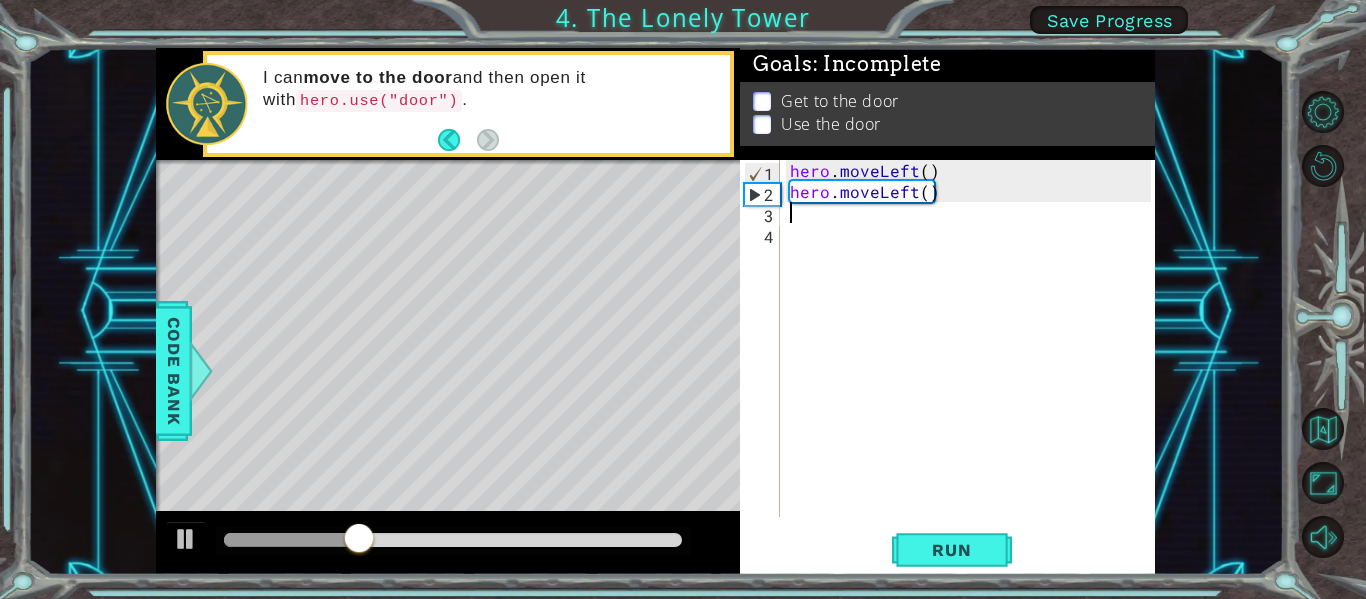 type on "h" 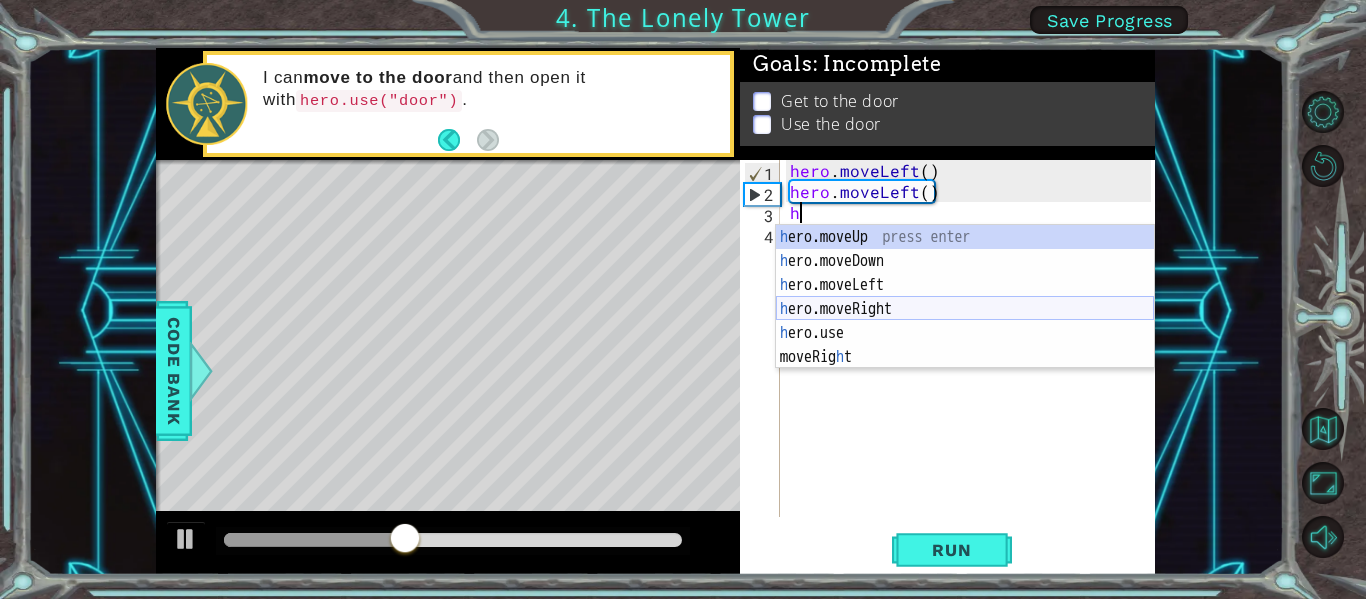 click on "h ero.moveUp press enter h ero.moveDown press enter h ero.moveLeft press enter h ero.moveRight press enter h ero.use press enter moveRig h t press enter" at bounding box center [965, 321] 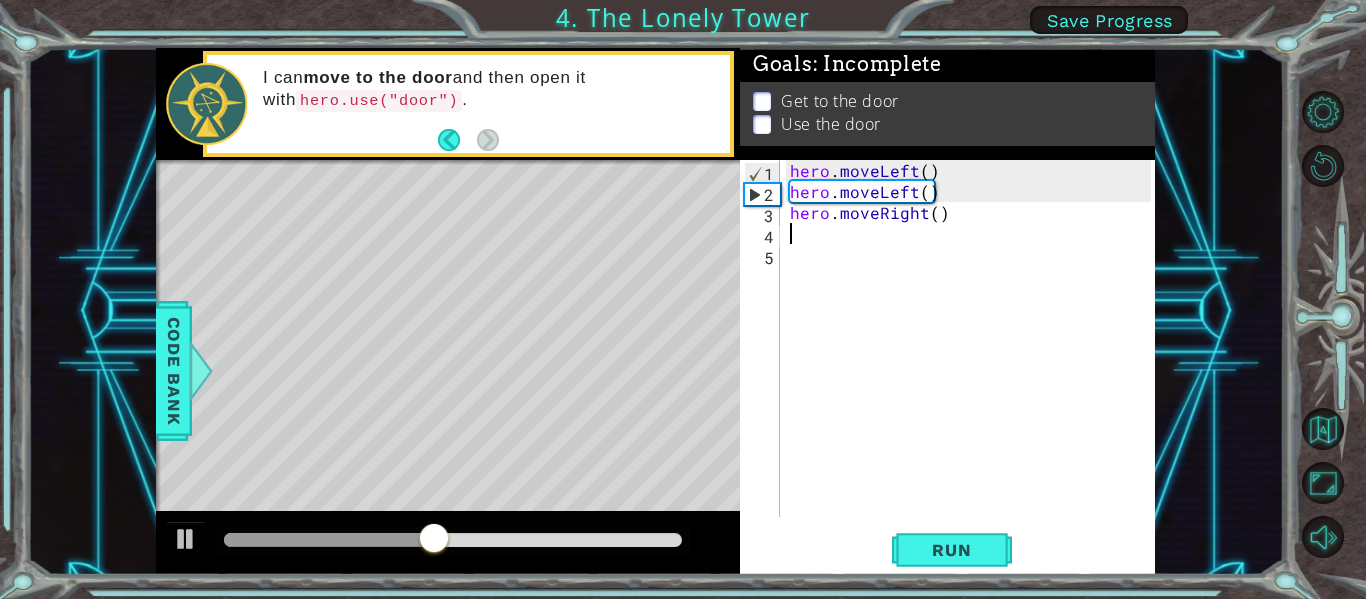 type on "h" 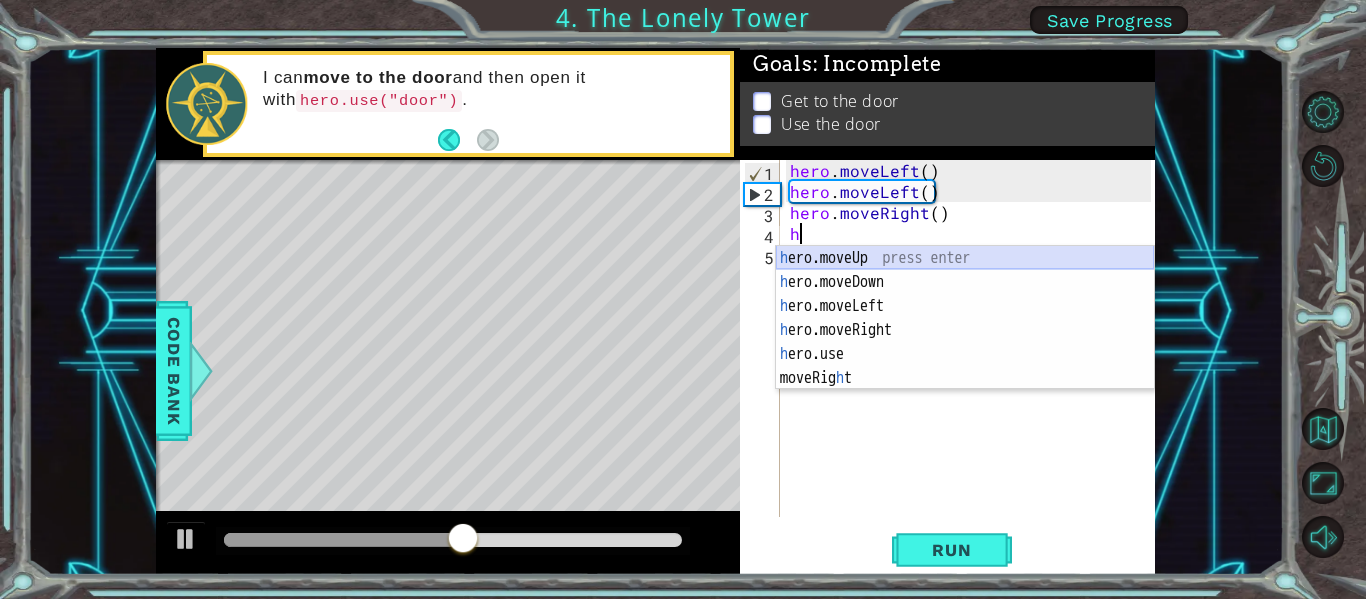 click on "h ero.moveUp press enter h ero.moveDown press enter h ero.moveLeft press enter h ero.moveRight press enter h ero.use press enter moveRig h t press enter" at bounding box center (965, 342) 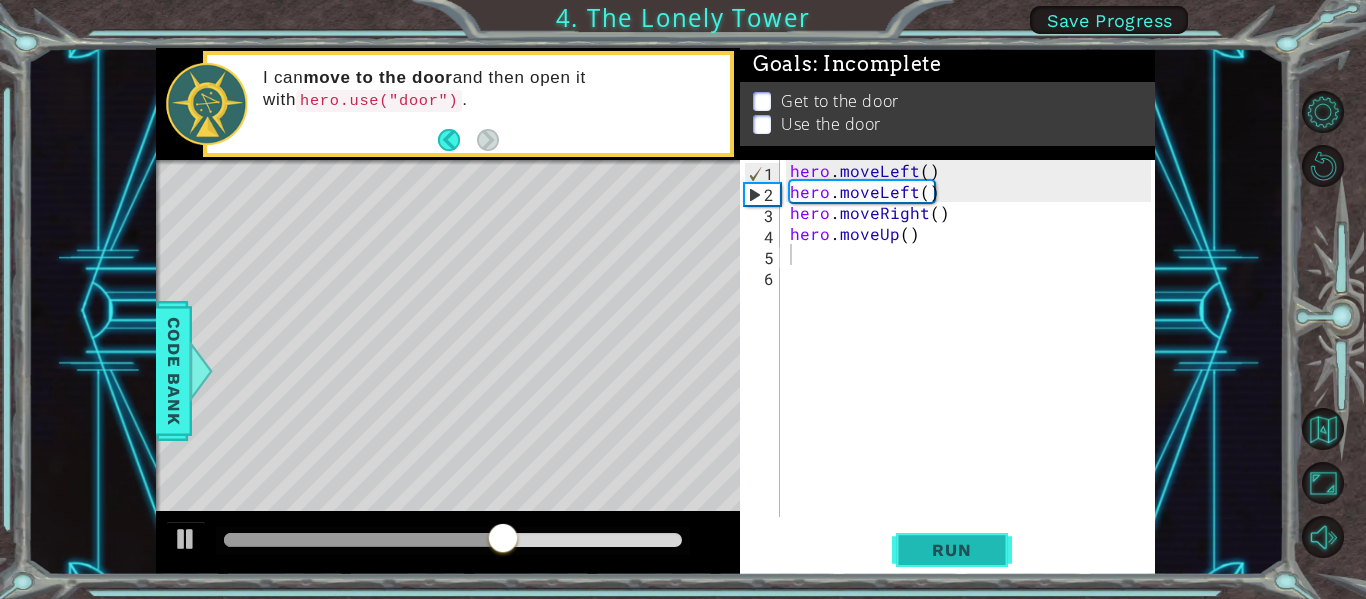 click on "Run" at bounding box center [952, 550] 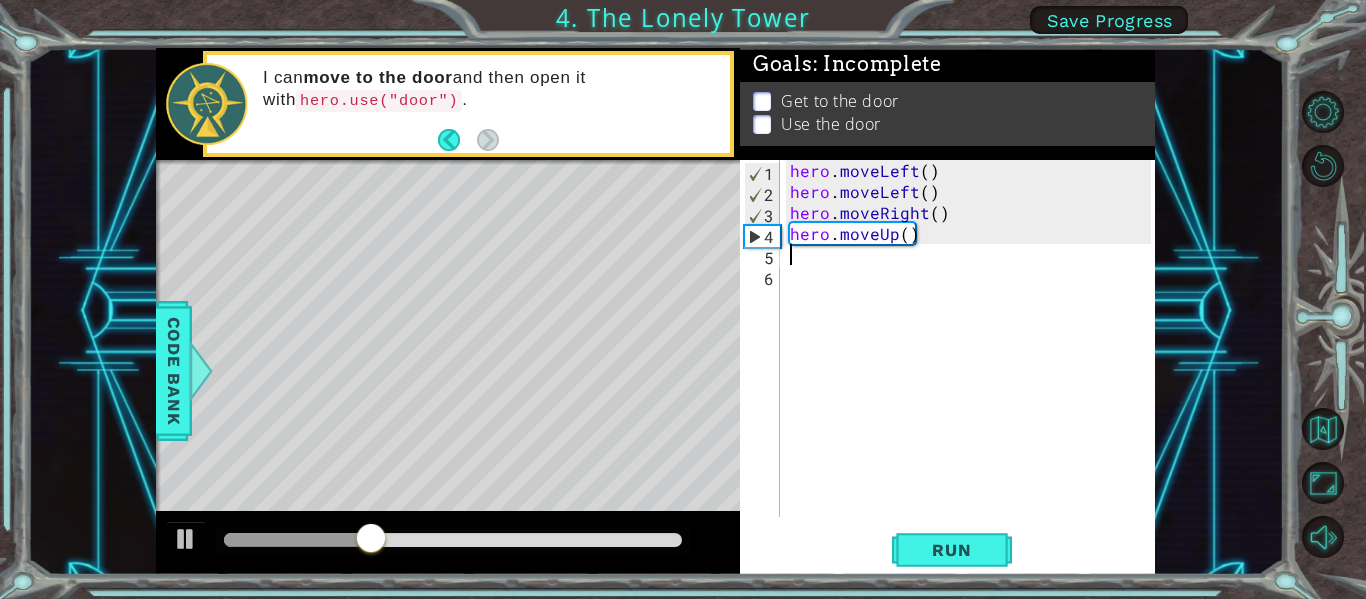 click on "hero . moveLeft ( ) hero . moveLeft ( ) hero . moveRight ( ) hero . moveUp ( )" at bounding box center (973, 359) 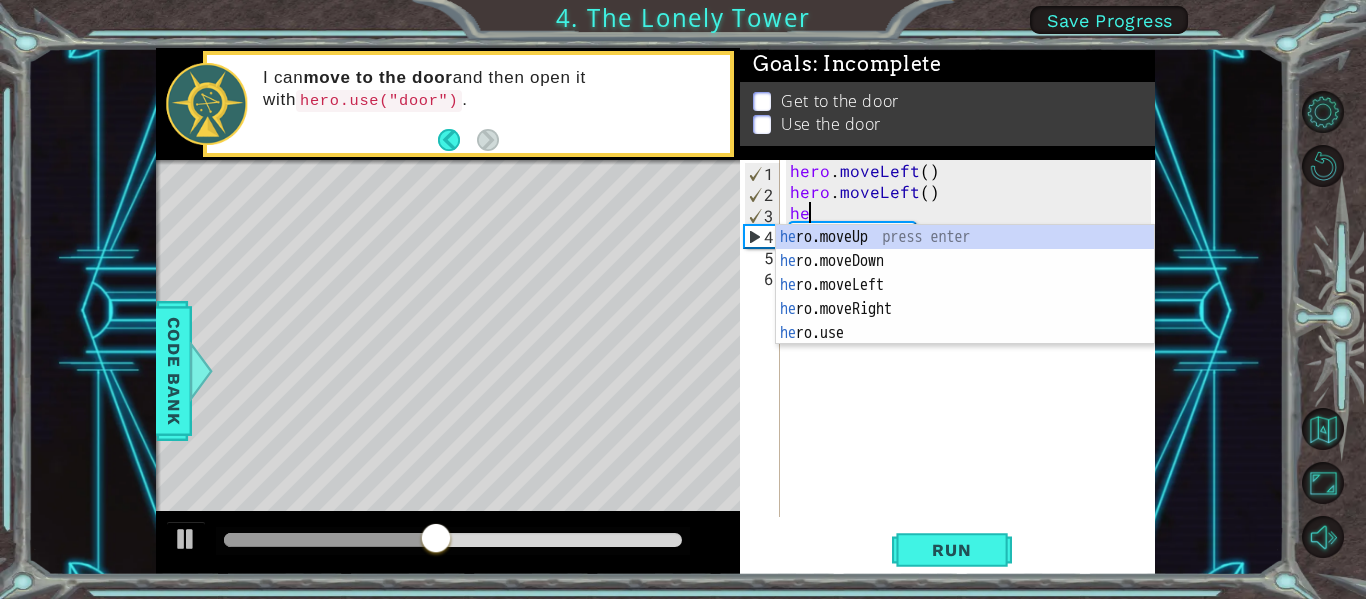 type on "h" 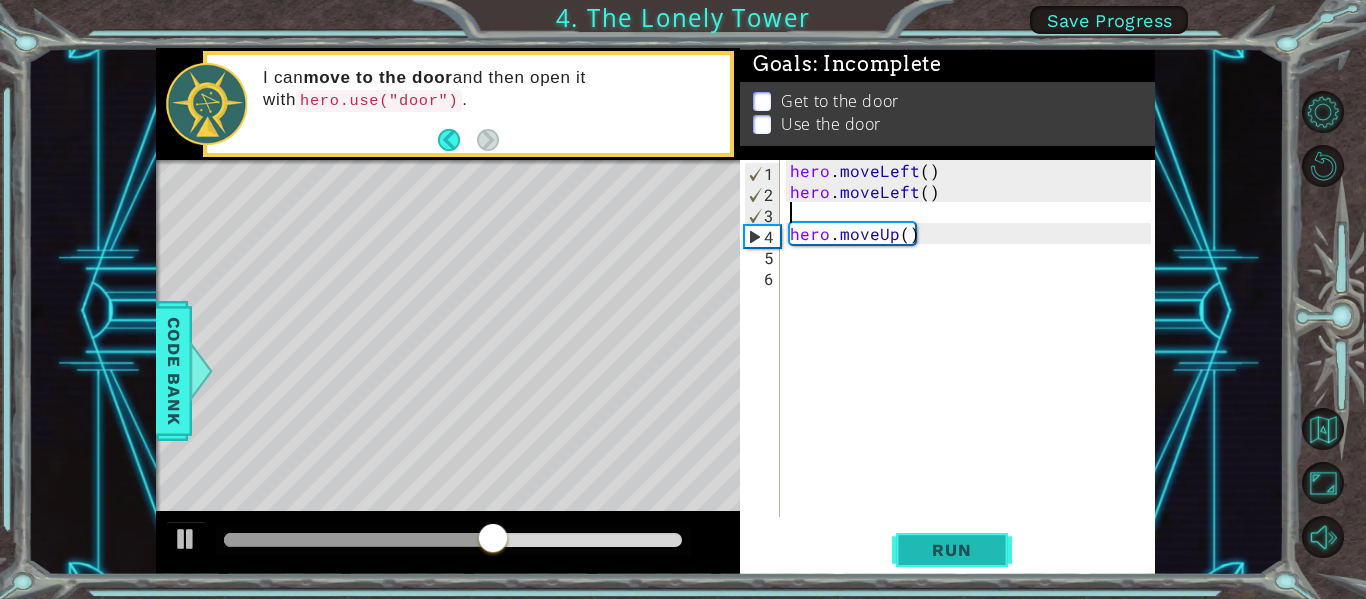 click on "Run" at bounding box center [951, 550] 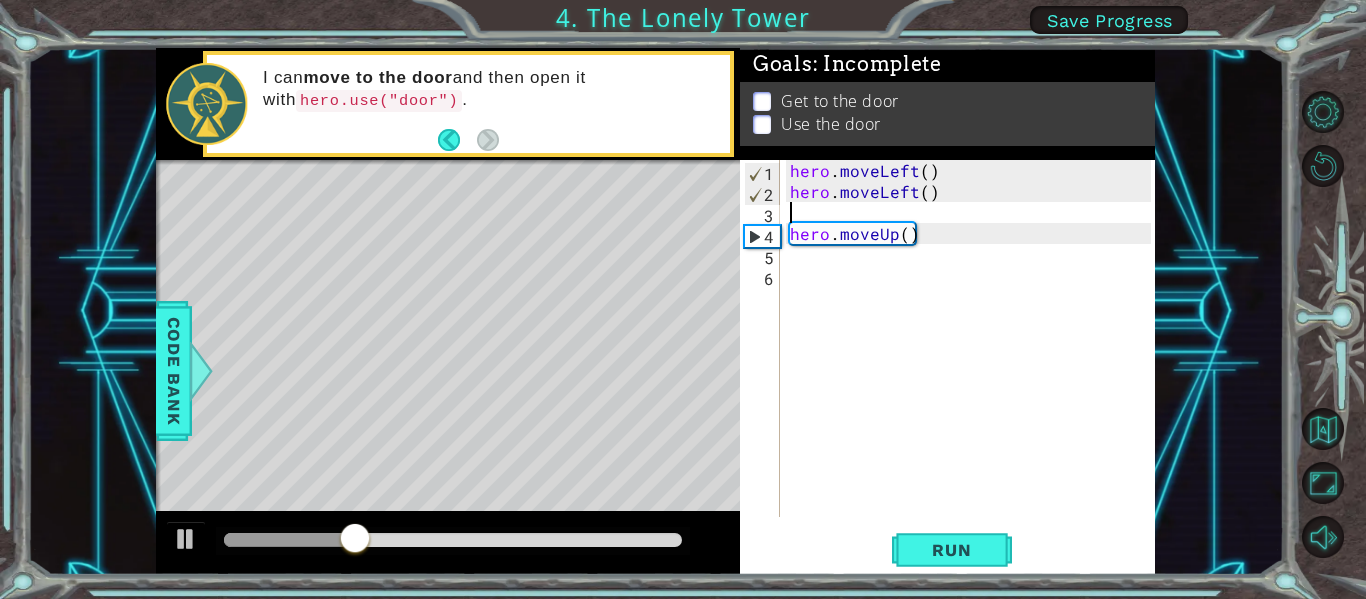 click on "hero . moveLeft ( ) hero . moveLeft ( ) hero . moveUp ( )" at bounding box center (973, 359) 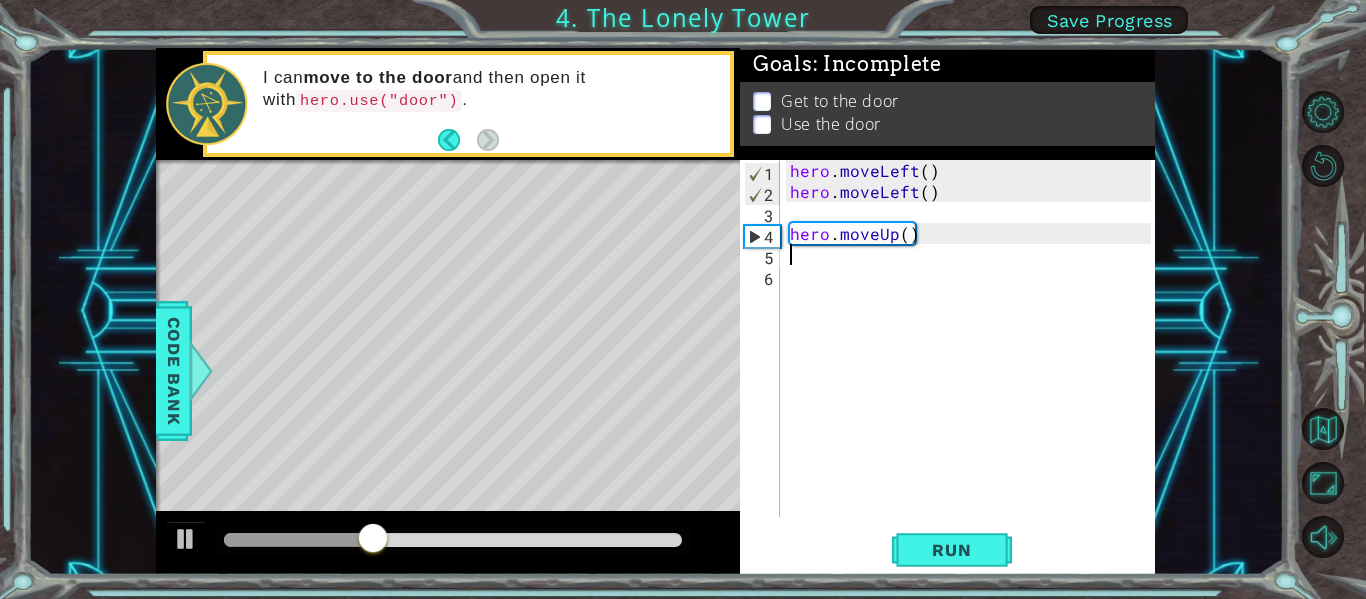 type on "h" 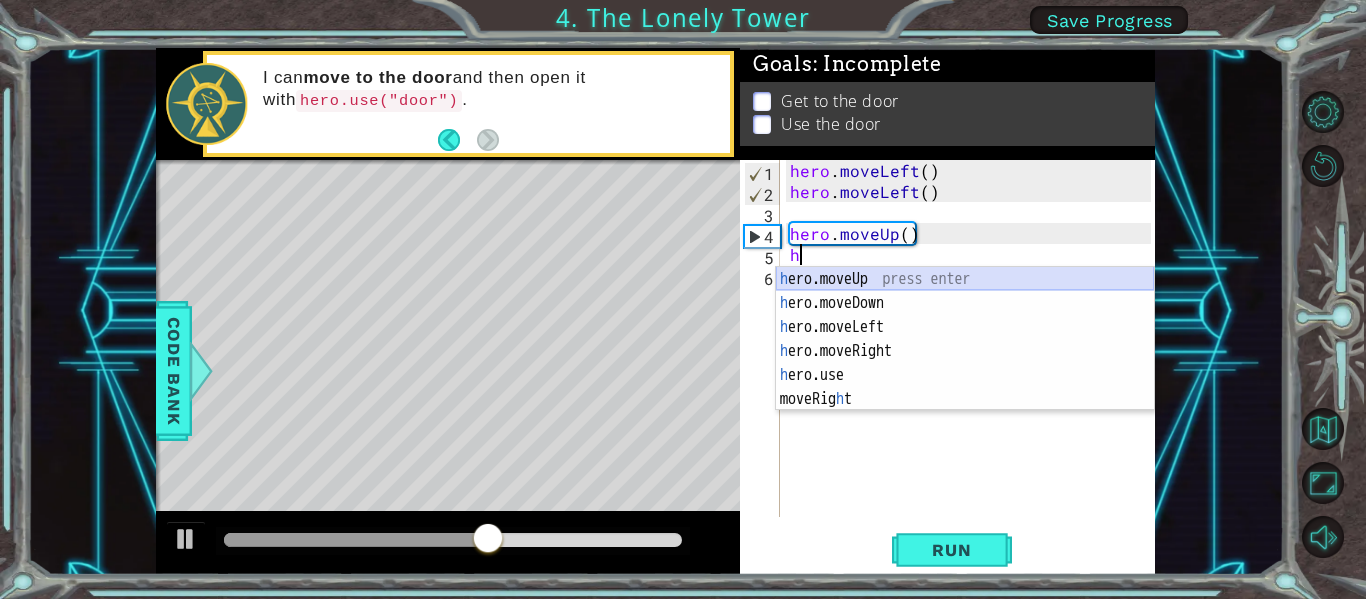 click on "h ero.moveUp press enter h ero.moveDown press enter h ero.moveLeft press enter h ero.moveRight press enter h ero.use press enter moveRig h t press enter" at bounding box center [965, 363] 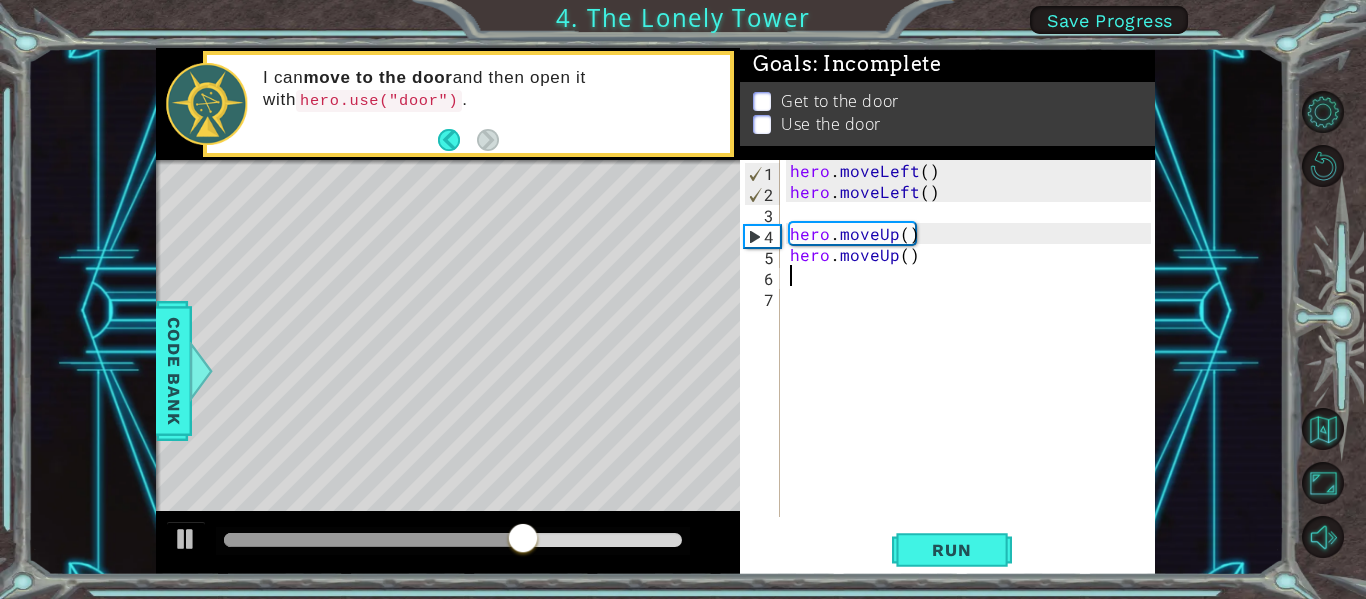 type on "j" 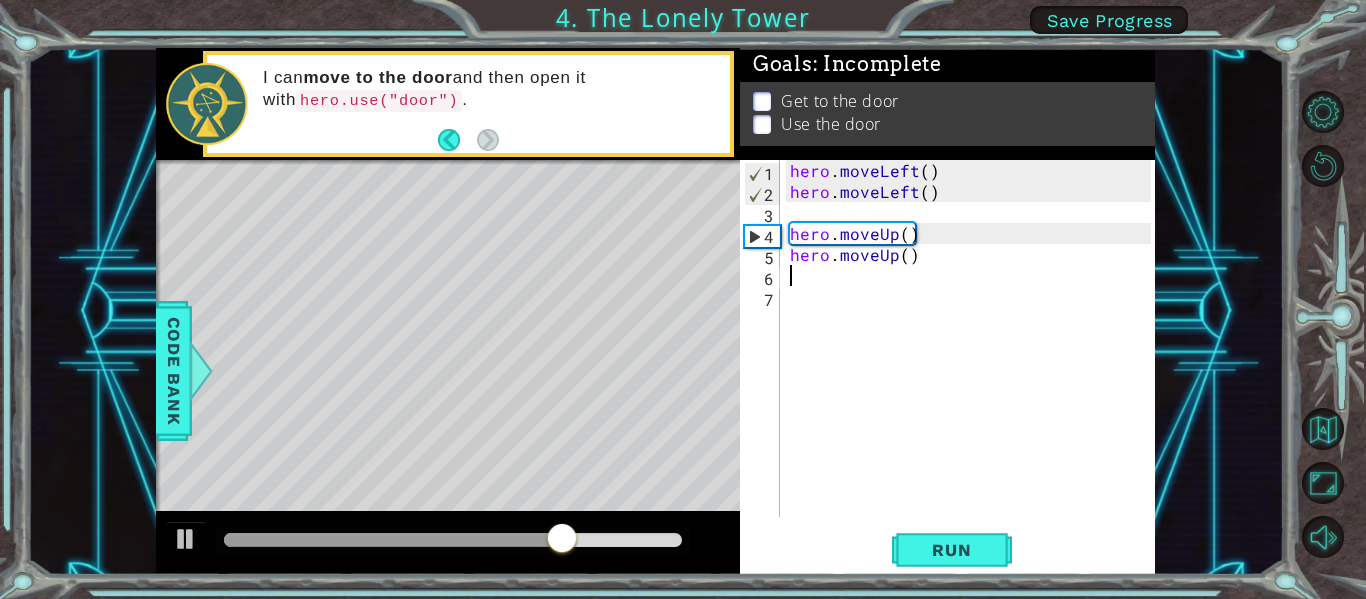 type on "h" 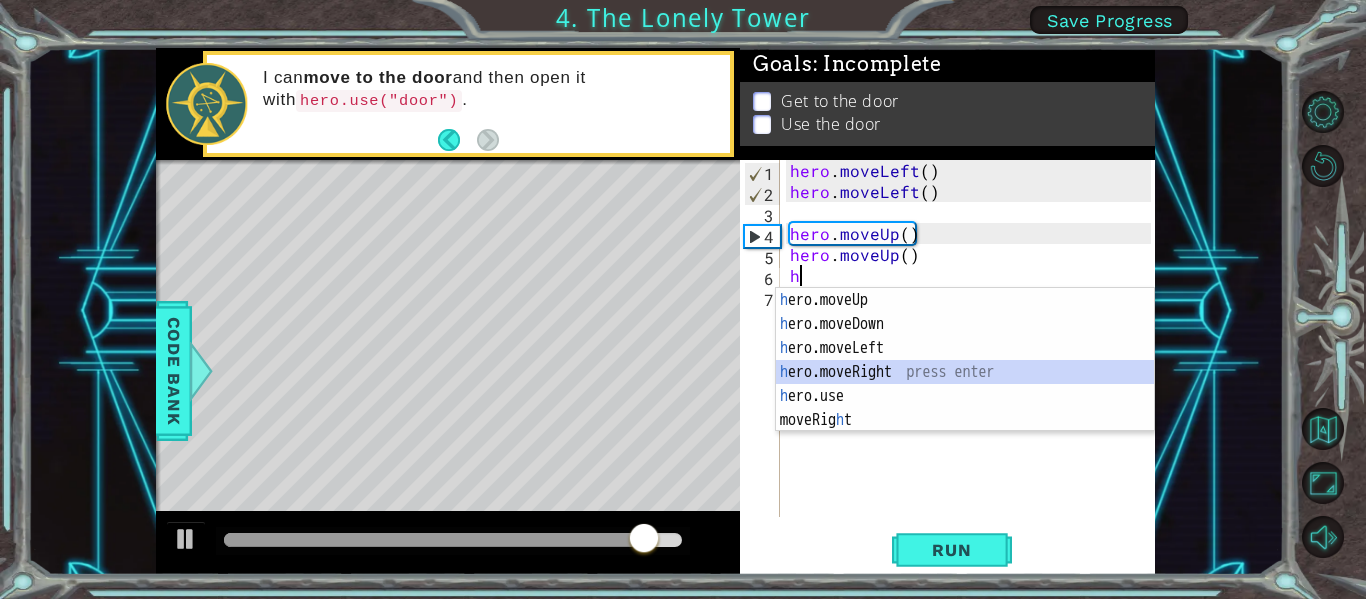 click on "h ero.moveUp press enter h ero.moveDown press enter h ero.moveLeft press enter h ero.moveRight press enter h ero.use press enter moveRig h t press enter" at bounding box center [965, 384] 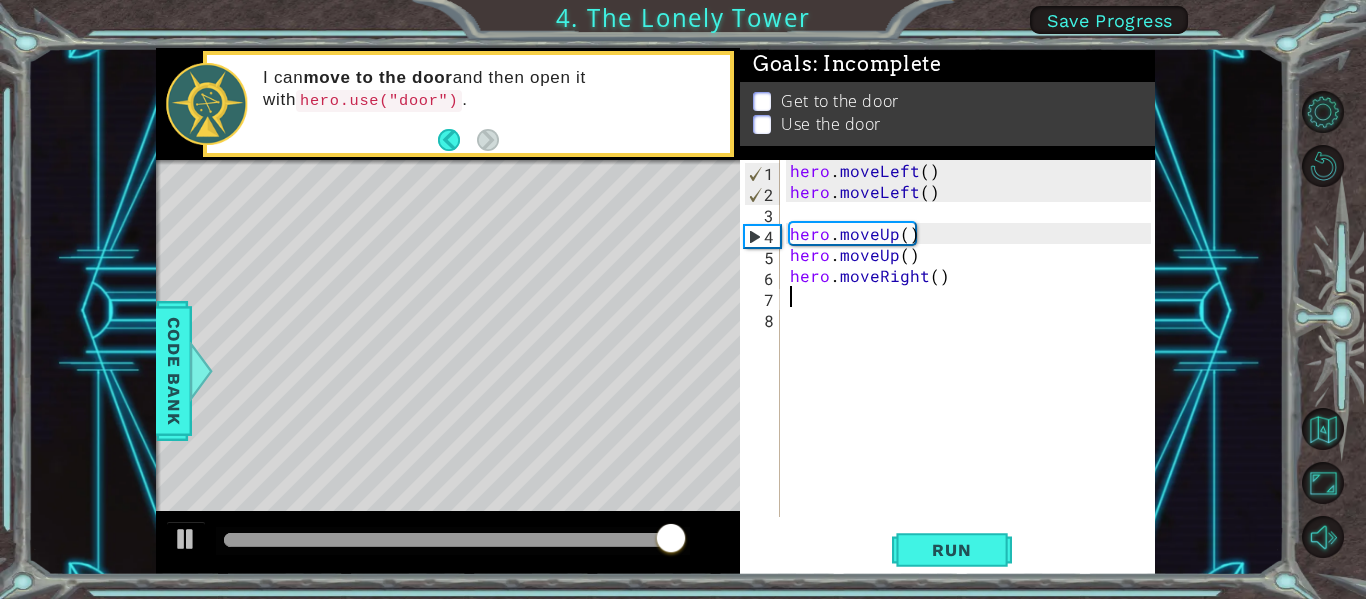 type on "h" 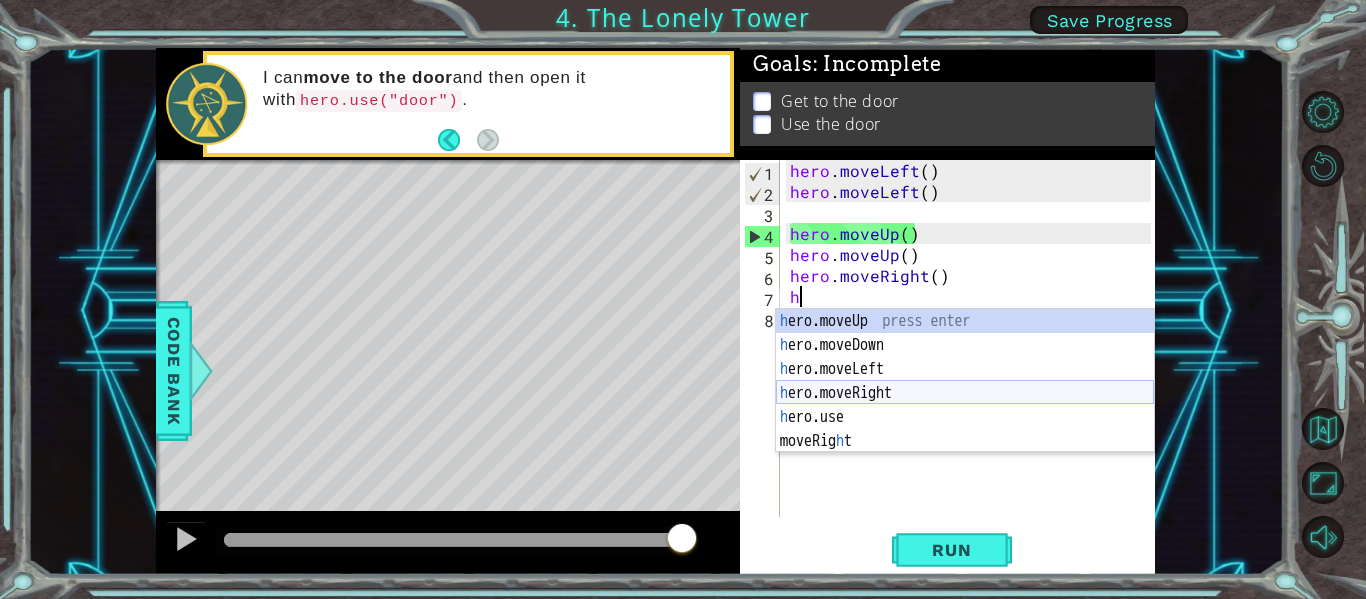 click on "h ero.moveUp press enter h ero.moveDown press enter h ero.moveLeft press enter h ero.moveRight press enter h ero.use press enter moveRig h t press enter" at bounding box center (965, 405) 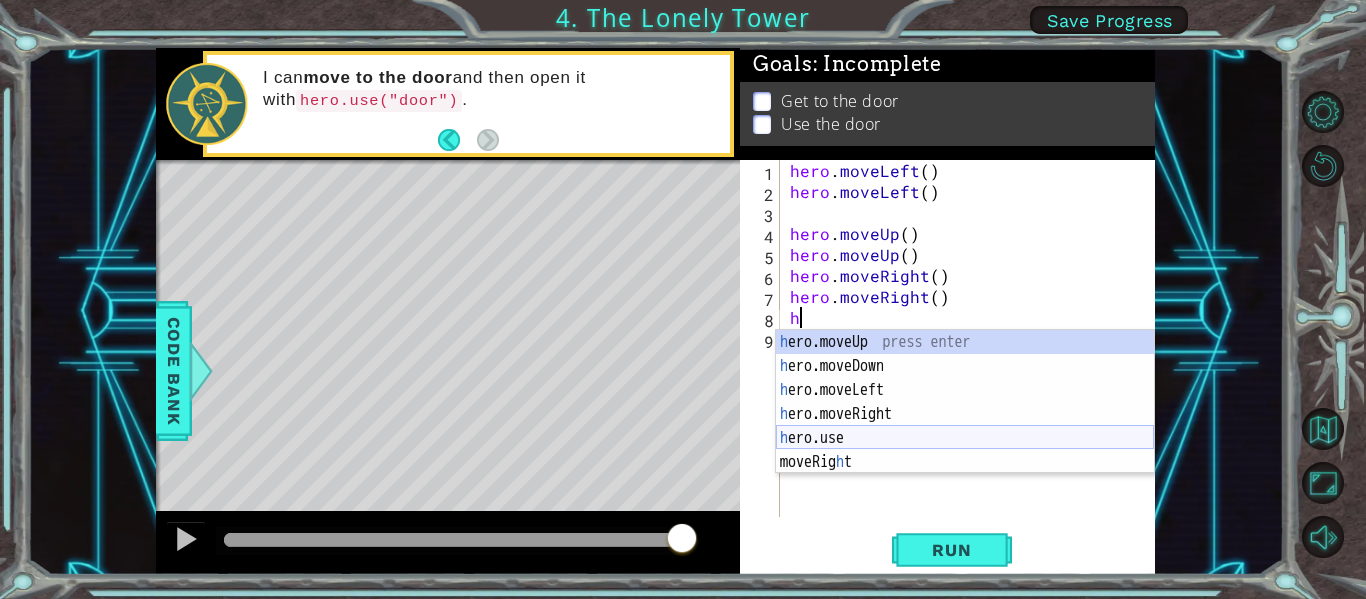 click on "h ero.moveUp press enter h ero.moveDown press enter h ero.moveLeft press enter h ero.moveRight press enter h ero.use press enter moveRig h t press enter" at bounding box center (965, 426) 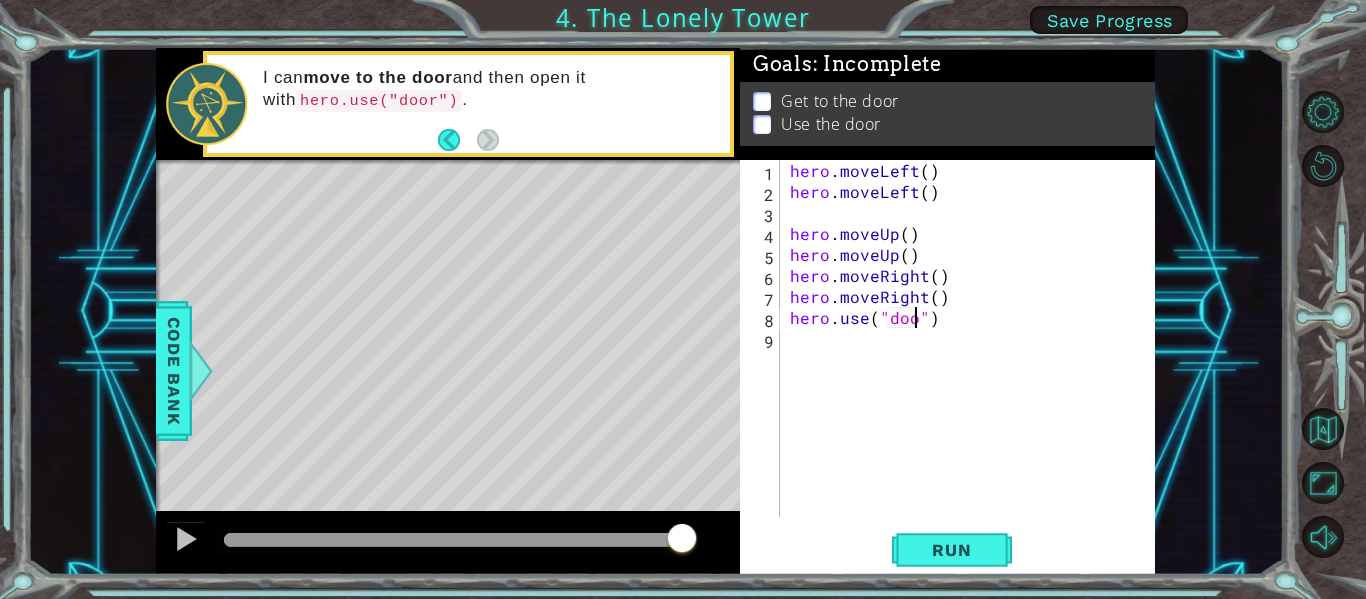scroll, scrollTop: 0, scrollLeft: 9, axis: horizontal 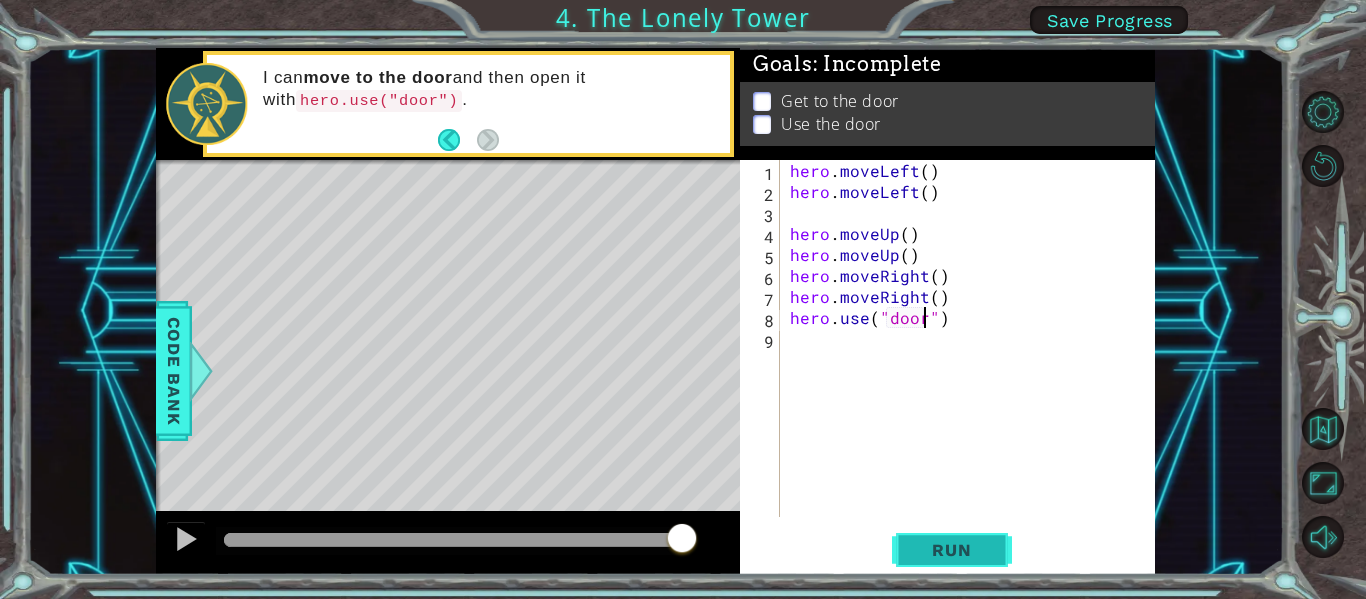 type on "hero.use("door")" 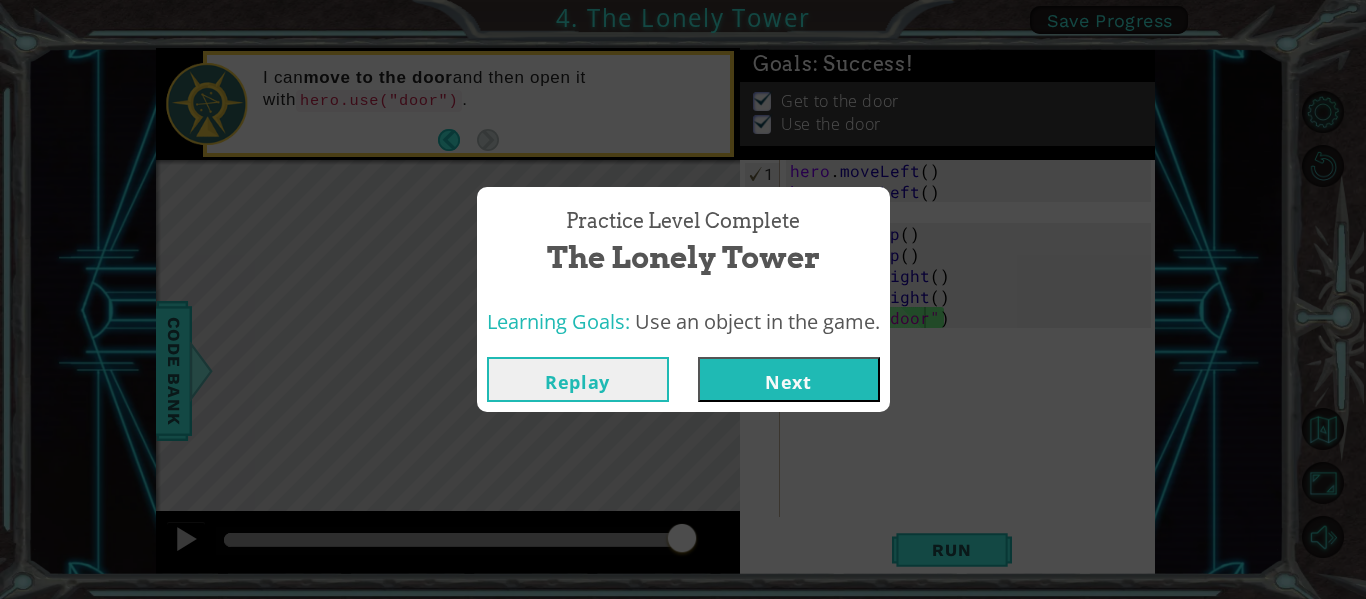 click on "Next" at bounding box center [789, 379] 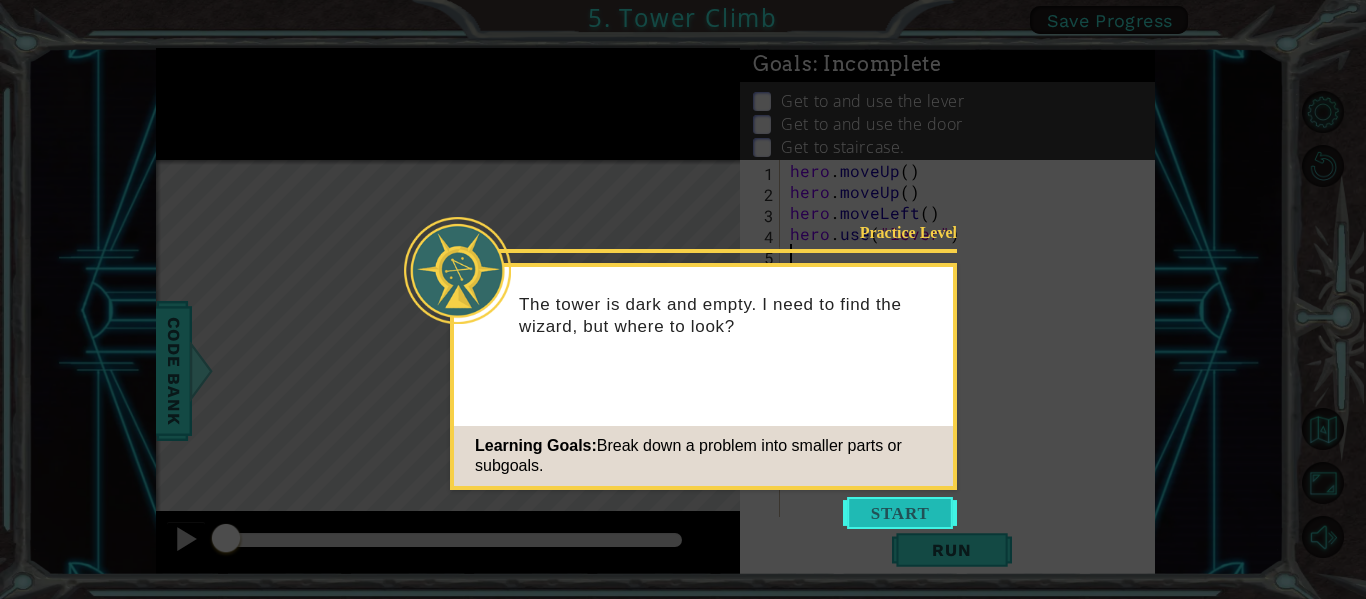 click at bounding box center (900, 513) 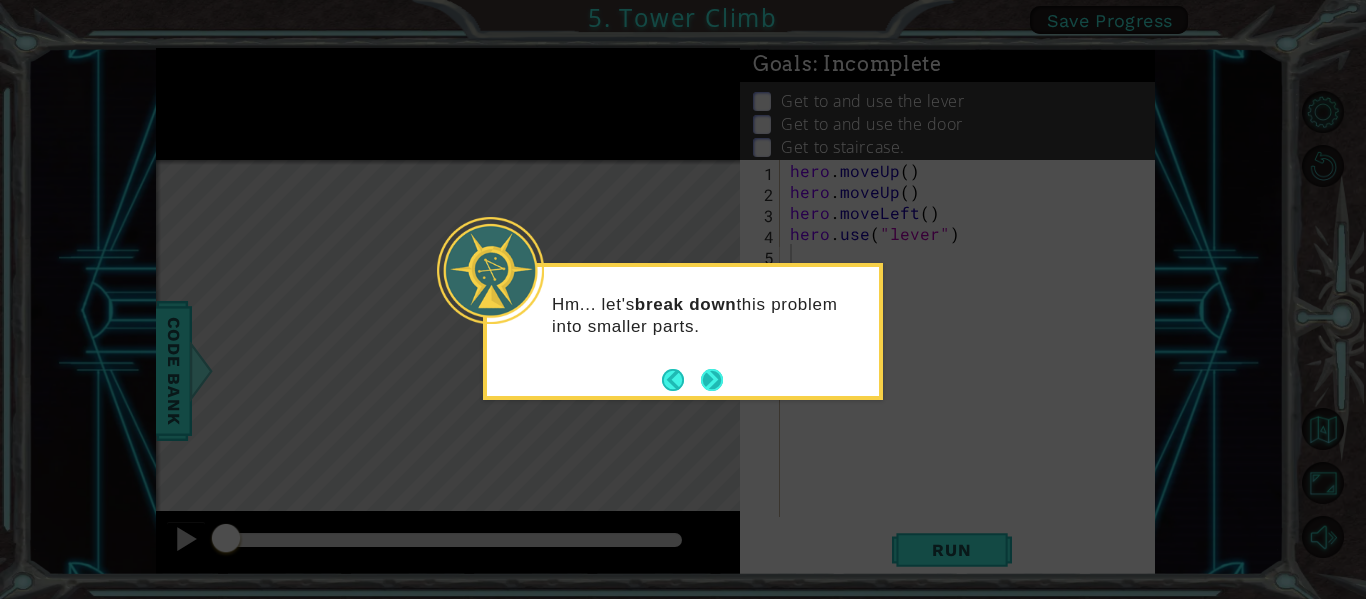 click at bounding box center [712, 380] 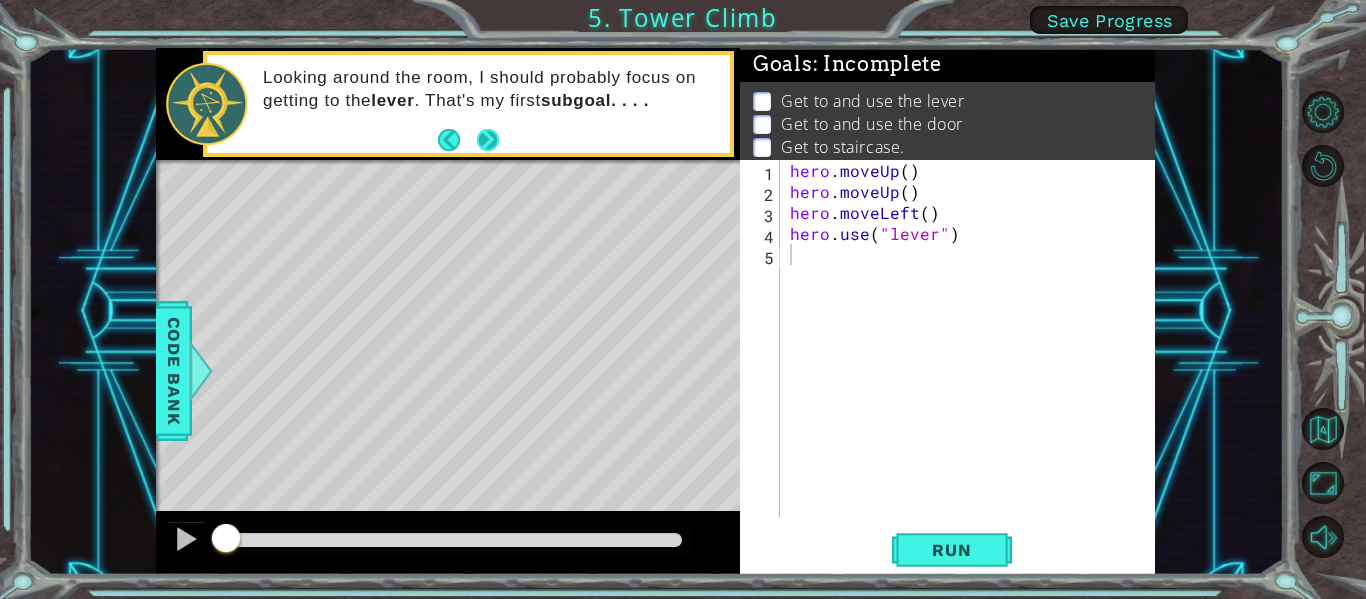 click at bounding box center [488, 140] 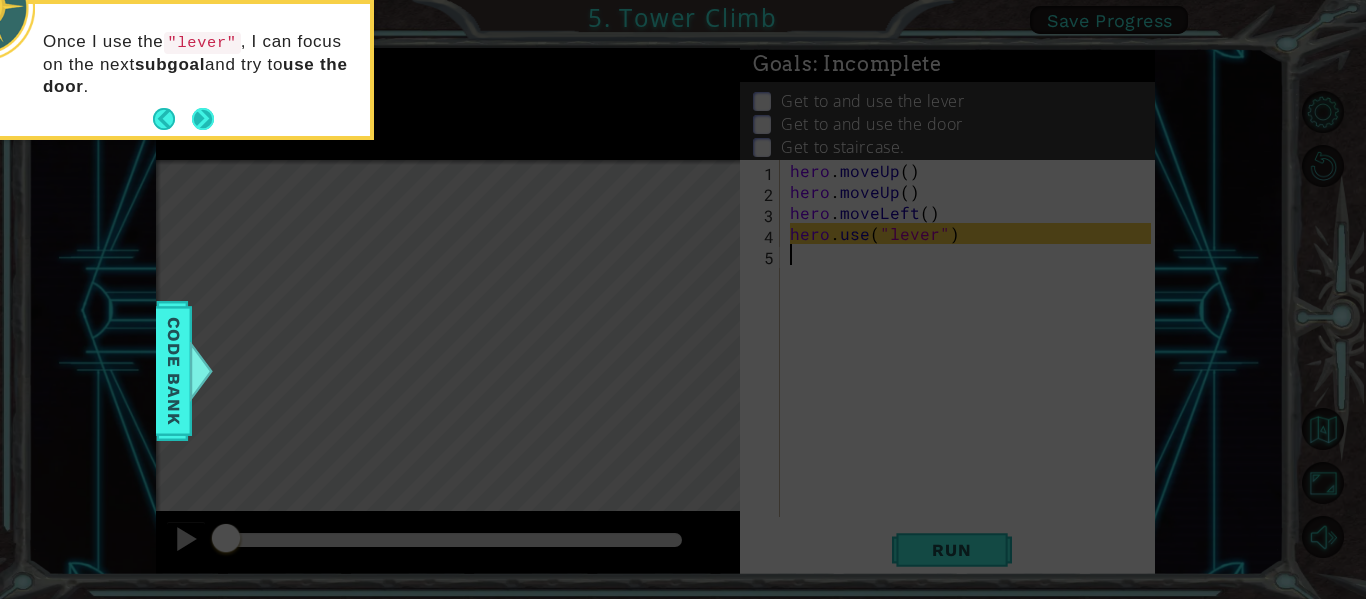 click at bounding box center [203, 119] 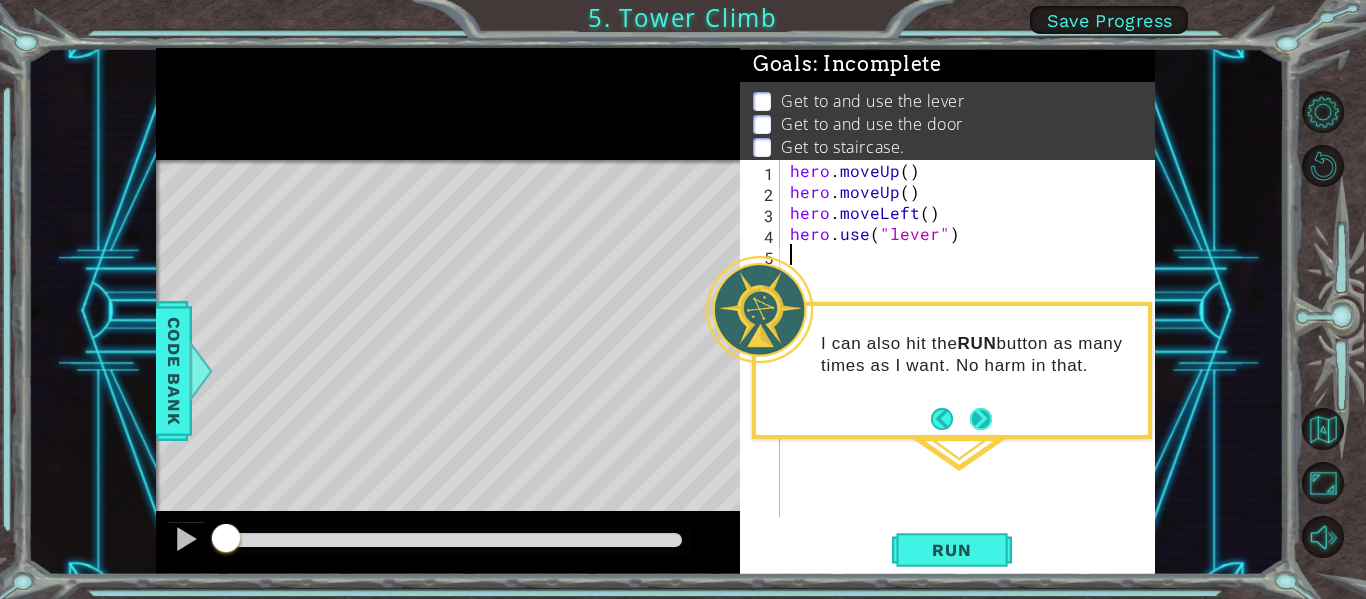 click at bounding box center (981, 419) 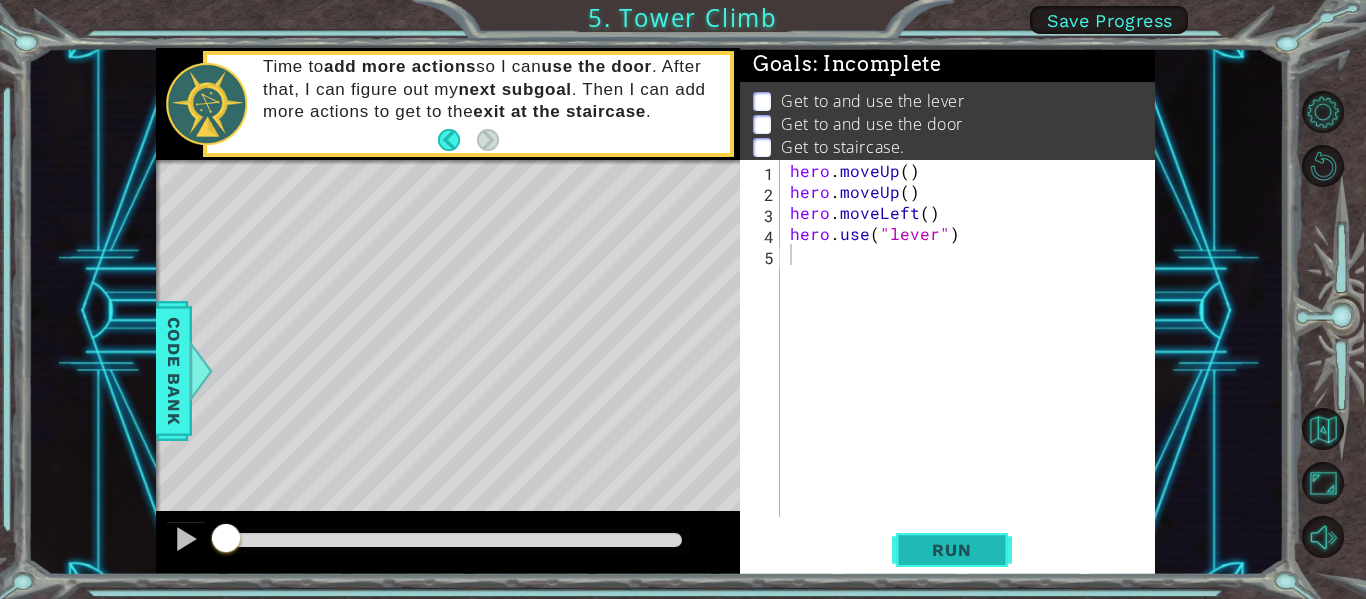 click on "Run" at bounding box center [951, 550] 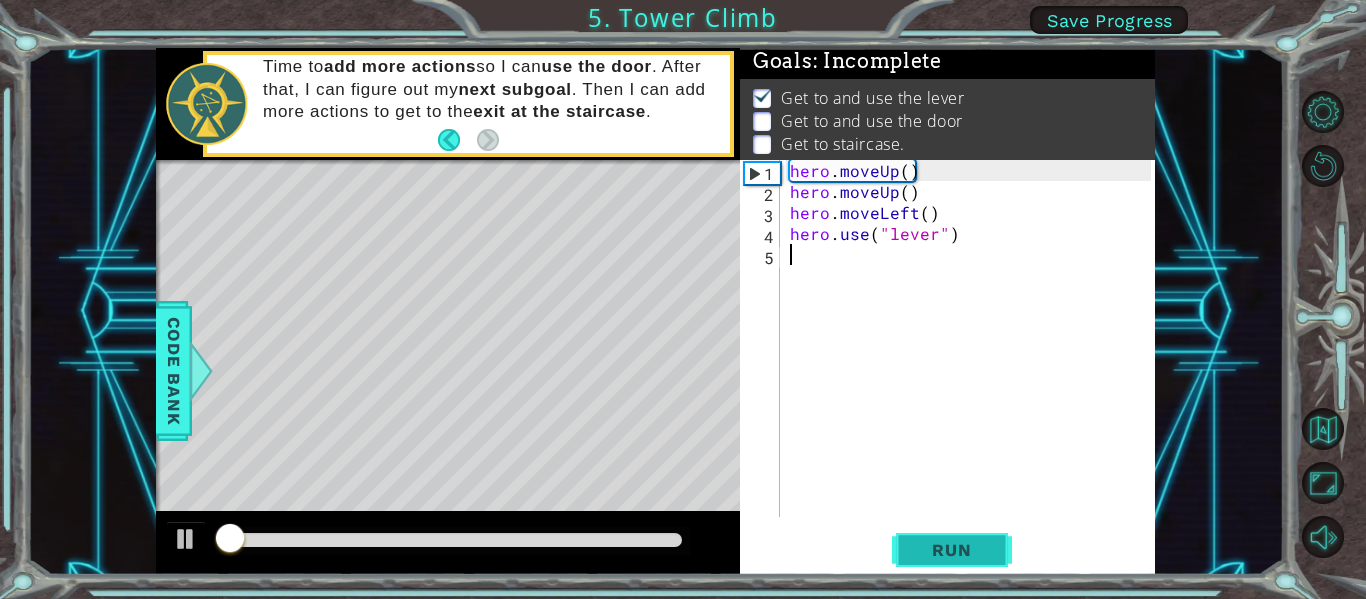 scroll, scrollTop: 5, scrollLeft: 0, axis: vertical 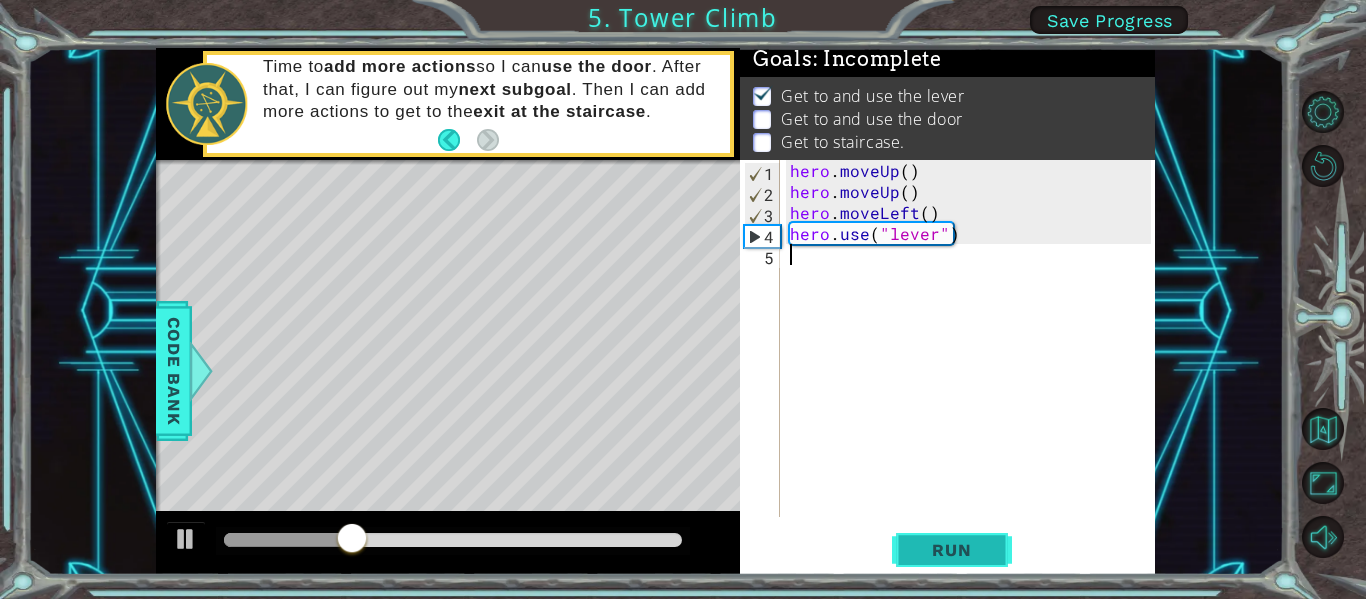 type on "h" 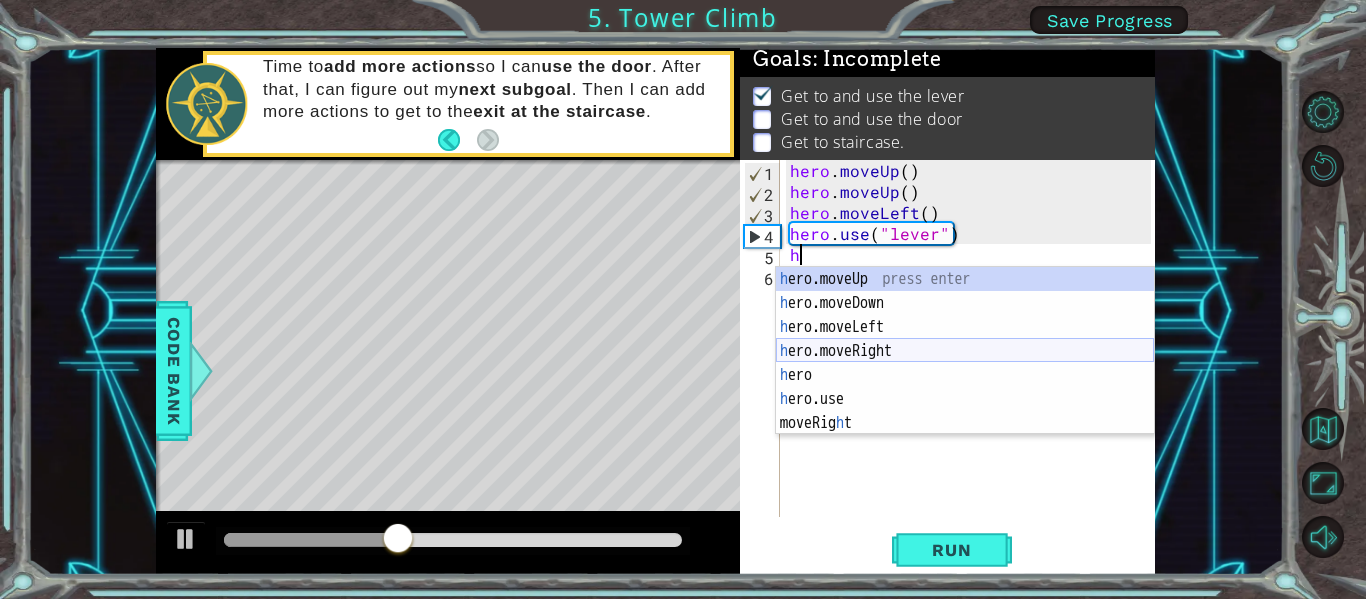 click on "h ero.moveUp press enter h ero.moveDown press enter h ero.moveLeft press enter h ero.moveRight press enter h ero press enter h ero.use press enter moveRig h t press enter" at bounding box center (965, 375) 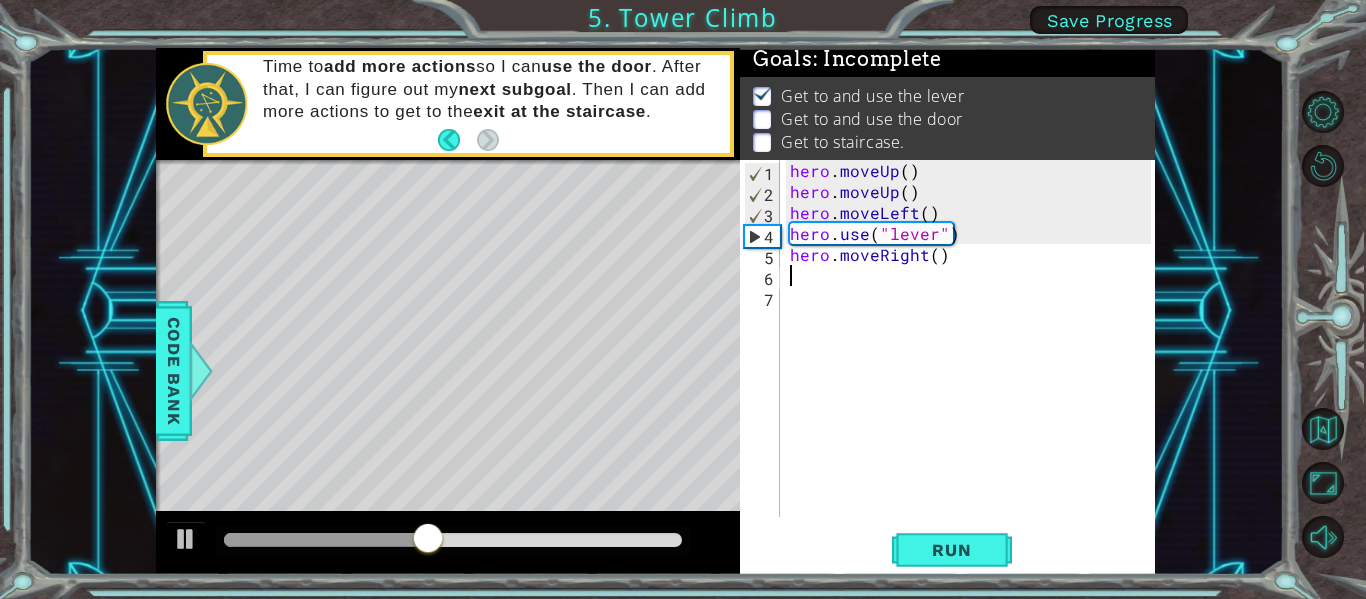 type on "h" 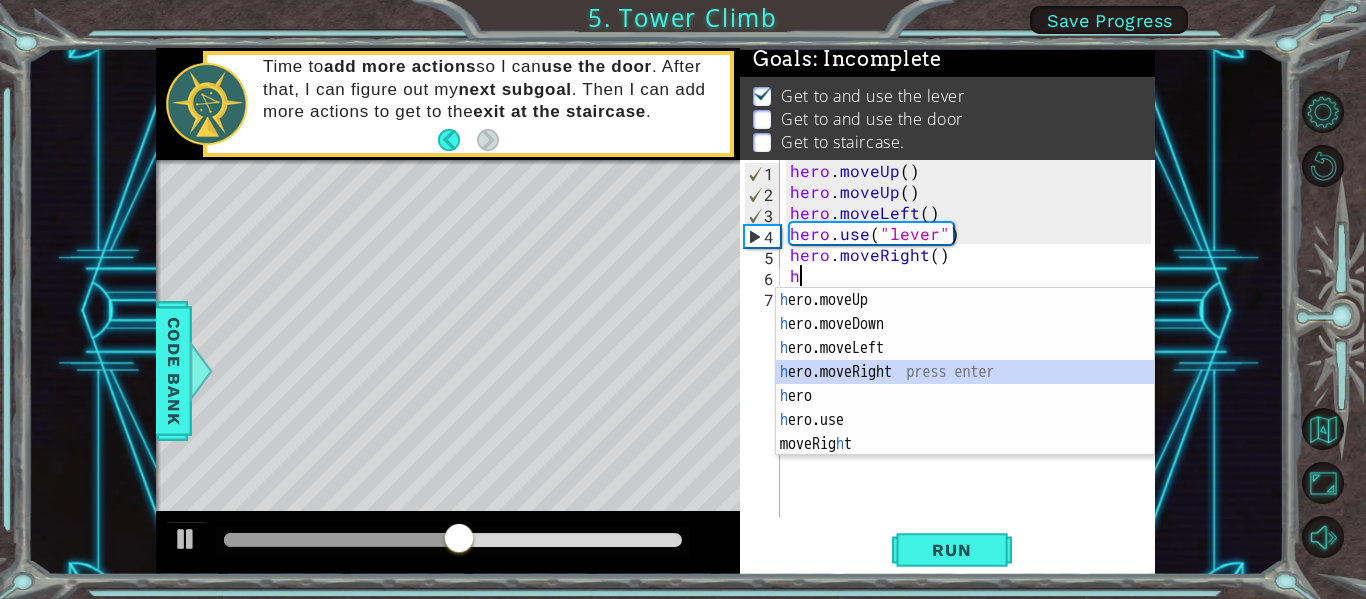 click on "h ero.moveUp press enter h ero.moveDown press enter h ero.moveLeft press enter h ero.moveRight press enter h ero press enter h ero.use press enter moveRig h t press enter" at bounding box center (965, 396) 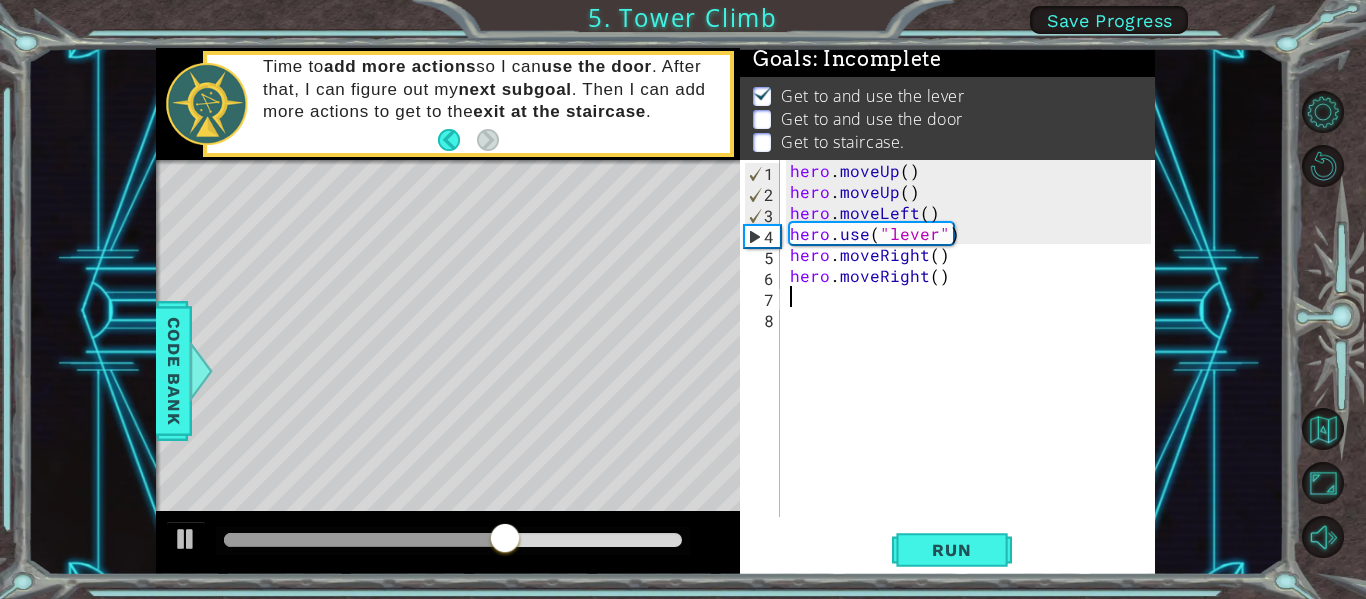 type on "h" 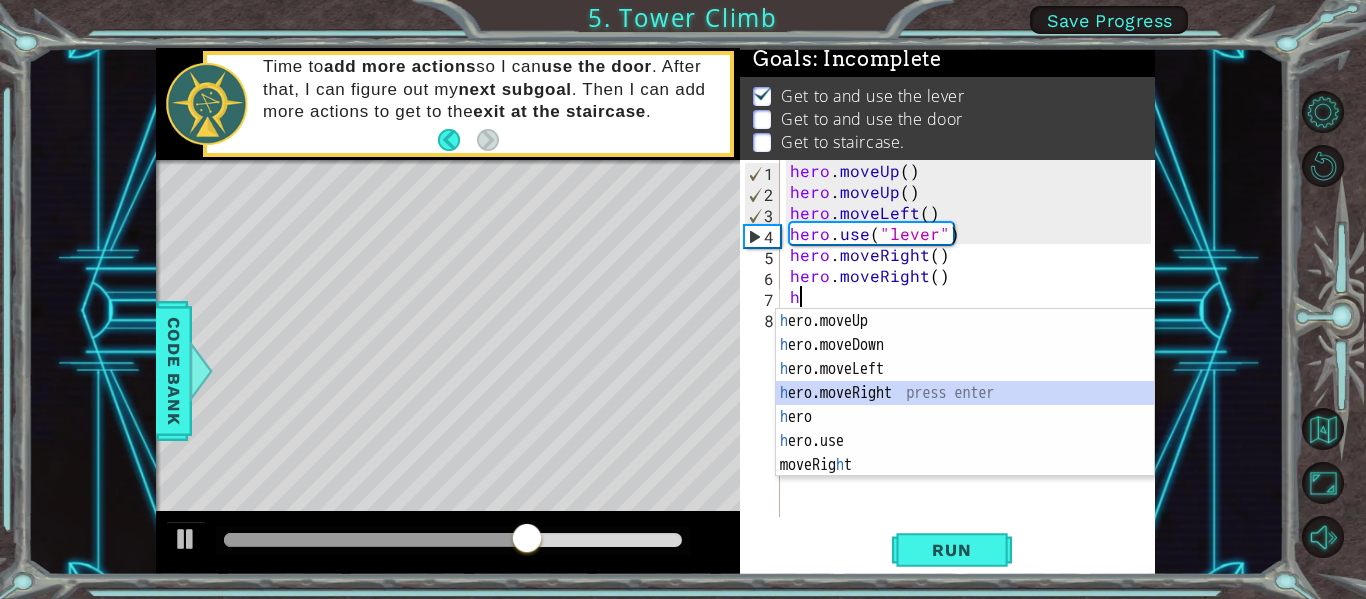 click on "h ero.moveUp press enter h ero.moveDown press enter h ero.moveLeft press enter h ero.moveRight press enter h ero press enter h ero.use press enter moveRig h t press enter" at bounding box center (965, 417) 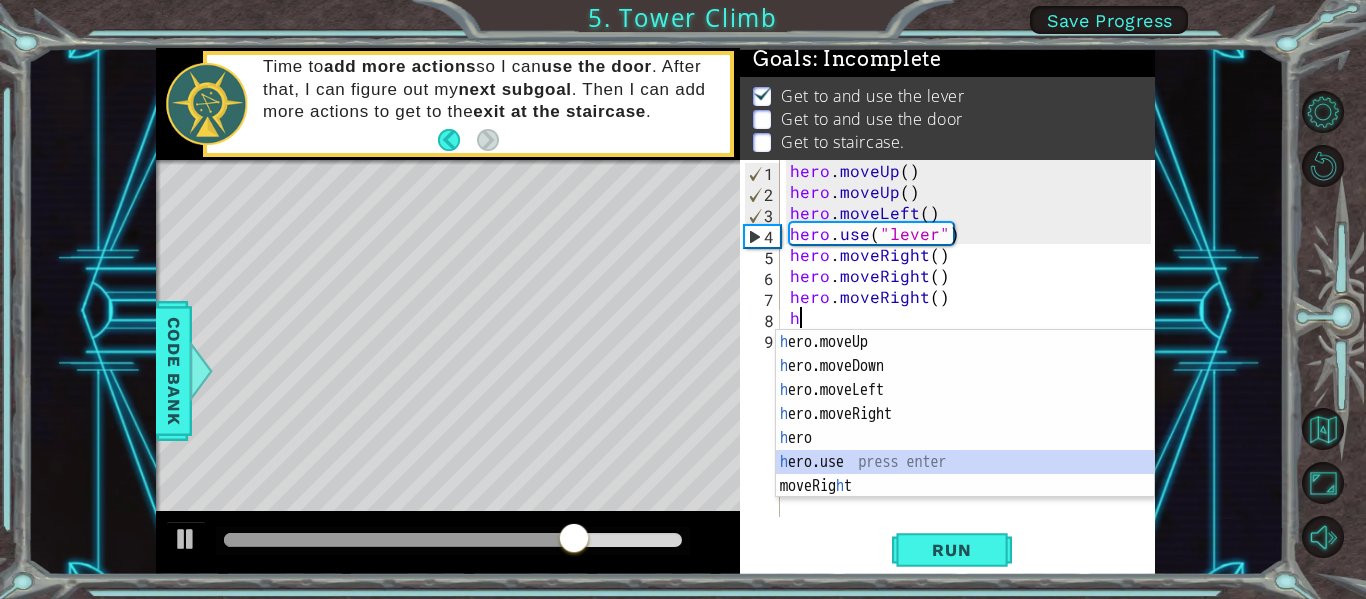 click on "h ero.moveUp press enter h ero.moveDown press enter h ero.moveLeft press enter h ero.moveRight press enter h ero press enter h ero.use press enter moveRig h t press enter" at bounding box center [965, 438] 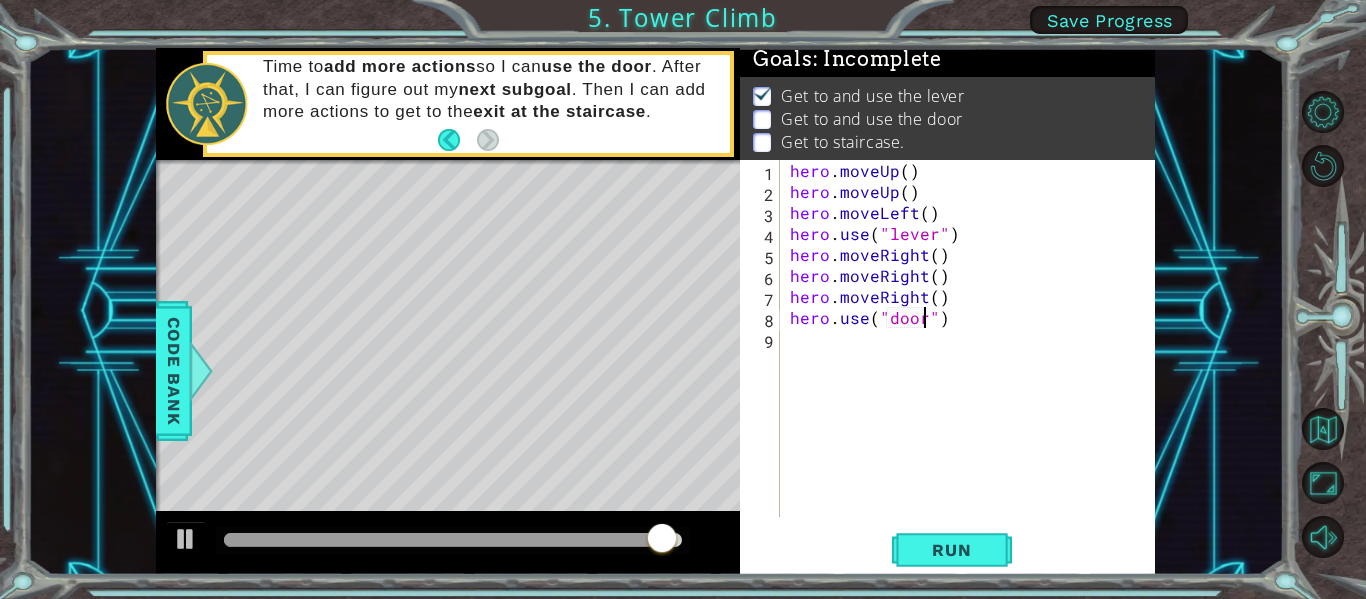 scroll, scrollTop: 0, scrollLeft: 9, axis: horizontal 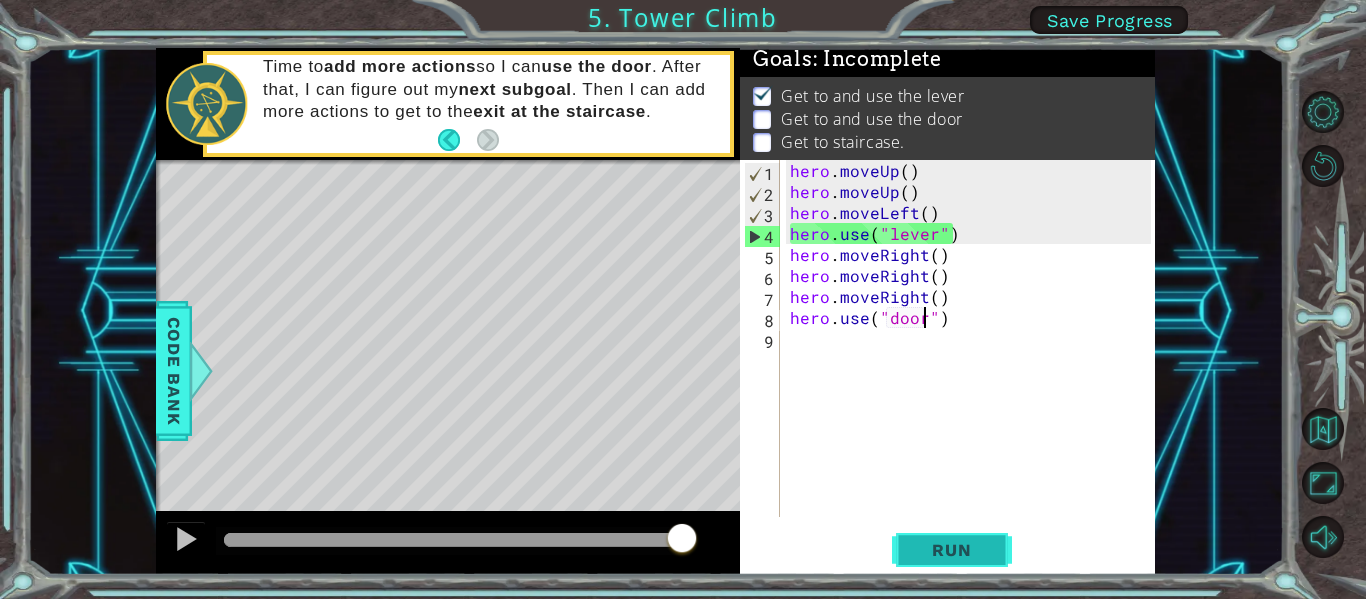 type on "hero.use("door")" 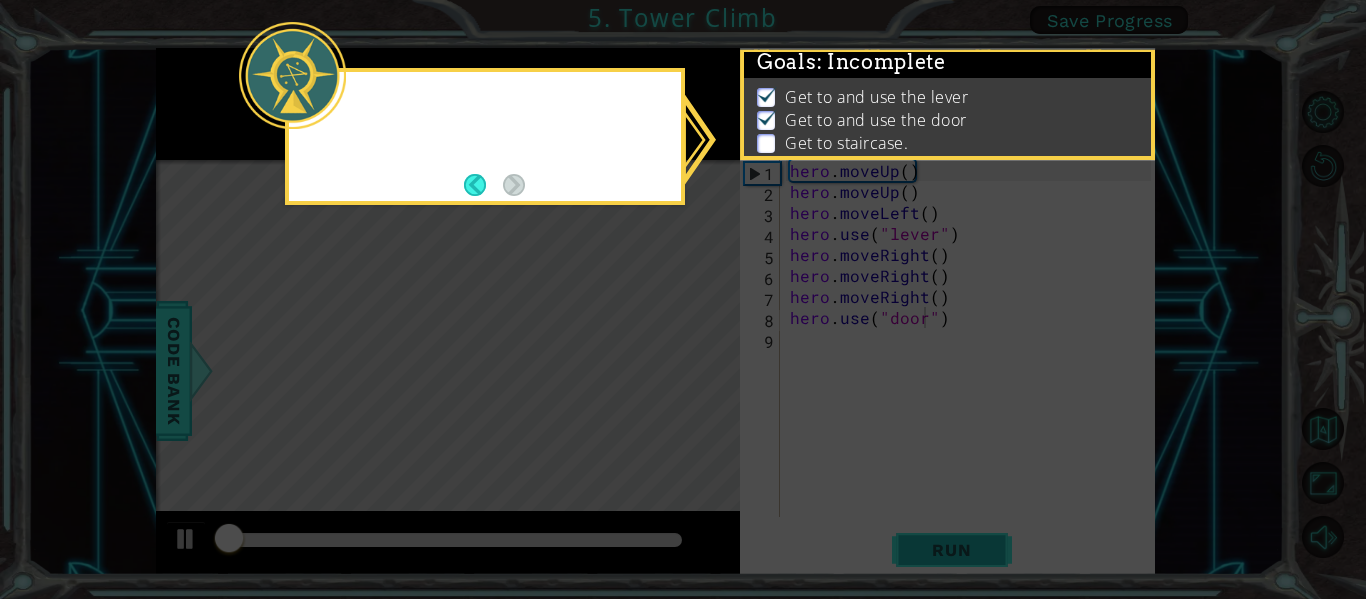 scroll, scrollTop: 5, scrollLeft: 0, axis: vertical 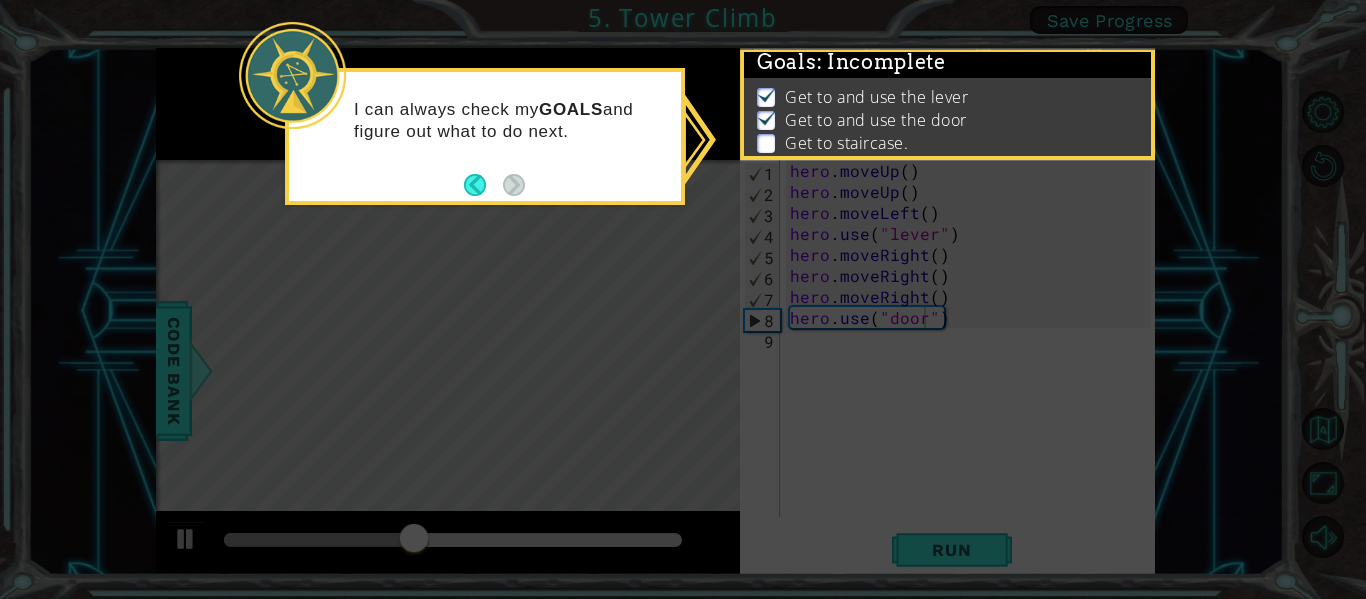click 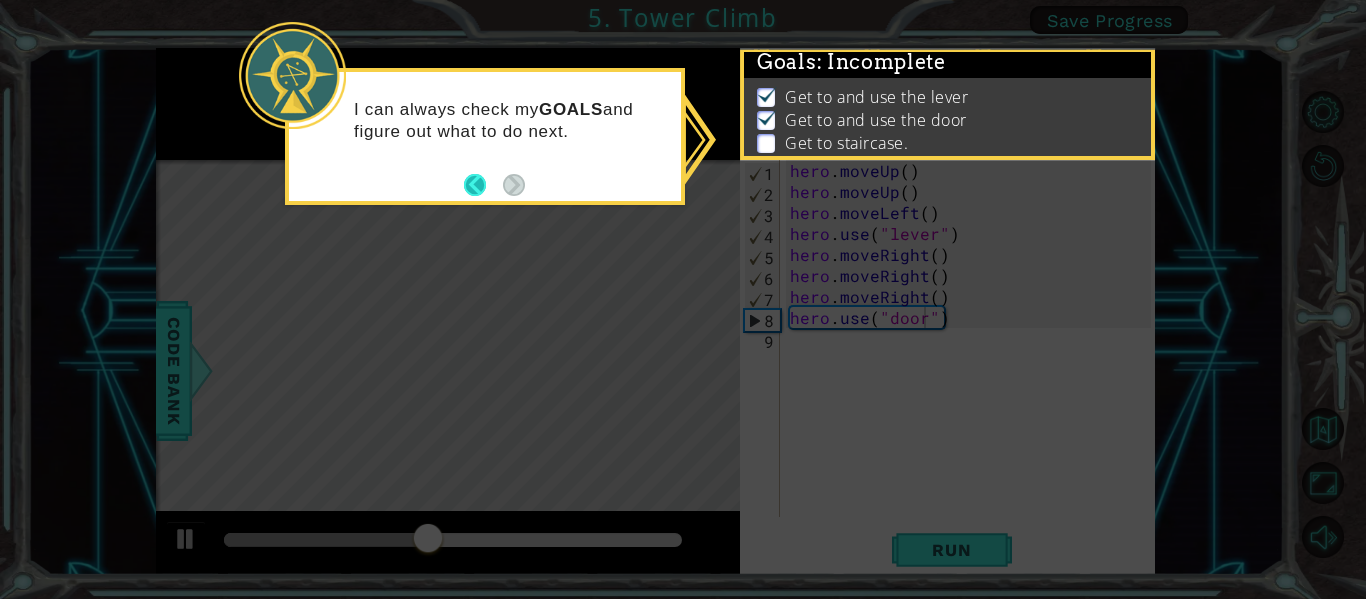 click at bounding box center (483, 185) 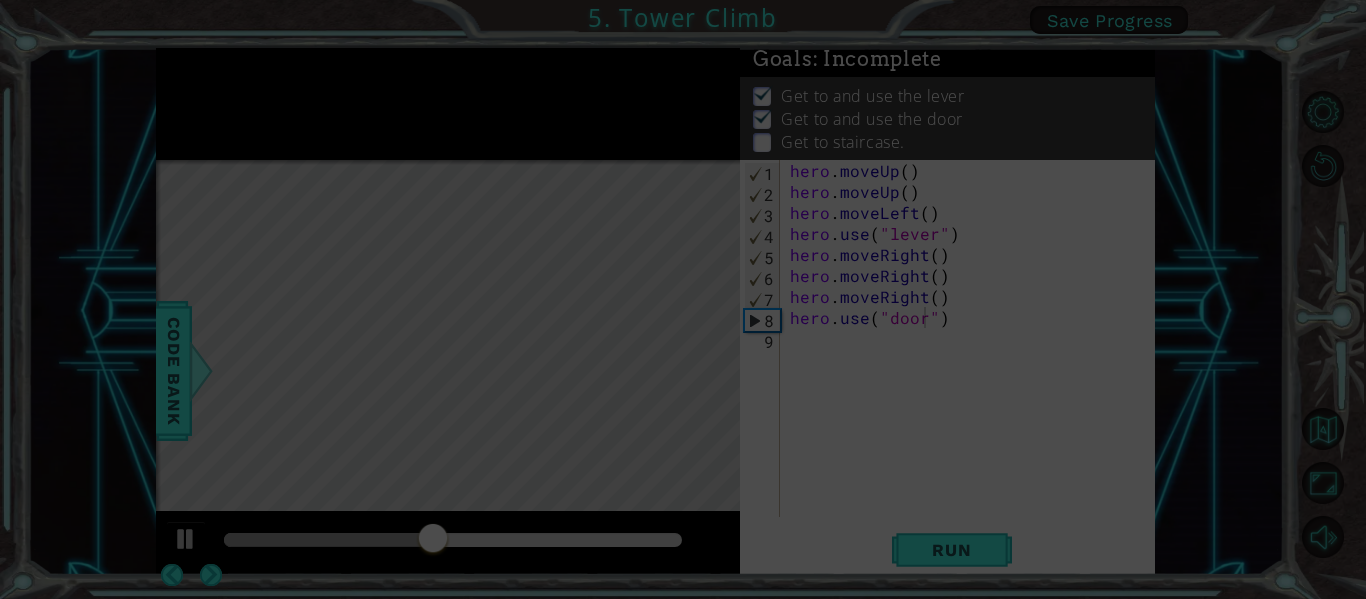 scroll, scrollTop: 2, scrollLeft: 0, axis: vertical 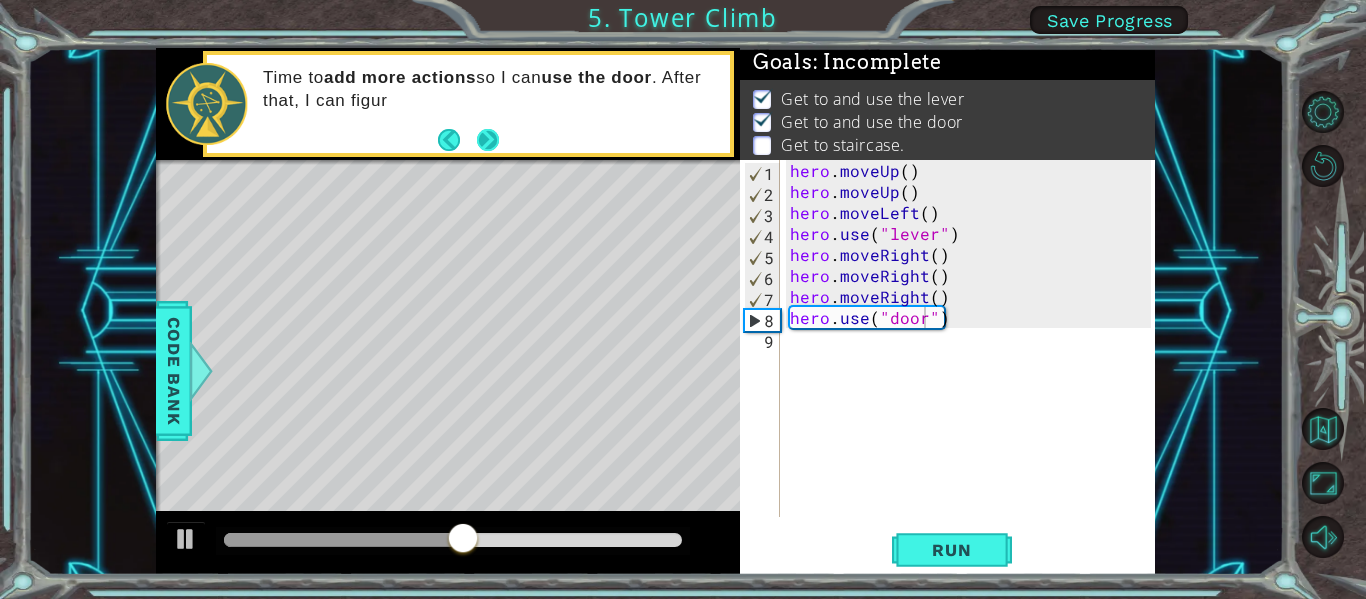 click at bounding box center (488, 140) 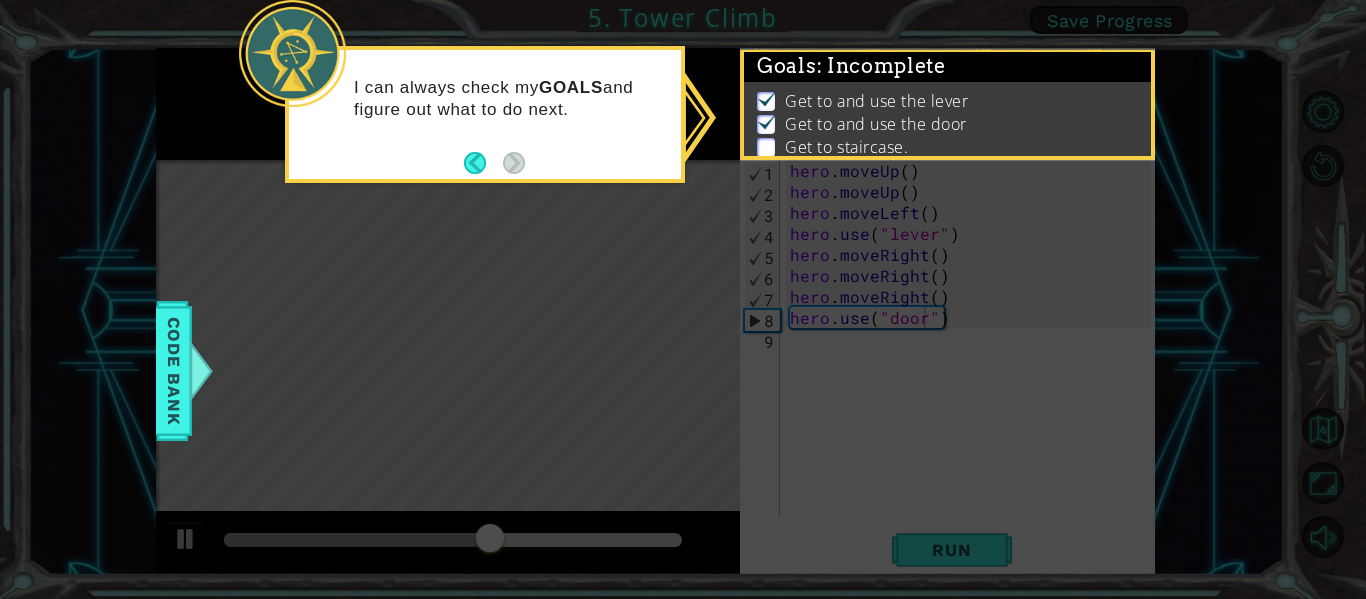click 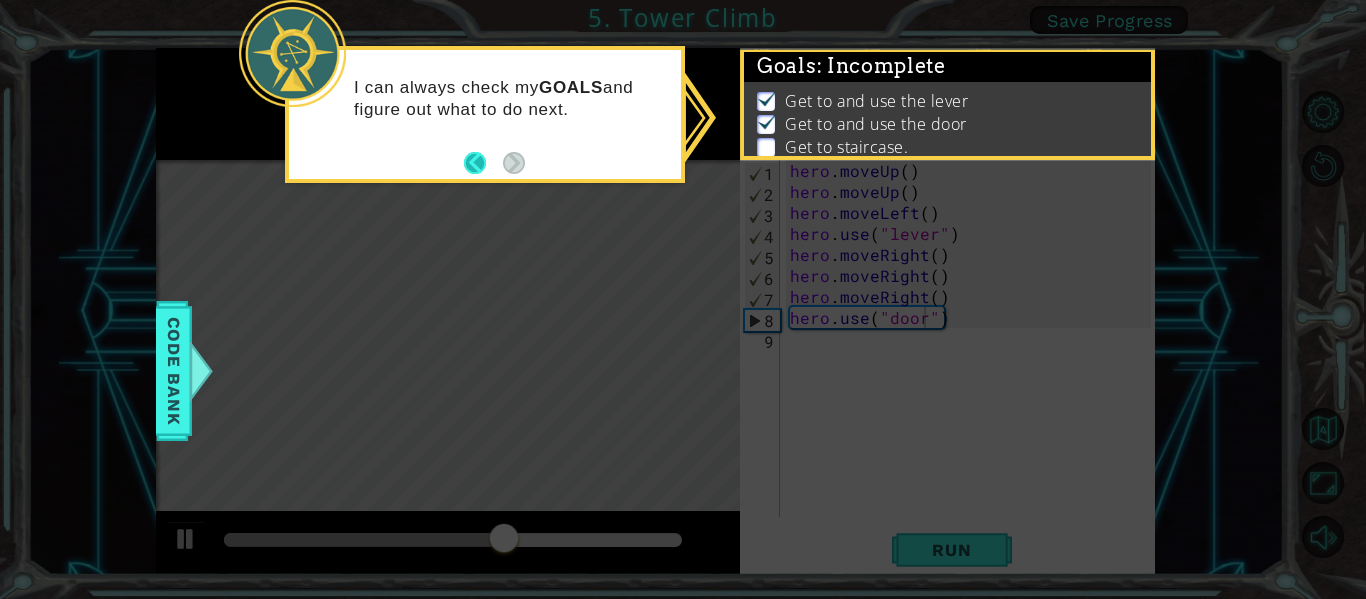 click at bounding box center (483, 163) 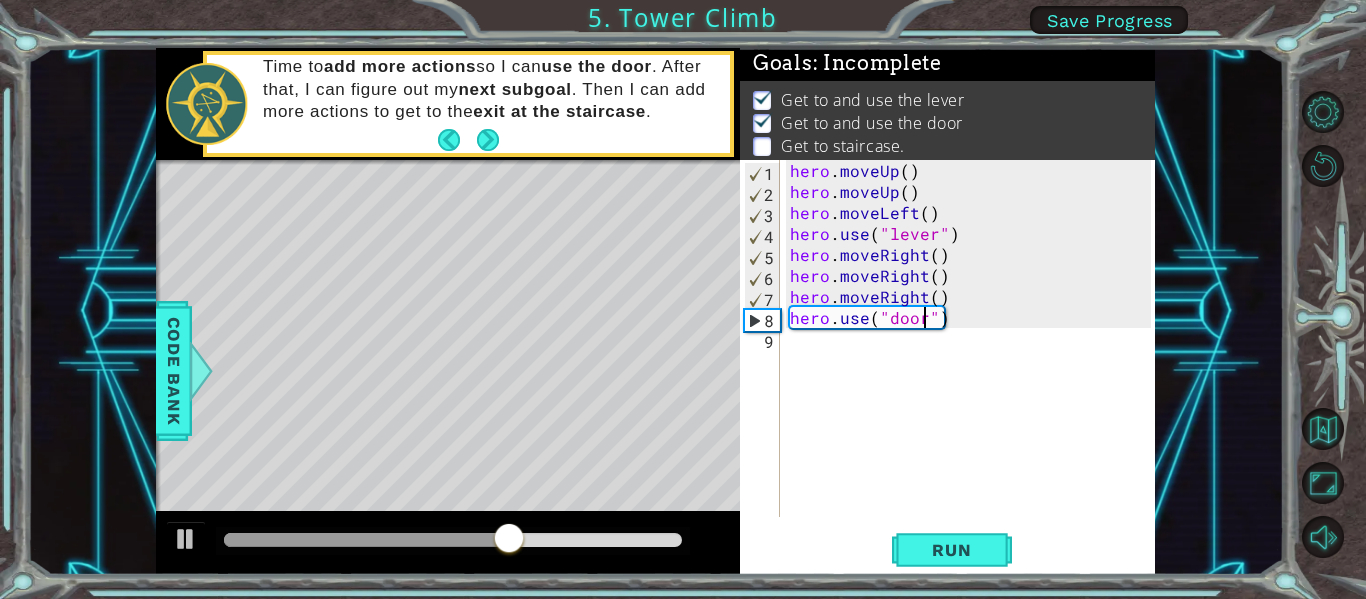 scroll, scrollTop: 0, scrollLeft: 0, axis: both 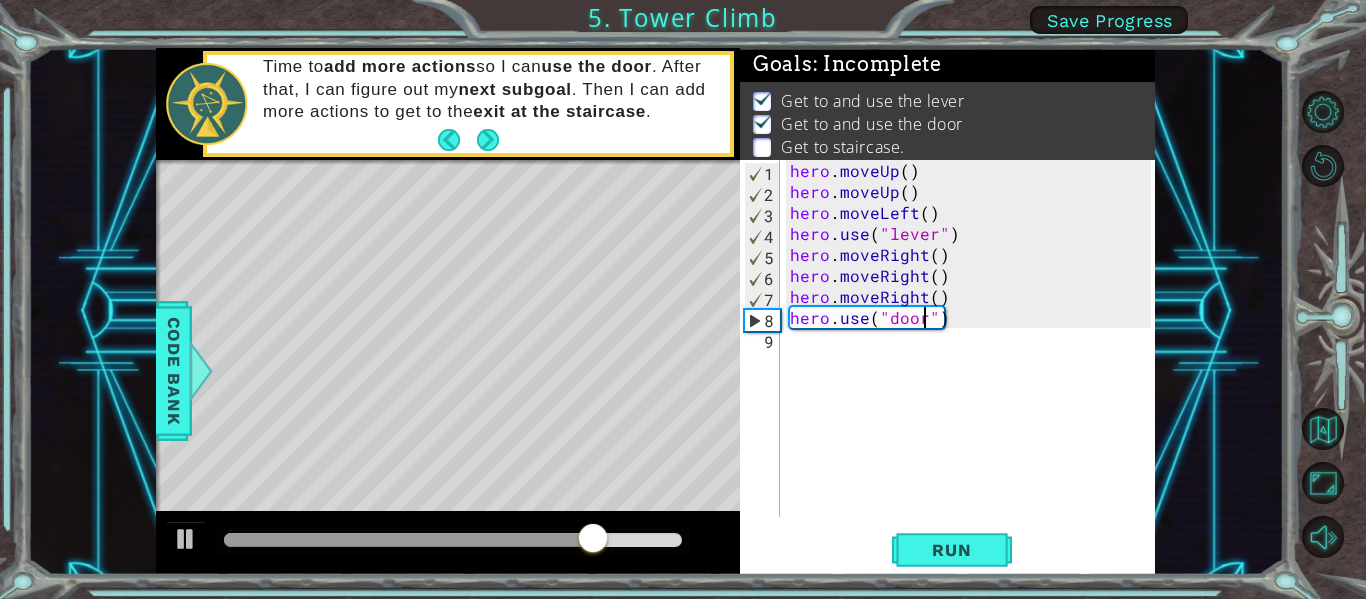 click on "hero . moveUp ( ) hero . moveUp ( ) hero . moveLeft ( ) hero . use ( "lever" ) hero . moveRight ( ) hero . moveRight ( ) hero . moveRight ( ) hero . use ( "door" )" at bounding box center (973, 359) 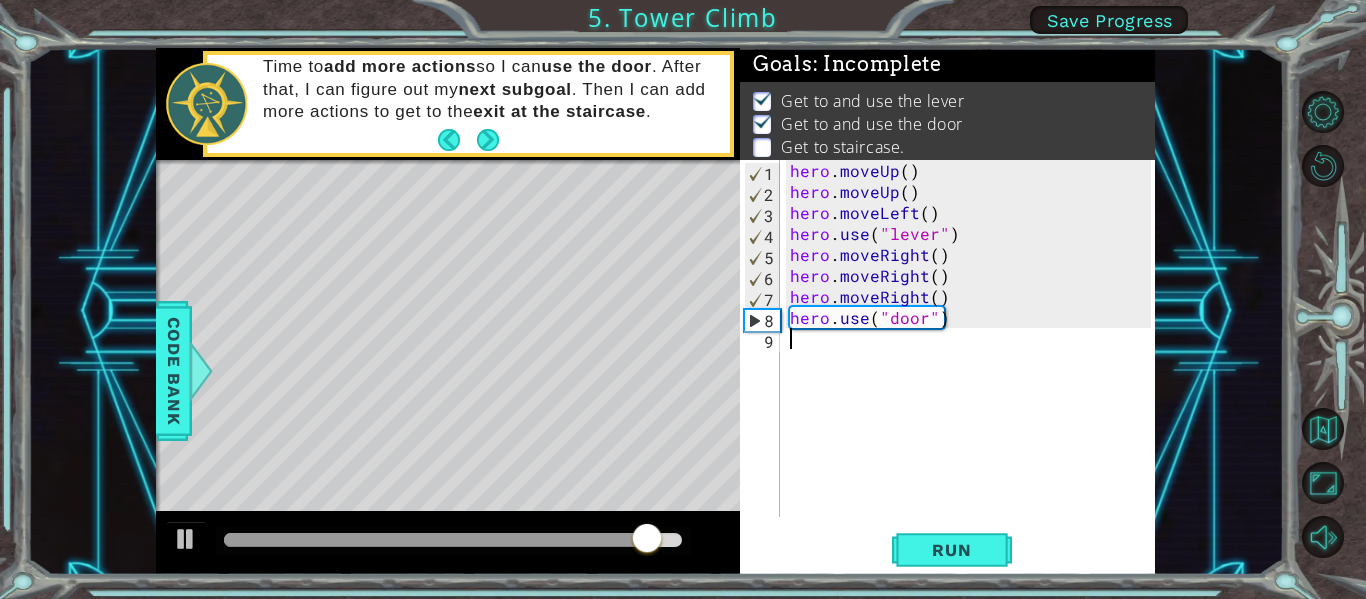 type on "h" 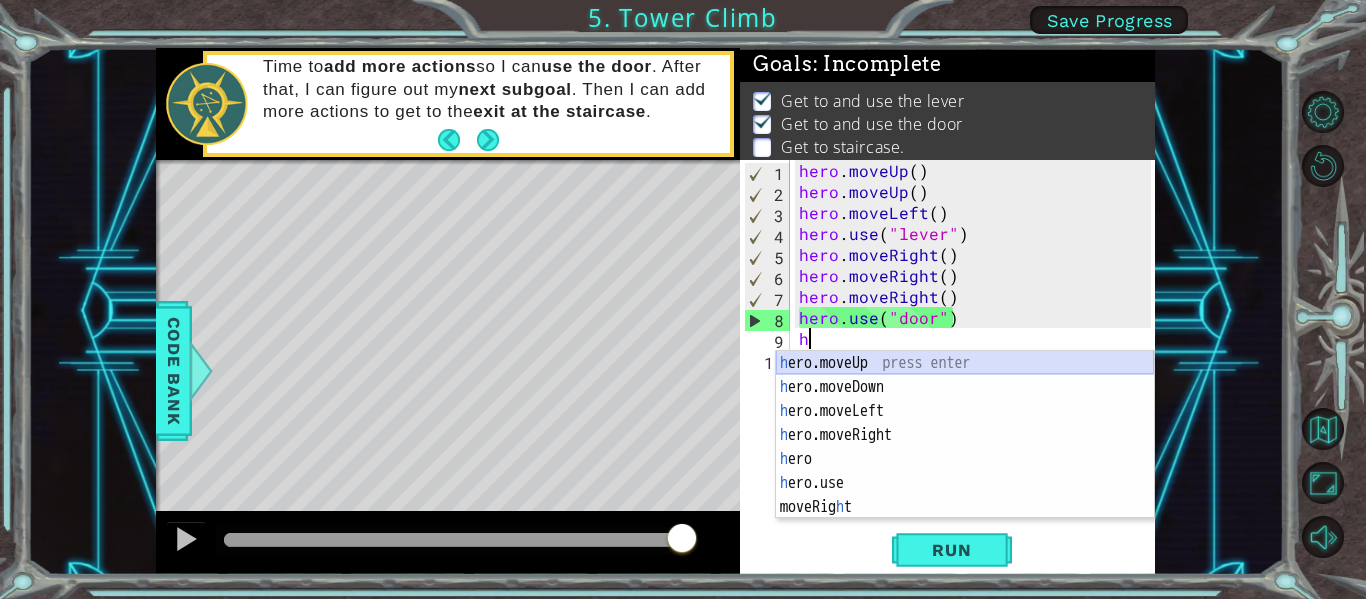 click on "h ero.moveUp press enter h ero.moveDown press enter h ero.moveLeft press enter h ero.moveRight press enter h ero press enter h ero.use press enter moveRig h t press enter" at bounding box center (965, 459) 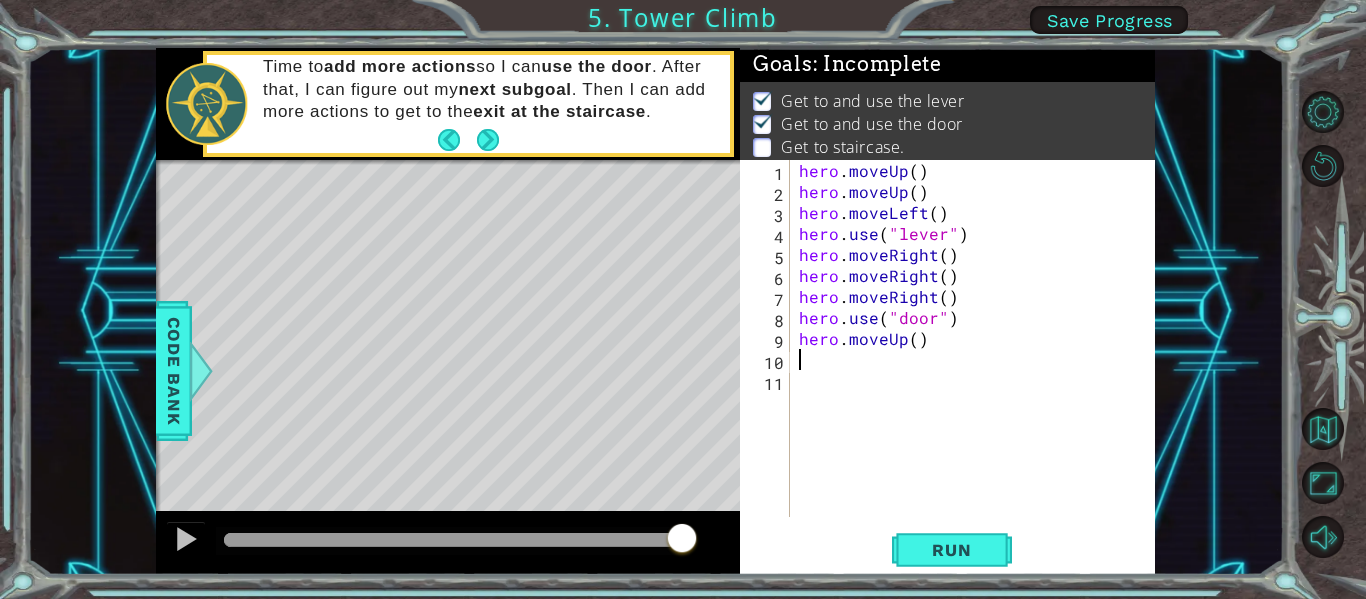 type on "h" 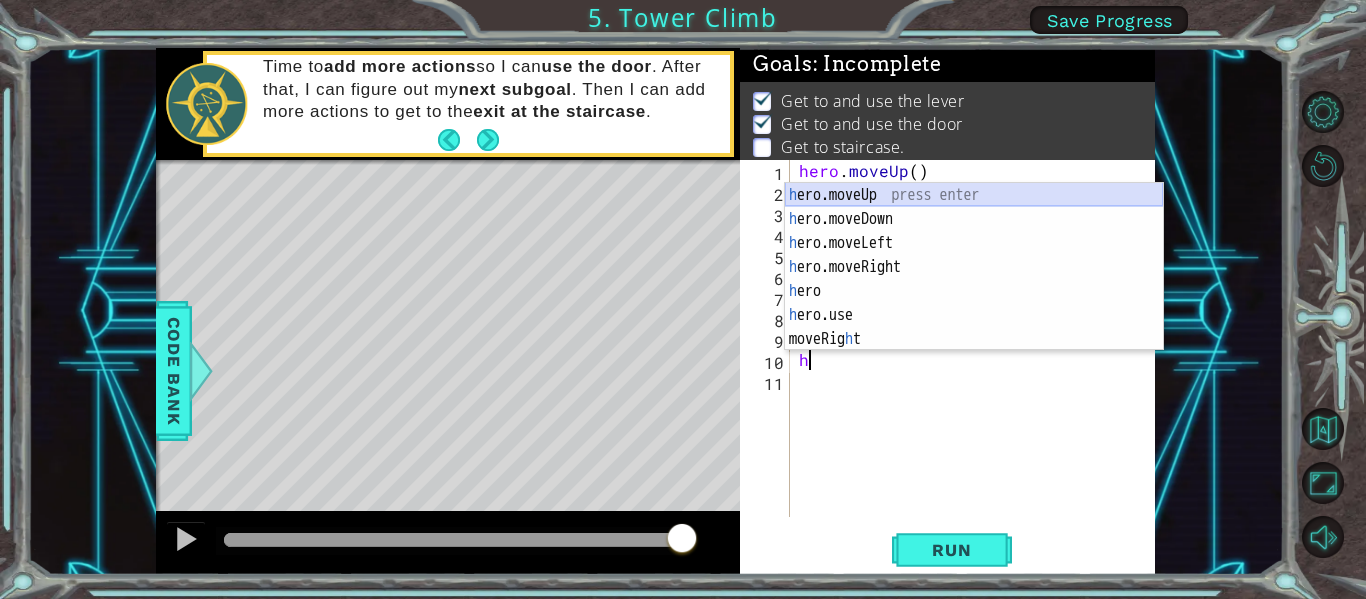 click on "h ero.moveUp press enter h ero.moveDown press enter h ero.moveLeft press enter h ero.moveRight press enter h ero press enter h ero.use press enter moveRig h t press enter" at bounding box center (974, 291) 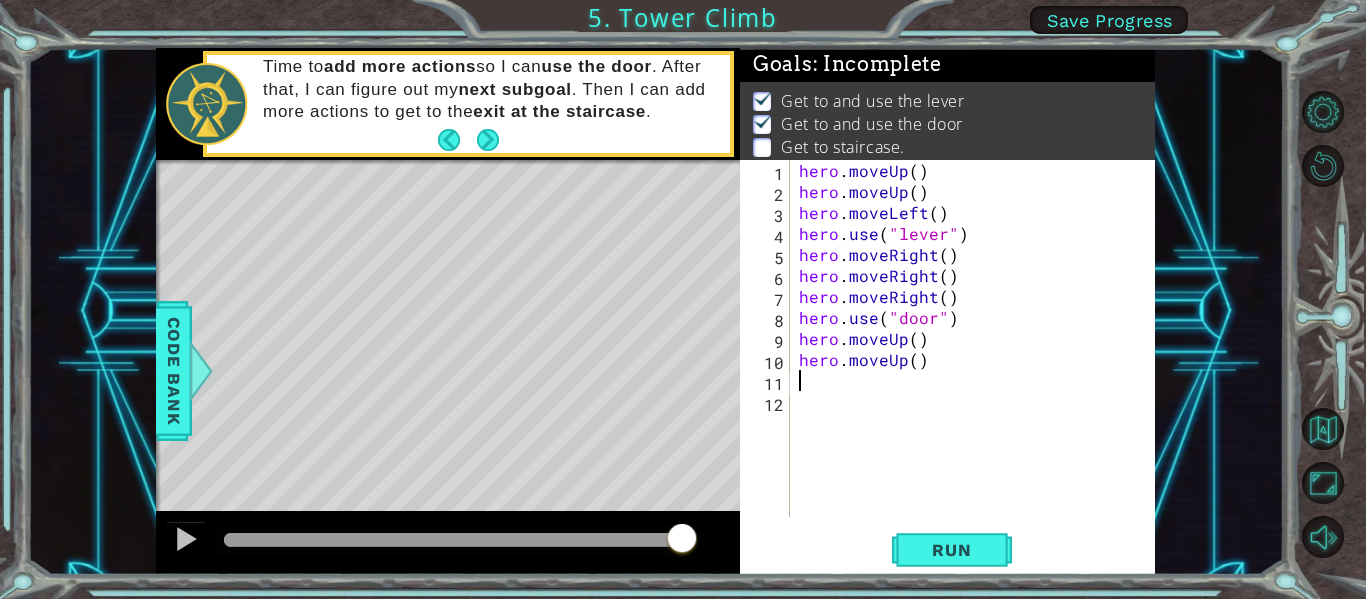 type on "h" 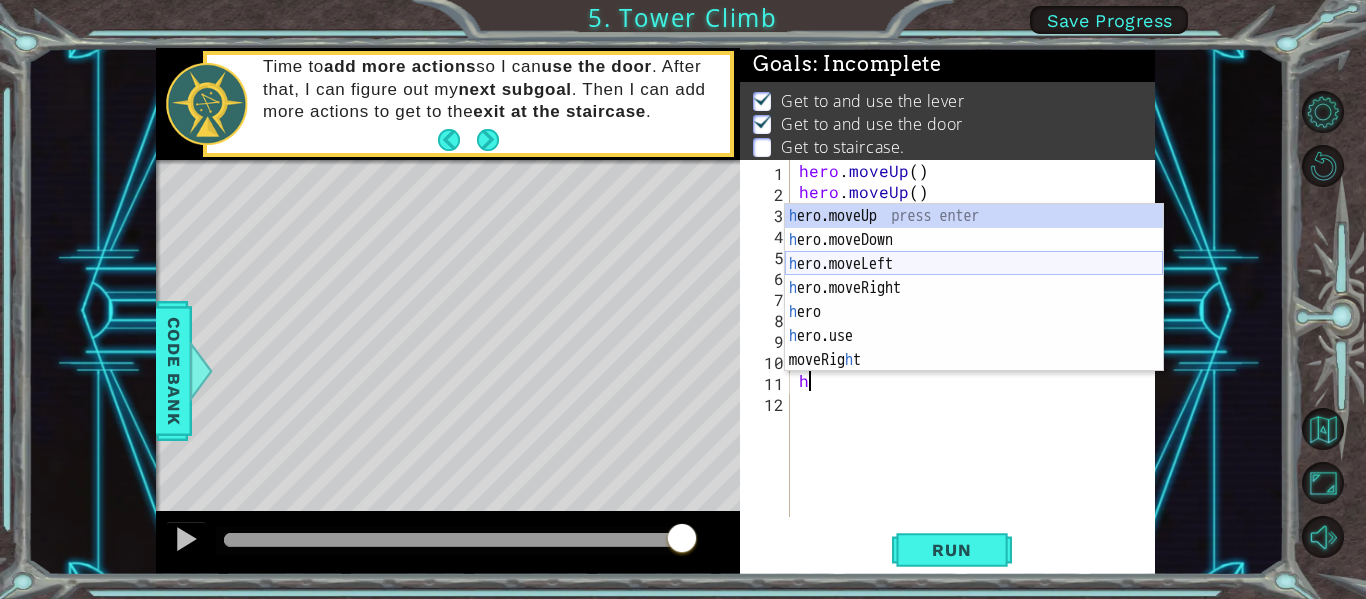 click on "h ero.moveUp press enter h ero.moveDown press enter h ero.moveLeft press enter h ero.moveRight press enter h ero press enter h ero.use press enter moveRig h t press enter" at bounding box center (974, 312) 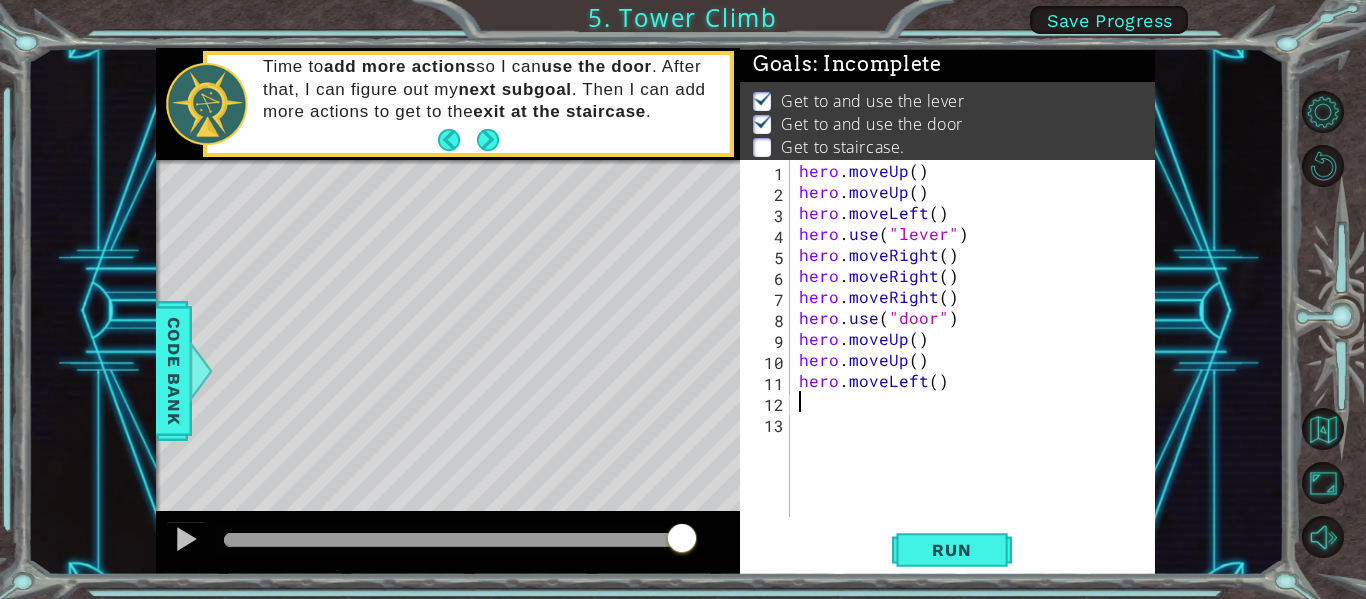 type on "h" 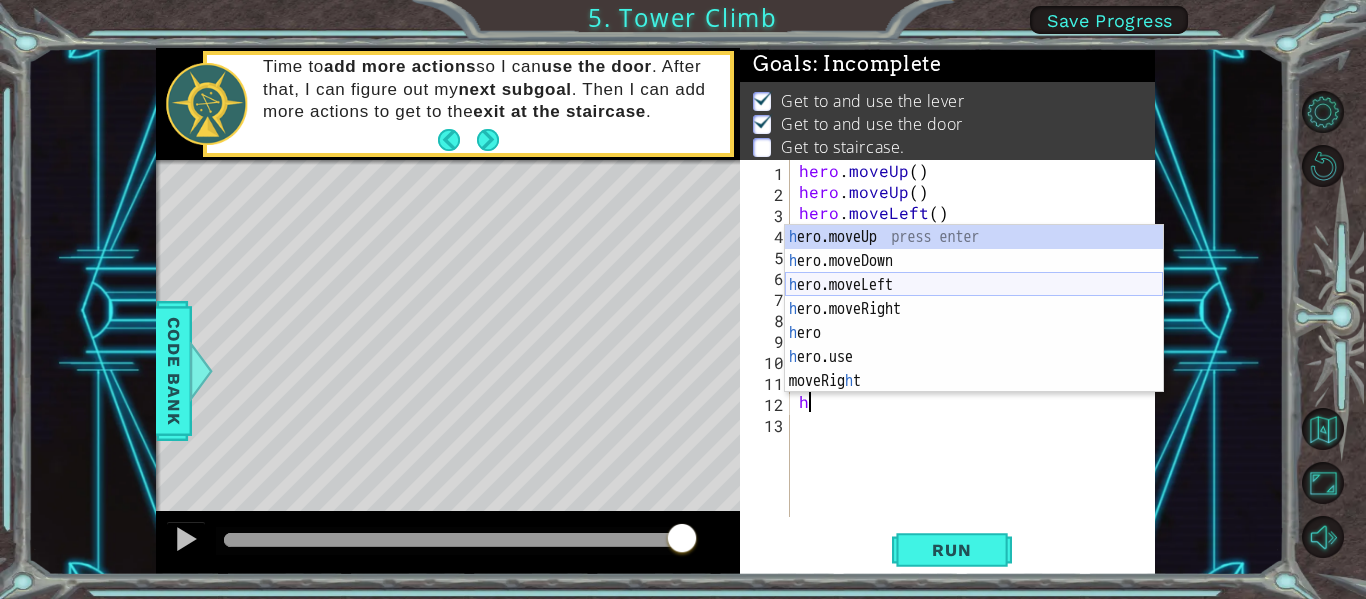click on "h ero.moveUp press enter h ero.moveDown press enter h ero.moveLeft press enter h ero.moveRight press enter h ero press enter h ero.use press enter moveRig h t press enter" at bounding box center [974, 333] 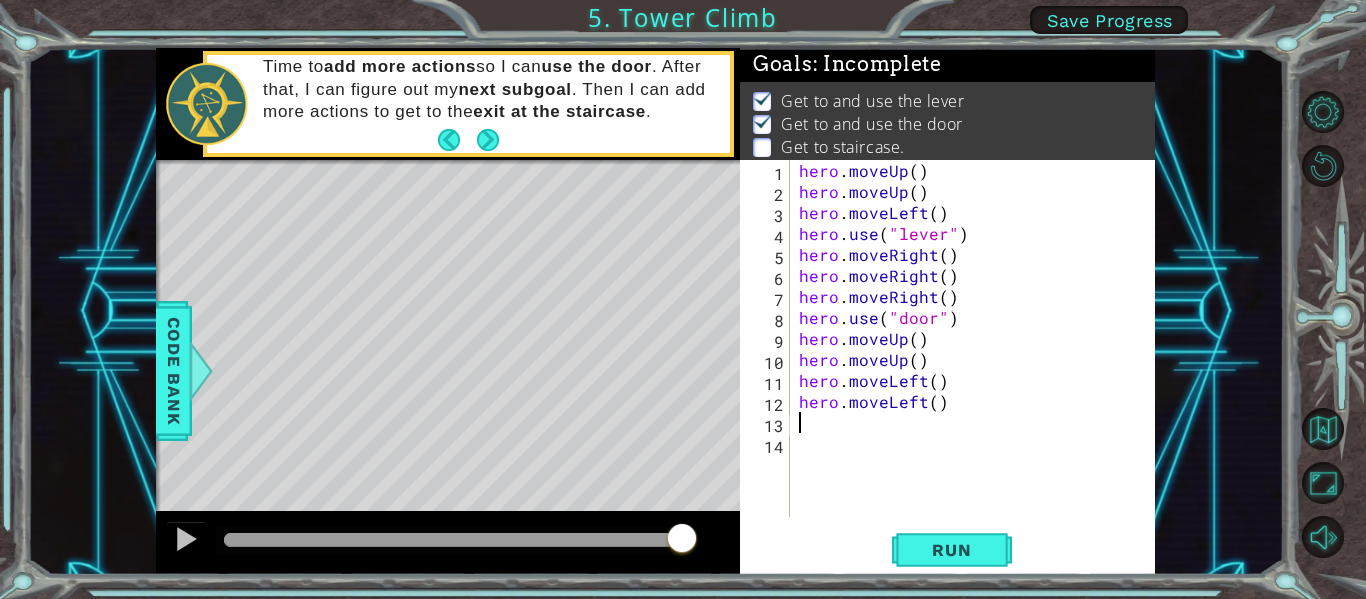 type on "h" 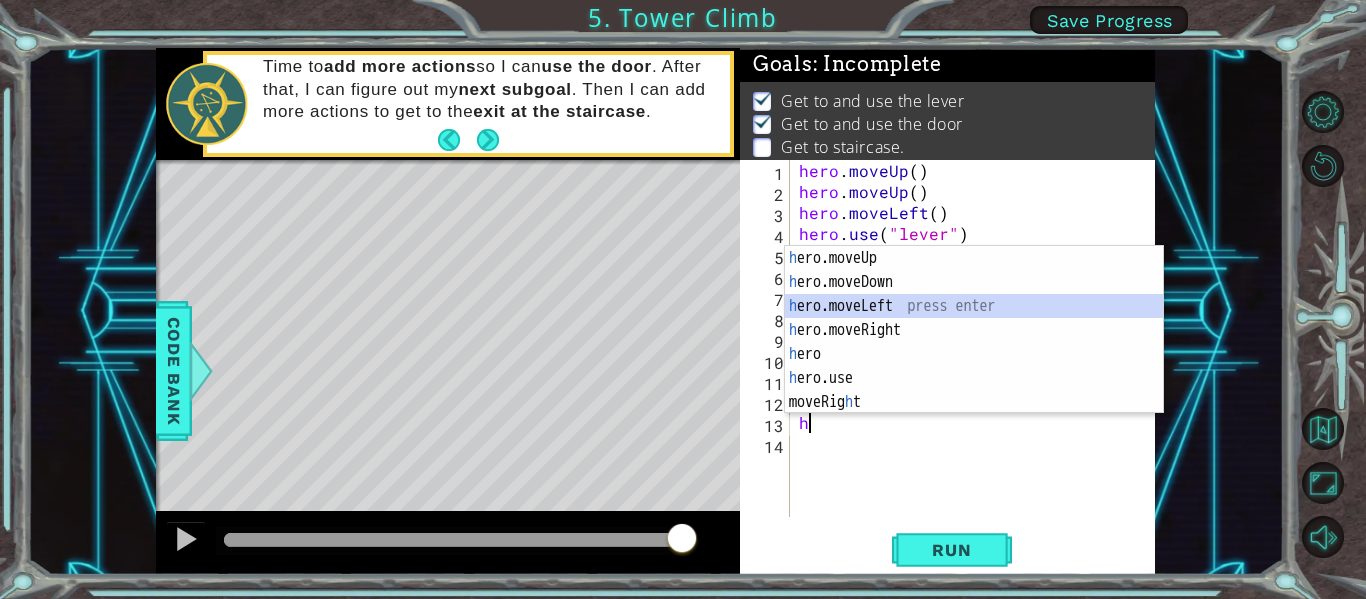 click on "h ero.moveUp press enter h ero.moveDown press enter h ero.moveLeft press enter h ero.moveRight press enter h ero press enter h ero.use press enter moveRig h t press enter" at bounding box center [974, 354] 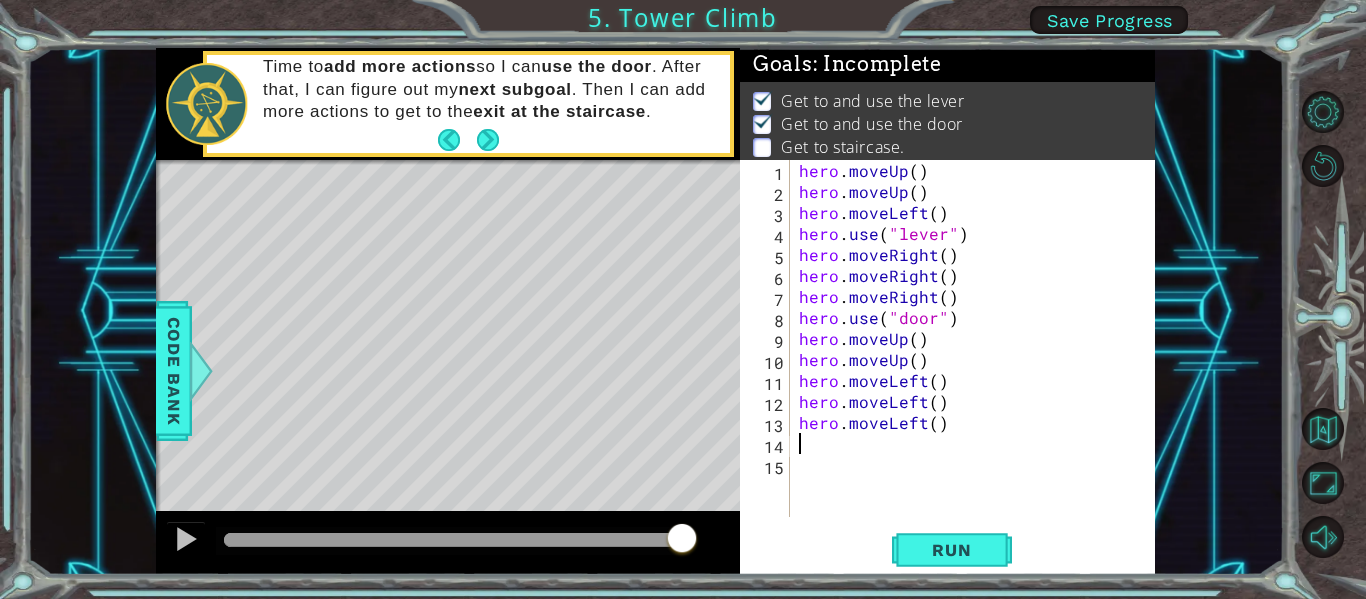 type on "h" 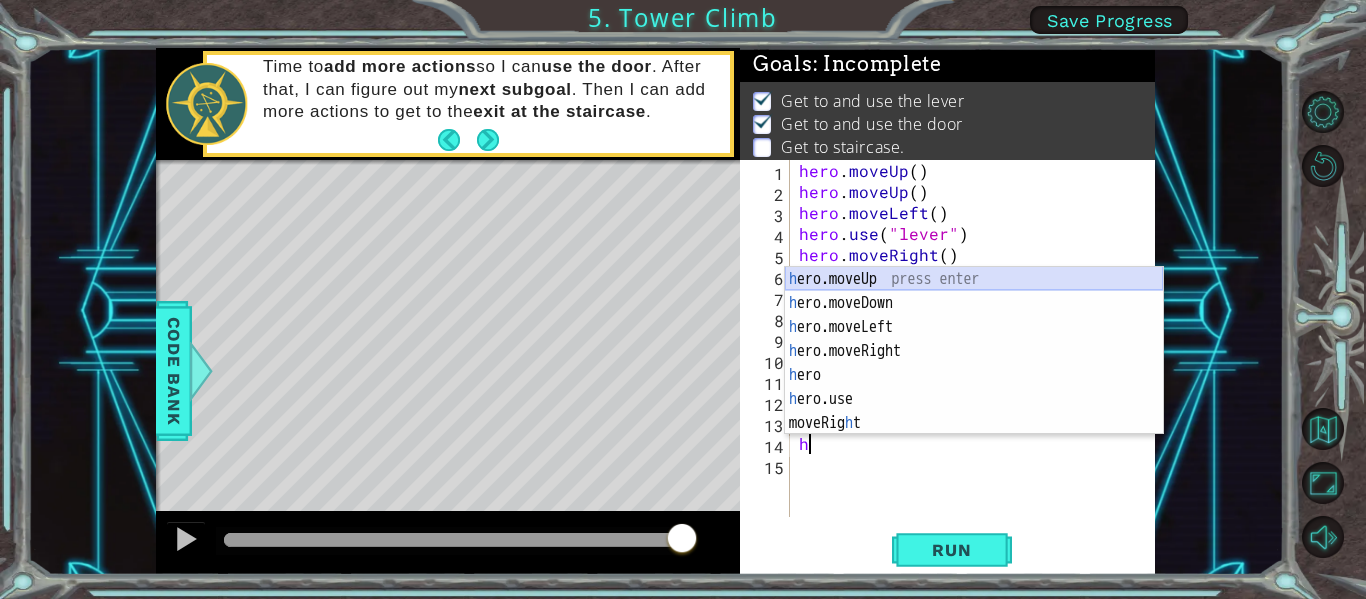 click on "h ero.moveUp press enter h ero.moveDown press enter h ero.moveLeft press enter h ero.moveRight press enter h ero press enter h ero.use press enter moveRig h t press enter" at bounding box center [974, 375] 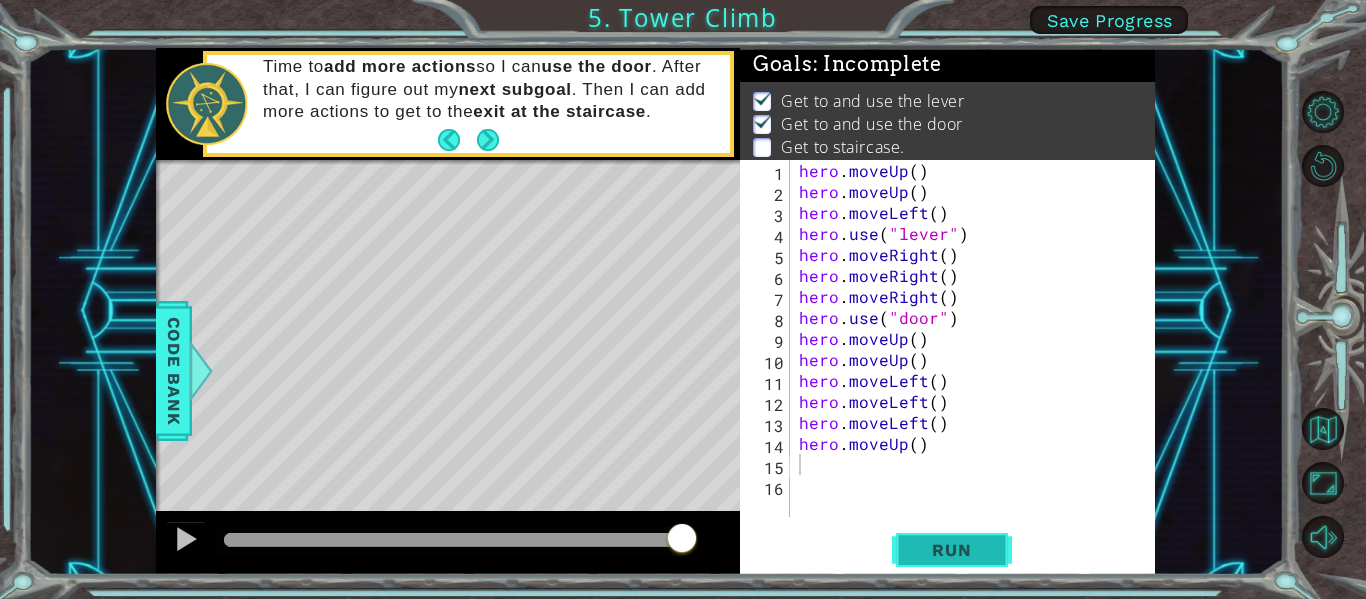 click on "Run" at bounding box center (951, 550) 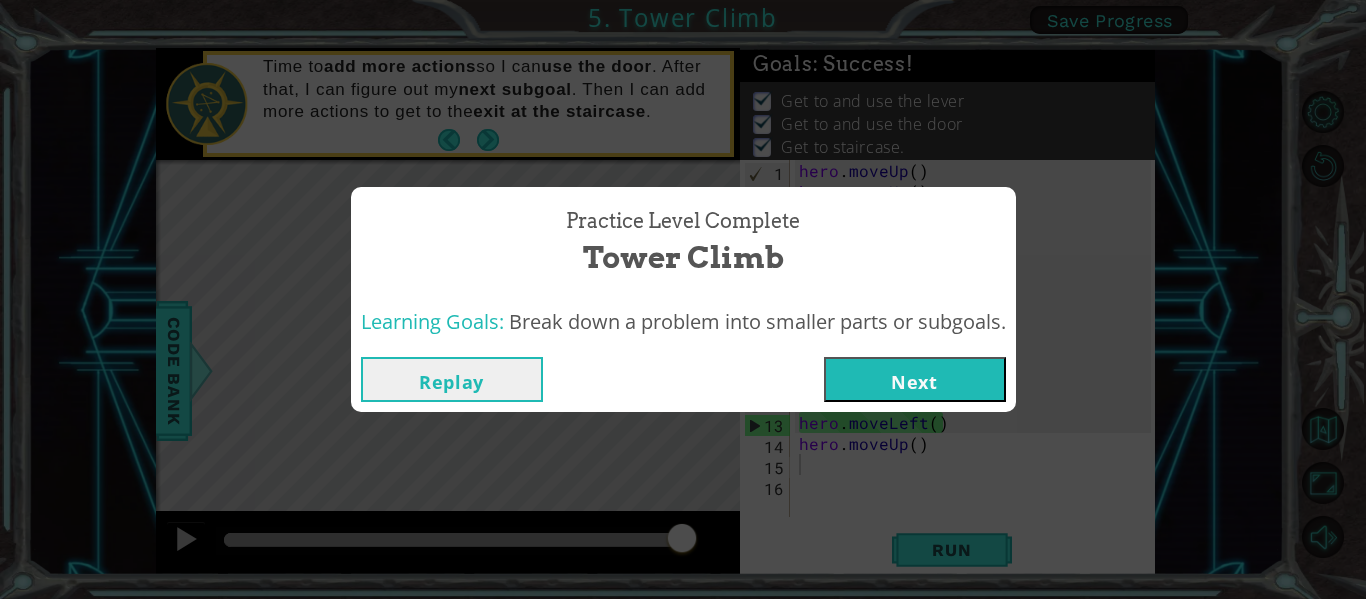 click on "Next" at bounding box center [915, 379] 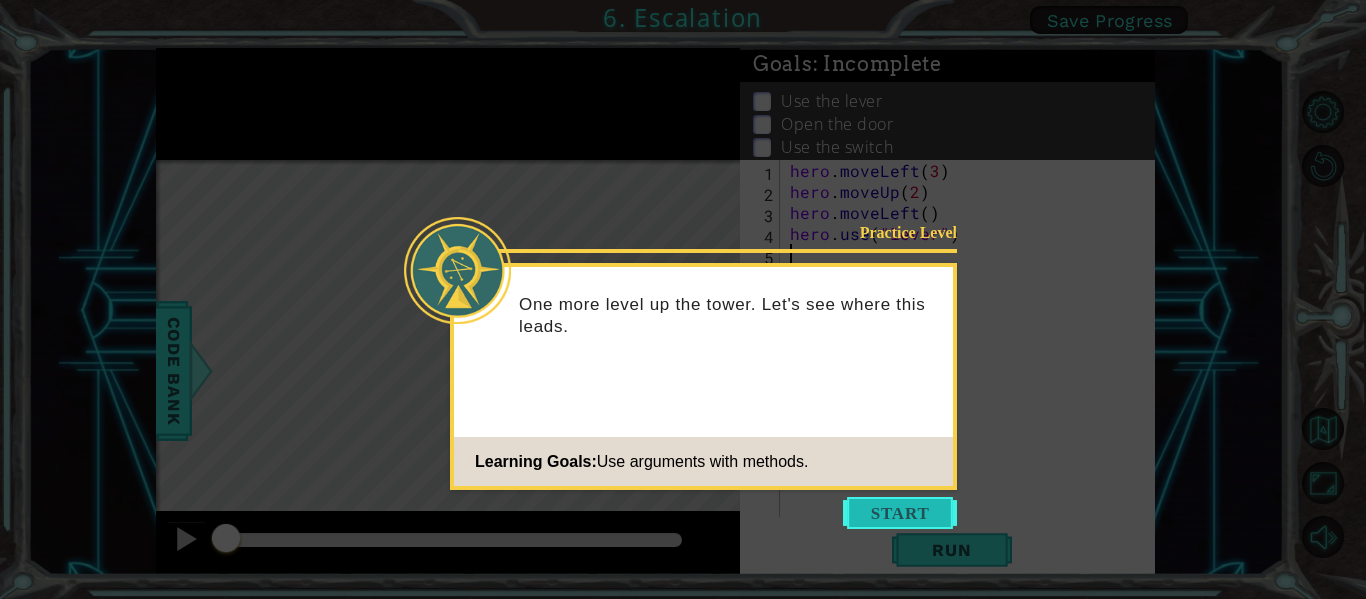 click at bounding box center (900, 513) 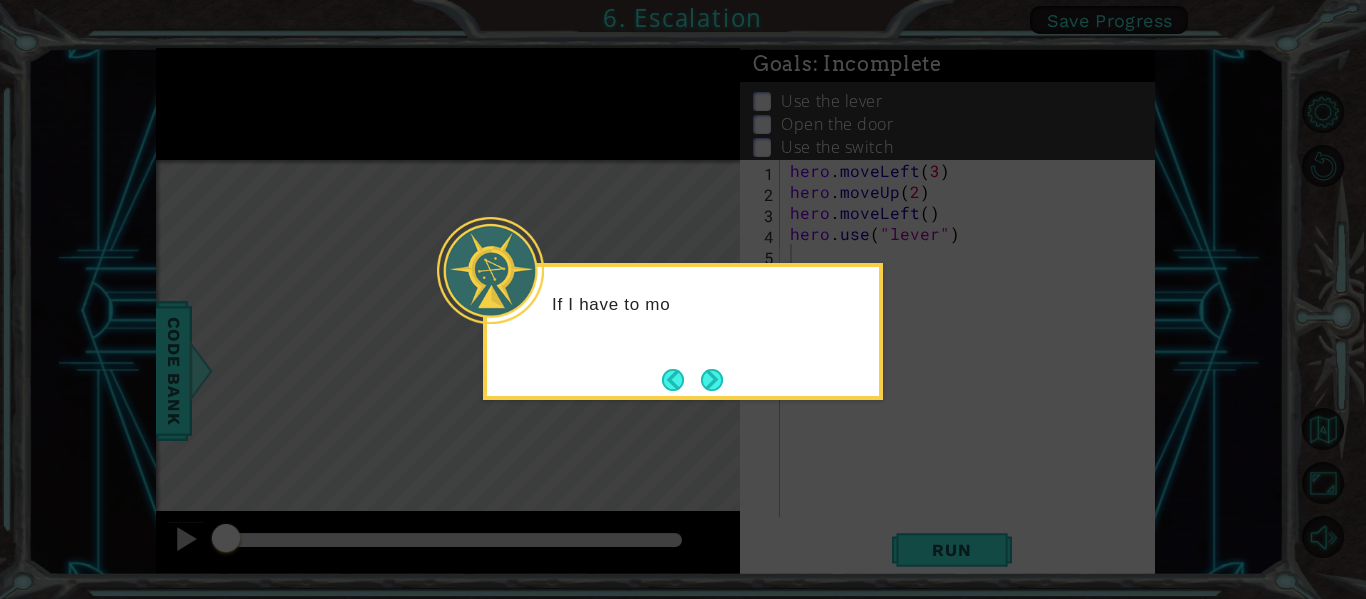 click 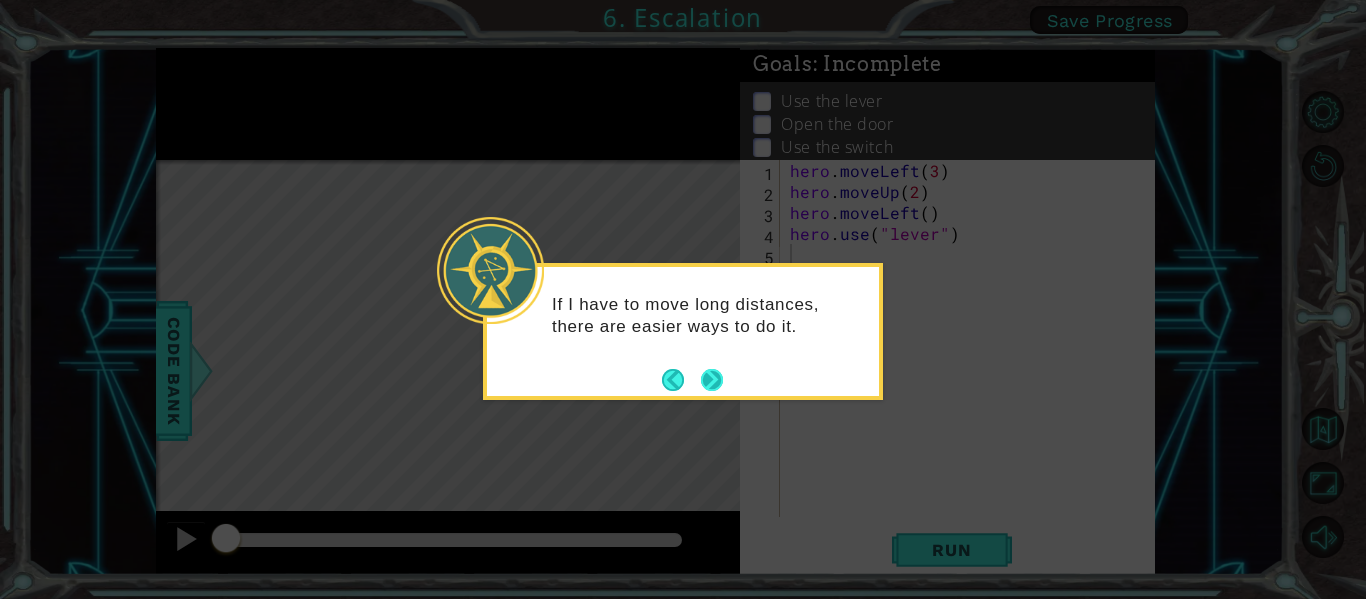 click at bounding box center (712, 380) 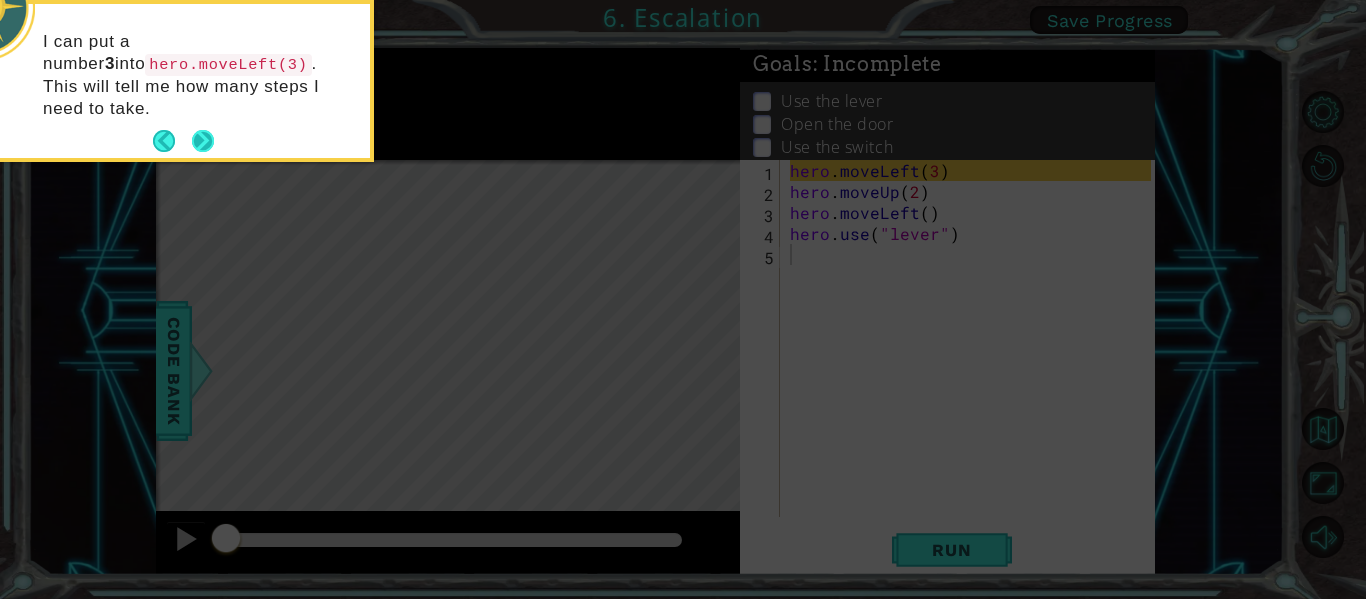 click at bounding box center [203, 141] 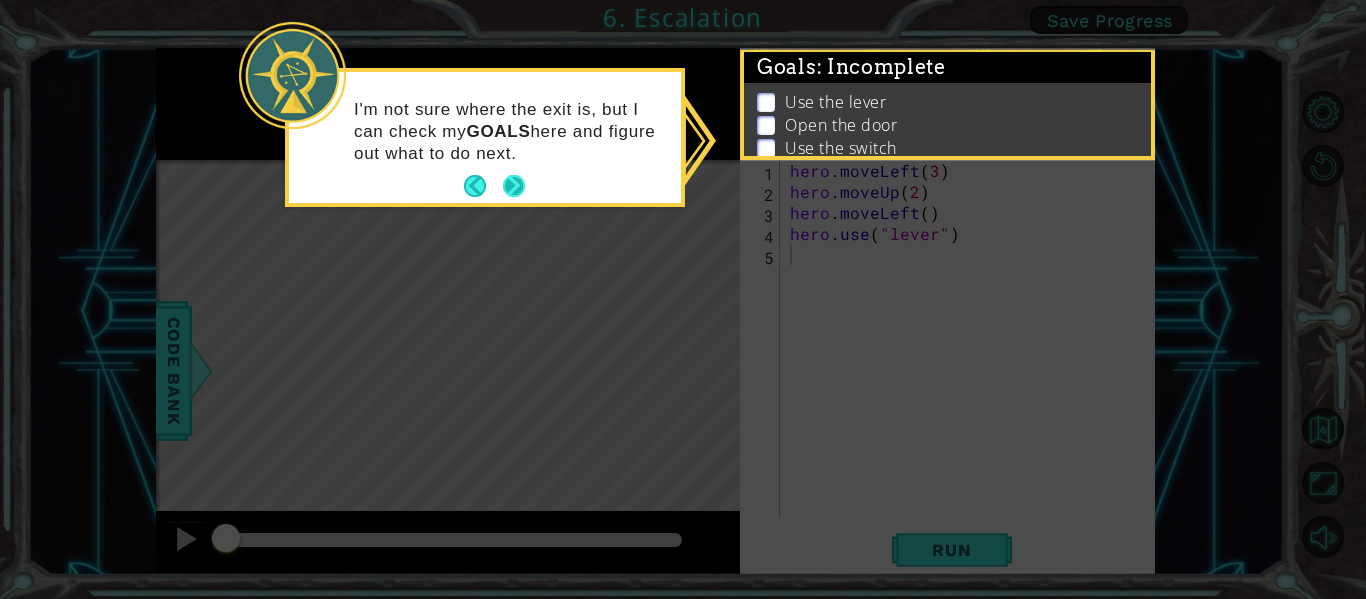 click at bounding box center (514, 186) 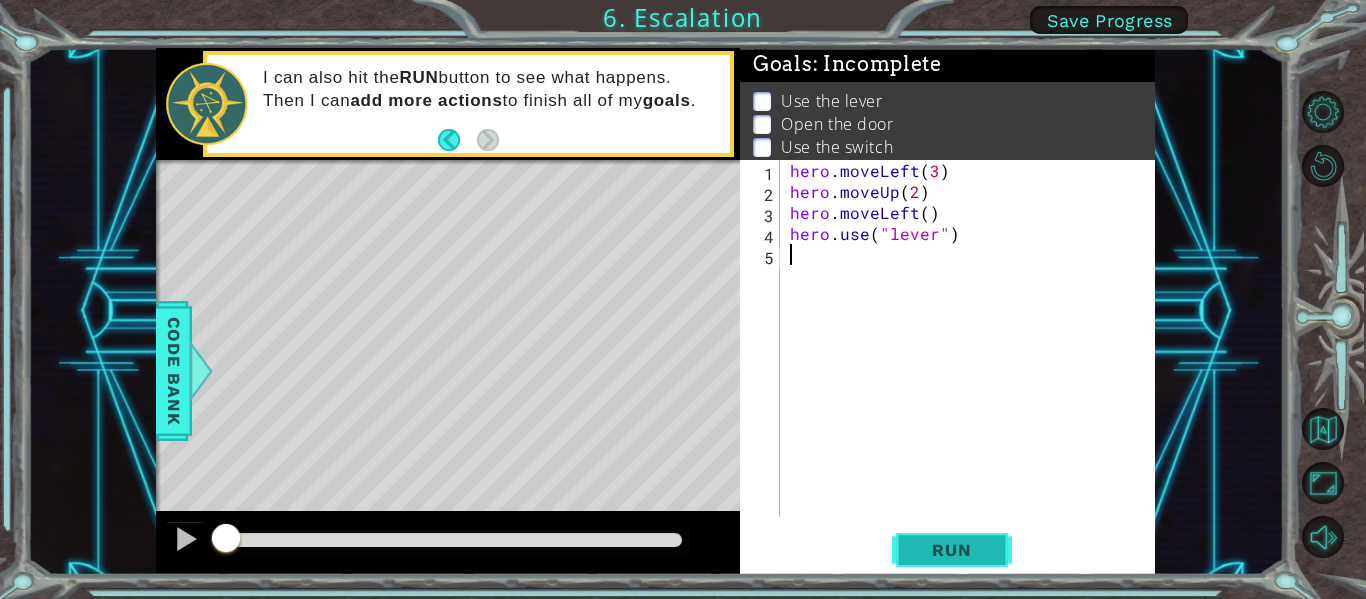 click on "Run" at bounding box center [951, 550] 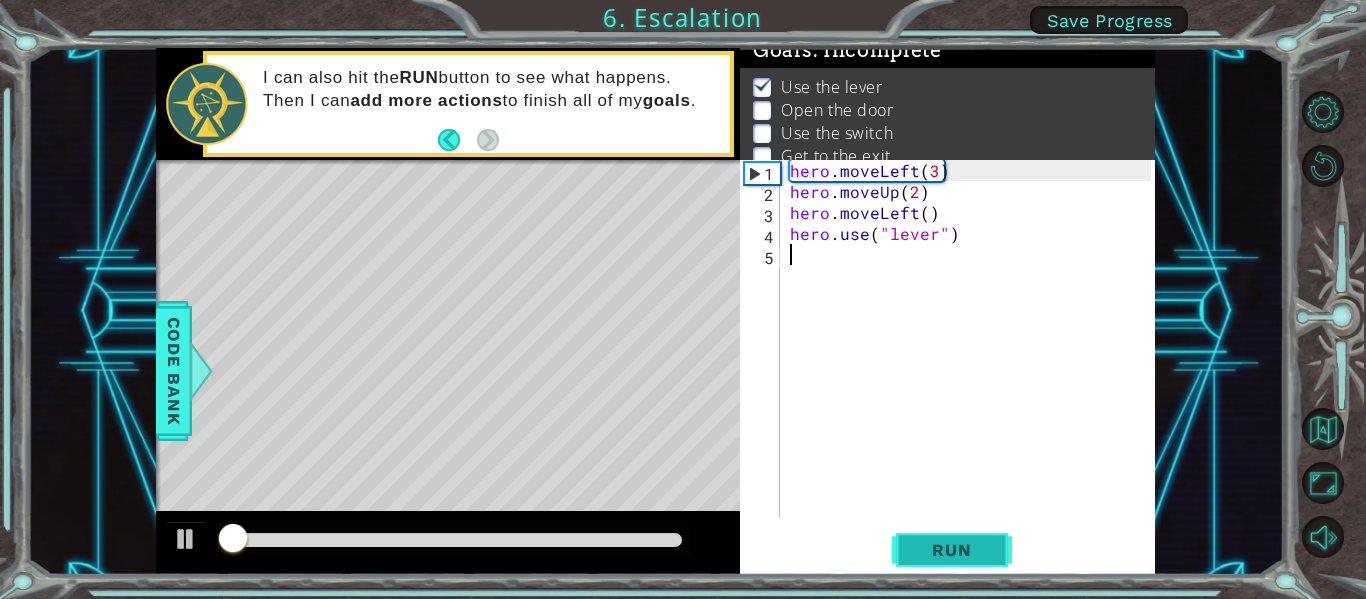 scroll, scrollTop: 16, scrollLeft: 0, axis: vertical 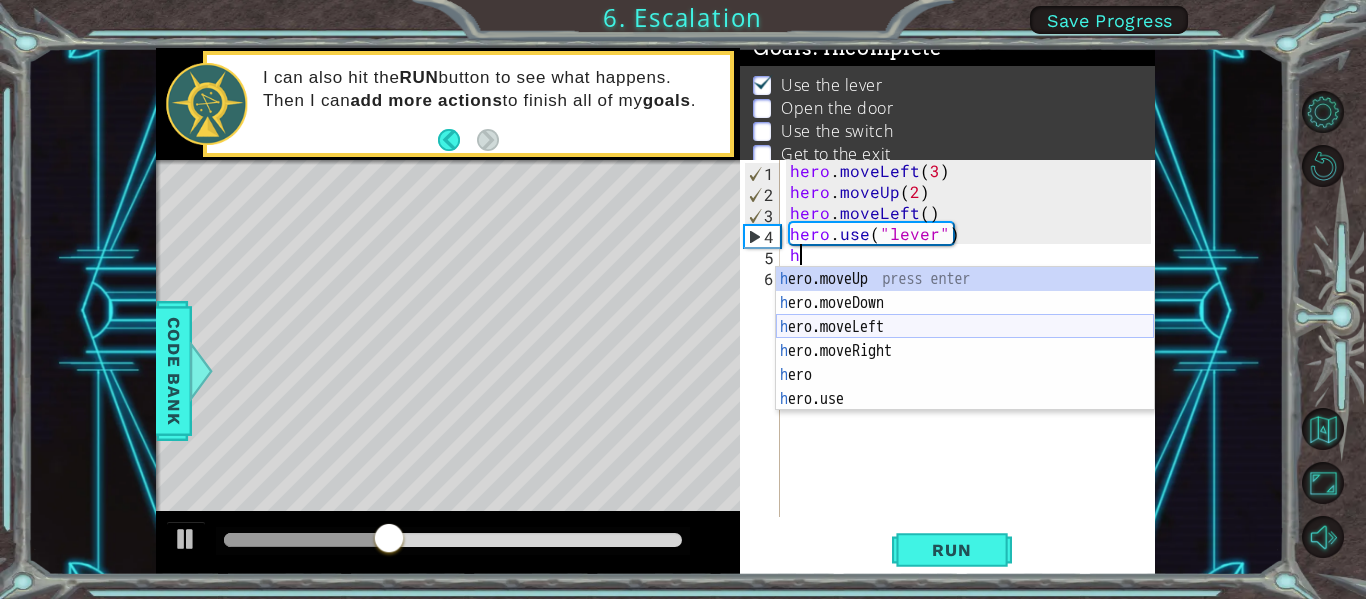 click on "h ero.moveUp press enter h ero.moveDown press enter h ero.moveLeft press enter h ero.moveRight press enter h ero press enter h ero.use press enter" at bounding box center [965, 363] 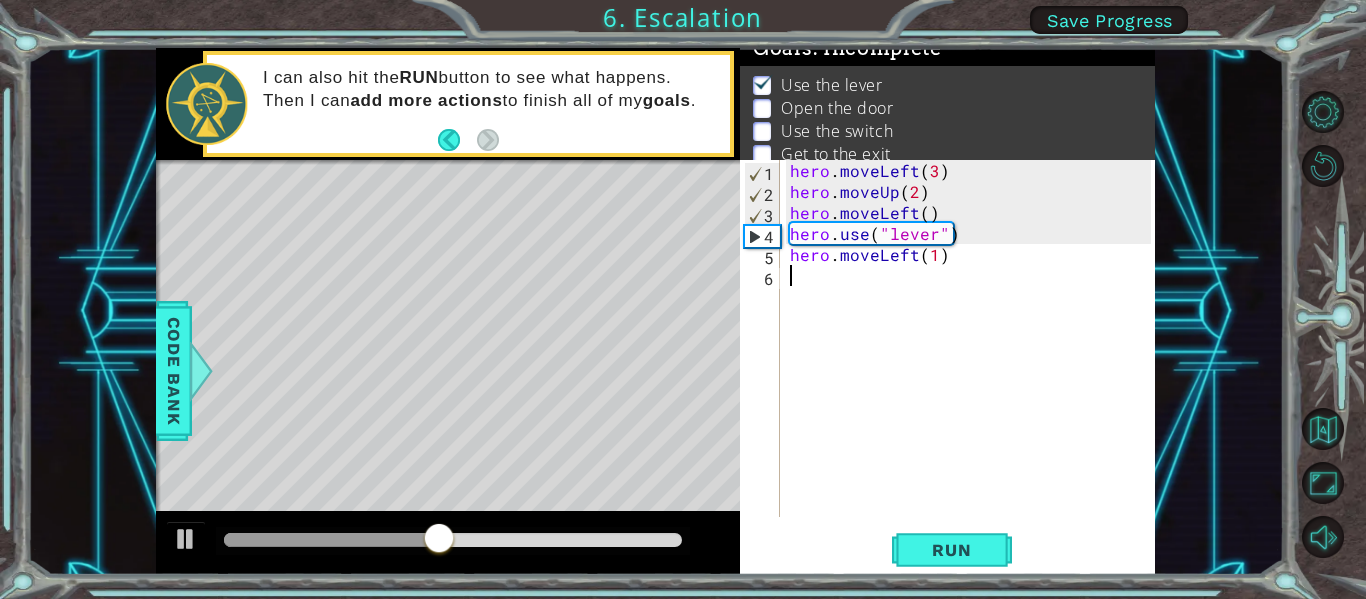 click on "hero . moveLeft ( 3 ) hero . moveUp ( 2 ) hero . moveLeft ( ) hero . use ( "lever" ) hero . moveLeft ( 1 )" at bounding box center [973, 359] 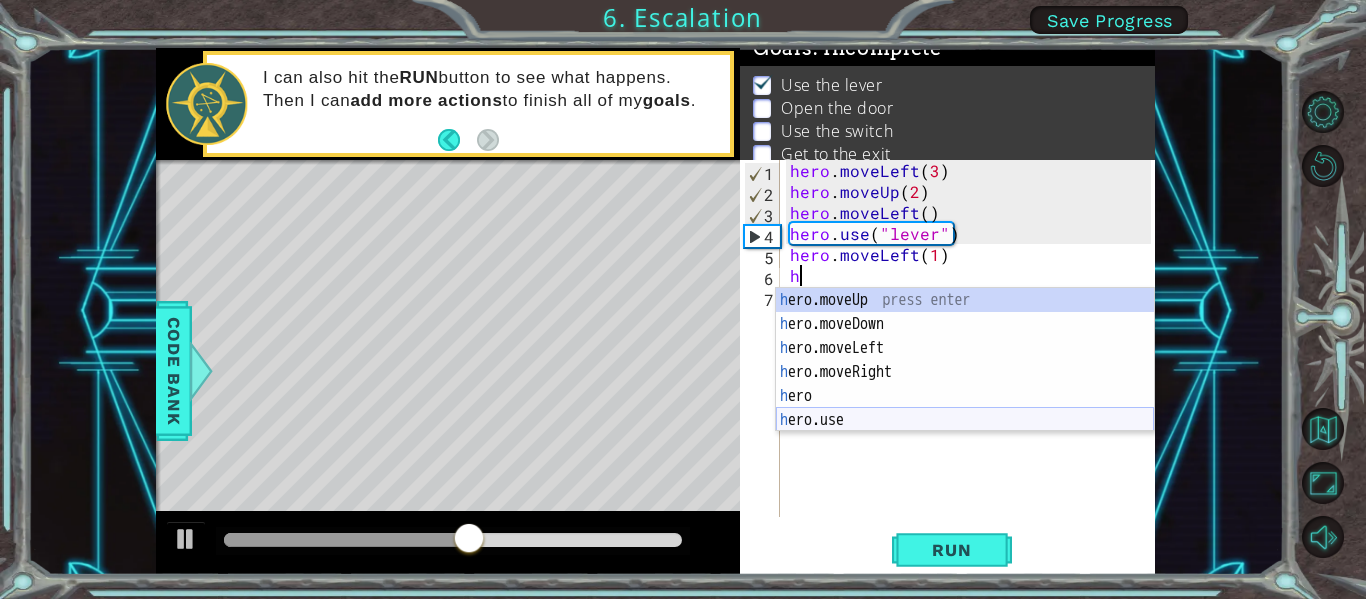 click on "h ero.moveUp press enter h ero.moveDown press enter h ero.moveLeft press enter h ero.moveRight press enter h ero press enter h ero.use press enter" at bounding box center (965, 384) 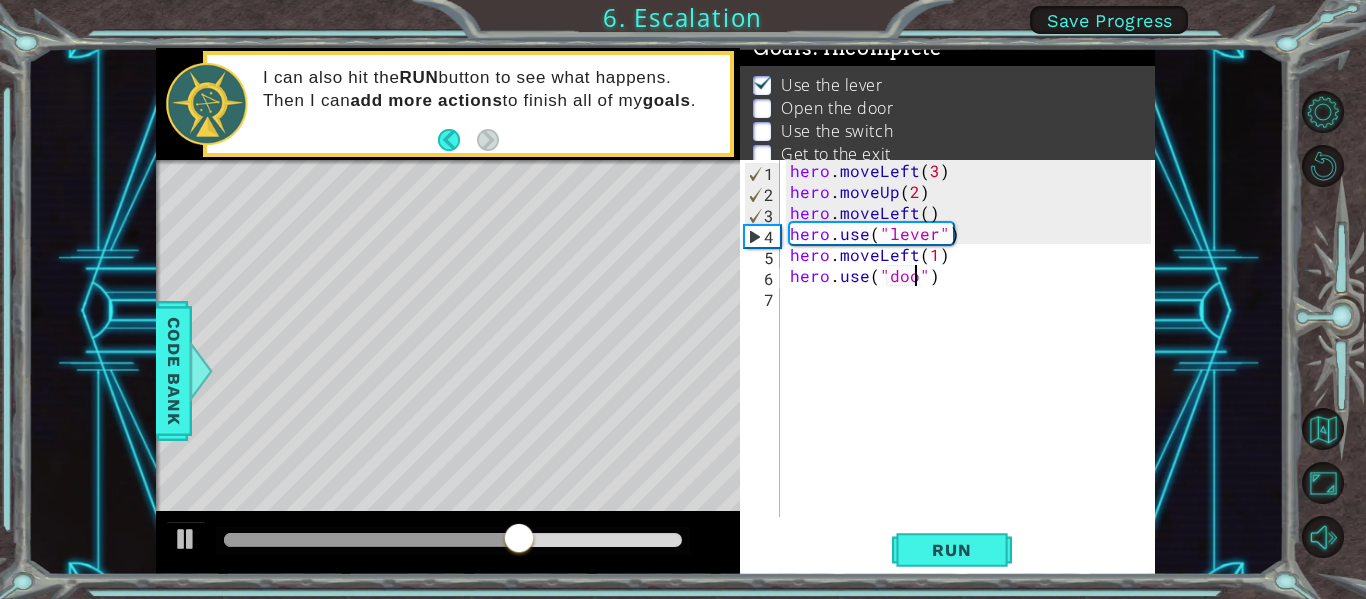 type on "hero.use("door")" 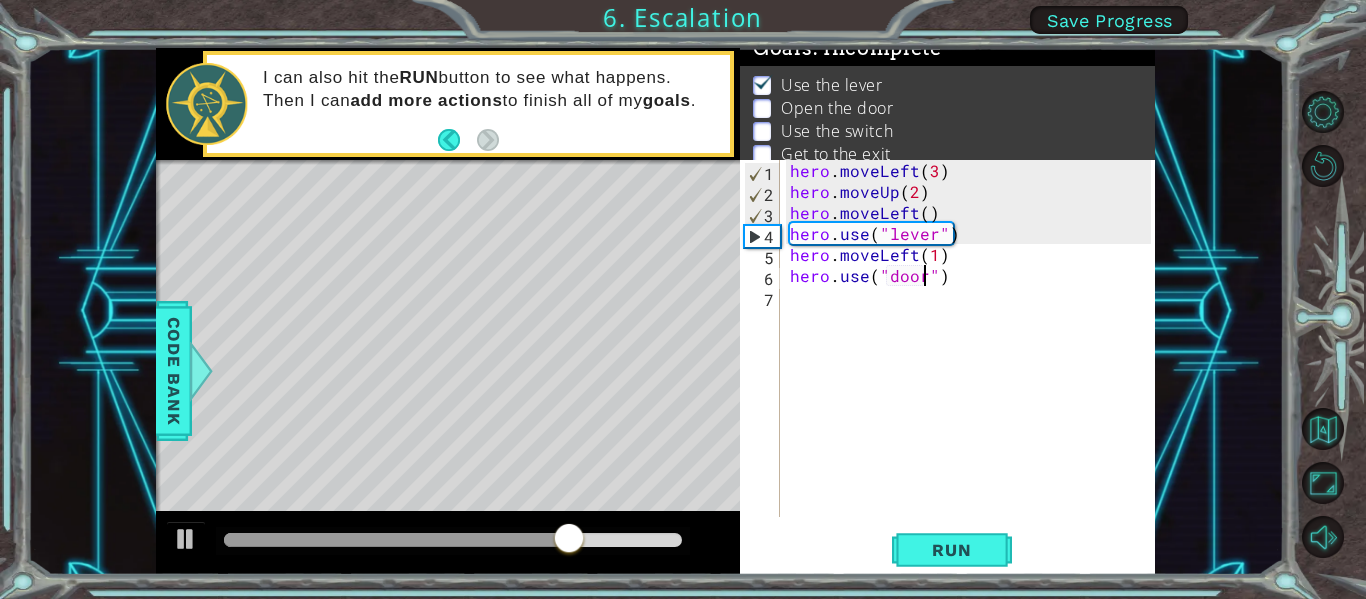 click on "hero . moveLeft ( 3 ) hero . moveUp ( 2 ) hero . moveLeft ( ) hero . use ( "lever" ) hero . moveLeft ( 1 ) hero . use ( "door" )" at bounding box center (973, 359) 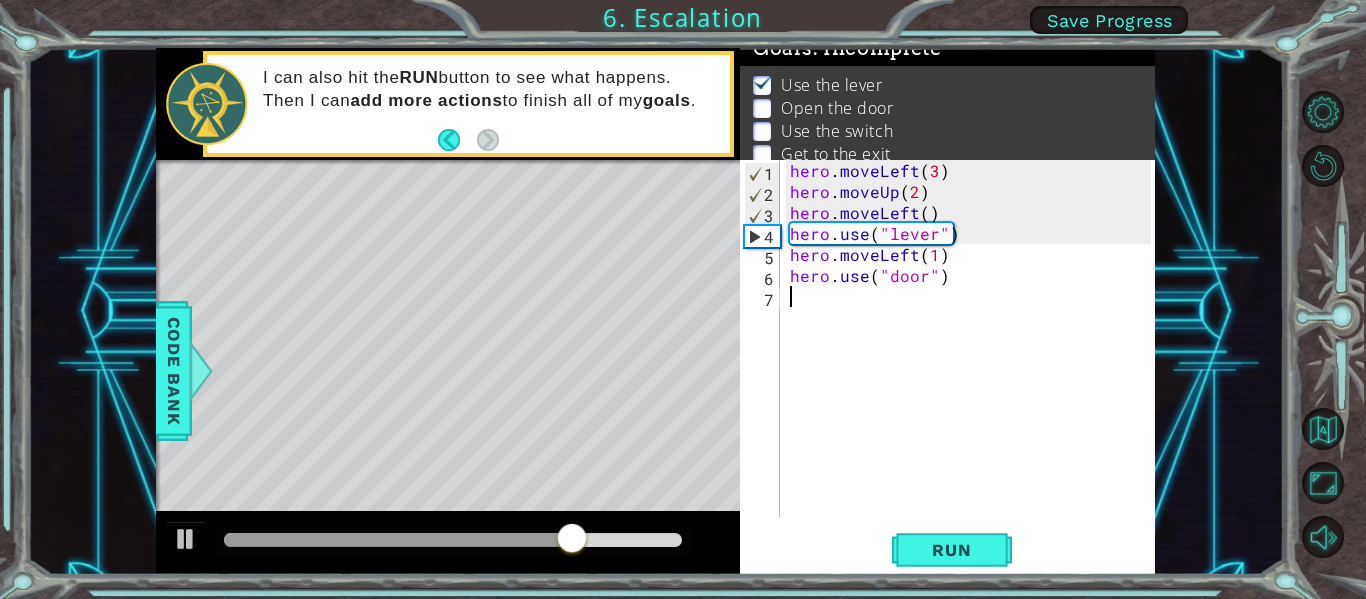 scroll, scrollTop: 0, scrollLeft: 0, axis: both 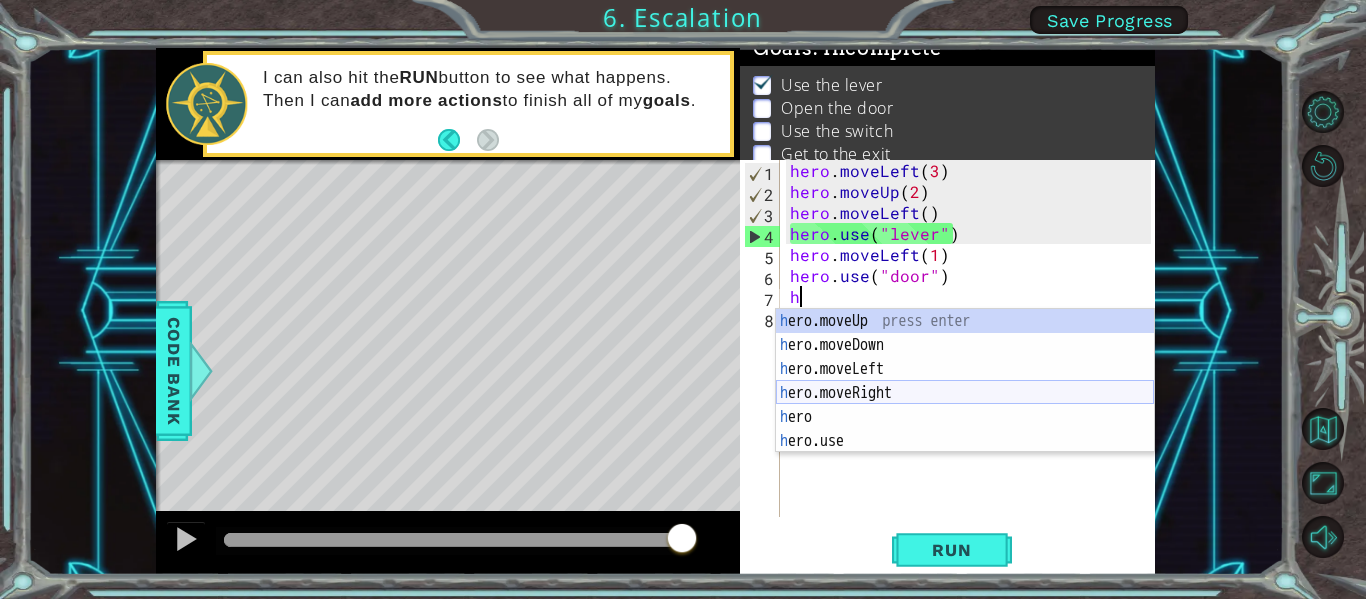 click on "h ero.moveUp press enter h ero.moveDown press enter h ero.moveLeft press enter h ero.moveRight press enter h ero press enter h ero.use press enter" at bounding box center [965, 405] 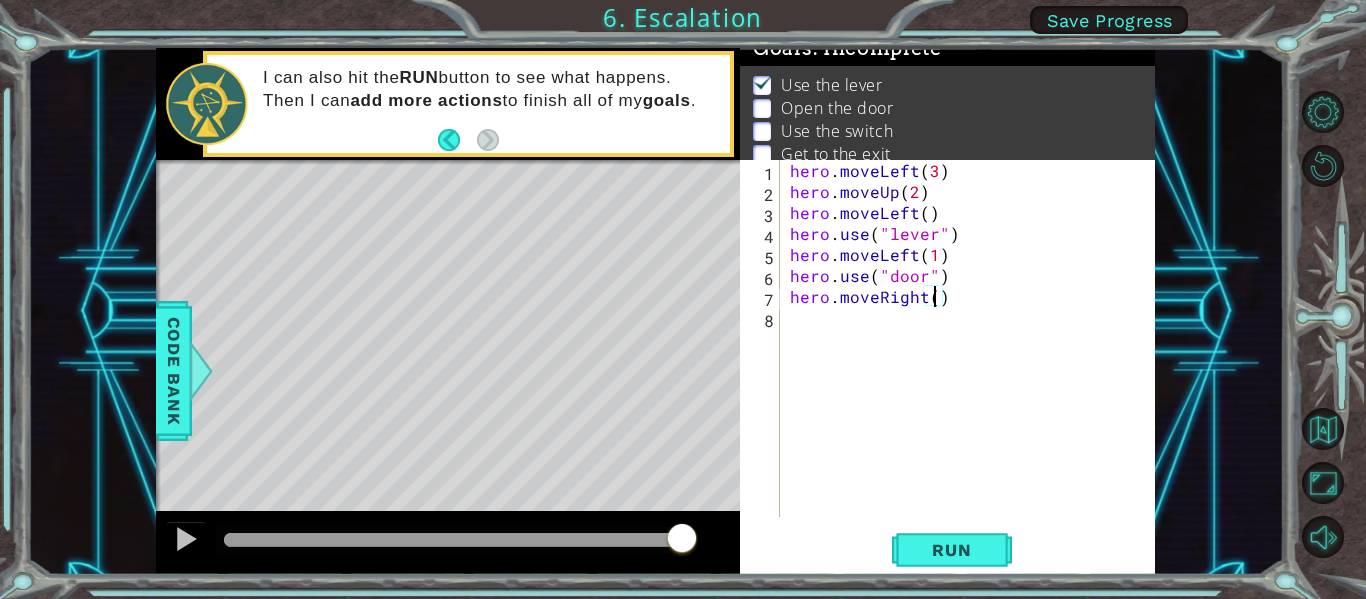 type on "hero.moveRight(2)" 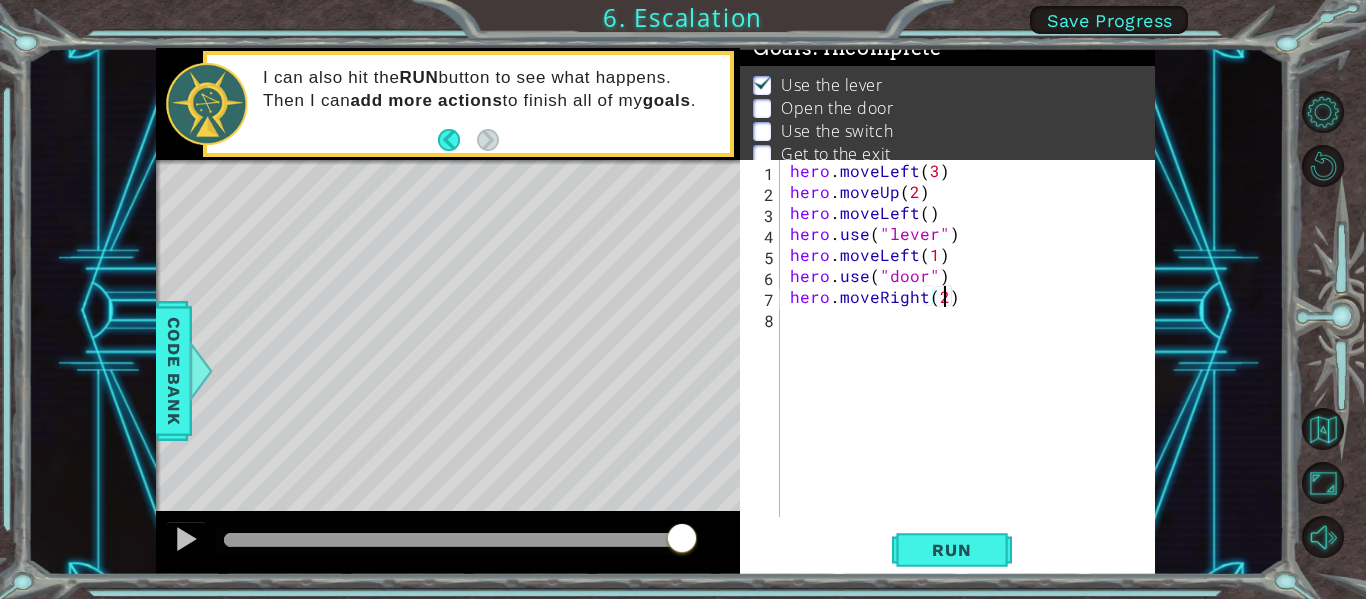 scroll, scrollTop: 0, scrollLeft: 9, axis: horizontal 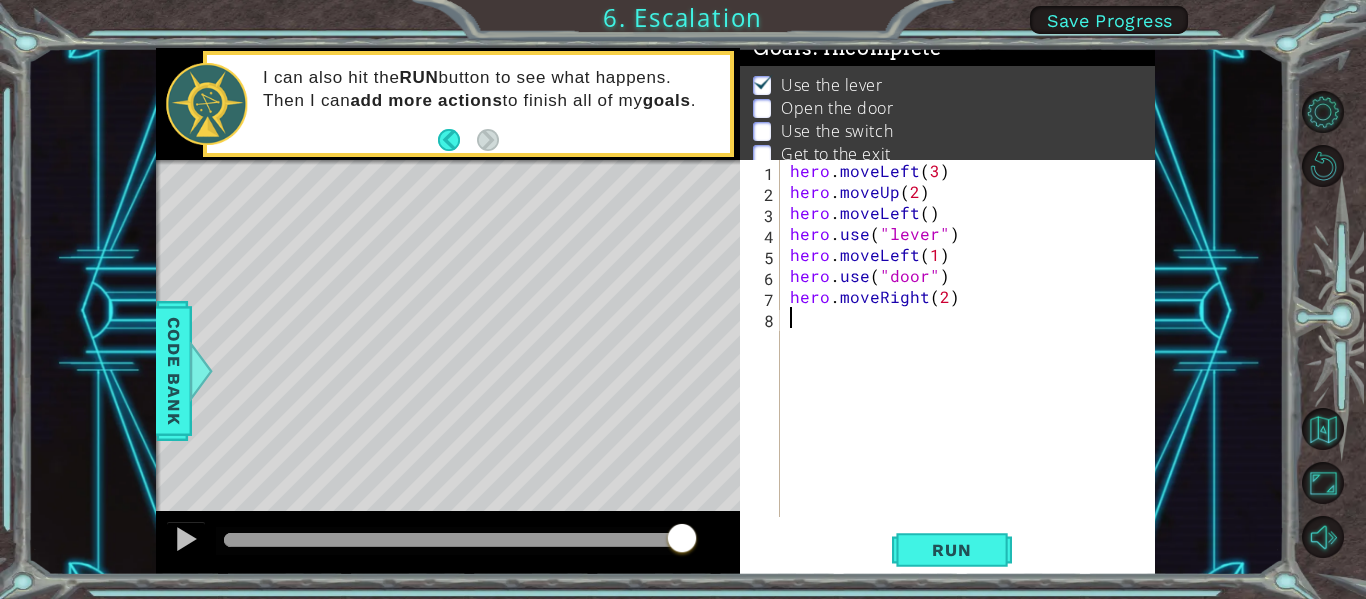 click on "hero . moveLeft ( 3 ) hero . moveUp ( 2 ) hero . moveLeft ( ) hero . use ( "lever" ) hero . moveLeft ( 1 ) hero . use ( "door" ) hero . moveRight ( 2 )" at bounding box center [973, 359] 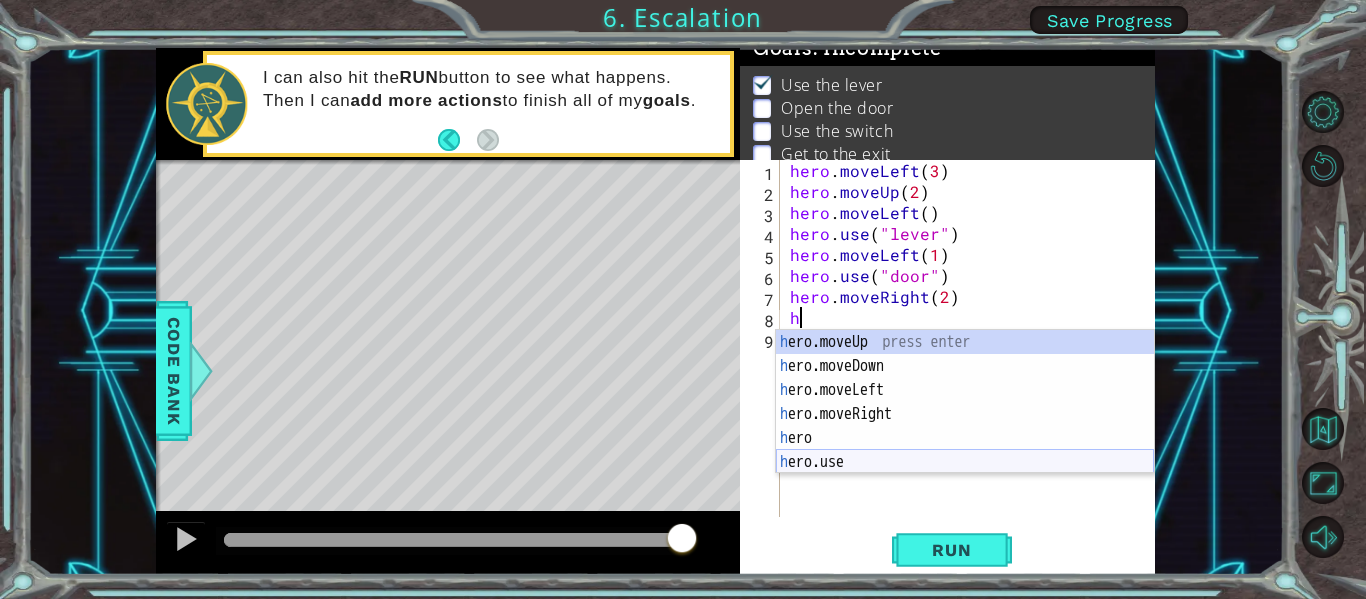 click on "h ero.moveUp press enter h ero.moveDown press enter h ero.moveLeft press enter h ero.moveRight press enter h ero press enter h ero.use press enter" at bounding box center [965, 426] 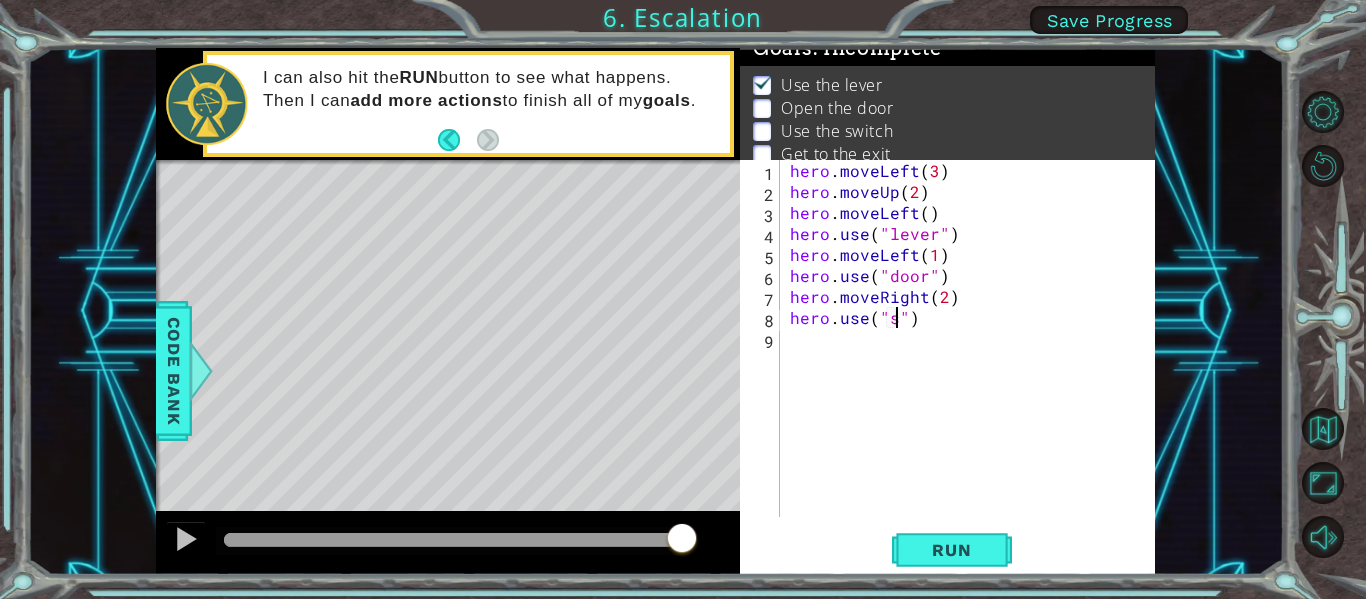 scroll, scrollTop: 0, scrollLeft: 7, axis: horizontal 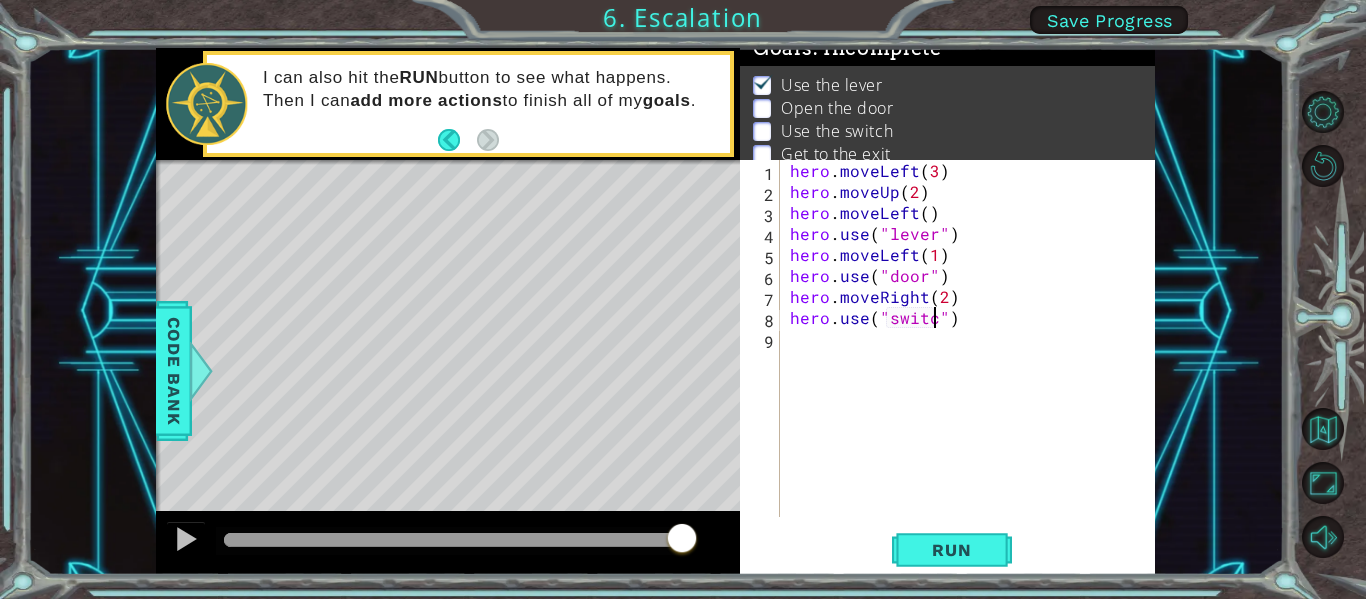 type on "hero.use("switch")" 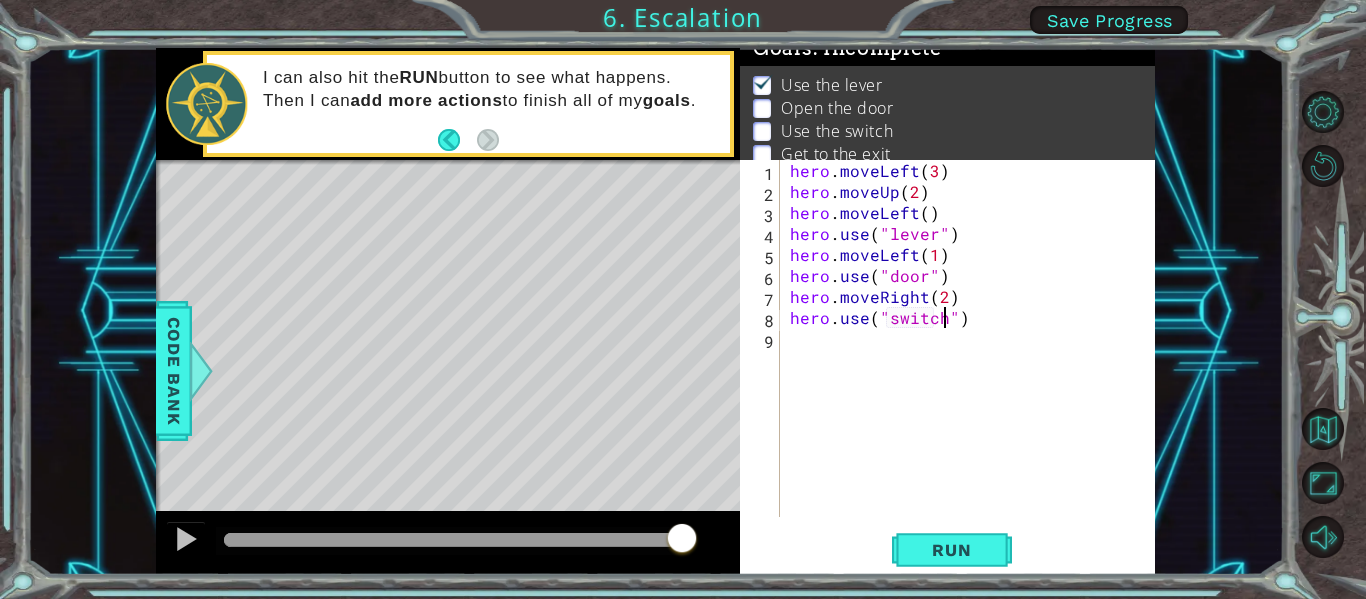 scroll, scrollTop: 0, scrollLeft: 10, axis: horizontal 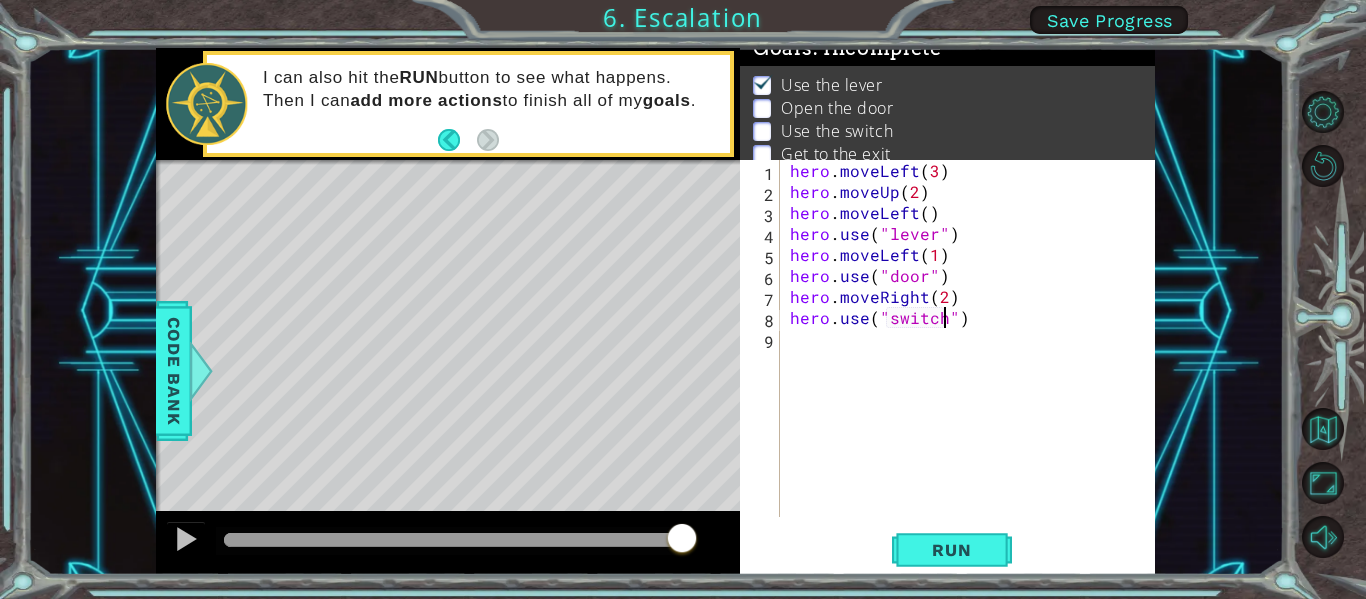 click on "hero . moveLeft ( 3 ) hero . moveUp ( 2 ) hero . moveLeft ( ) hero . use ( "lever" ) hero . moveLeft ( 1 ) hero . use ( "door" ) hero . moveRight ( 2 ) hero . use ( "switch" )" at bounding box center [973, 359] 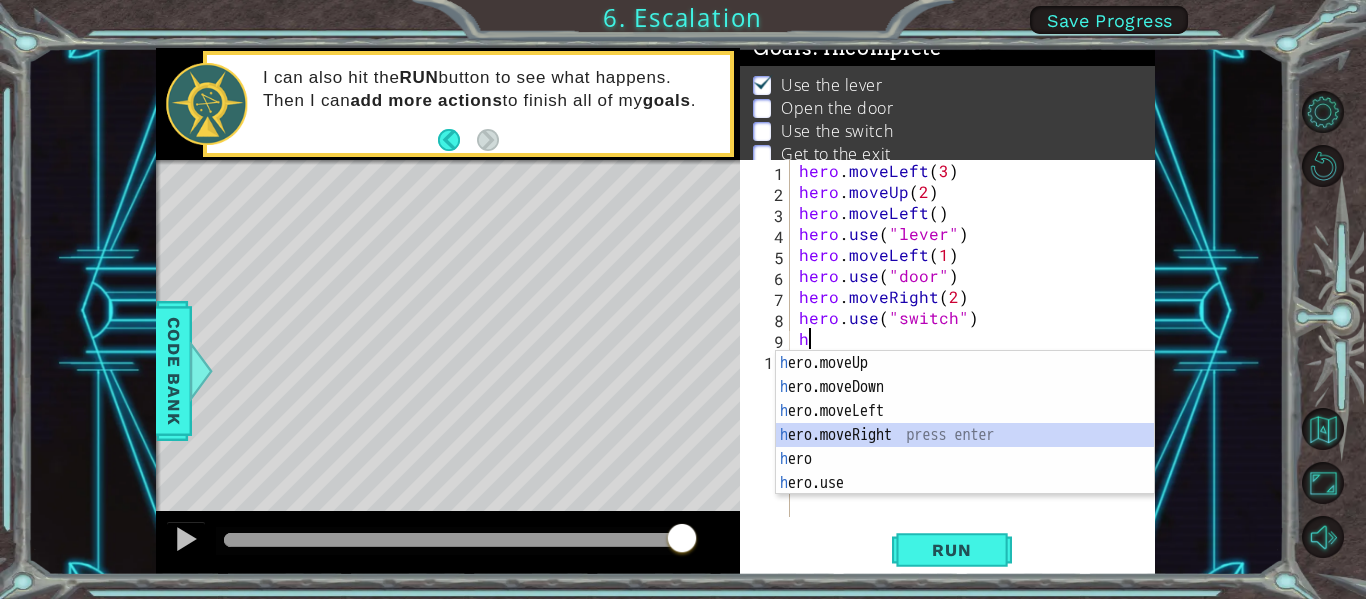 click on "h ero.moveUp press enter h ero.moveDown press enter h ero.moveLeft press enter h ero.moveRight press enter h ero press enter h ero.use press enter" at bounding box center [965, 447] 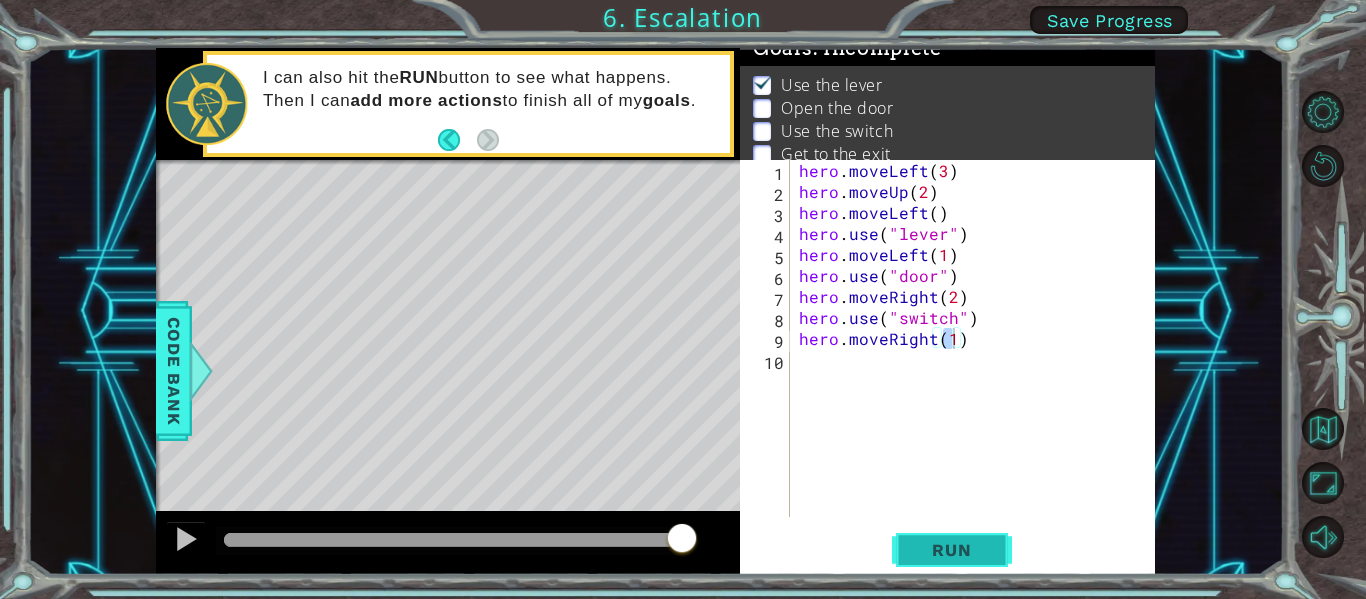 click on "Run" at bounding box center [951, 550] 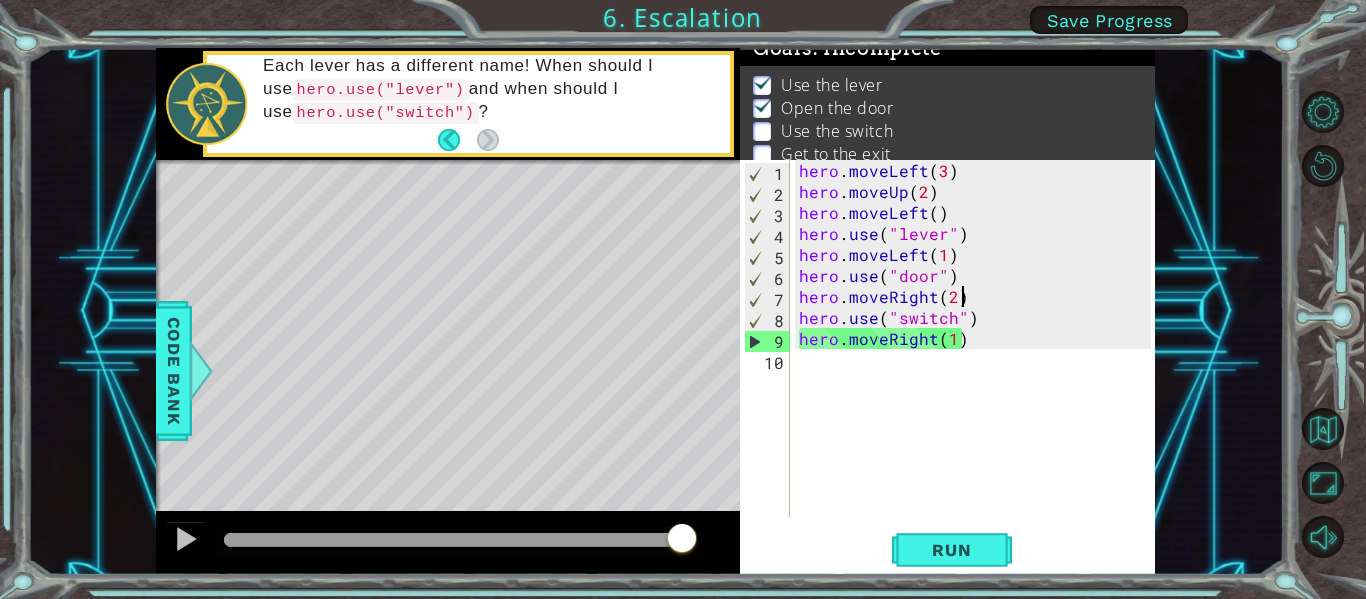 click on "hero . moveLeft ( 3 ) hero . moveUp ( 2 ) hero . moveLeft ( ) hero . use ( "lever" ) hero . moveLeft ( 1 ) hero . use ( "door" ) hero . moveRight ( 2 ) hero . use ( "switch" ) hero . moveRight ( 1 )" at bounding box center (978, 359) 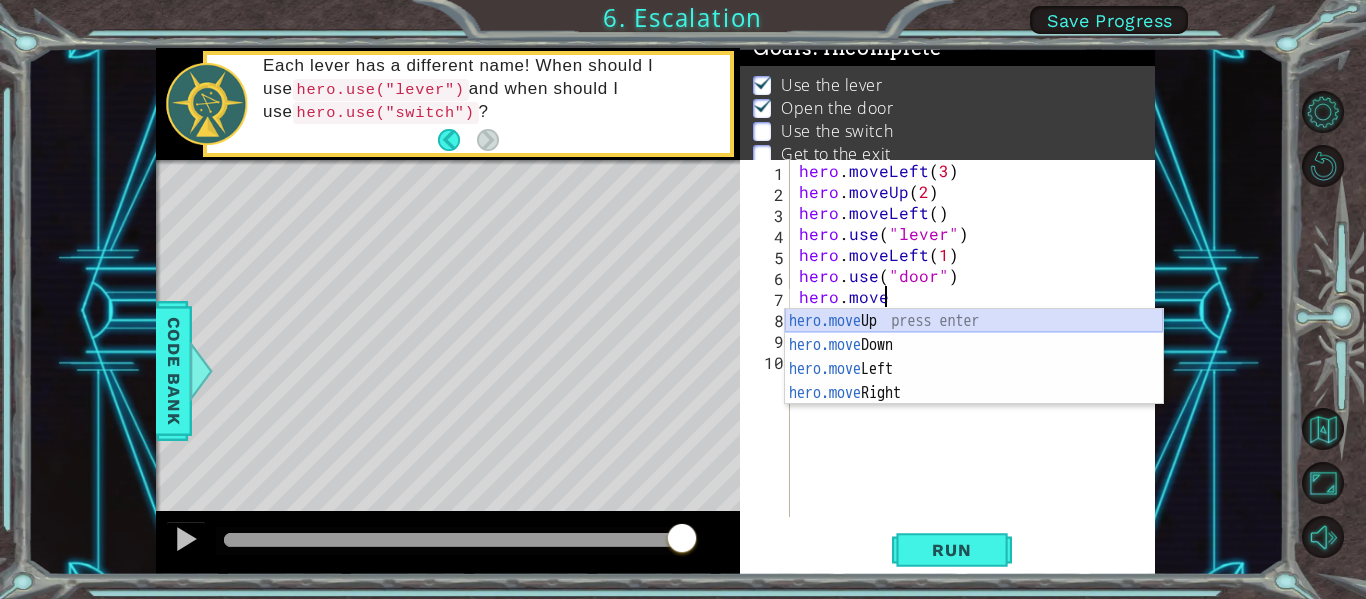 click on "hero.move Up press enter hero.move Down press enter hero.move Left press enter hero.move Right press enter" at bounding box center [974, 381] 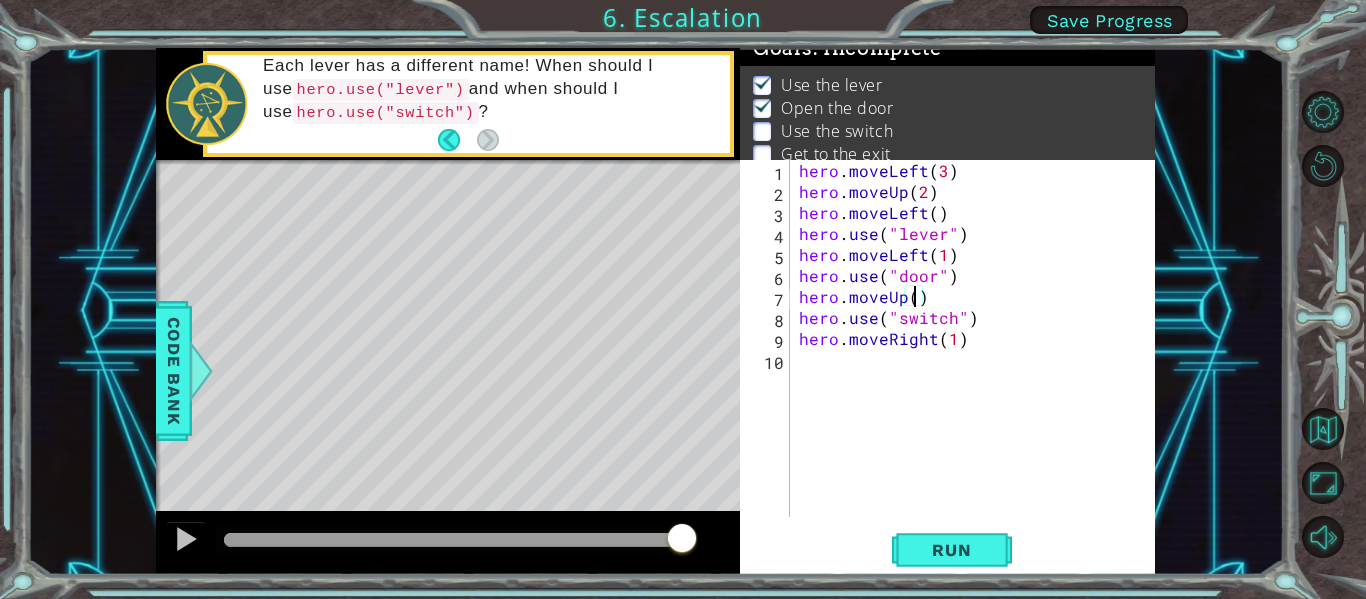 scroll, scrollTop: 0, scrollLeft: 7, axis: horizontal 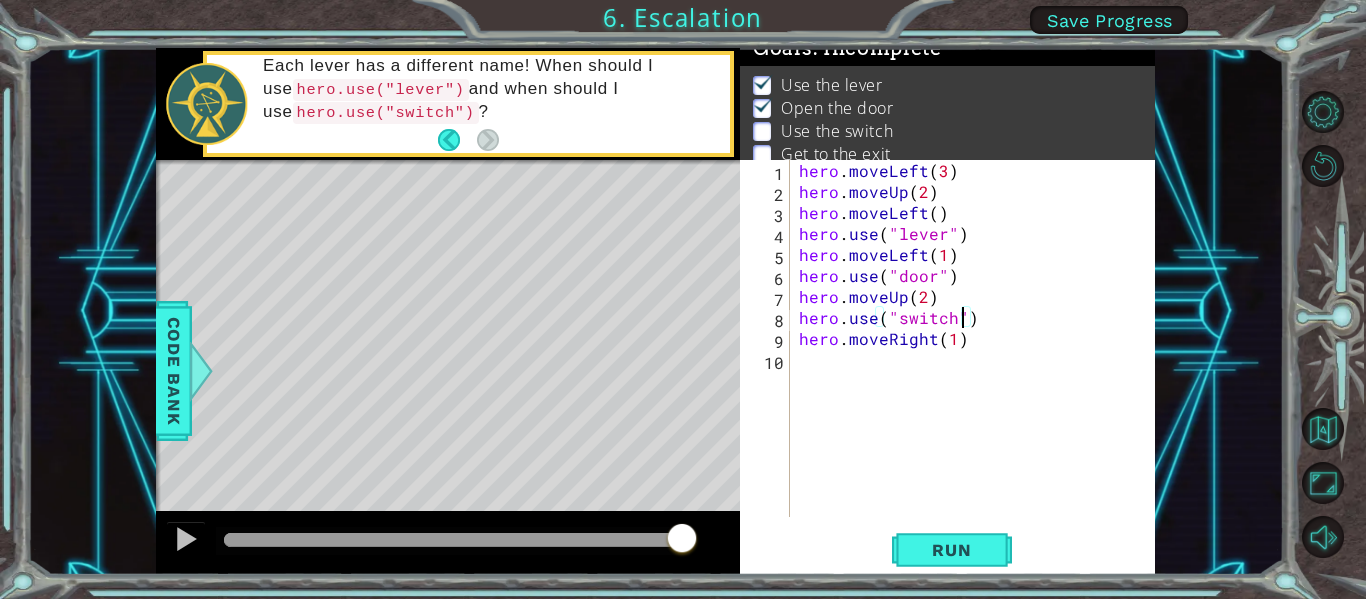 click on "hero . moveLeft ( 3 ) hero . moveUp ( 2 ) hero . moveLeft ( ) hero . use ( "lever" ) hero . moveLeft ( 1 ) hero . use ( "door" ) hero . moveUp ( 2 ) hero . use ( "switch" ) hero . moveRight ( 1 )" at bounding box center [978, 359] 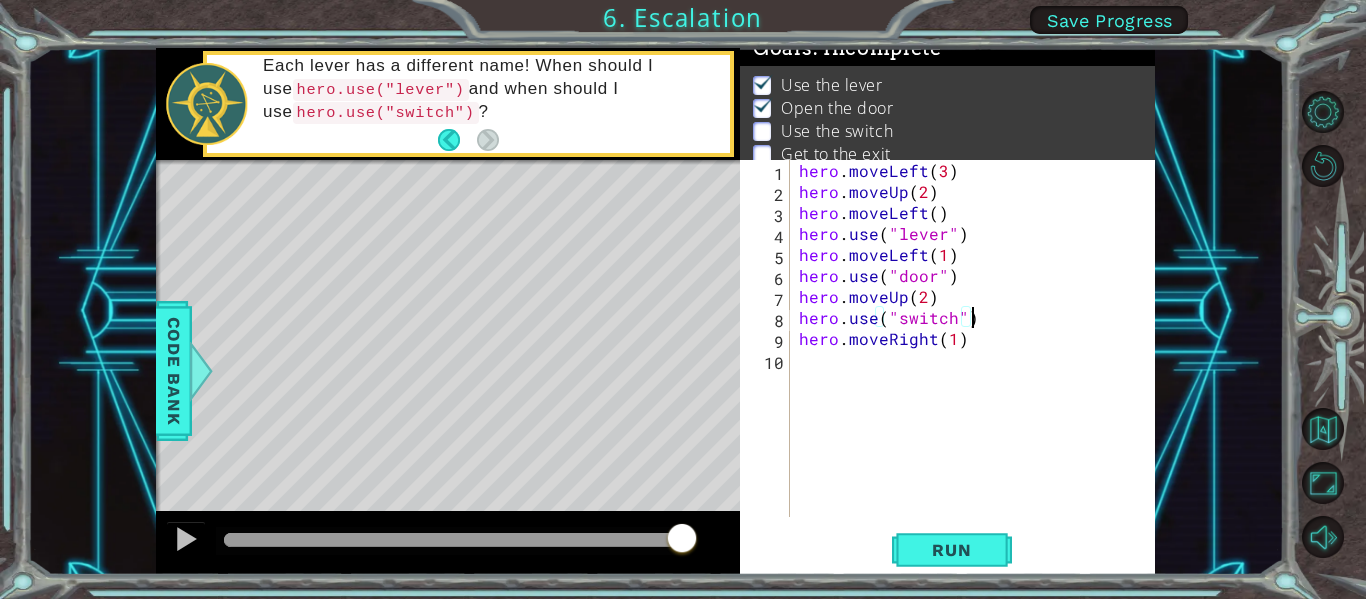 click on "hero . moveLeft ( 3 ) hero . moveUp ( 2 ) hero . moveLeft ( ) hero . use ( "lever" ) hero . moveLeft ( 1 ) hero . use ( "door" ) hero . moveUp ( 2 ) hero . use ( "switch" ) hero . moveRight ( 1 )" at bounding box center [978, 359] 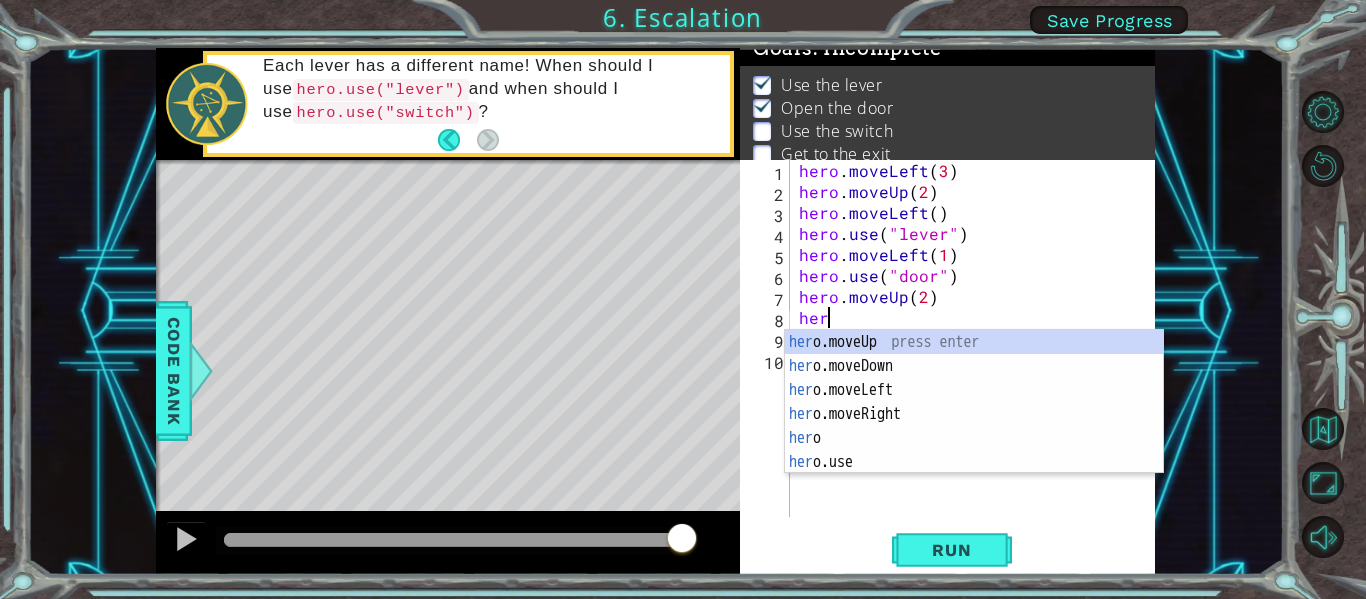 scroll, scrollTop: 0, scrollLeft: 0, axis: both 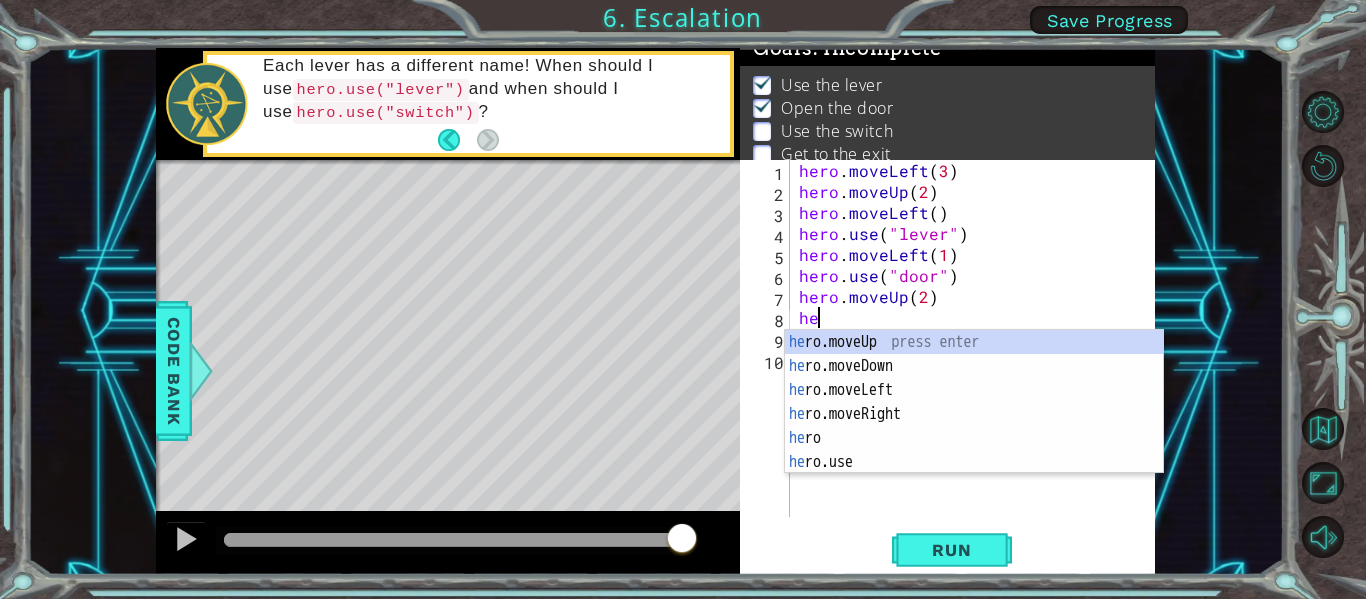 type on "h" 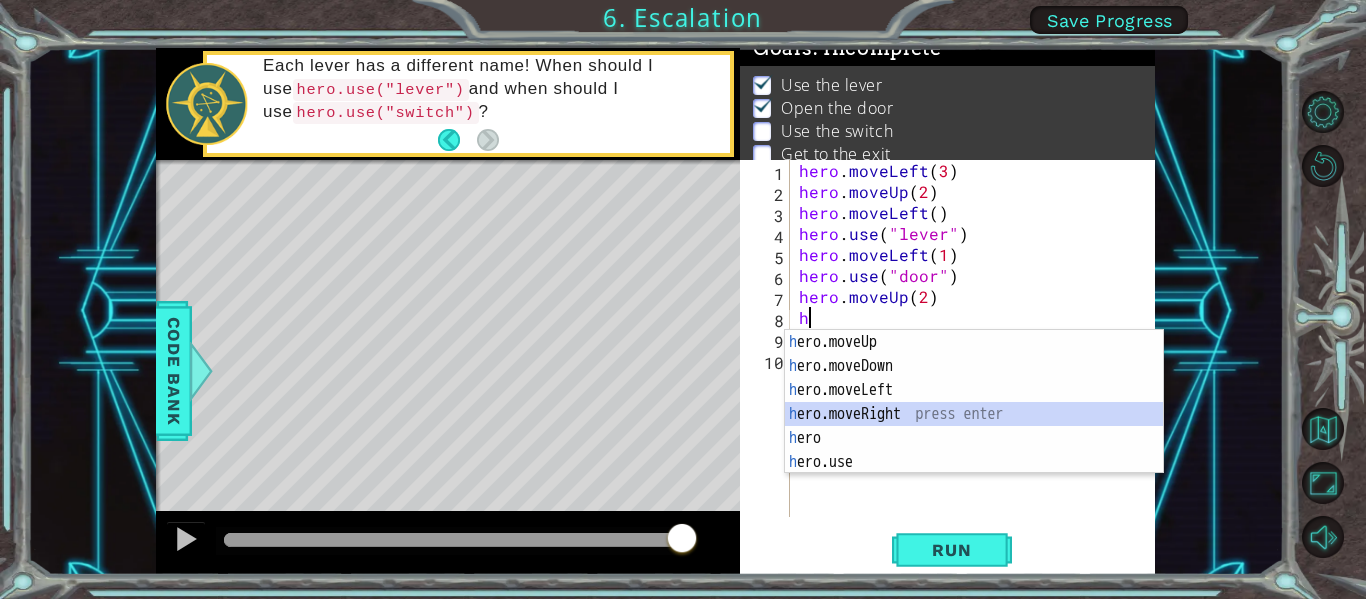 click on "h ero.moveUp press enter h ero.moveDown press enter h ero.moveLeft press enter h ero.moveRight press enter h ero press enter h ero.use press enter" at bounding box center [974, 426] 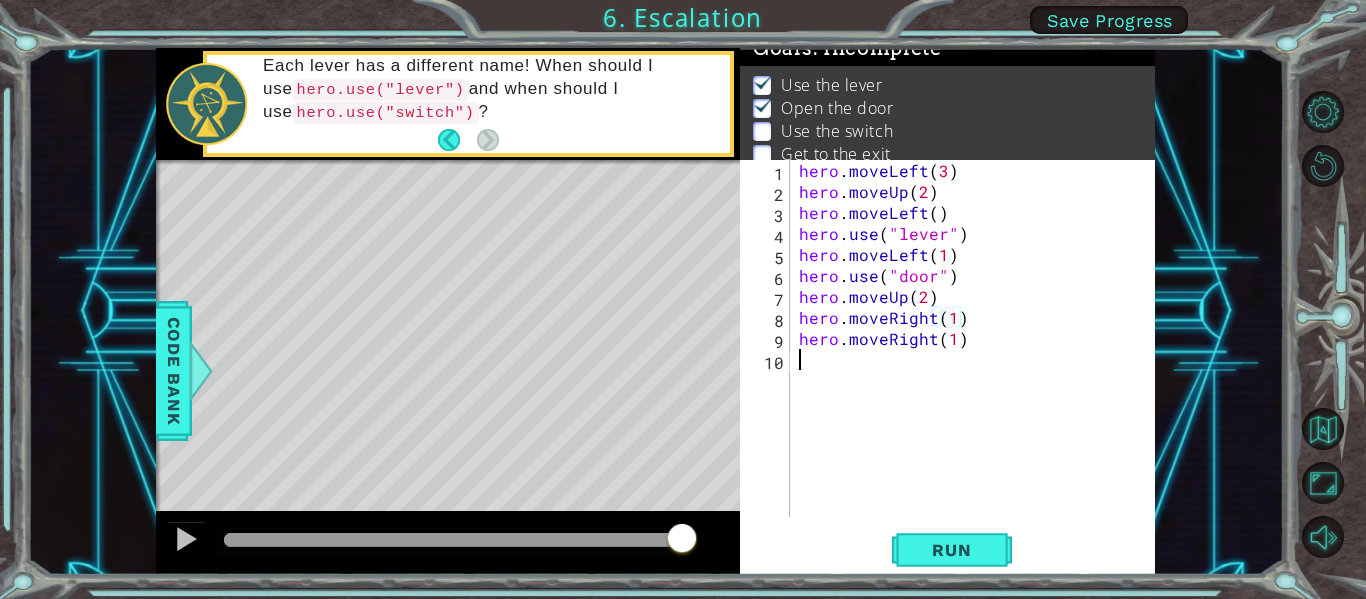 click on "hero . moveLeft ( 3 ) hero . moveUp ( 2 ) hero . moveLeft ( ) hero . use ( "lever" ) hero . moveLeft ( 1 ) hero . use ( "door" ) hero . moveUp ( 2 ) hero . moveRight ( 1 ) hero . moveRight ( 1 )" at bounding box center (978, 359) 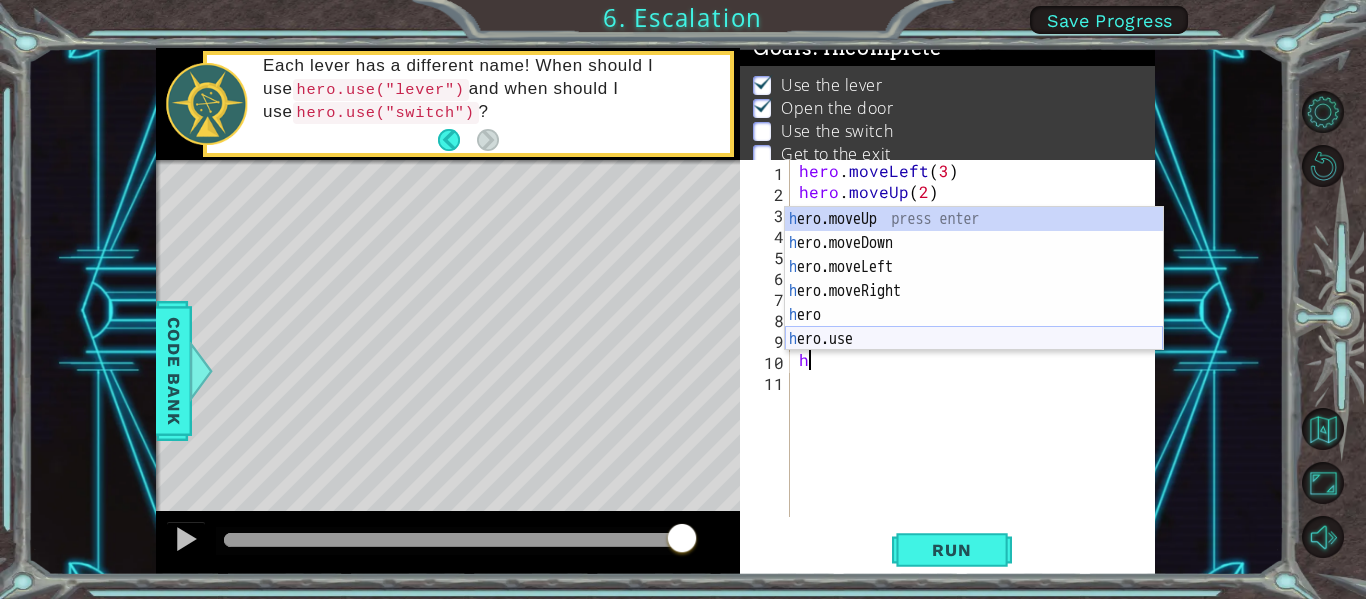 click on "h ero.moveUp press enter h ero.moveDown press enter h ero.moveLeft press enter h ero.moveRight press enter h ero press enter h ero.use press enter" at bounding box center [974, 303] 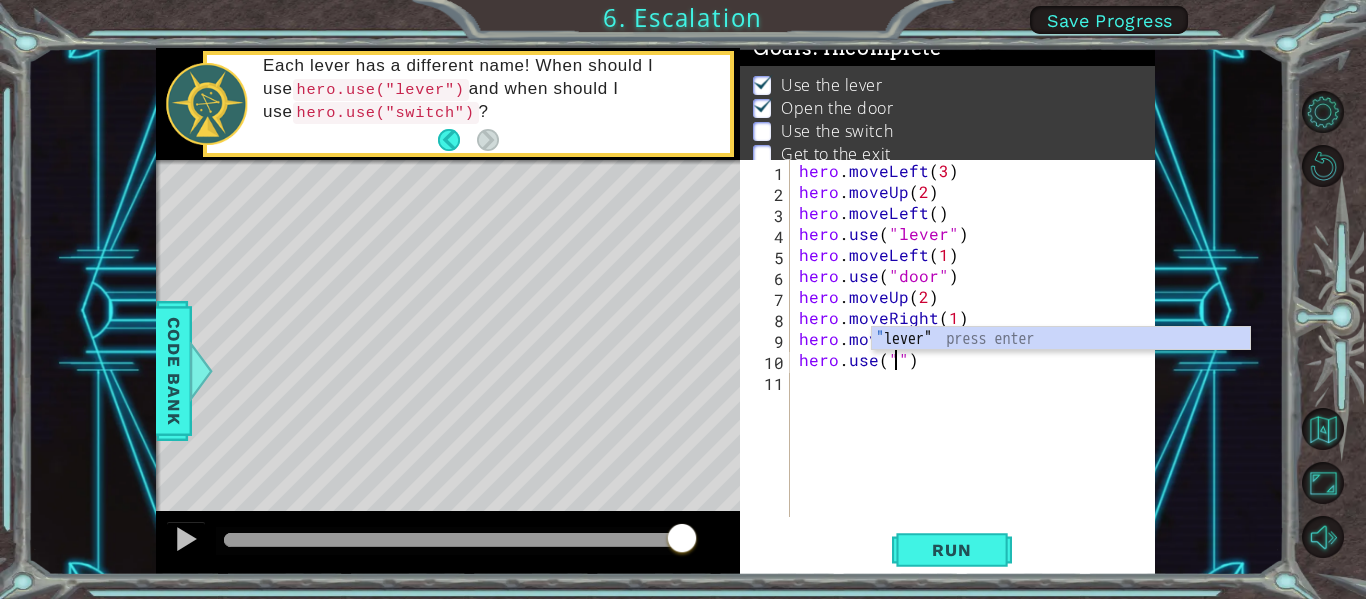 scroll, scrollTop: 0, scrollLeft: 7, axis: horizontal 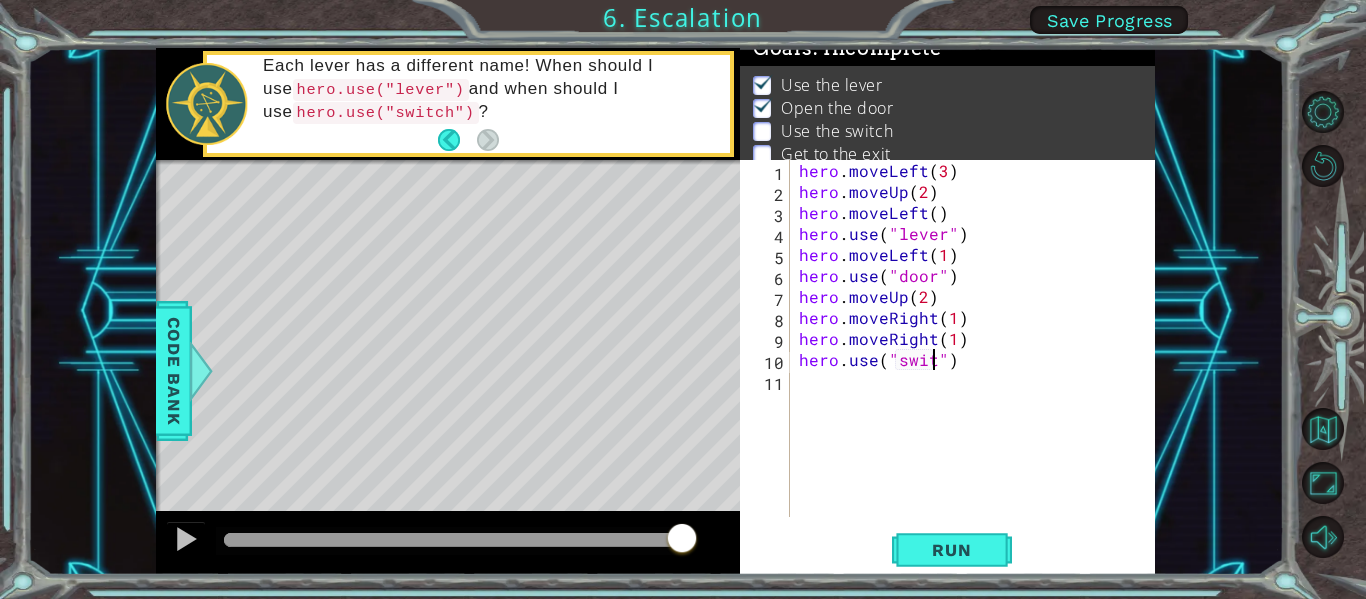 type on "hero.use("switch")" 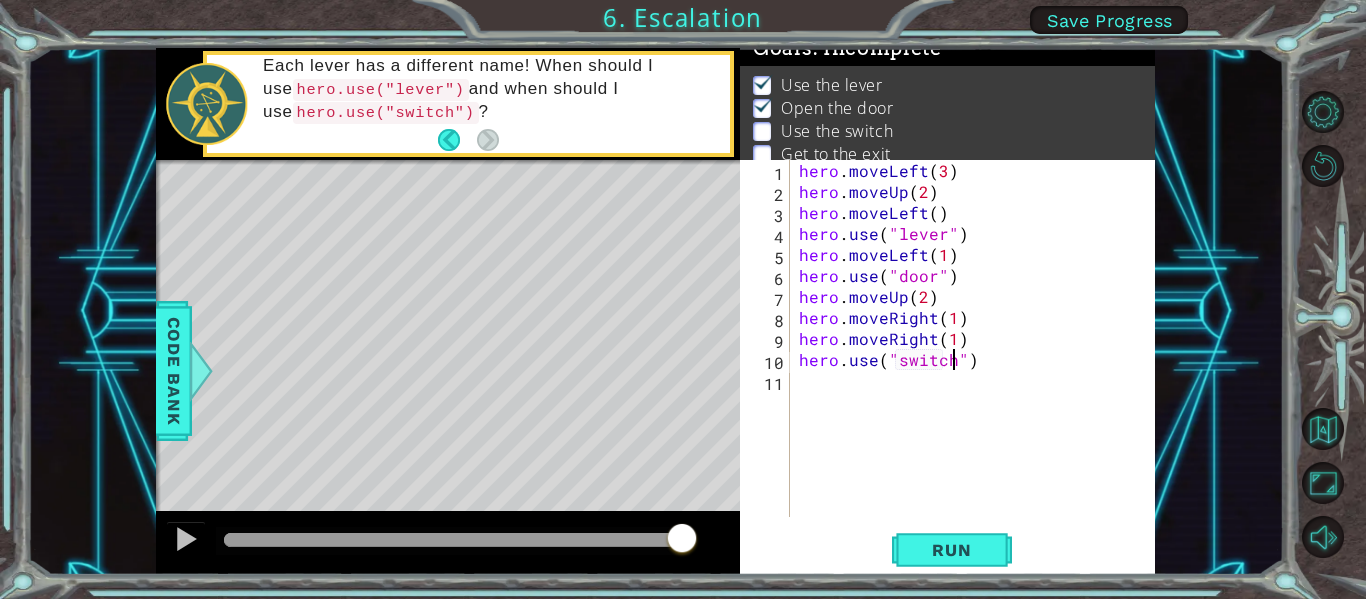 scroll, scrollTop: 0, scrollLeft: 10, axis: horizontal 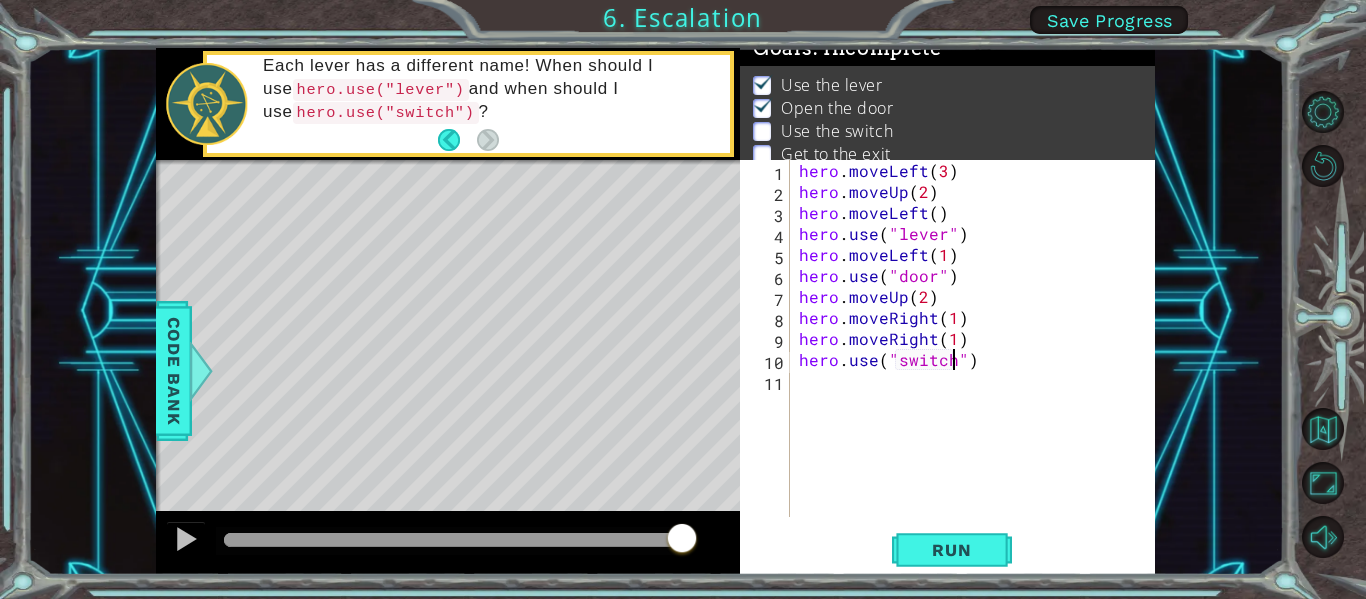 click on "hero . moveLeft ( 3 ) hero . moveUp ( 2 ) hero . moveLeft ( ) hero . use ( "lever" ) hero . moveLeft ( 1 ) hero . use ( "door" ) hero . moveUp ( 2 ) hero . moveRight ( 1 ) hero . moveRight ( 1 ) hero . use ( "switch" )" at bounding box center [978, 359] 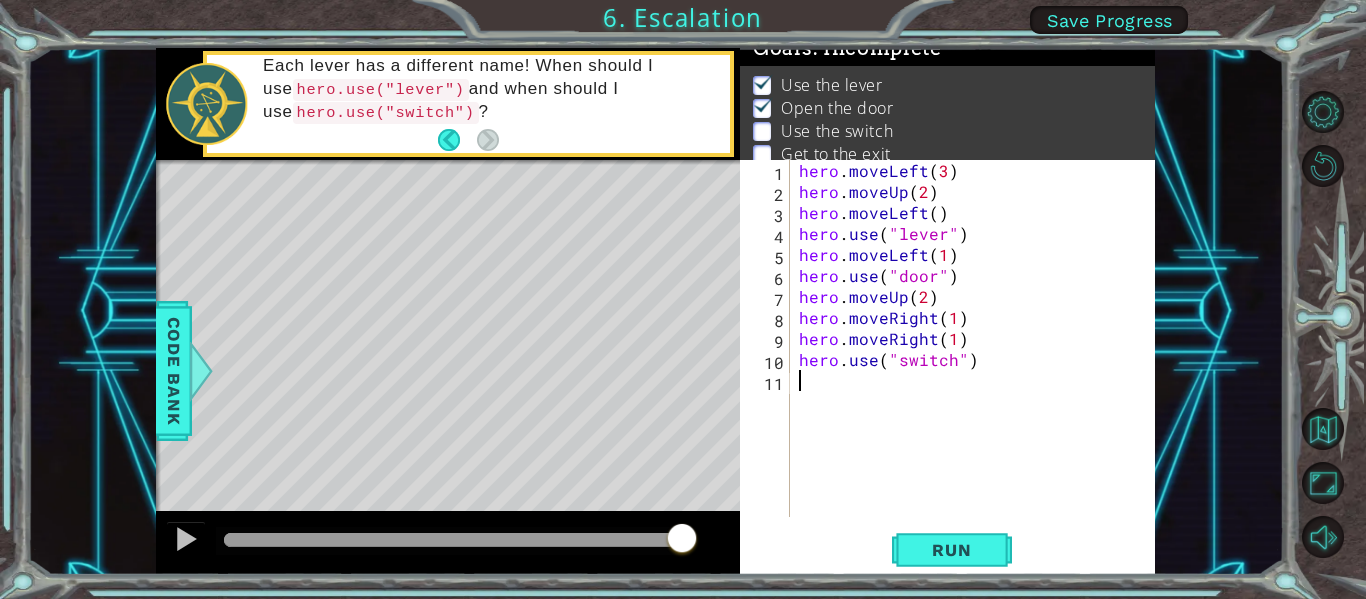 scroll, scrollTop: 0, scrollLeft: 0, axis: both 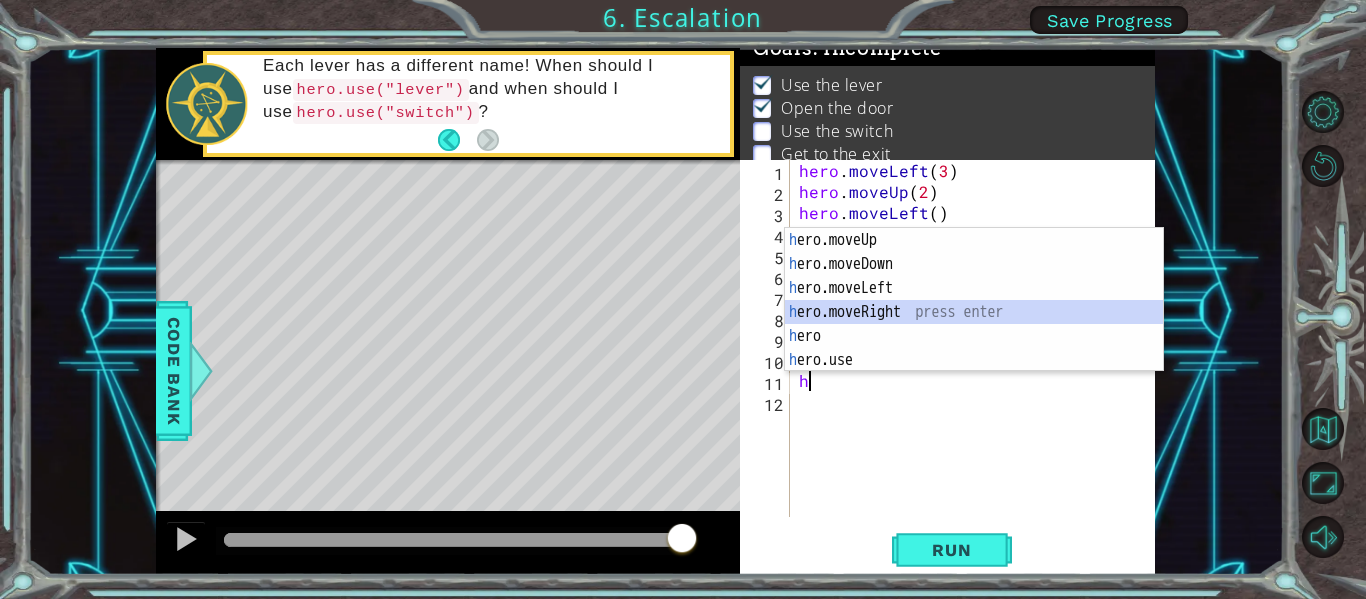 click on "h ero.moveUp press enter h ero.moveDown press enter h ero.moveLeft press enter h ero.moveRight press enter h ero press enter h ero.use press enter" at bounding box center (974, 324) 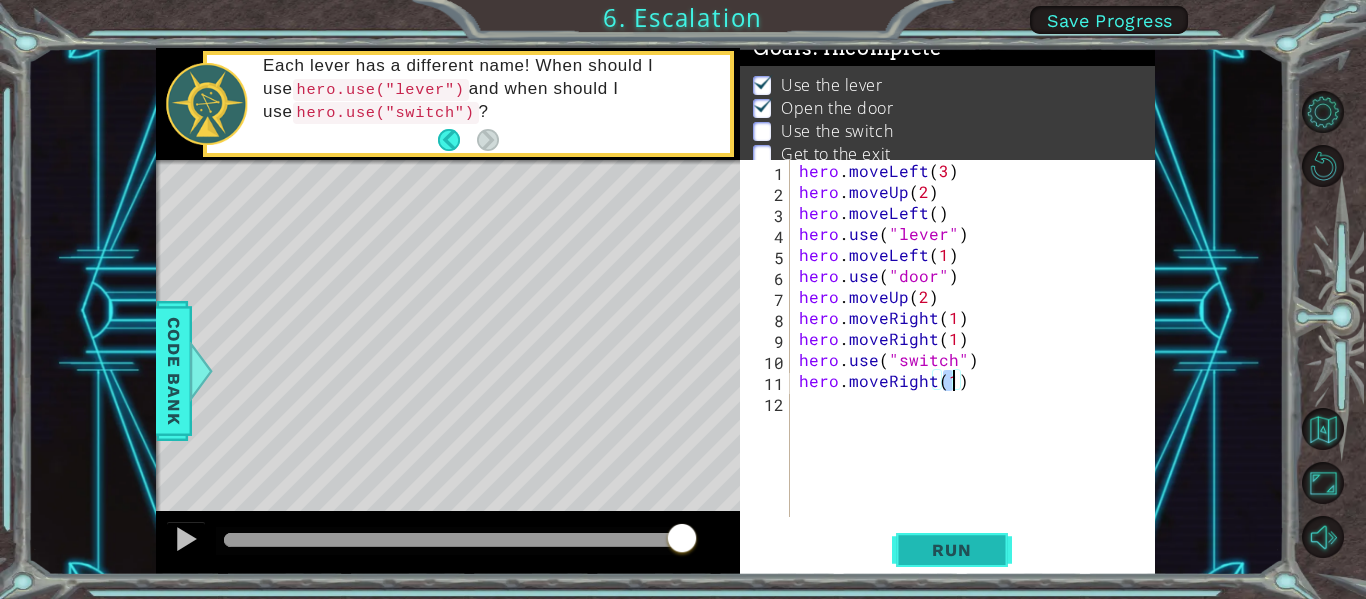 type on "hero.moveRight(1)" 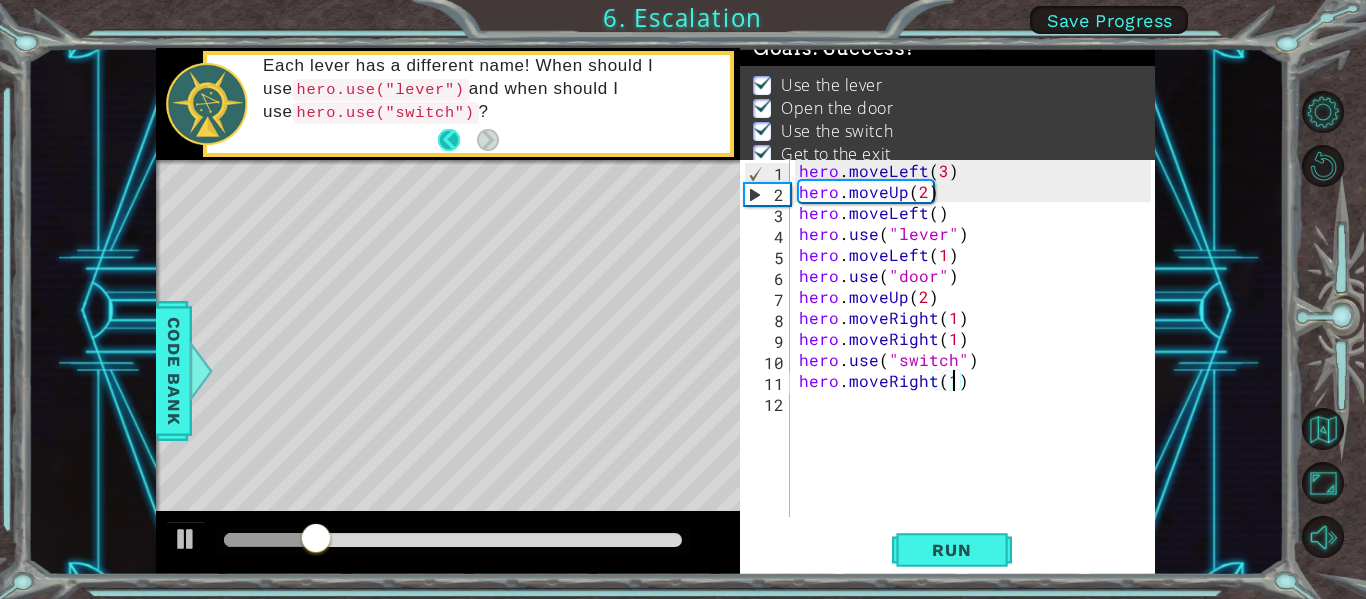 click at bounding box center [457, 140] 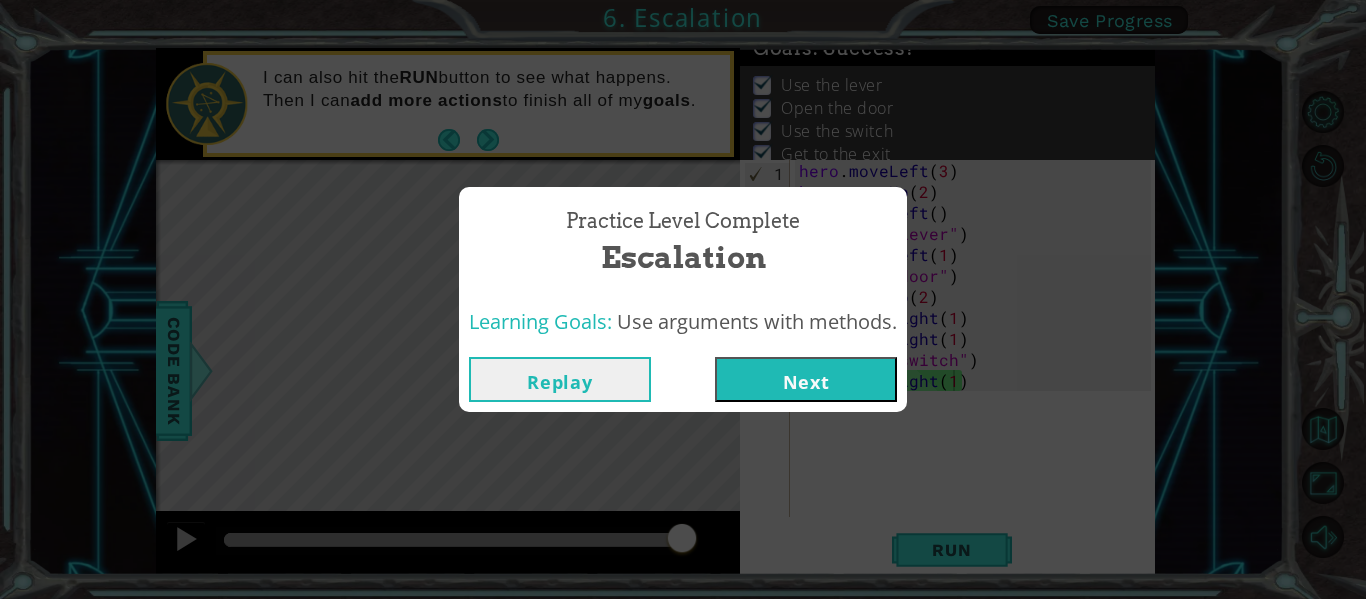 click on "Next" at bounding box center (806, 379) 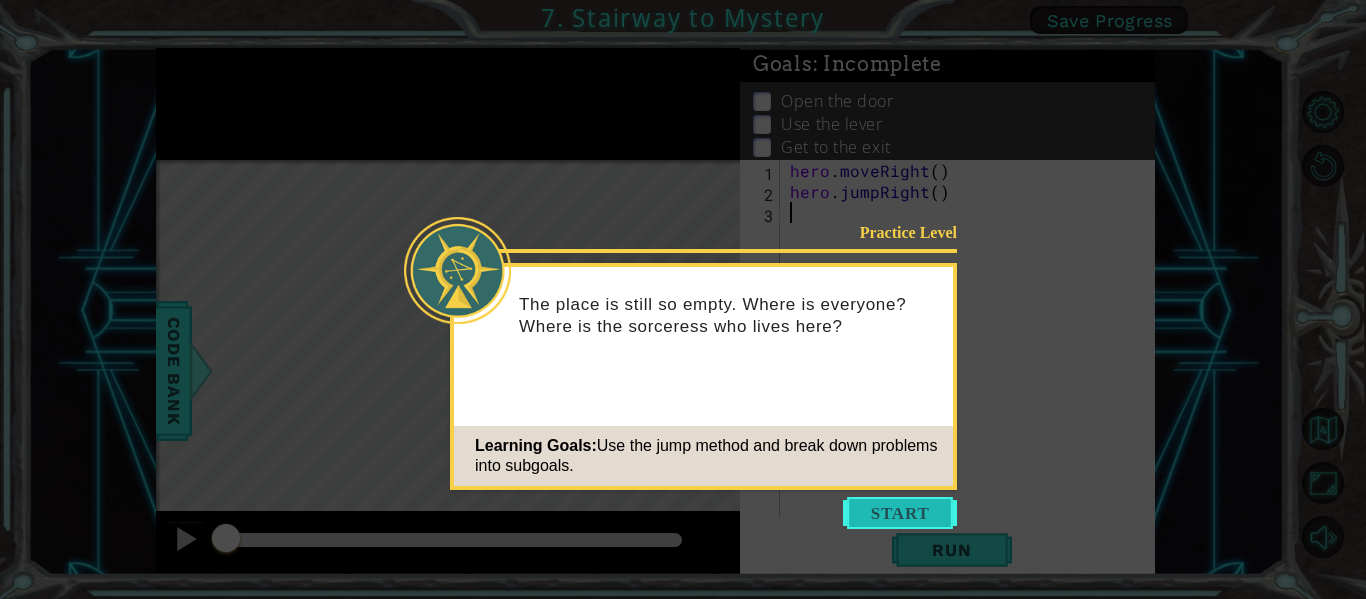 click at bounding box center (900, 513) 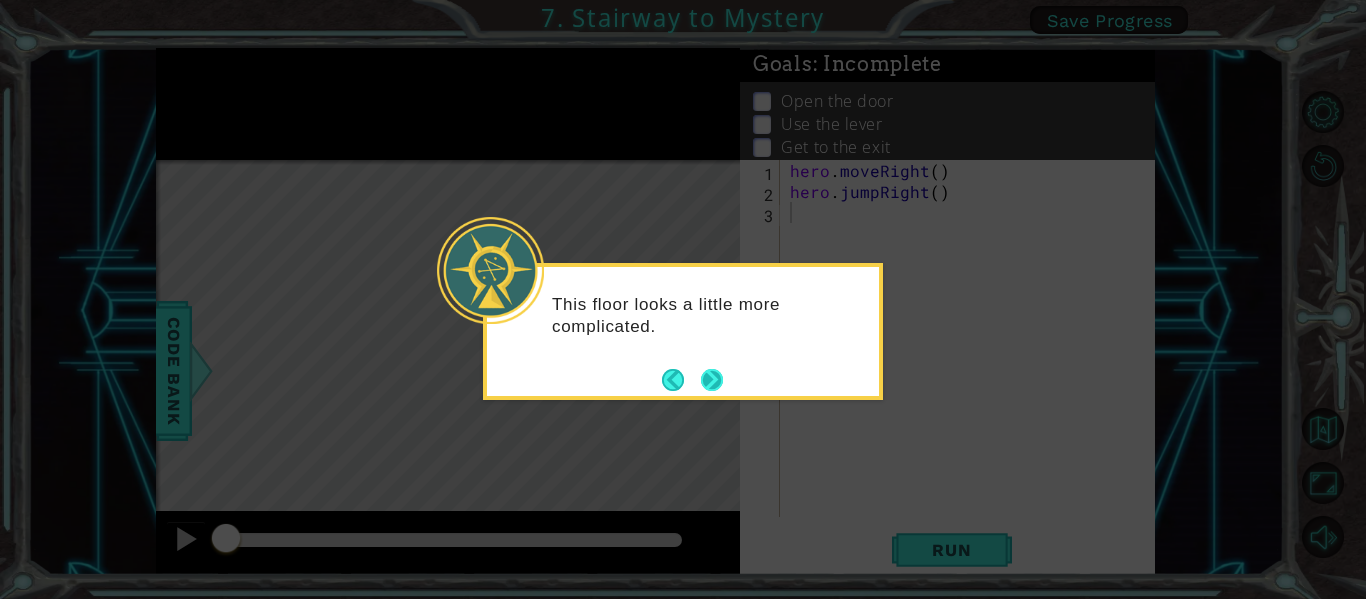 click at bounding box center [712, 380] 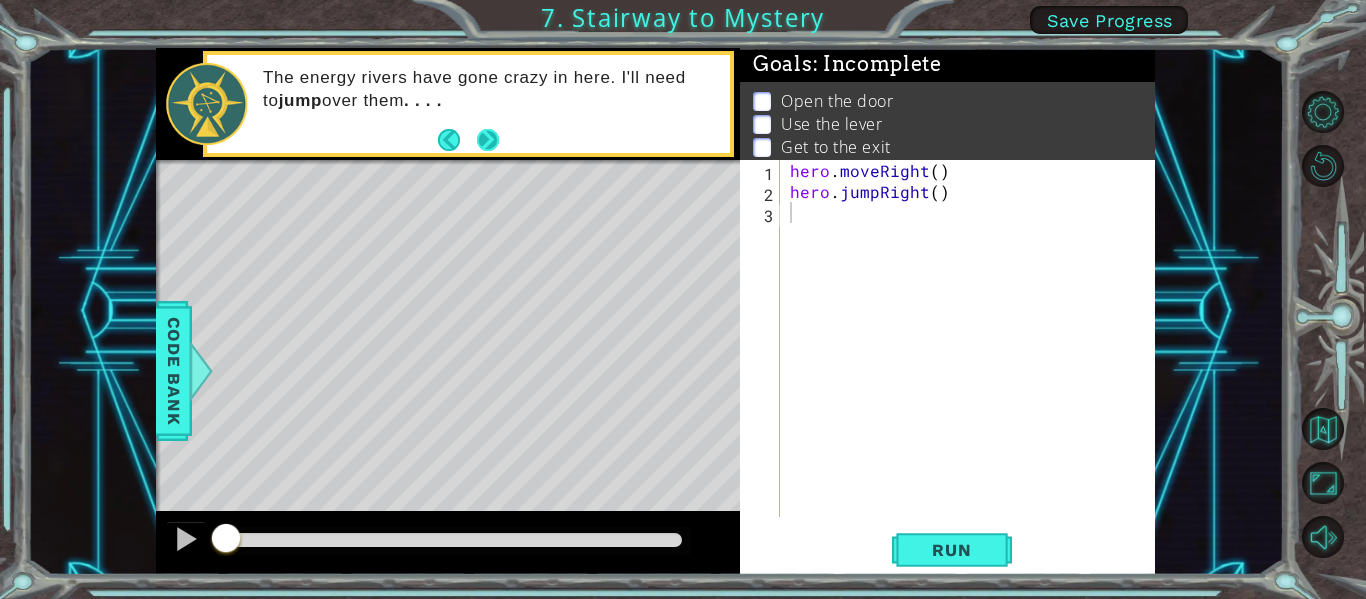 click at bounding box center (488, 140) 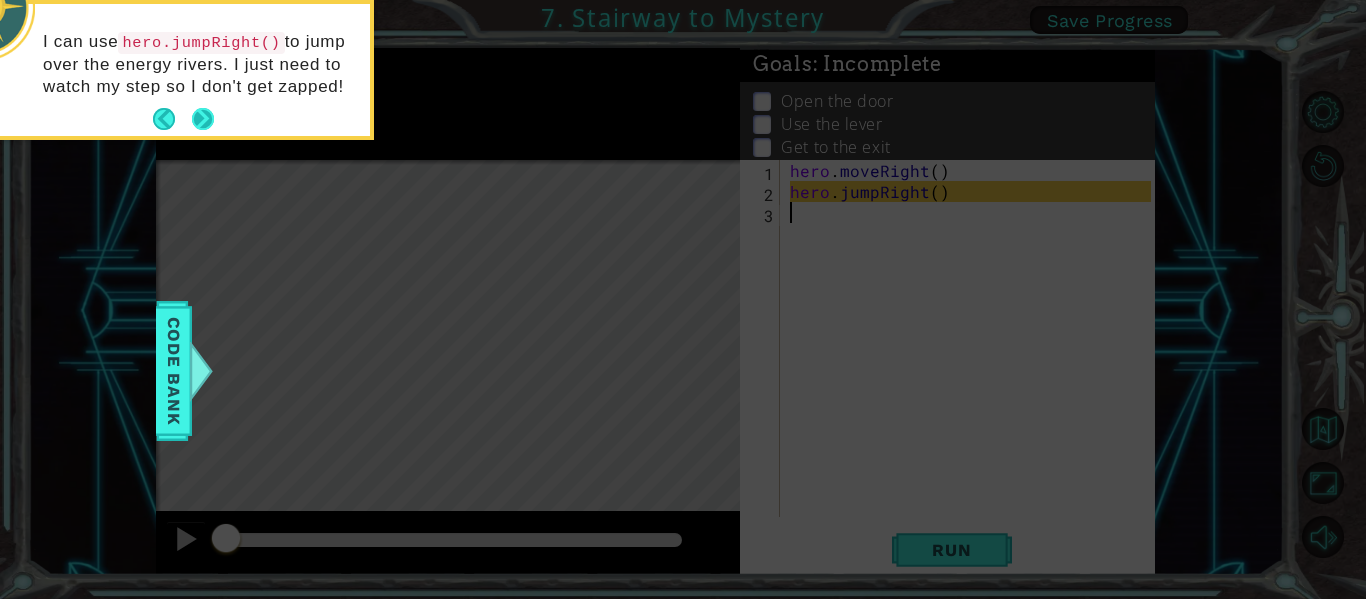 click at bounding box center (203, 119) 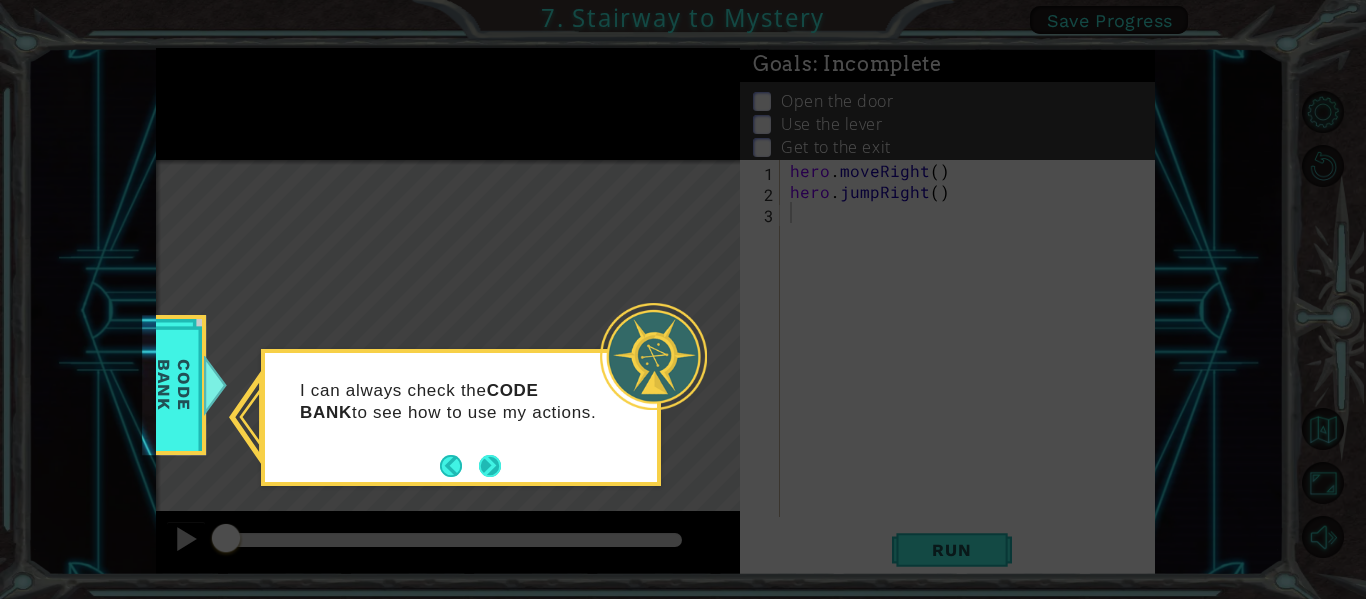 click at bounding box center [490, 466] 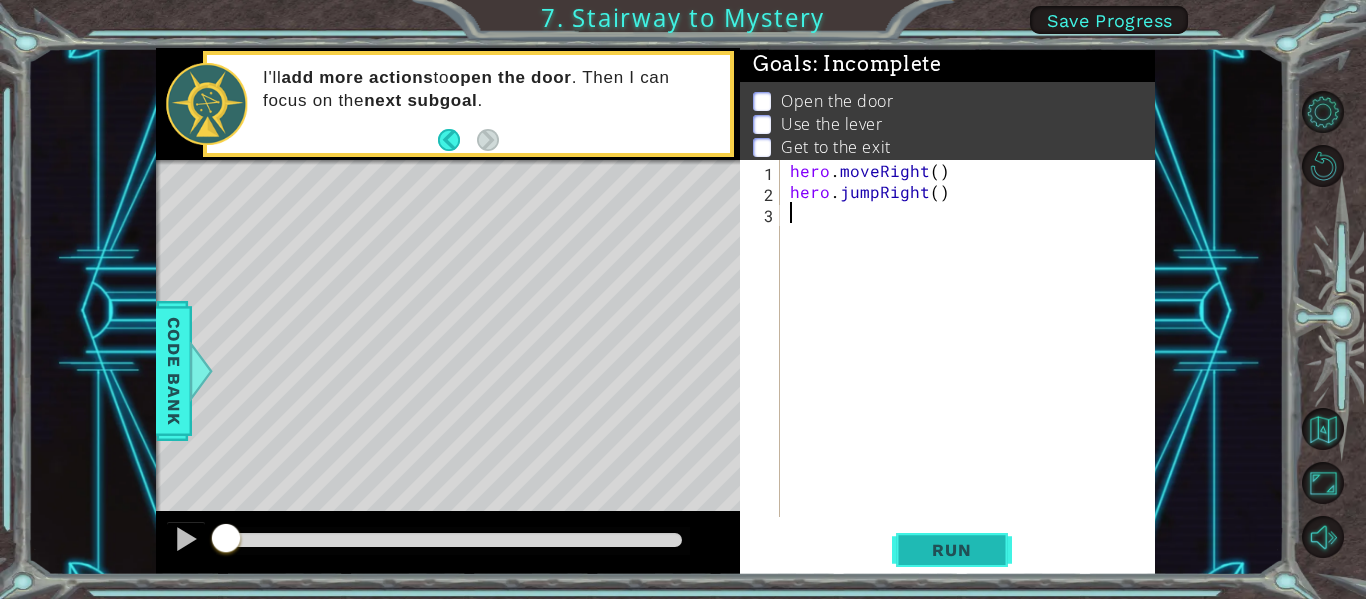 click on "Run" at bounding box center [951, 550] 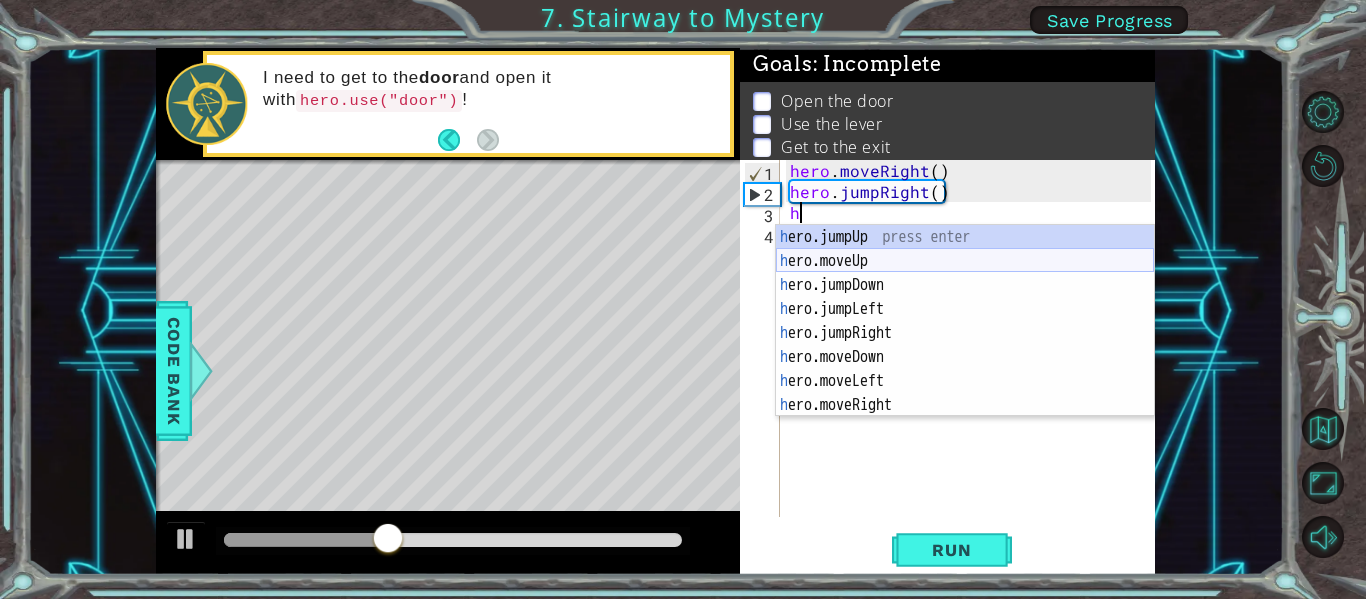 click on "h ero.jumpUp press enter h ero.moveUp press enter h ero.jumpDown press enter h ero.jumpLeft press enter h ero.jumpRight press enter h ero.moveDown press enter h ero.moveLeft press enter h ero.moveRight press enter h ero.use press enter" at bounding box center (965, 345) 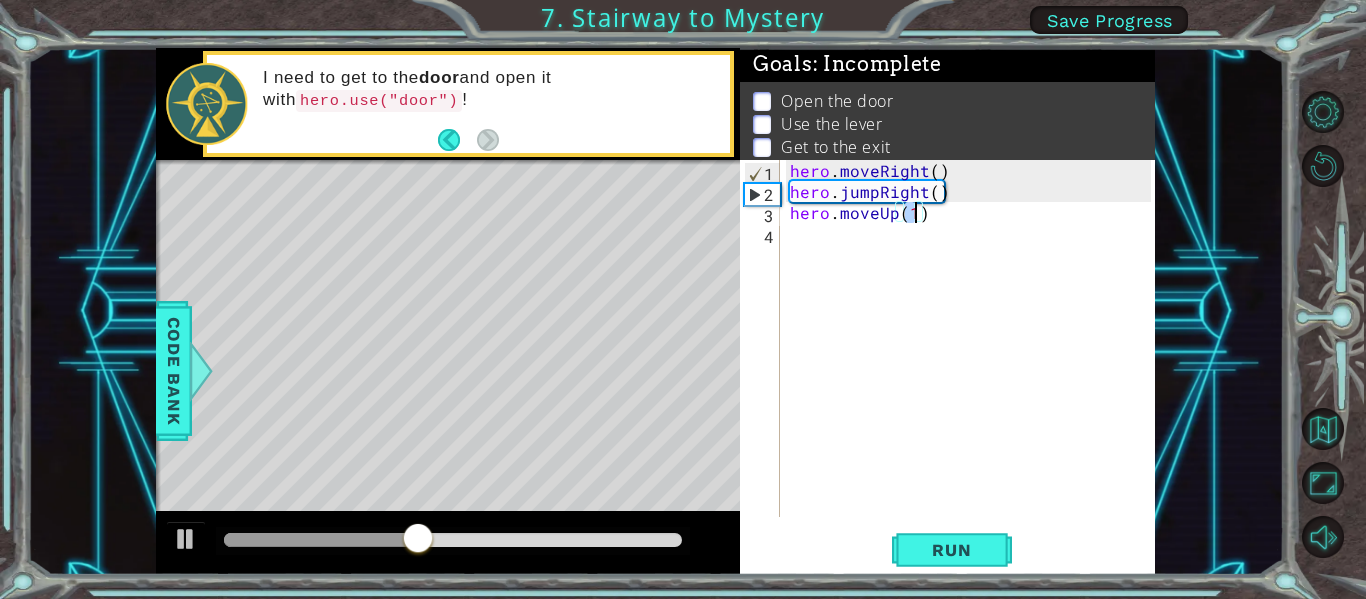 click on "hero . moveRight ( ) hero . jumpRight ( ) hero . moveUp ( 1 )" at bounding box center (973, 359) 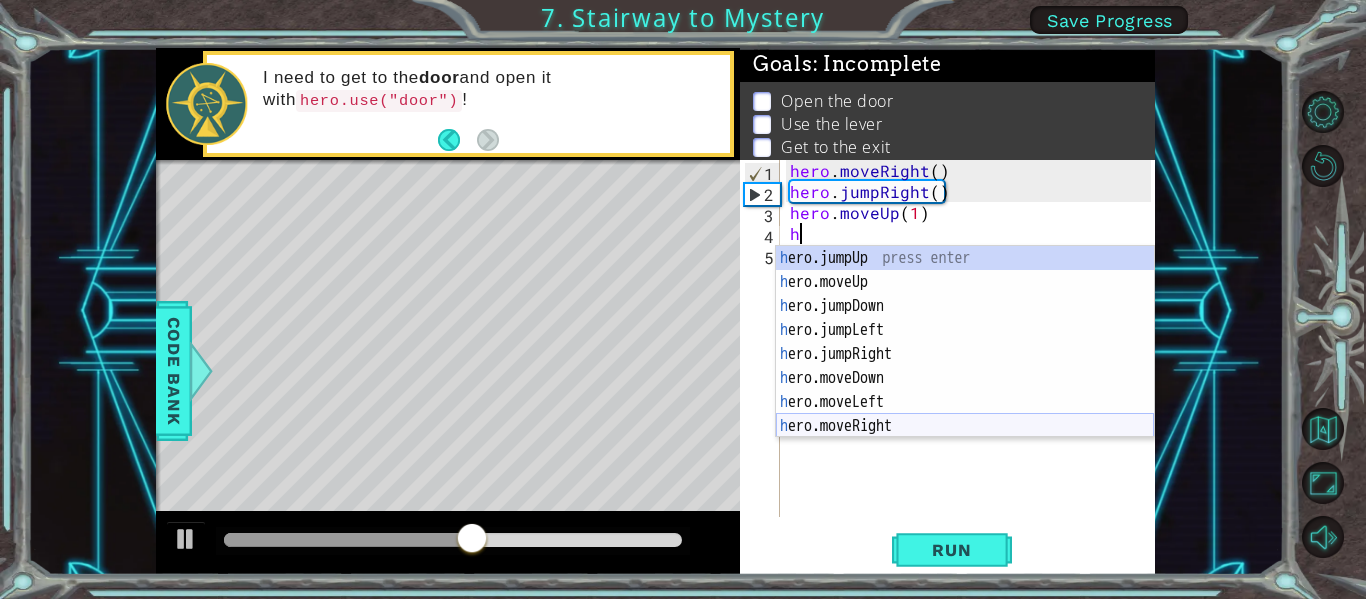 click on "h ero.jumpUp press enter h ero.moveUp press enter h ero.jumpDown press enter h ero.jumpLeft press enter h ero.jumpRight press enter h ero.moveDown press enter h ero.moveLeft press enter h ero.moveRight press enter h ero.use press enter" at bounding box center [965, 366] 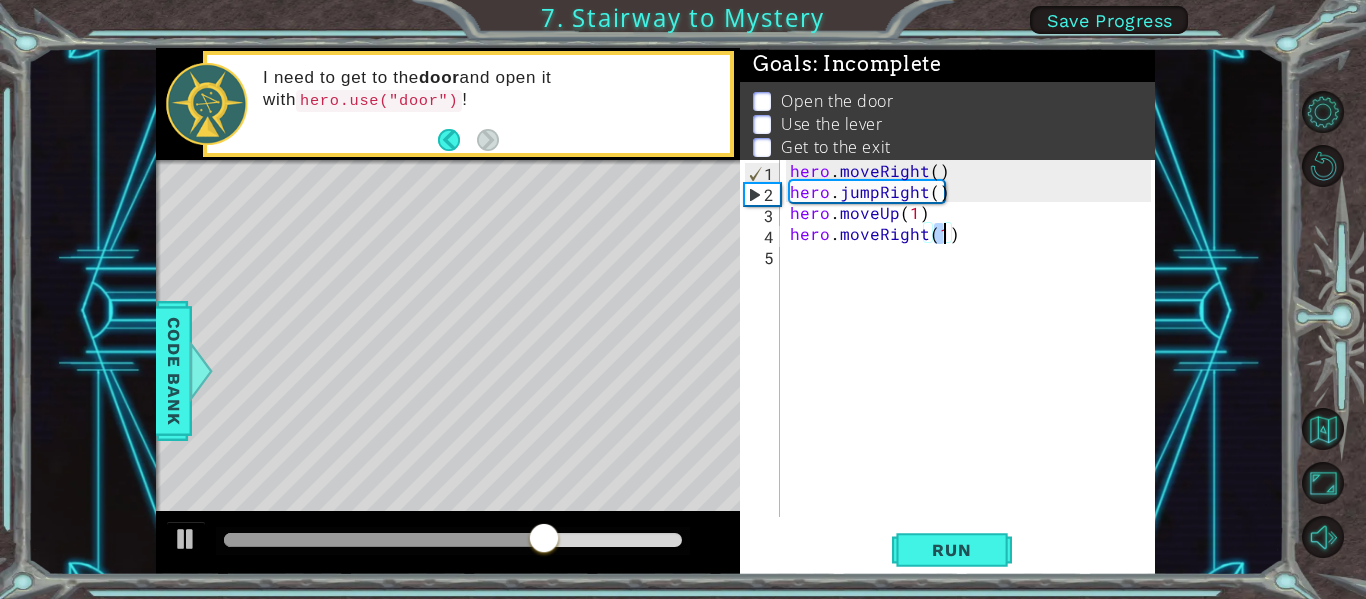 click on "hero . moveRight ( ) hero . jumpRight ( ) hero . moveUp ( 1 ) hero . moveRight ( 1 )" at bounding box center (973, 359) 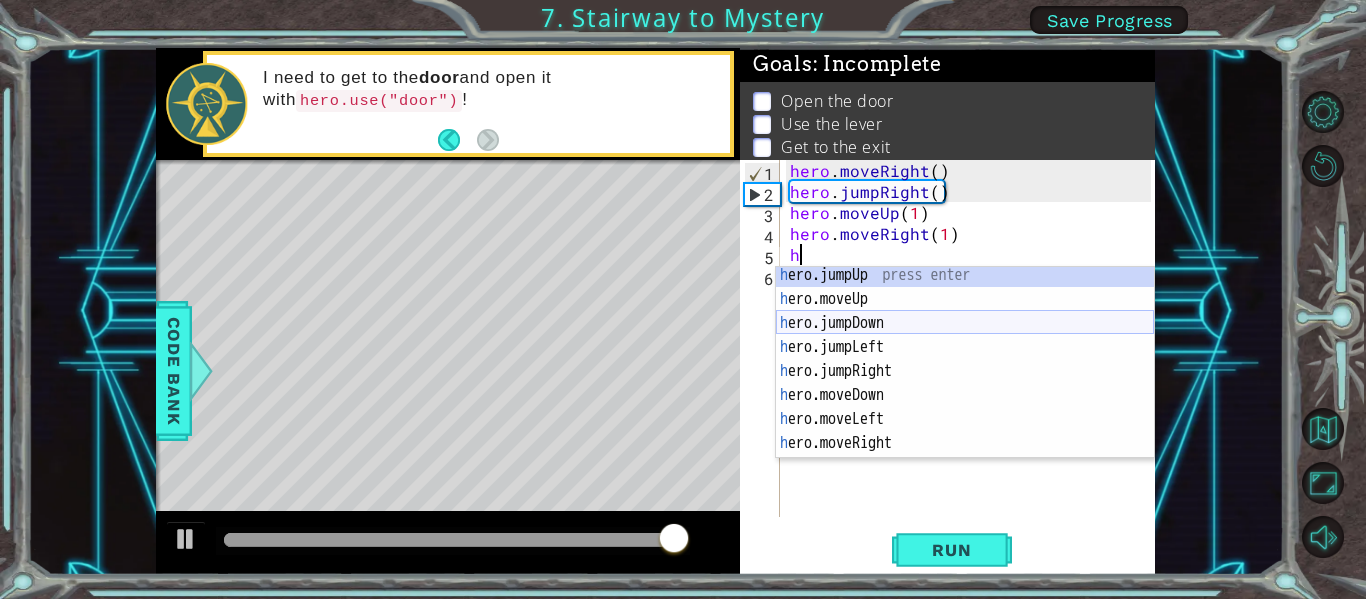 scroll, scrollTop: 24, scrollLeft: 0, axis: vertical 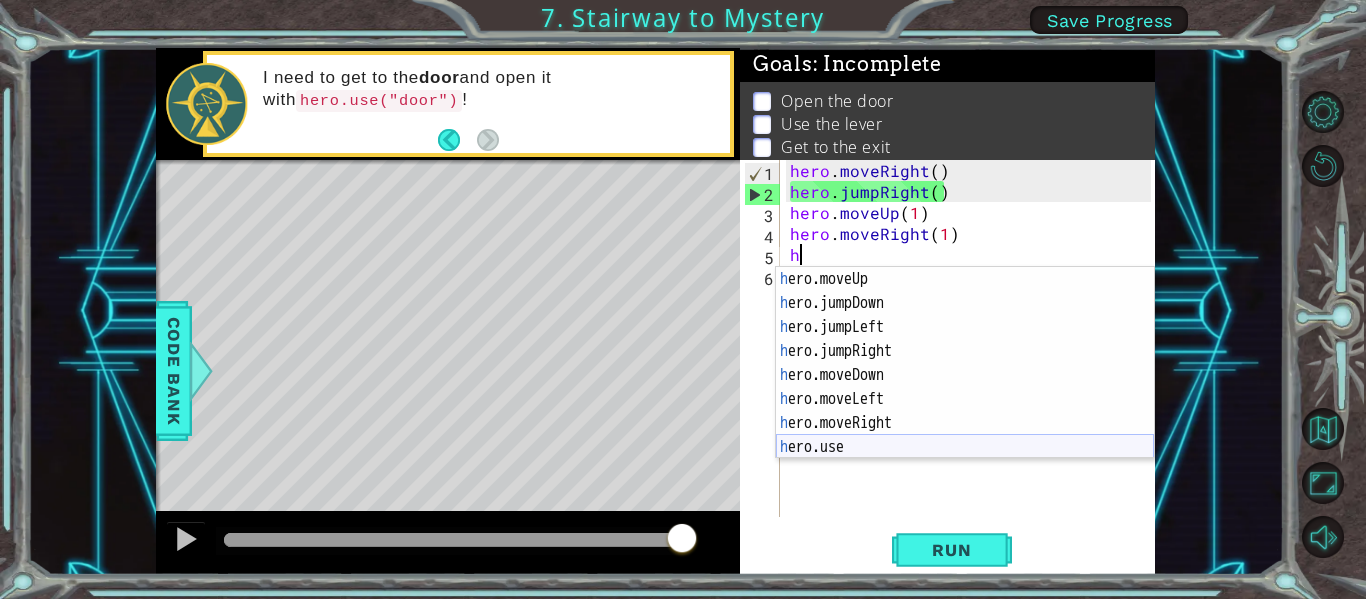 click on "h ero.moveUp press enter h ero.jumpDown press enter h ero.jumpLeft press enter h ero.jumpRight press enter h ero.moveDown press enter h ero.moveLeft press enter h ero.moveRight press enter h ero.use press enter" at bounding box center (965, 387) 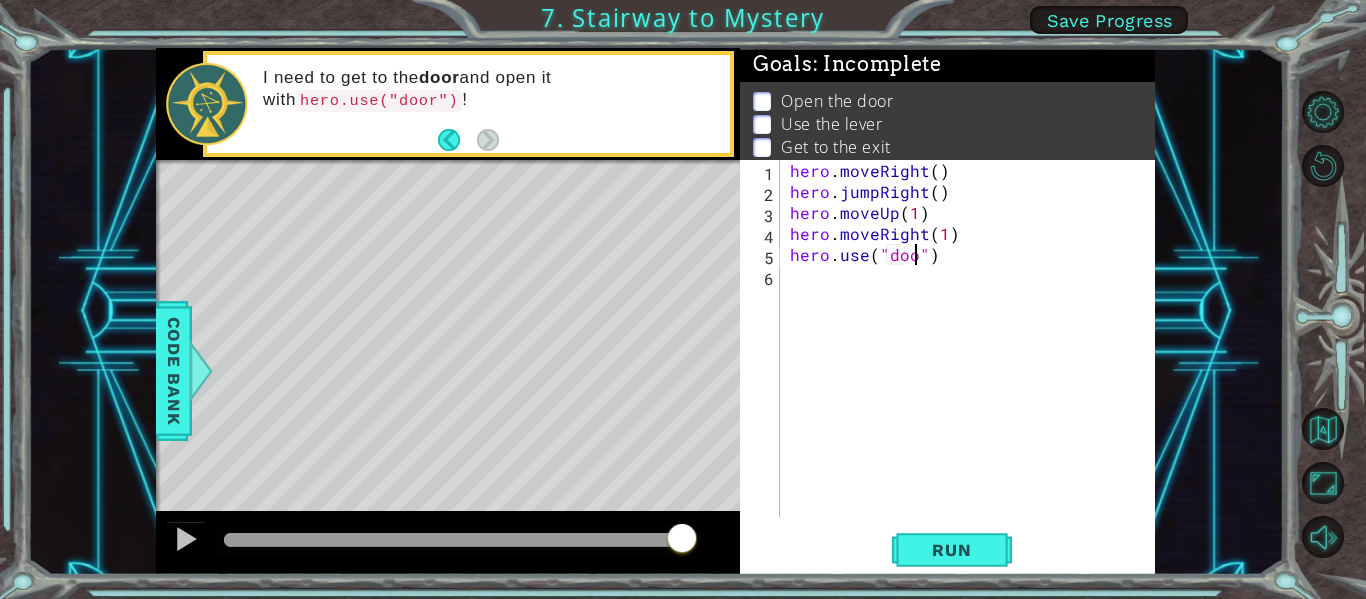 type on "hero.use("door")" 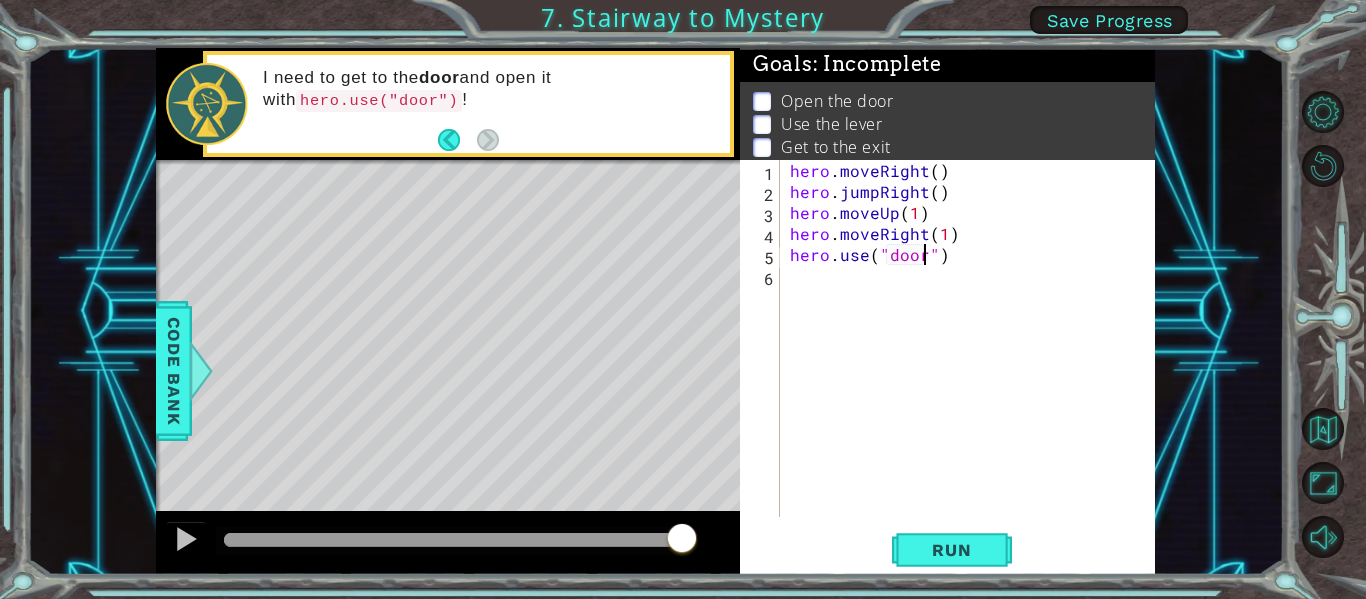 click on "hero . moveRight ( ) hero . jumpRight ( ) hero . moveUp ( 1 ) hero . moveRight ( 1 ) hero . use ( "door" )" at bounding box center (973, 359) 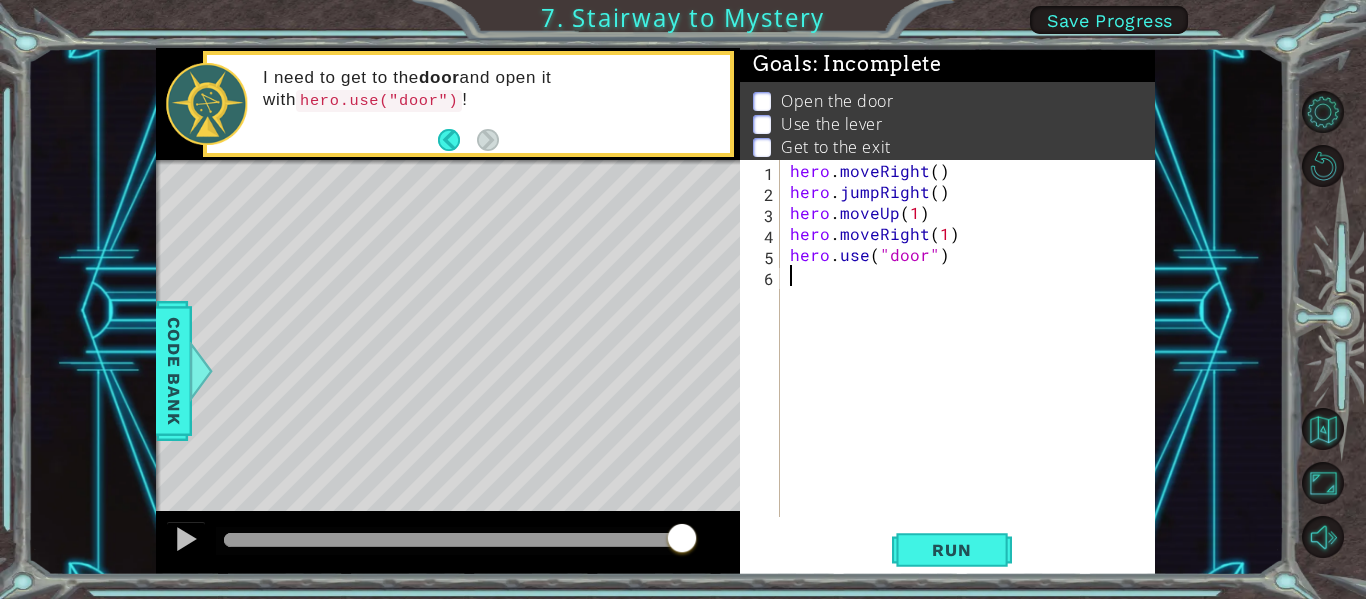 scroll, scrollTop: 0, scrollLeft: 0, axis: both 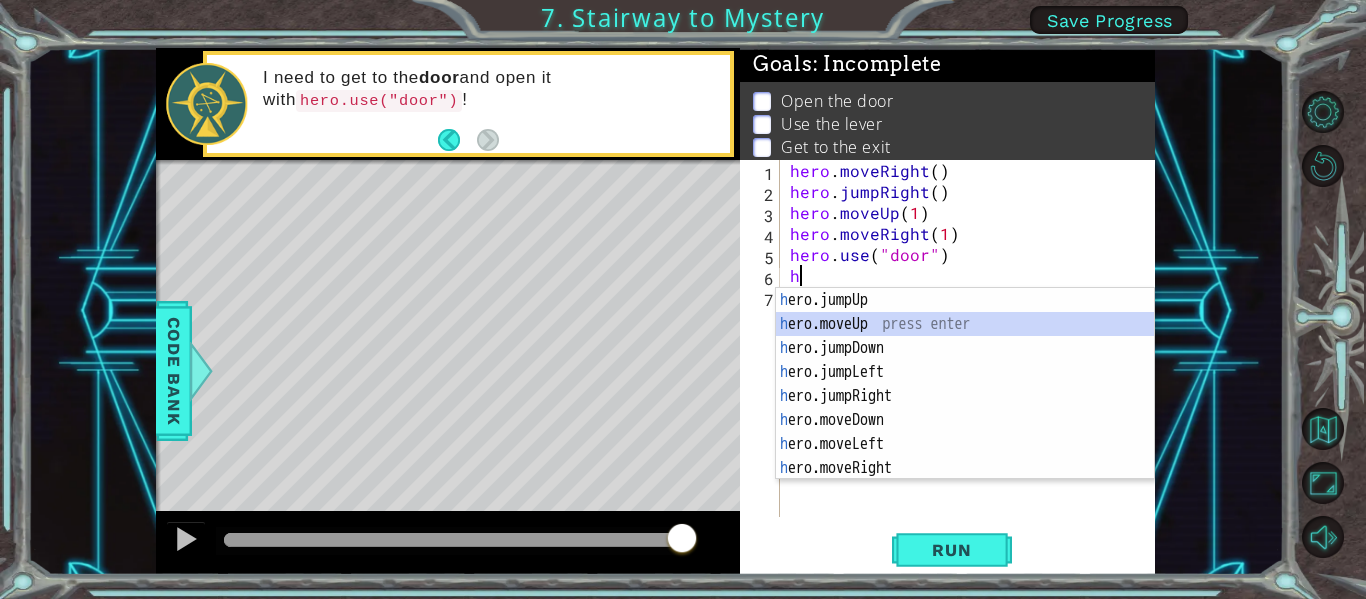 click on "h ero.jumpUp press enter h ero.moveUp press enter h ero.jumpDown press enter h ero.jumpLeft press enter h ero.jumpRight press enter h ero.moveDown press enter h ero.moveLeft press enter h ero.moveRight press enter h ero.use press enter" at bounding box center [965, 408] 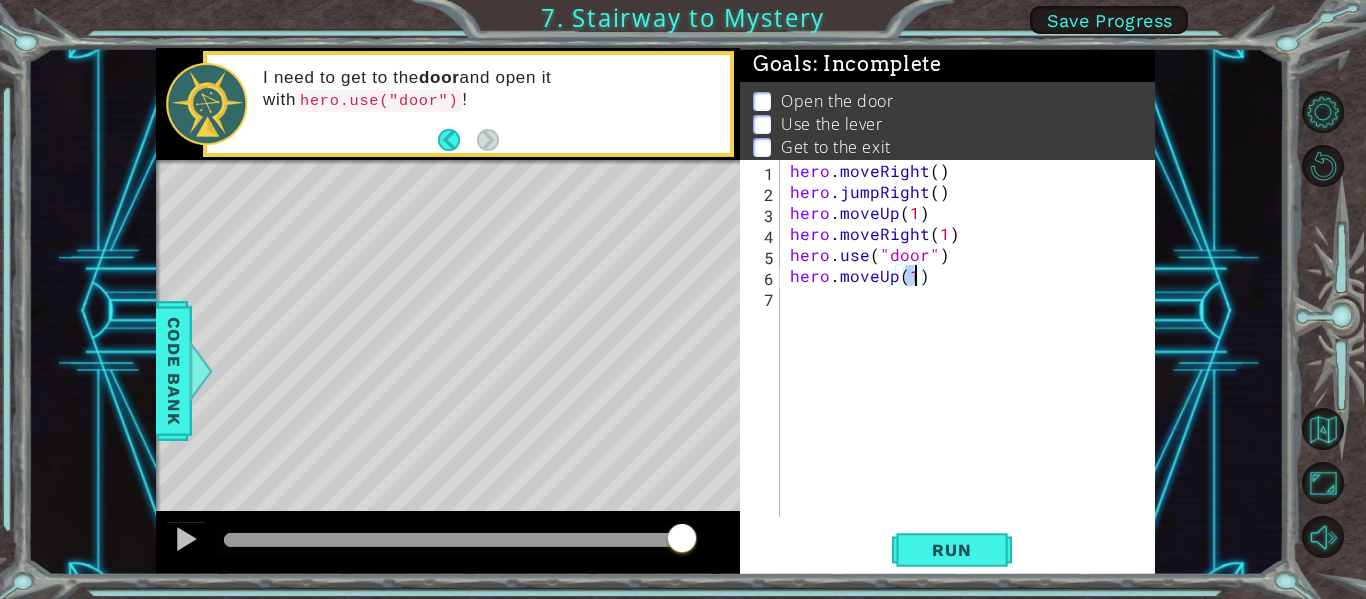 click on "hero . moveRight ( ) hero . jumpRight ( ) hero . moveUp ( 1 ) hero . moveRight ( 1 ) hero . use ( "door" ) hero . moveUp ( 1 )" at bounding box center (973, 359) 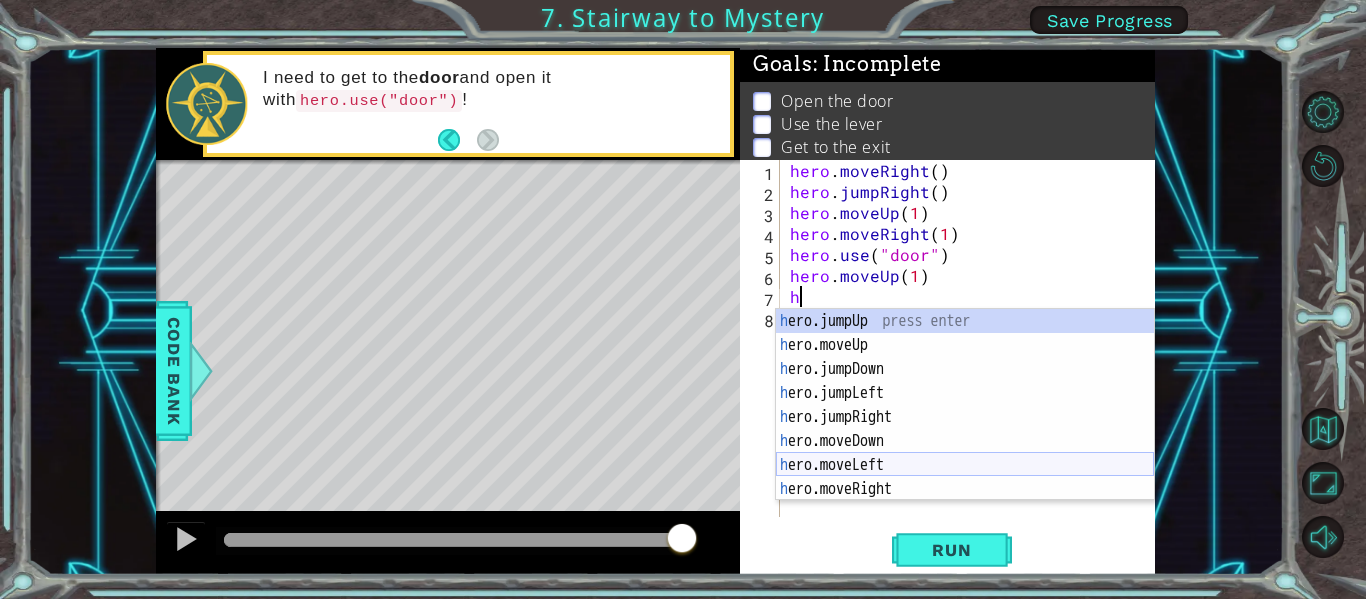 click on "h ero.jumpUp press enter h ero.moveUp press enter h ero.jumpDown press enter h ero.jumpLeft press enter h ero.jumpRight press enter h ero.moveDown press enter h ero.moveLeft press enter h ero.moveRight press enter h ero.use press enter" at bounding box center [965, 429] 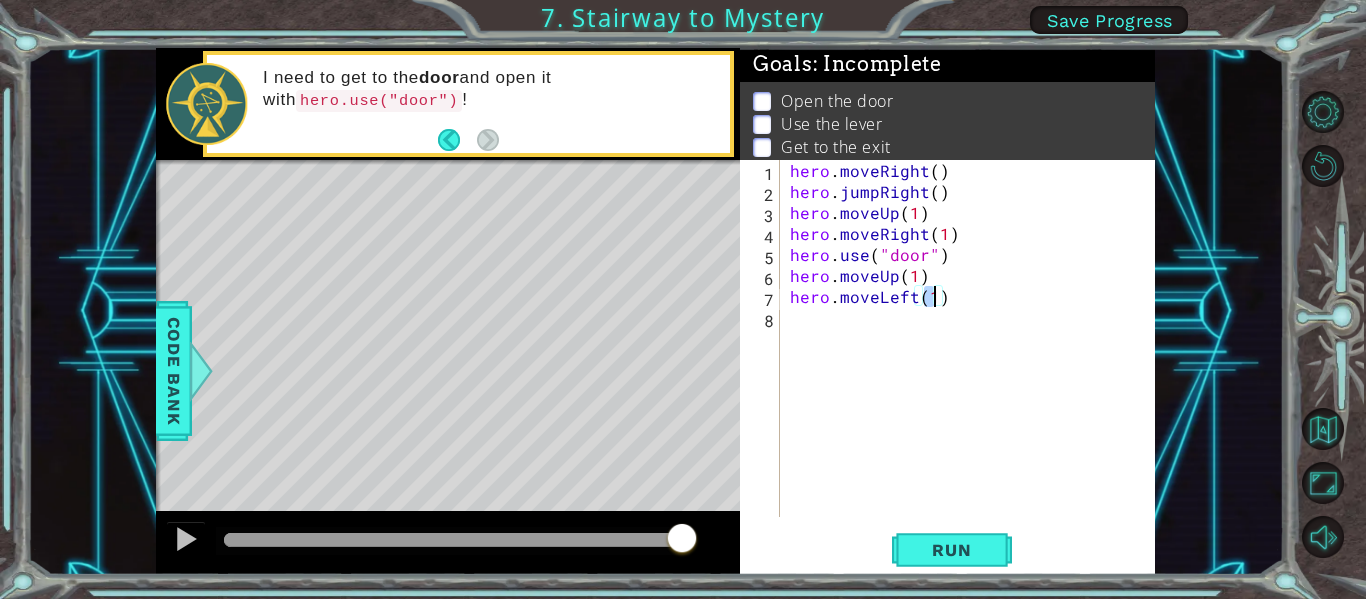 click on "hero . moveRight ( ) hero . jumpRight ( ) hero . moveUp ( 1 ) hero . moveRight ( 1 ) hero . use ( "door" ) hero . moveUp ( 1 ) hero . moveLeft ( 1 )" at bounding box center (973, 359) 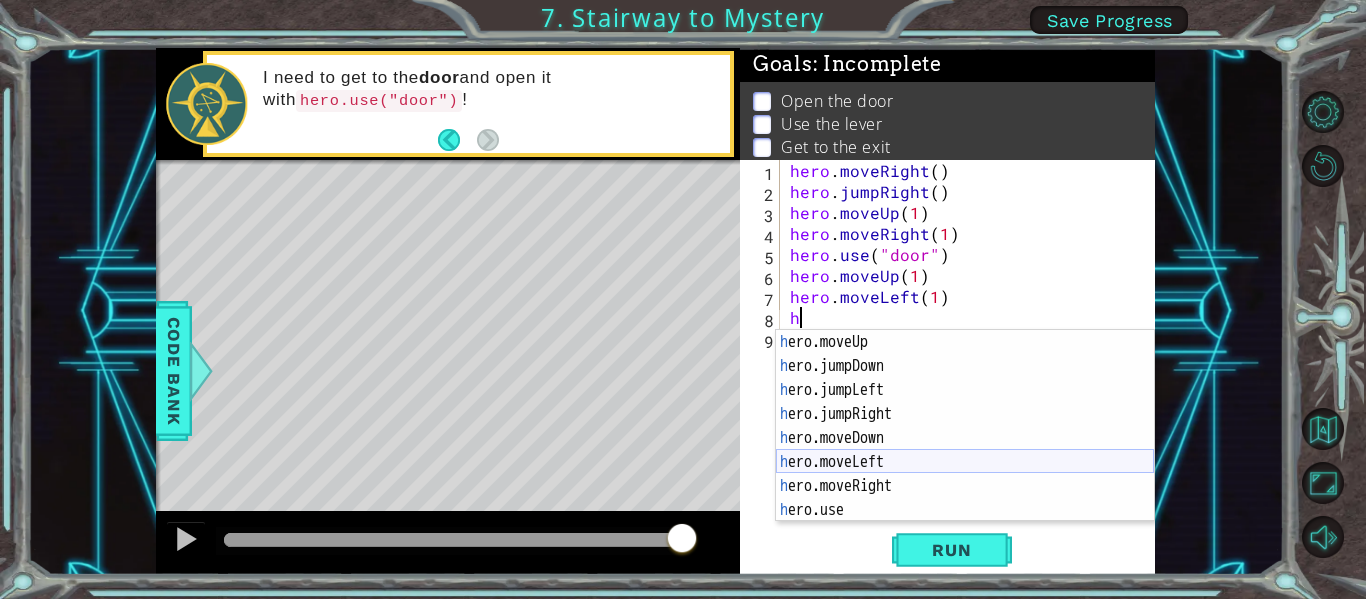 scroll, scrollTop: 24, scrollLeft: 0, axis: vertical 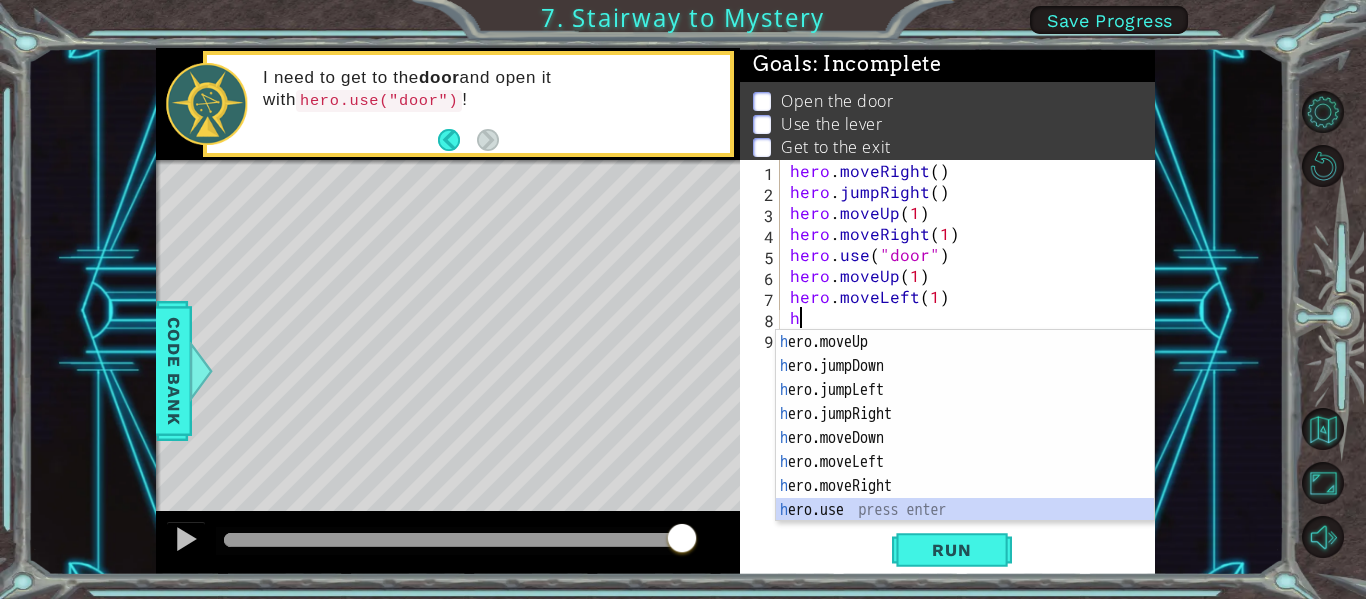click on "h ero.moveUp press enter h ero.jumpDown press enter h ero.jumpLeft press enter h ero.jumpRight press enter h ero.moveDown press enter h ero.moveLeft press enter h ero.moveRight press enter h ero.use press enter" at bounding box center (965, 450) 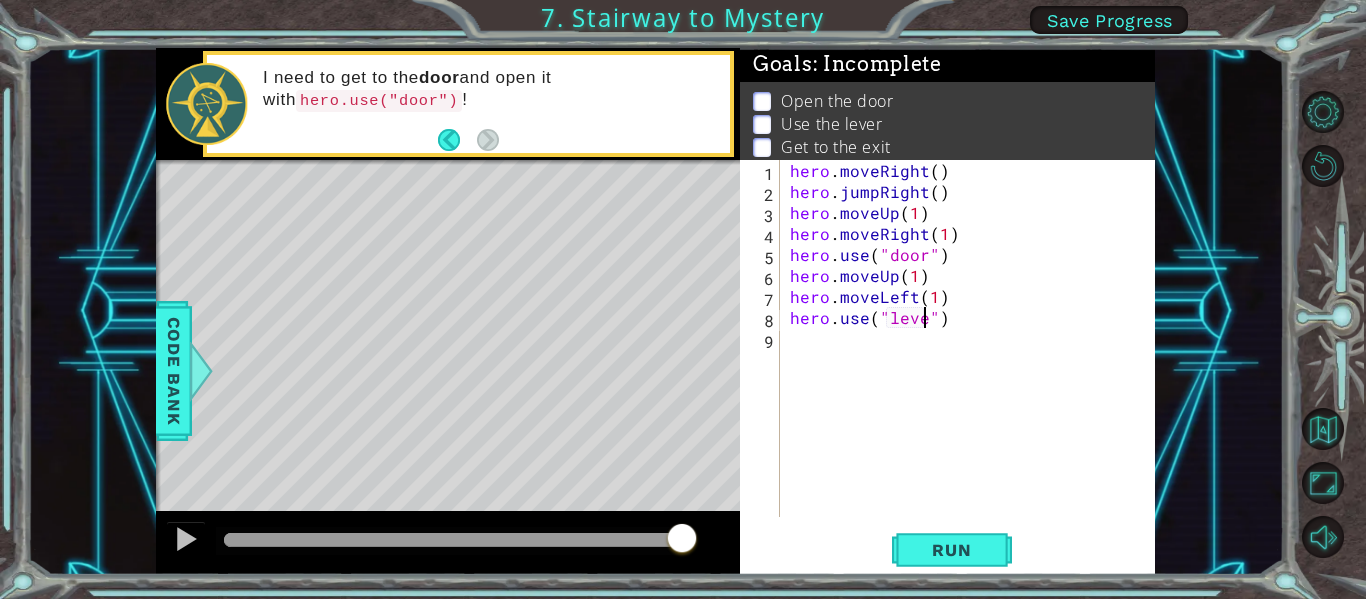 scroll, scrollTop: 0, scrollLeft: 9, axis: horizontal 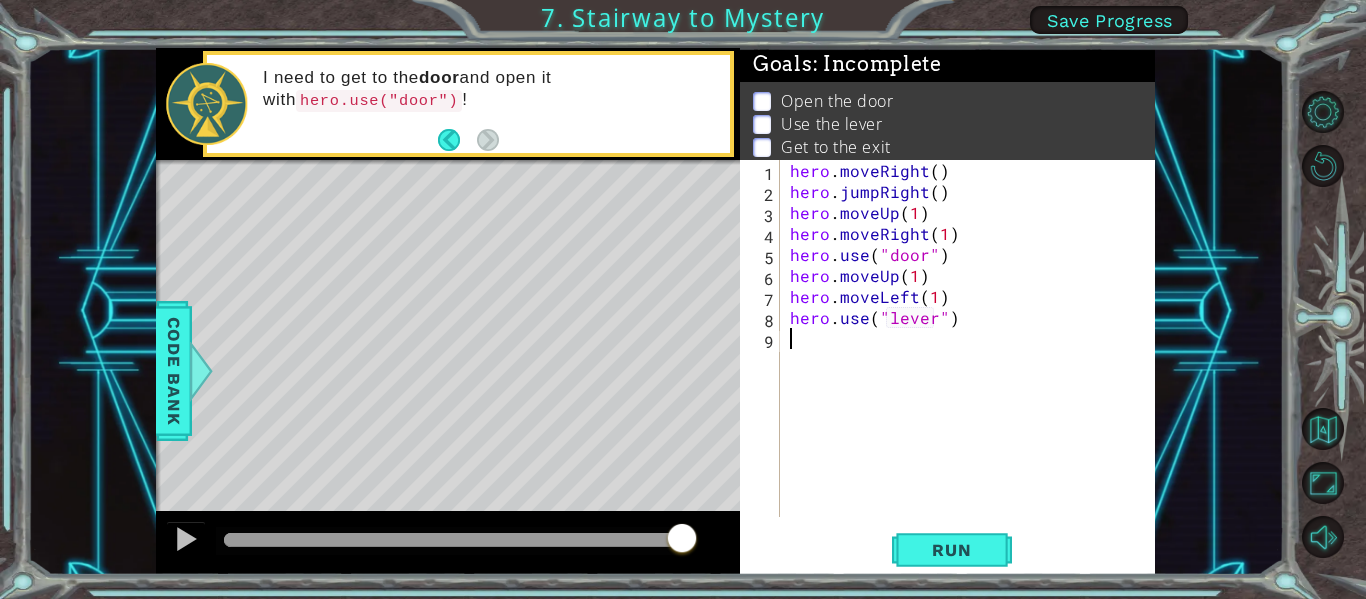 click on "hero . moveRight ( ) hero . jumpRight ( ) hero . moveUp ( 1 ) hero . moveRight ( 1 ) hero . use ( "door" ) hero . moveUp ( 1 ) hero . moveLeft ( 1 ) hero . use ( "lever" )" at bounding box center (973, 359) 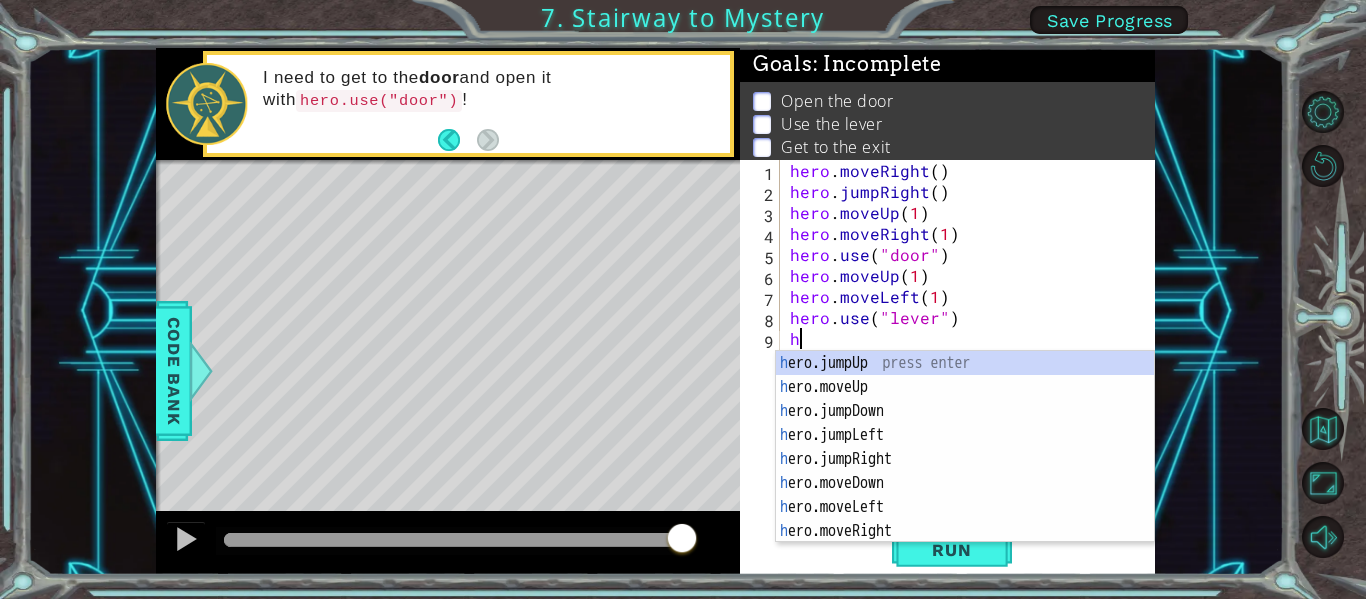 scroll, scrollTop: 0, scrollLeft: 0, axis: both 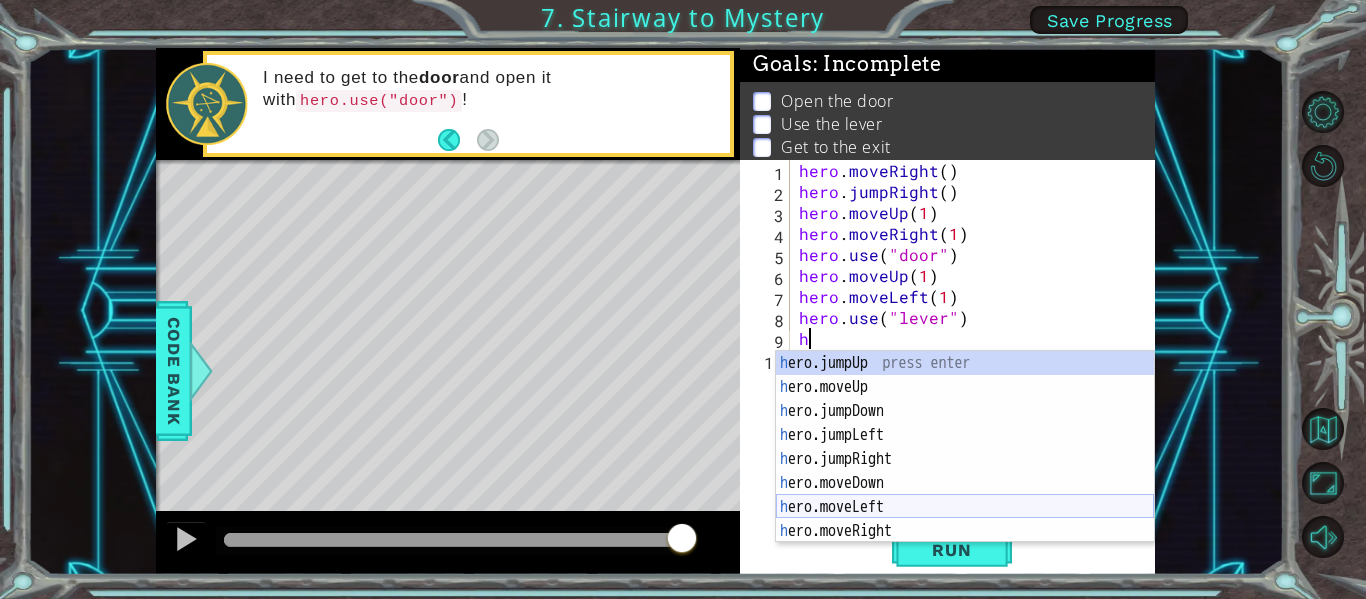 click on "h ero.jumpUp press enter h ero.moveUp press enter h ero.jumpDown press enter h ero.jumpLeft press enter h ero.jumpRight press enter h ero.moveDown press enter h ero.moveLeft press enter h ero.moveRight press enter h ero.use press enter" at bounding box center [965, 471] 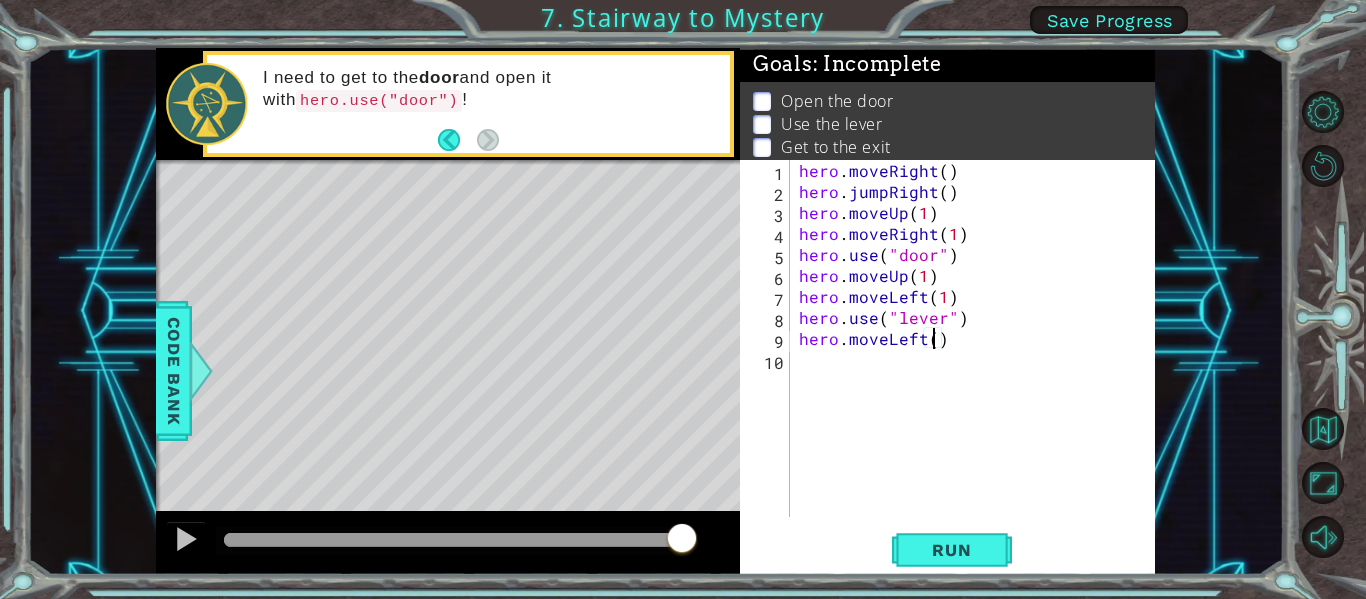 type on "hero.moveLeft(2)" 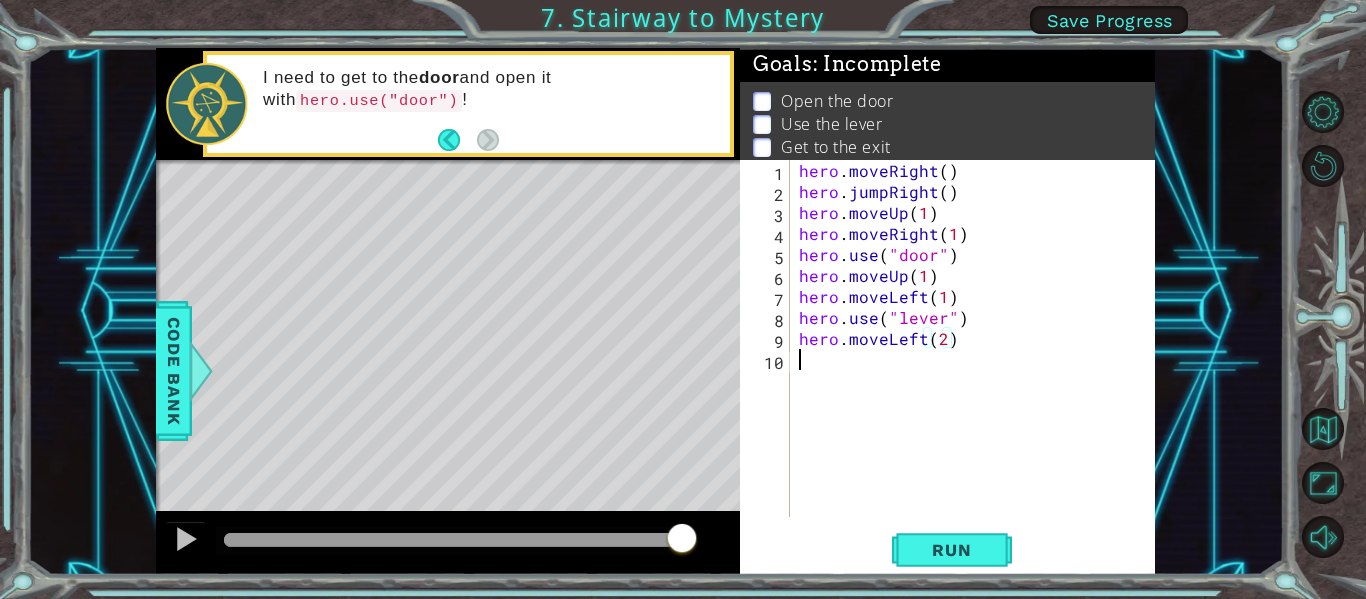 click on "hero . moveRight ( ) hero . jumpRight ( ) hero . moveUp ( 1 ) hero . moveRight ( 1 ) hero . use ( "door" ) hero . moveUp ( 1 ) hero . moveLeft ( 1 ) hero . use ( "lever" ) hero . moveLeft ( 2 )" at bounding box center [978, 359] 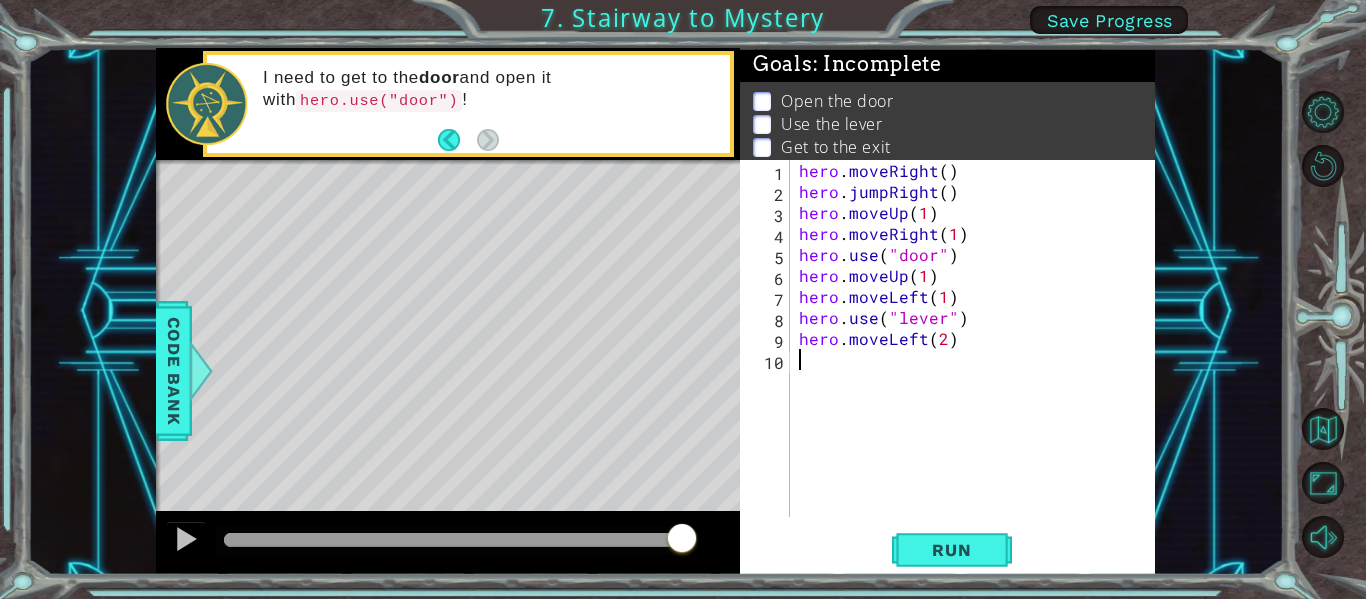 type on "h" 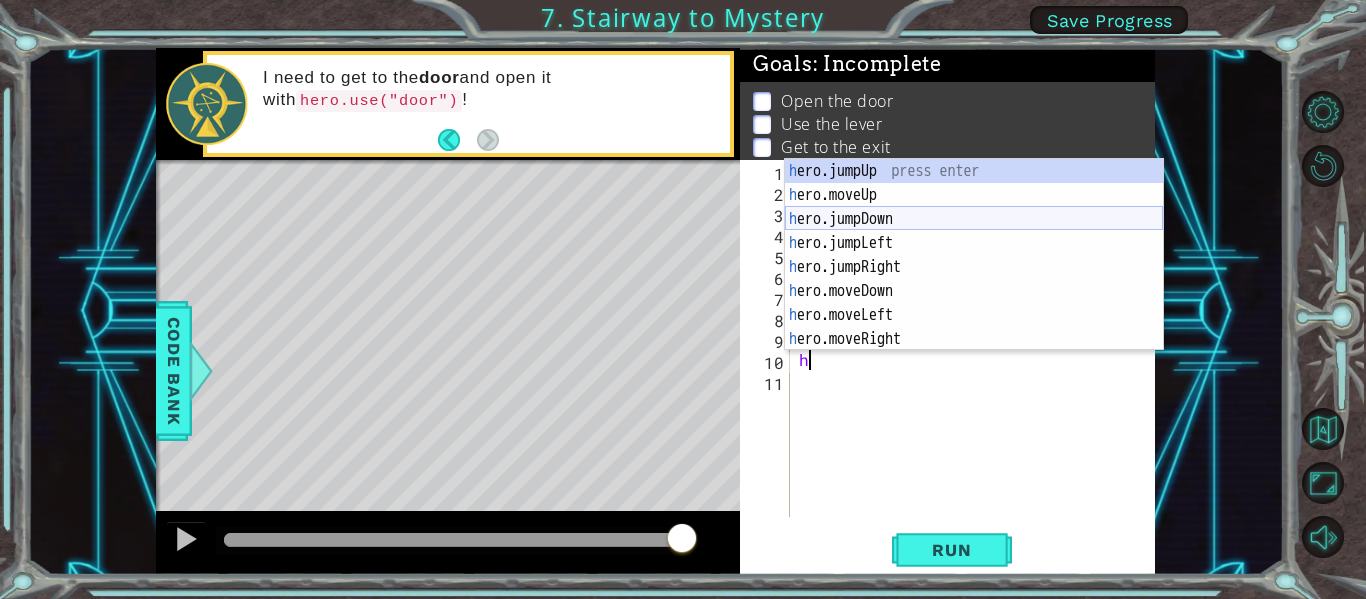 click on "h ero.jumpUp press enter h ero.moveUp press enter h ero.jumpDown press enter h ero.jumpLeft press enter h ero.jumpRight press enter h ero.moveDown press enter h ero.moveLeft press enter h ero.moveRight press enter h ero.use press enter" at bounding box center [974, 279] 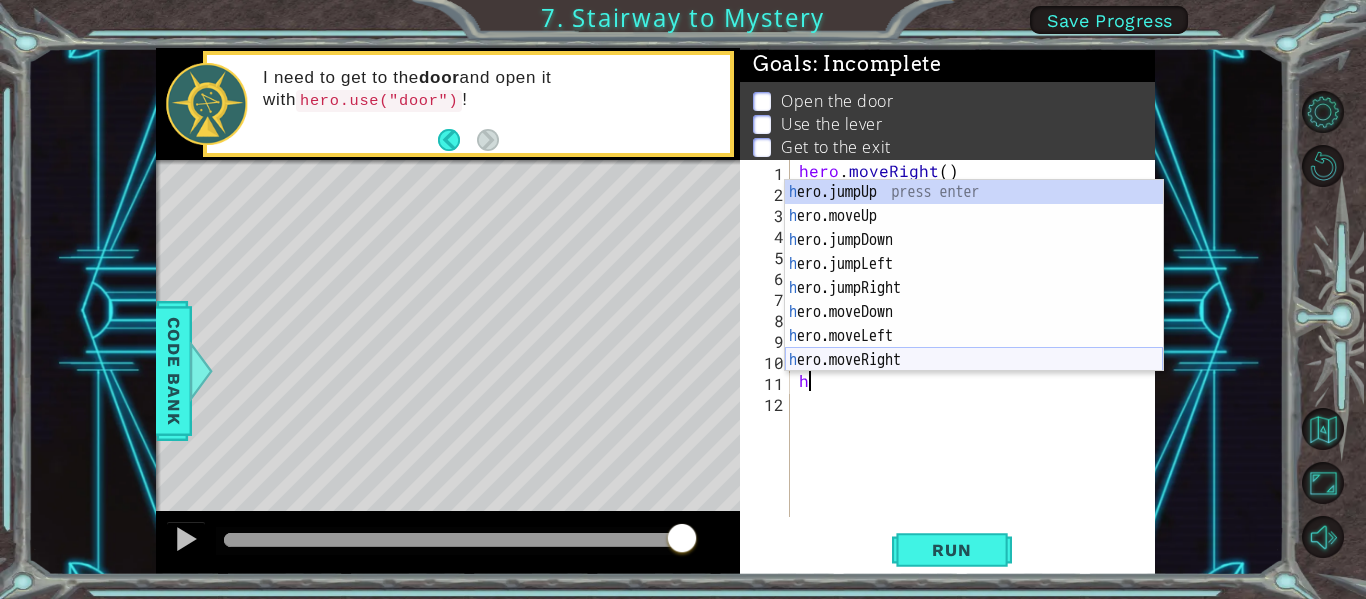 click on "h ero.jumpUp press enter h ero.moveUp press enter h ero.jumpDown press enter h ero.jumpLeft press enter h ero.jumpRight press enter h ero.moveDown press enter h ero.moveLeft press enter h ero.moveRight press enter h ero.use press enter" at bounding box center (974, 300) 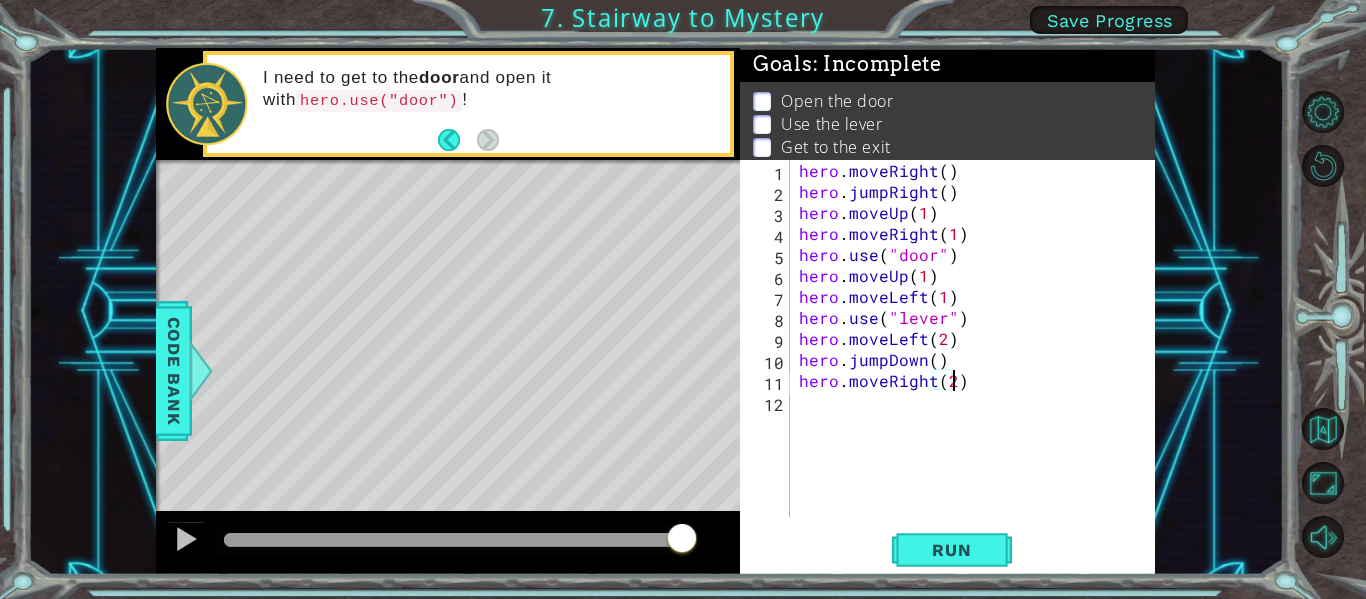 scroll, scrollTop: 0, scrollLeft: 9, axis: horizontal 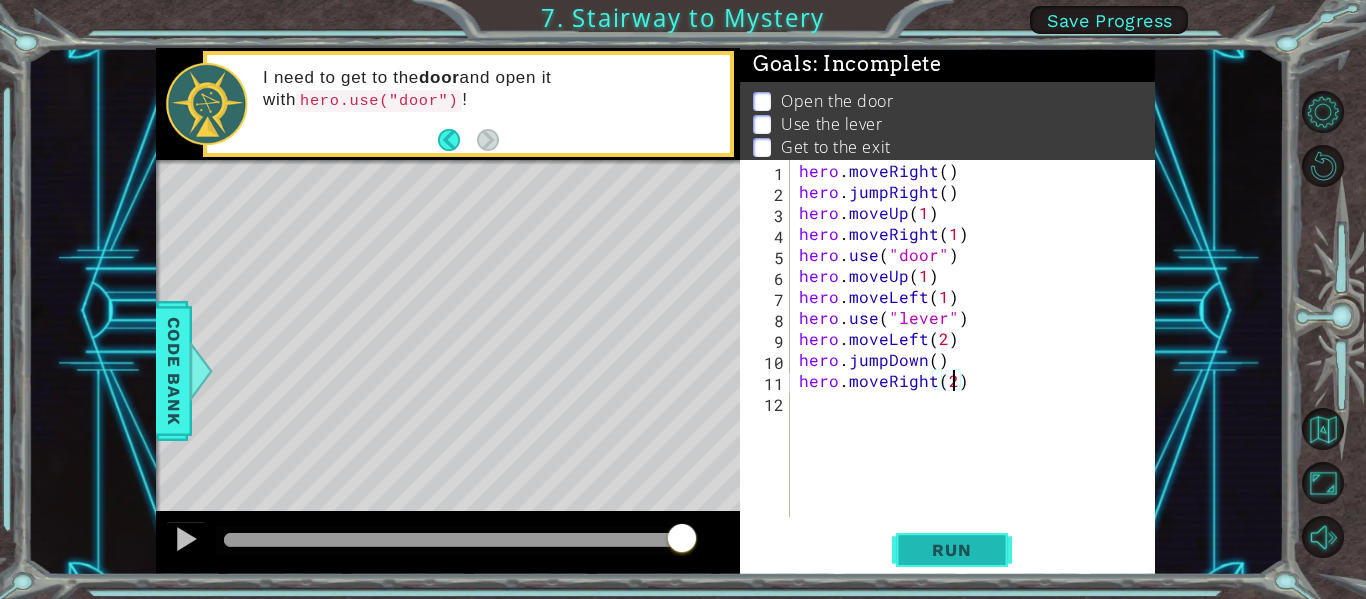click on "Run" at bounding box center (951, 550) 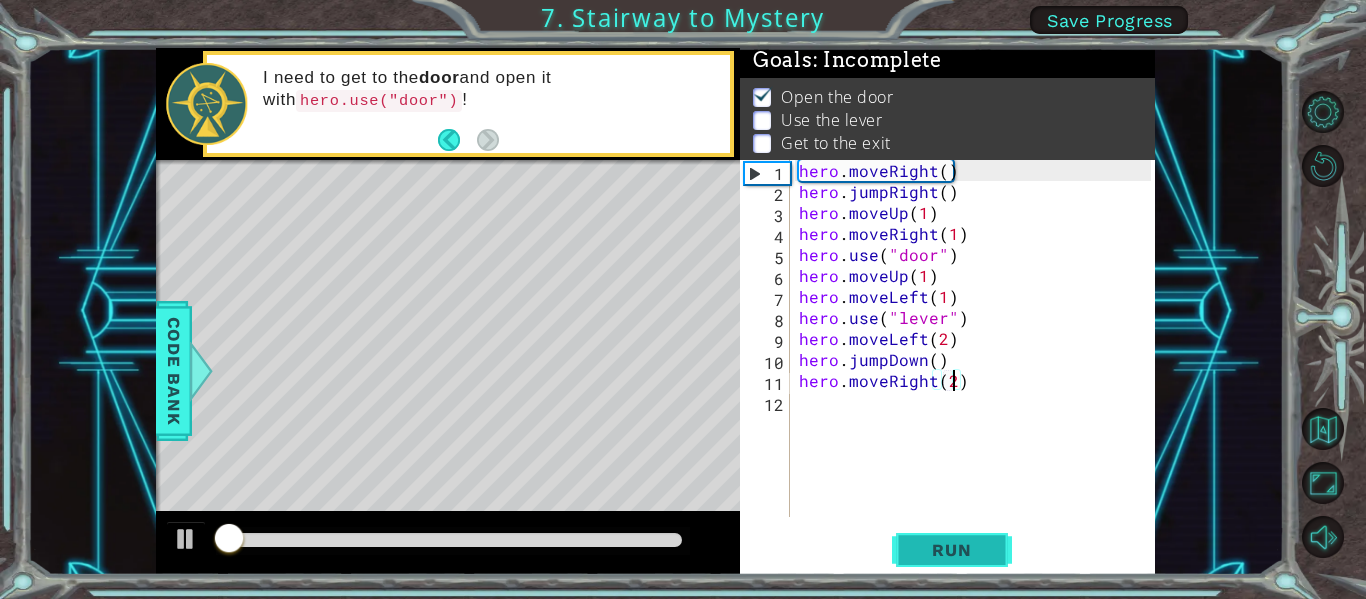 scroll, scrollTop: 5, scrollLeft: 0, axis: vertical 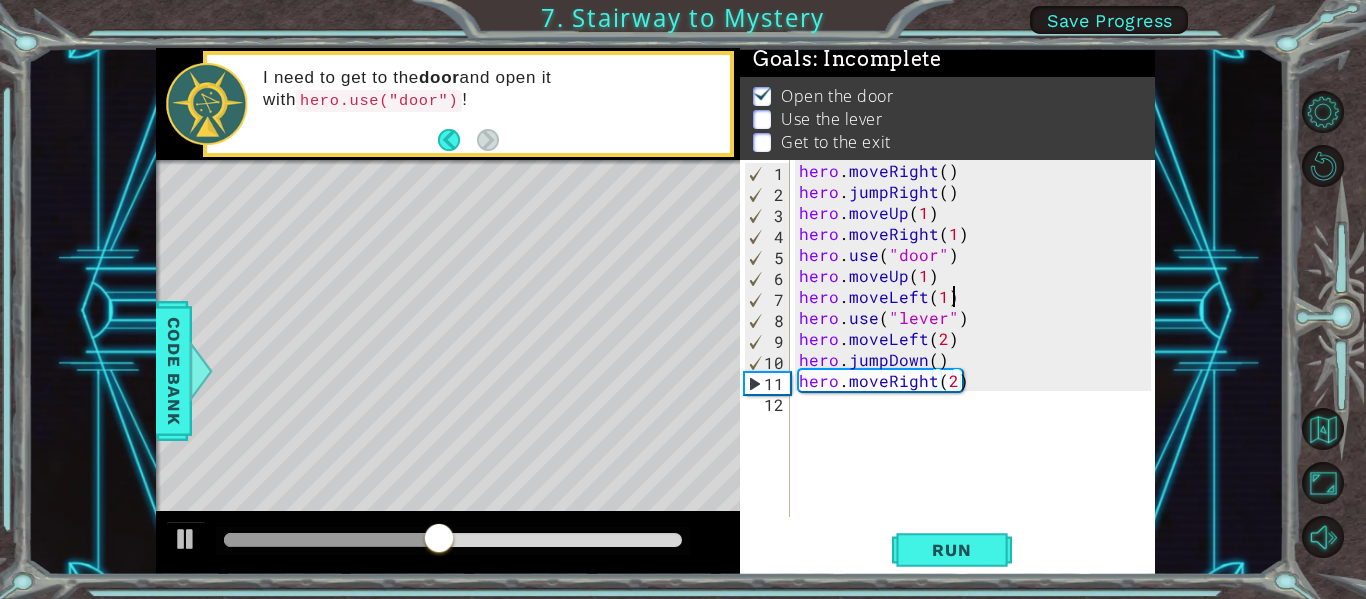 click on "hero . moveRight ( ) hero . jumpRight ( ) hero . moveUp ( 1 ) hero . moveRight ( 1 ) hero . use ( "door" ) hero . moveUp ( 1 ) hero . moveLeft ( 1 ) hero . use ( "lever" ) hero . moveLeft ( 2 ) hero . jumpDown ( ) hero . moveRight ( 2 )" at bounding box center [978, 359] 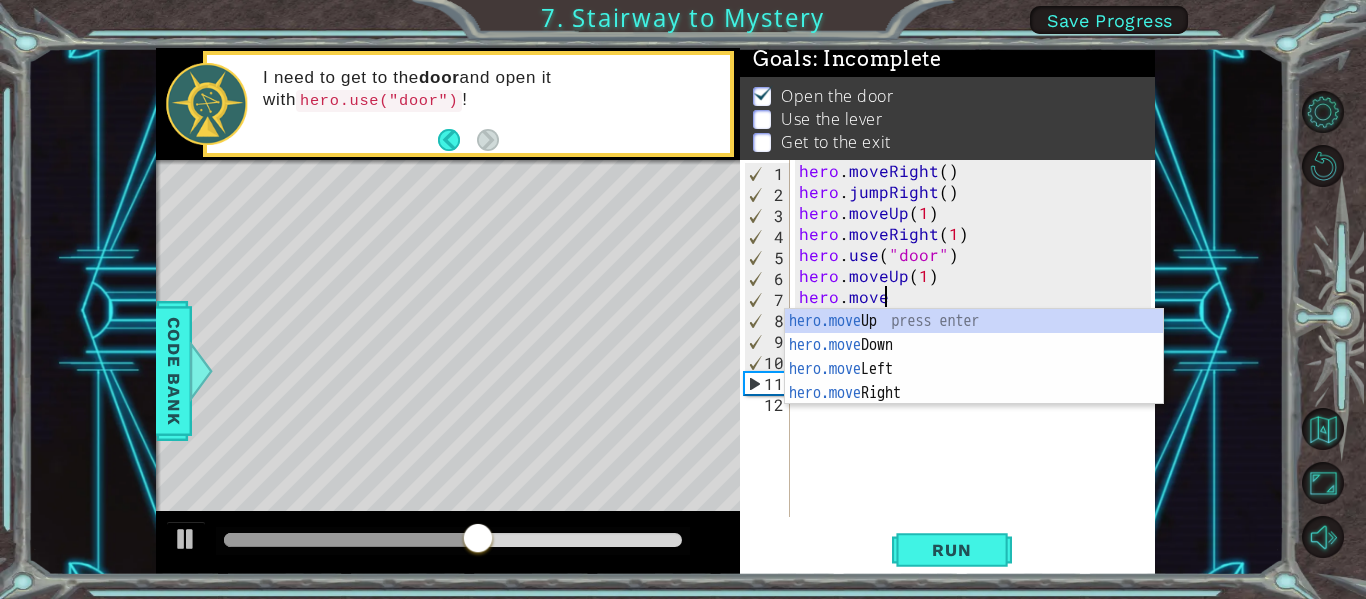 scroll, scrollTop: 0, scrollLeft: 4, axis: horizontal 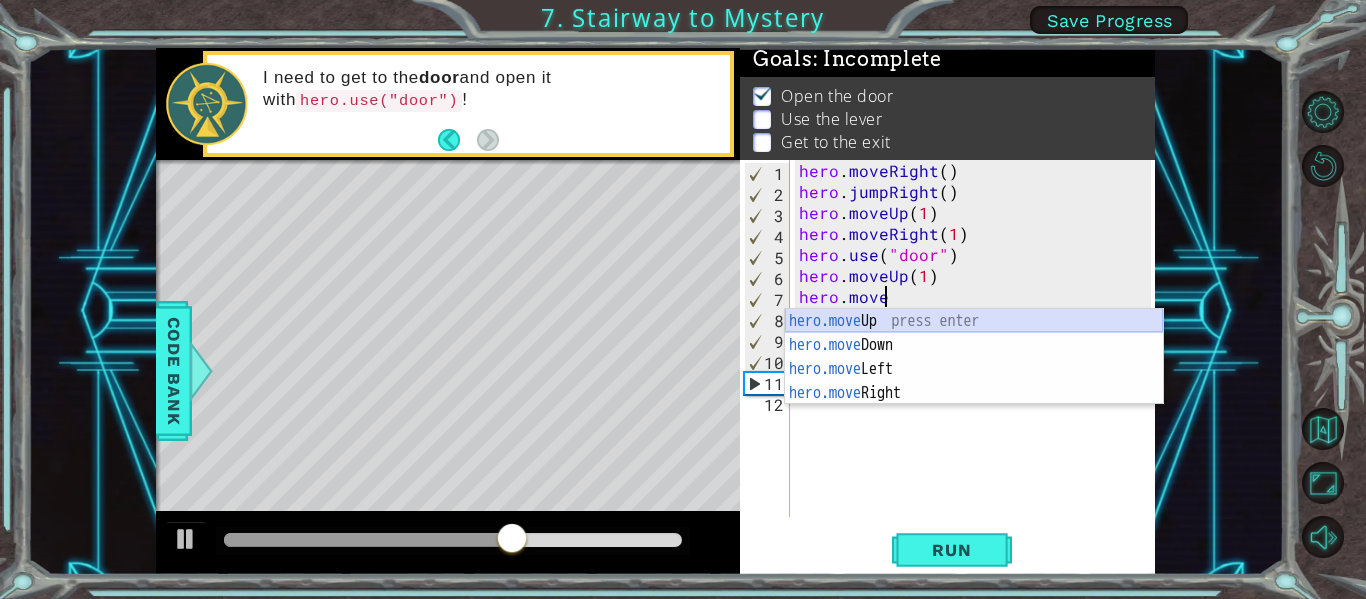 click on "hero.move Up press enter hero.move Down press enter hero.move Left press enter hero.move Right press enter" at bounding box center (974, 381) 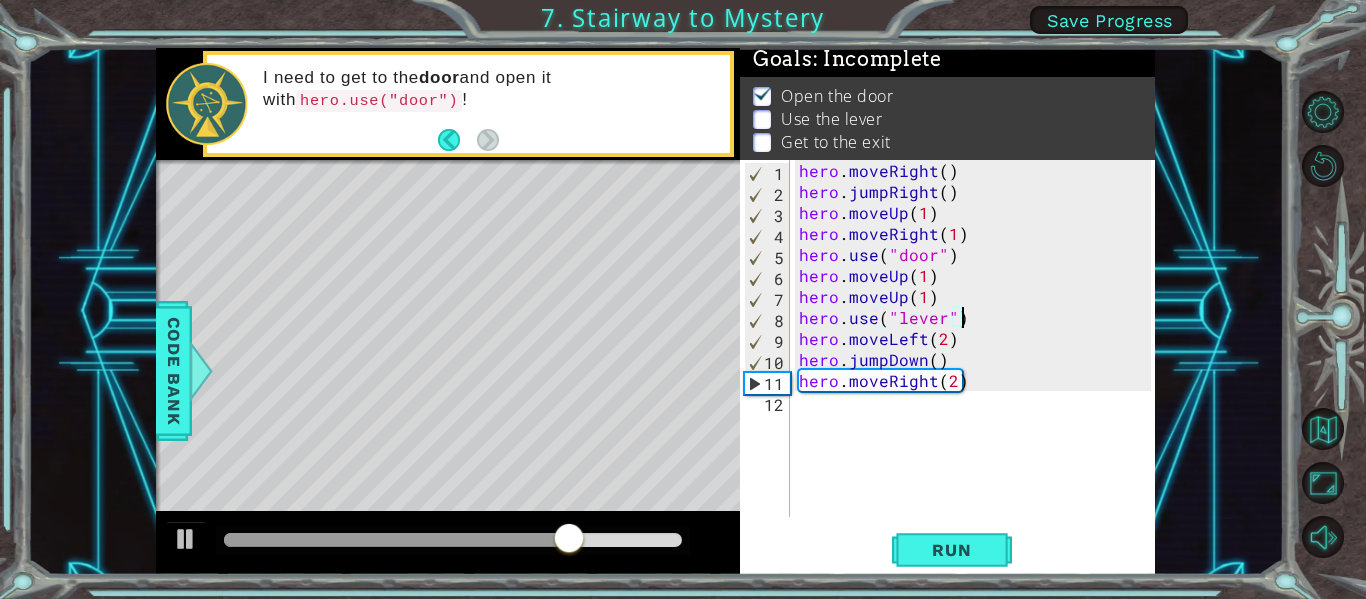 click on "hero . moveRight ( ) hero . jumpRight ( ) hero . moveUp ( 1 ) hero . moveRight ( 1 ) hero . use ( "door" ) hero . moveUp ( 1 ) hero . moveUp ( 1 ) hero . use ( "lever" ) hero . moveLeft ( 2 ) hero . jumpDown ( ) hero . moveRight ( 2 )" at bounding box center [978, 359] 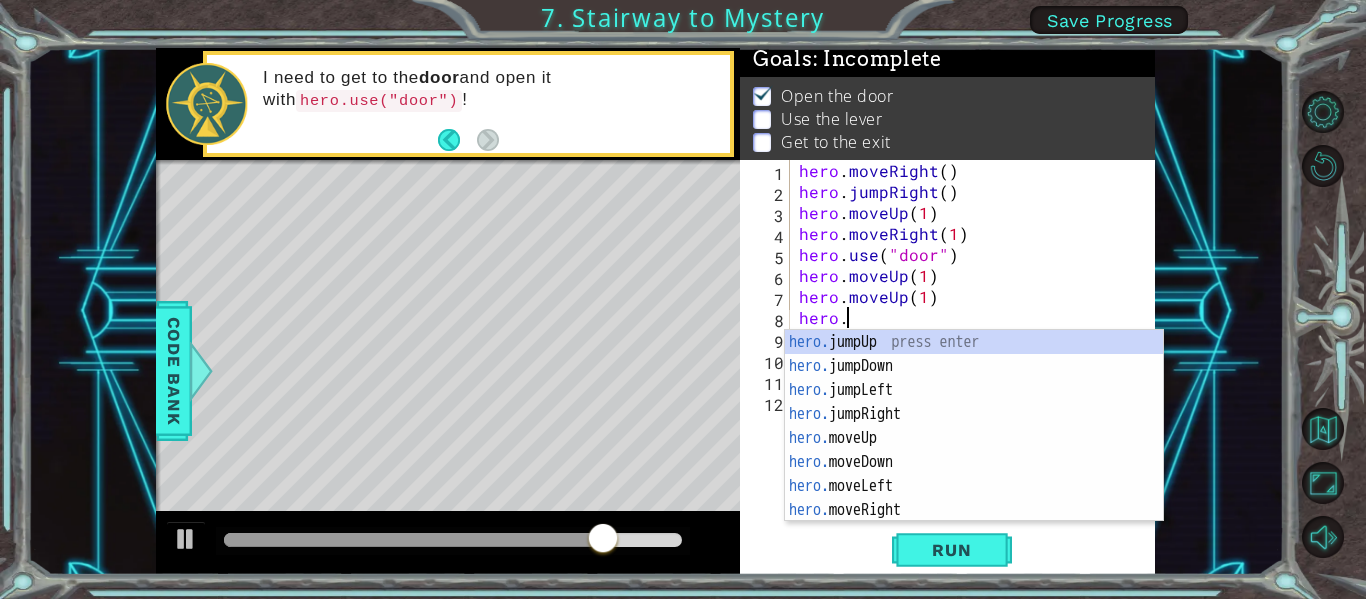 scroll, scrollTop: 0, scrollLeft: 2, axis: horizontal 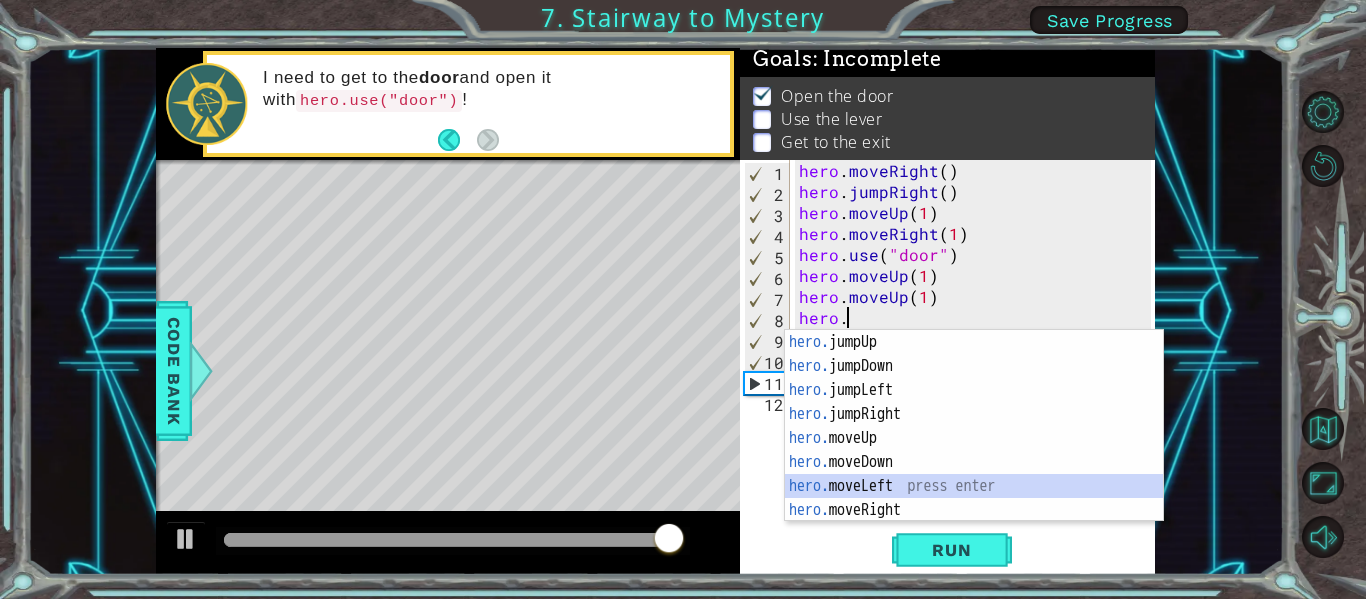 click on "hero. jumpUp press enter hero. jumpDown press enter hero. jumpLeft press enter hero. jumpRight press enter hero. moveUp press enter hero. moveDown press enter hero. moveLeft press enter hero. moveRight press enter hero. use press enter" at bounding box center [974, 450] 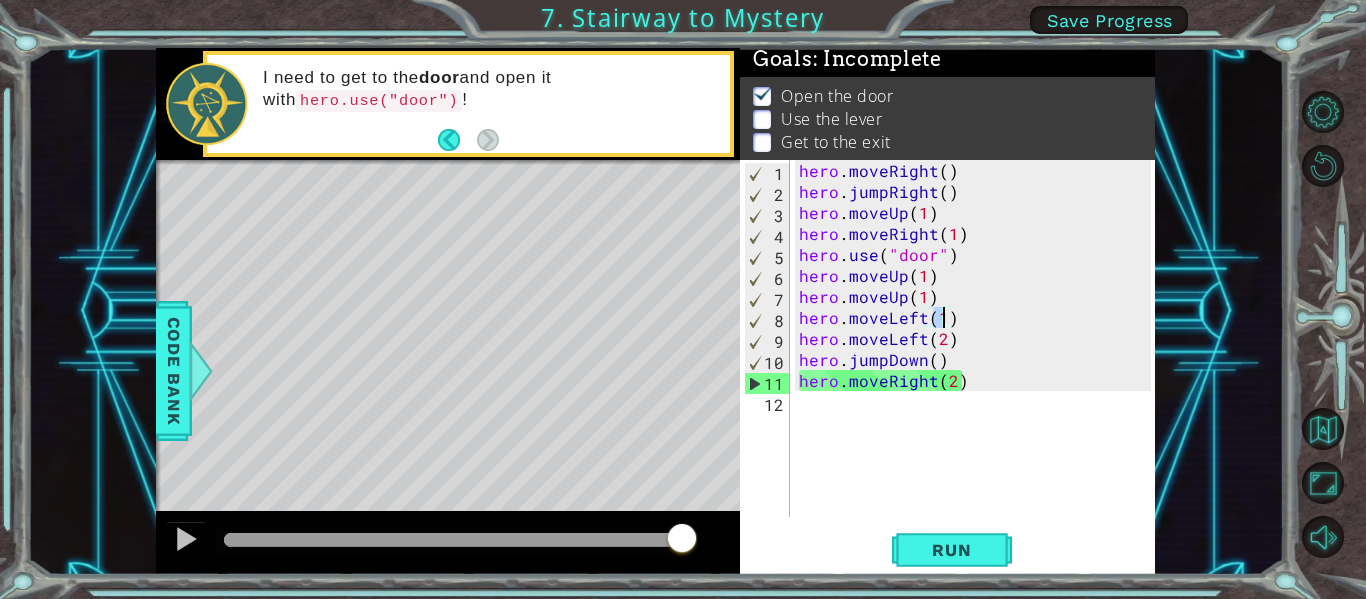 click on "hero . moveRight ( ) hero . jumpRight ( ) hero . moveUp ( 1 ) hero . moveRight ( 1 ) hero . use ( "door" ) hero . moveUp ( 1 ) hero . moveUp ( 1 ) hero . moveLeft ( 1 ) hero . moveLeft ( 2 ) hero . jumpDown ( ) hero . moveRight ( 2 )" at bounding box center [978, 359] 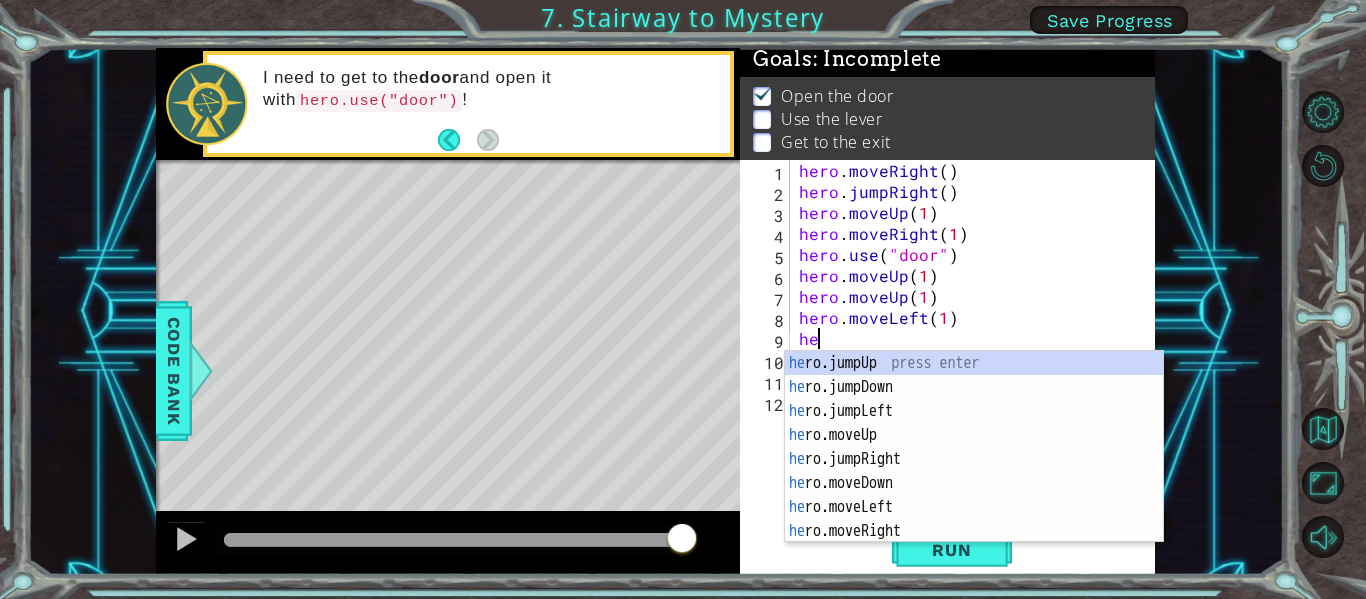 type on "h" 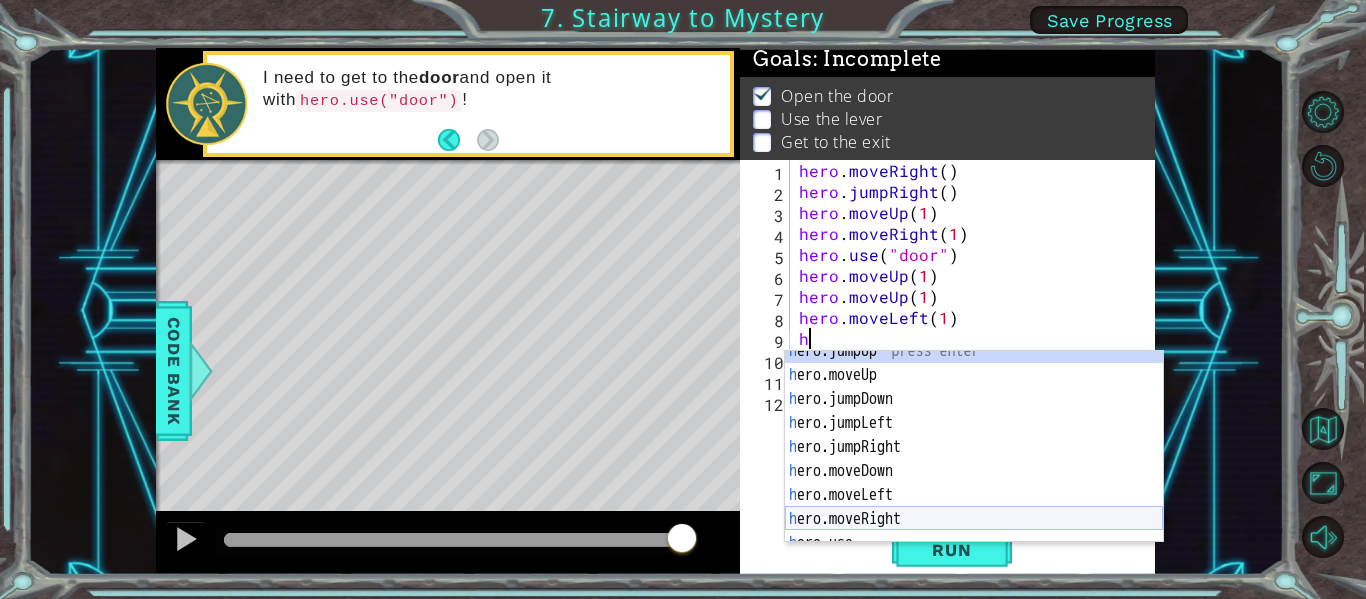 scroll, scrollTop: 24, scrollLeft: 0, axis: vertical 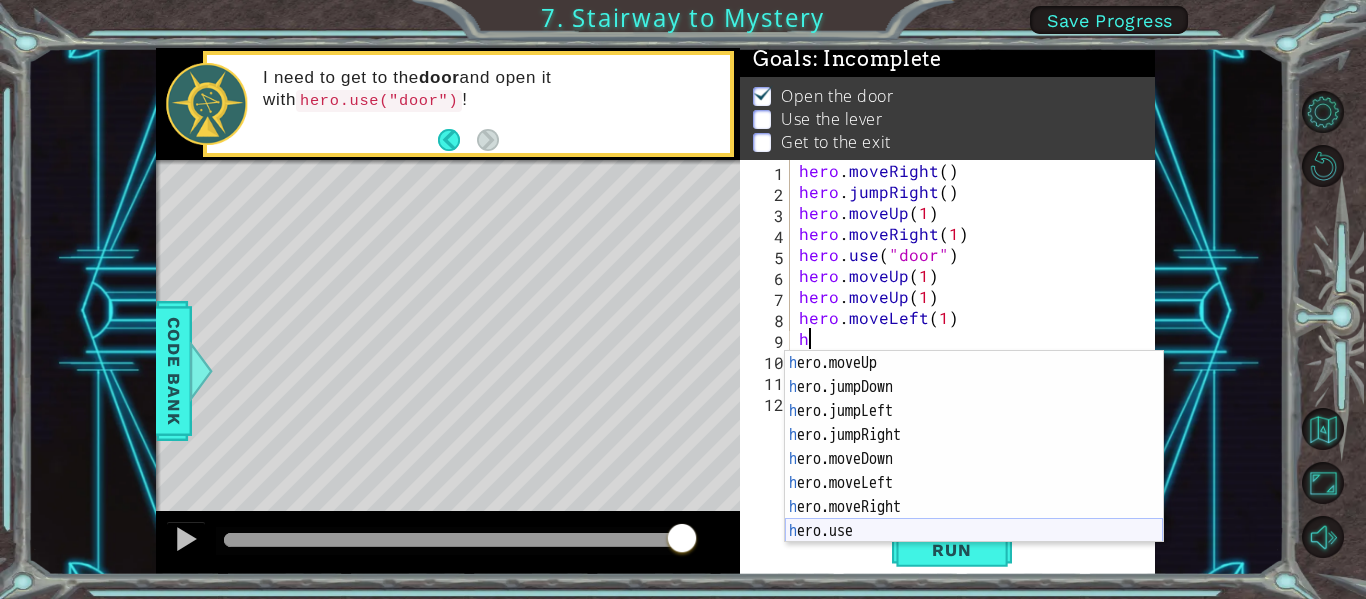 click on "h ero.moveUp press enter h ero.jumpDown press enter h ero.jumpLeft press enter h ero.jumpRight press enter h ero.moveDown press enter h ero.moveLeft press enter h ero.moveRight press enter h ero.use press enter" at bounding box center (974, 471) 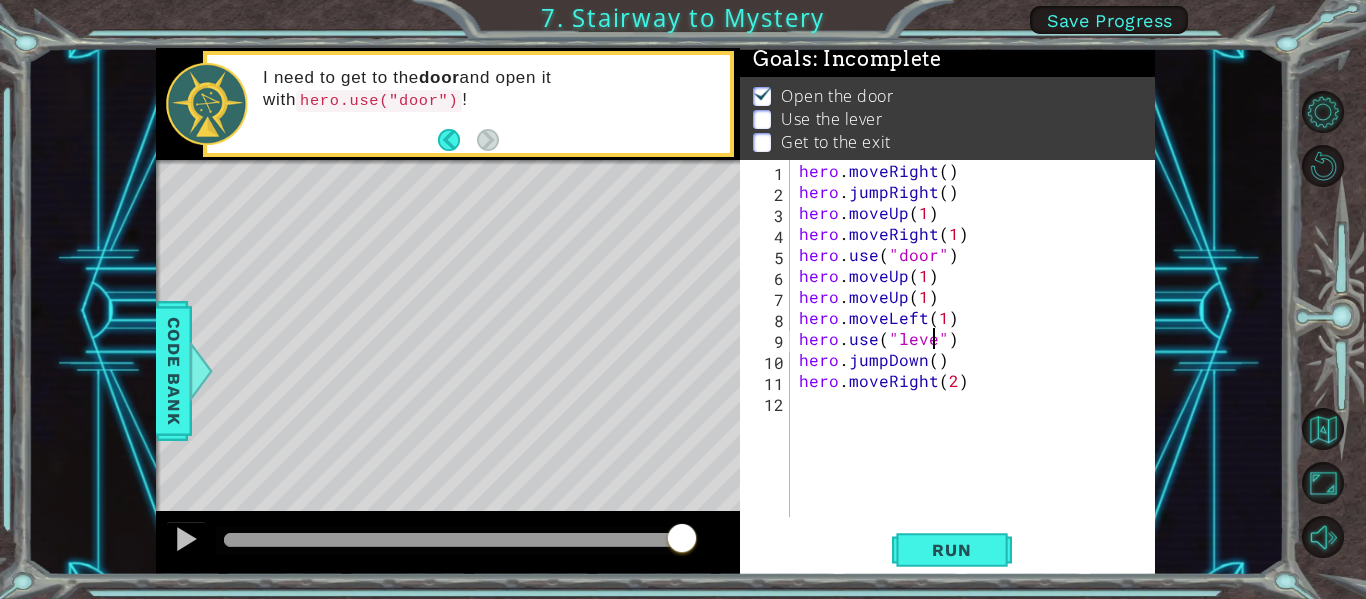scroll, scrollTop: 0, scrollLeft: 9, axis: horizontal 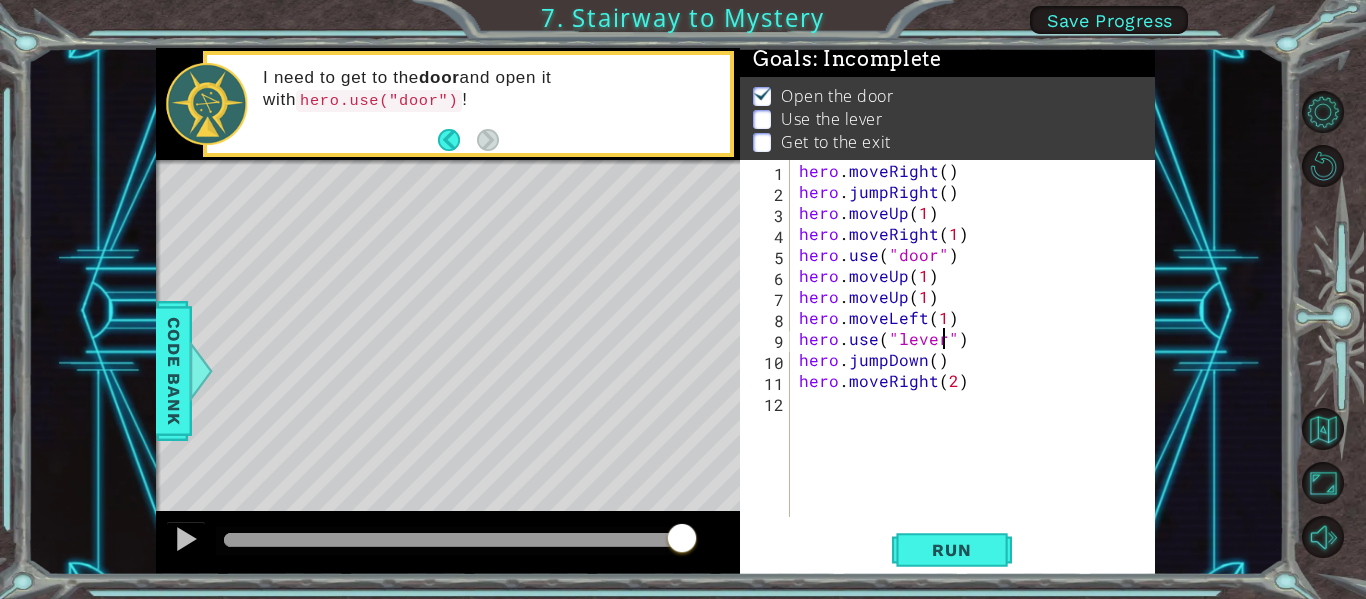 click on "hero . moveRight ( ) hero . jumpRight ( ) hero . moveUp ( 1 ) hero . moveRight ( 1 ) hero . use ( "door" ) hero . moveUp ( 1 ) hero . moveUp ( 1 ) hero . moveLeft ( 1 ) hero . use ( "lever" ) hero . jumpDown ( ) hero . moveRight ( 2 )" at bounding box center [978, 359] 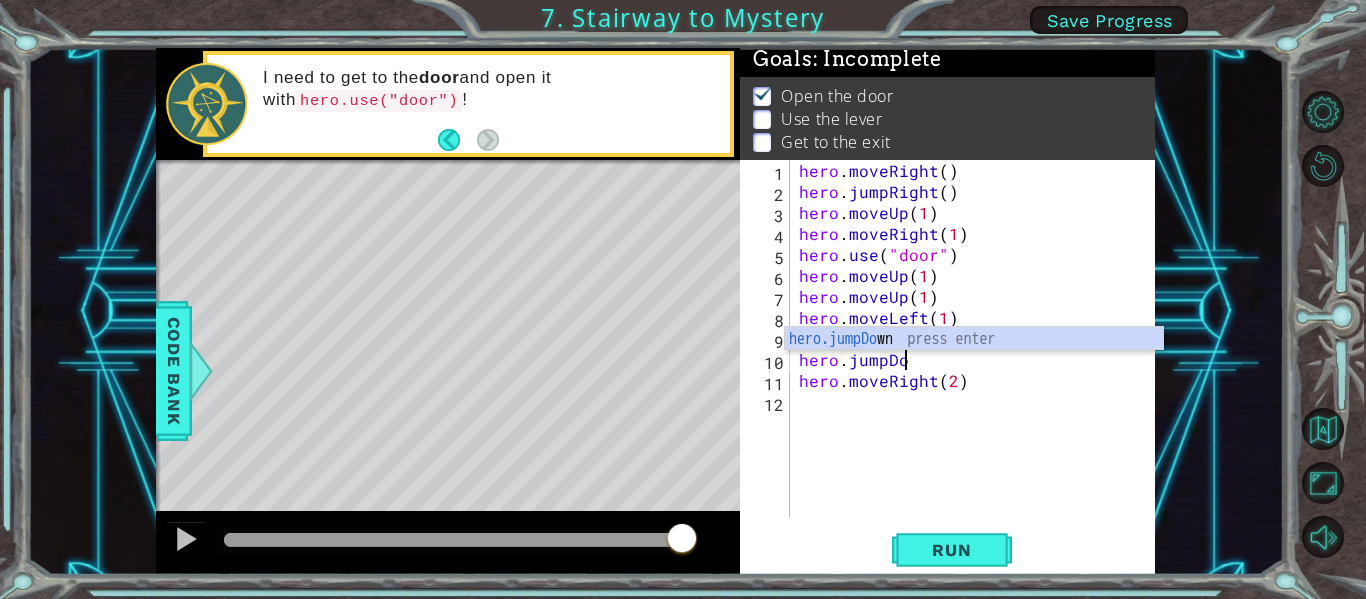 scroll, scrollTop: 0, scrollLeft: 3, axis: horizontal 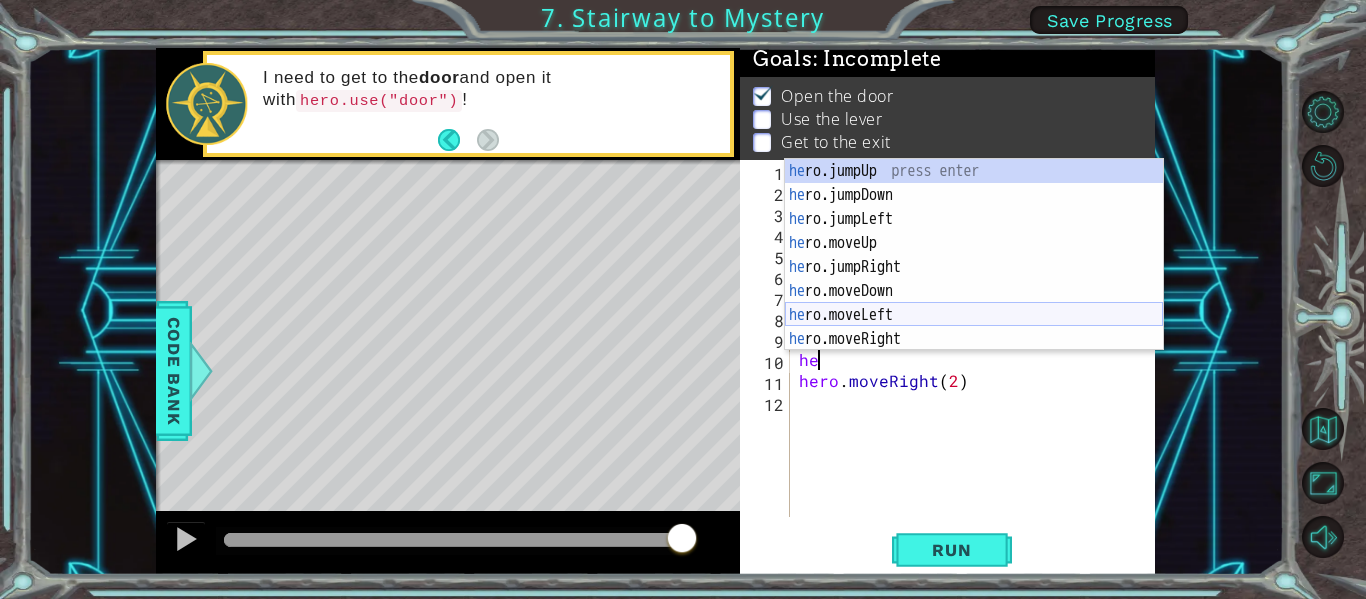 click on "he ro.jumpUp press enter he ro.jumpDown press enter he ro.jumpLeft press enter he ro.moveUp press enter he ro.jumpRight press enter he ro.moveDown press enter he ro.moveLeft press enter he ro.moveRight press enter he ro.use press enter" at bounding box center [974, 279] 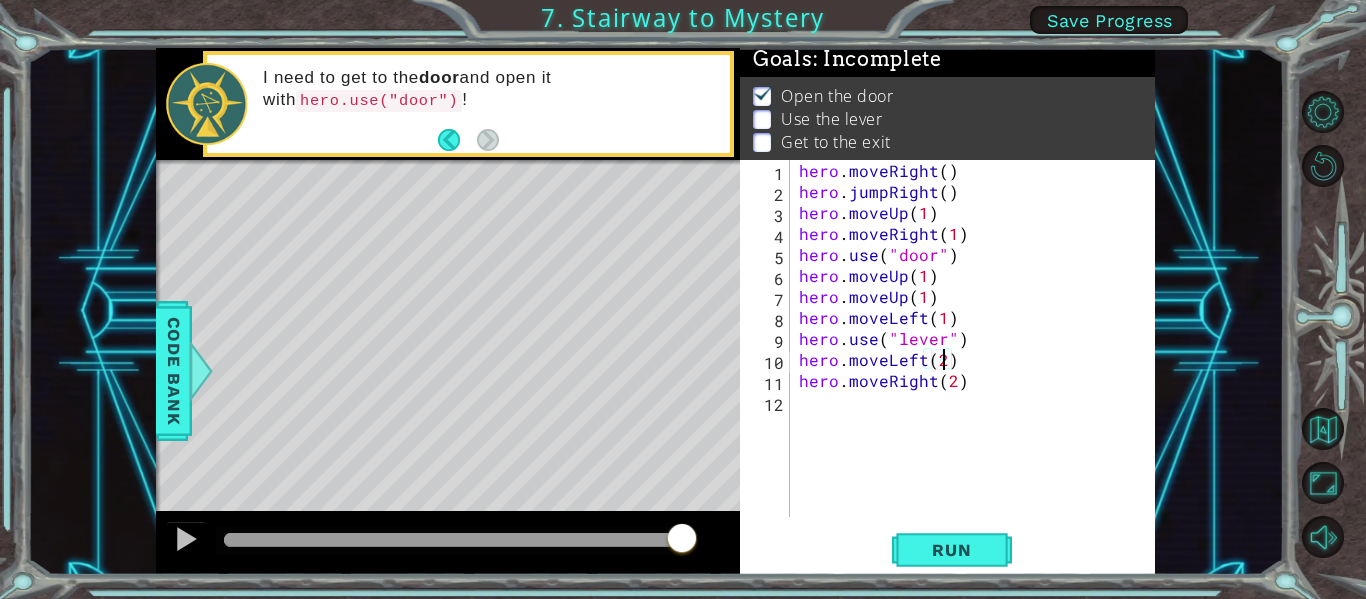 scroll, scrollTop: 0, scrollLeft: 9, axis: horizontal 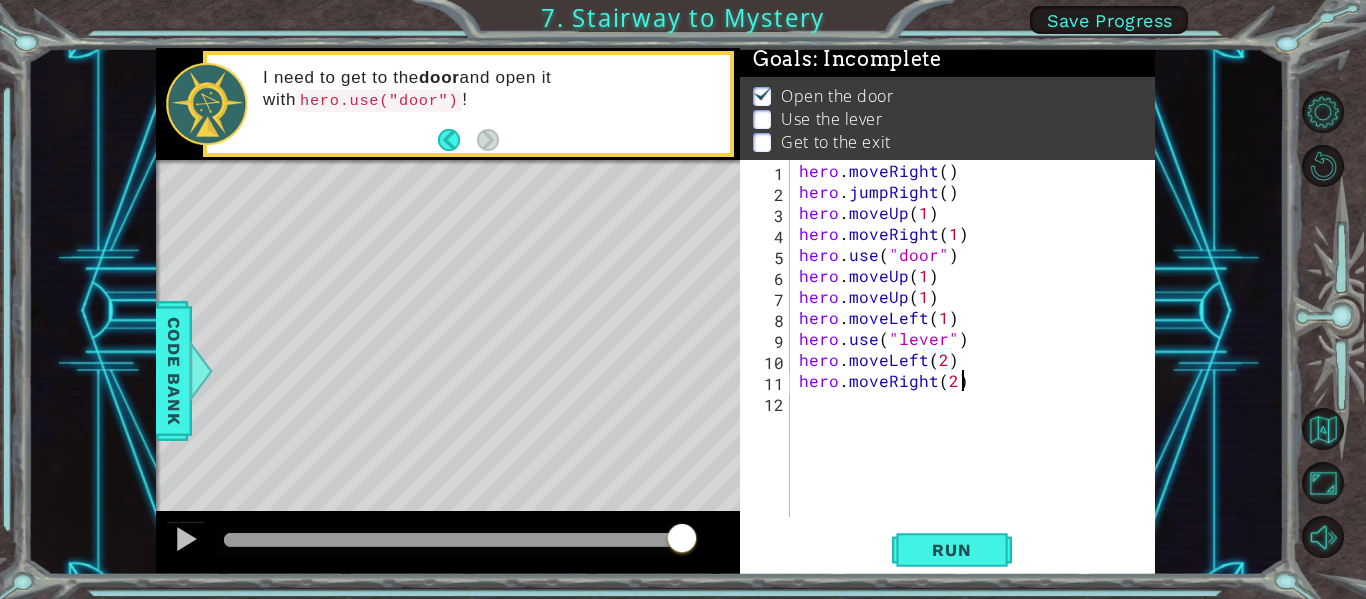 click on "hero . moveRight ( ) hero . jumpRight ( ) hero . moveUp ( 1 ) hero . moveRight ( 1 ) hero . use ( "door" ) hero . moveUp ( 1 ) hero . moveUp ( 1 ) hero . moveLeft ( 1 ) hero . use ( "lever" ) hero . moveLeft ( 2 ) hero . moveRight ( 2 )" at bounding box center [978, 359] 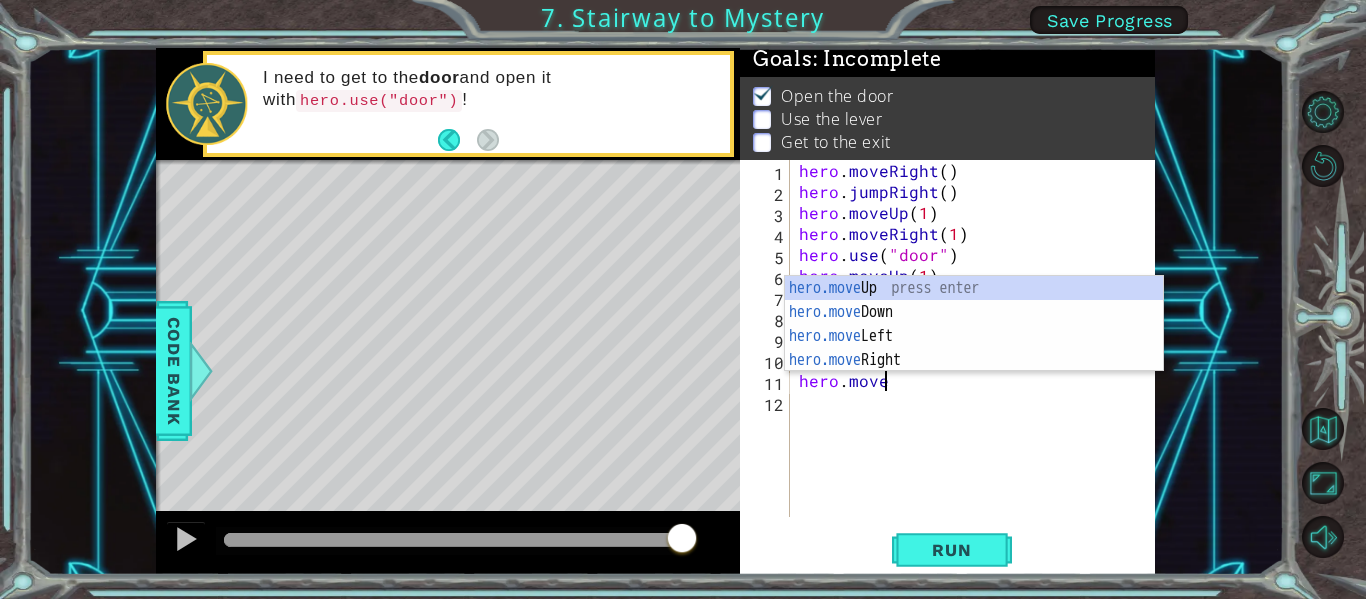 type on "hero." 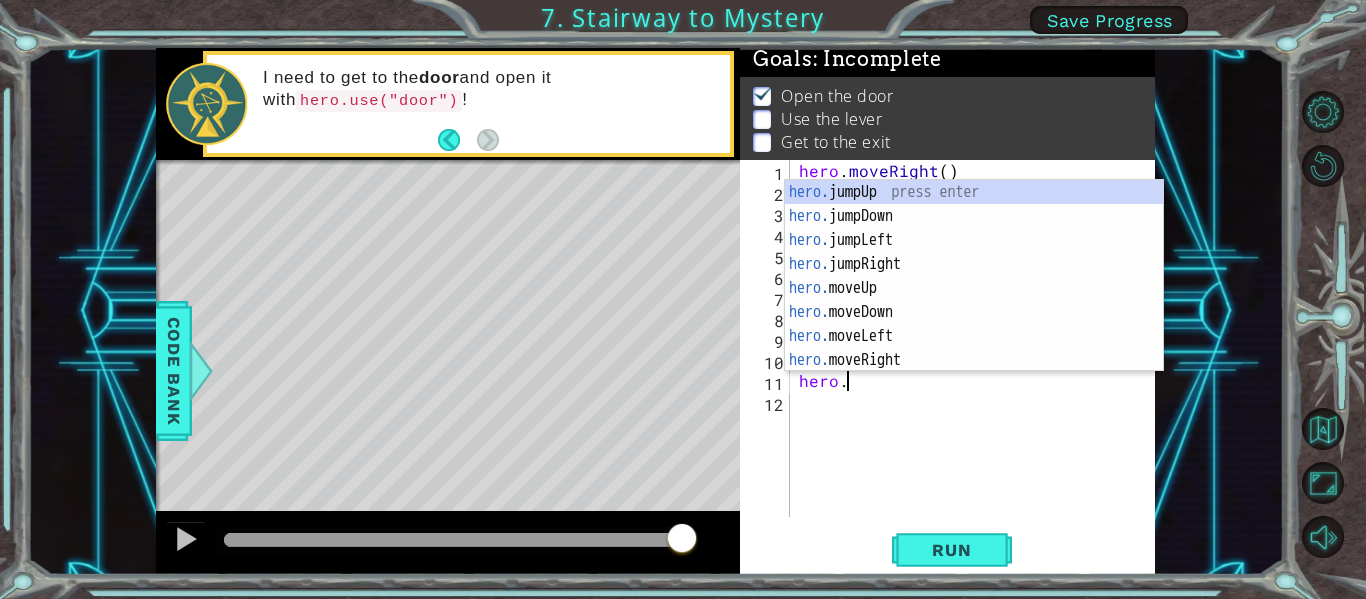 scroll, scrollTop: 0, scrollLeft: 2, axis: horizontal 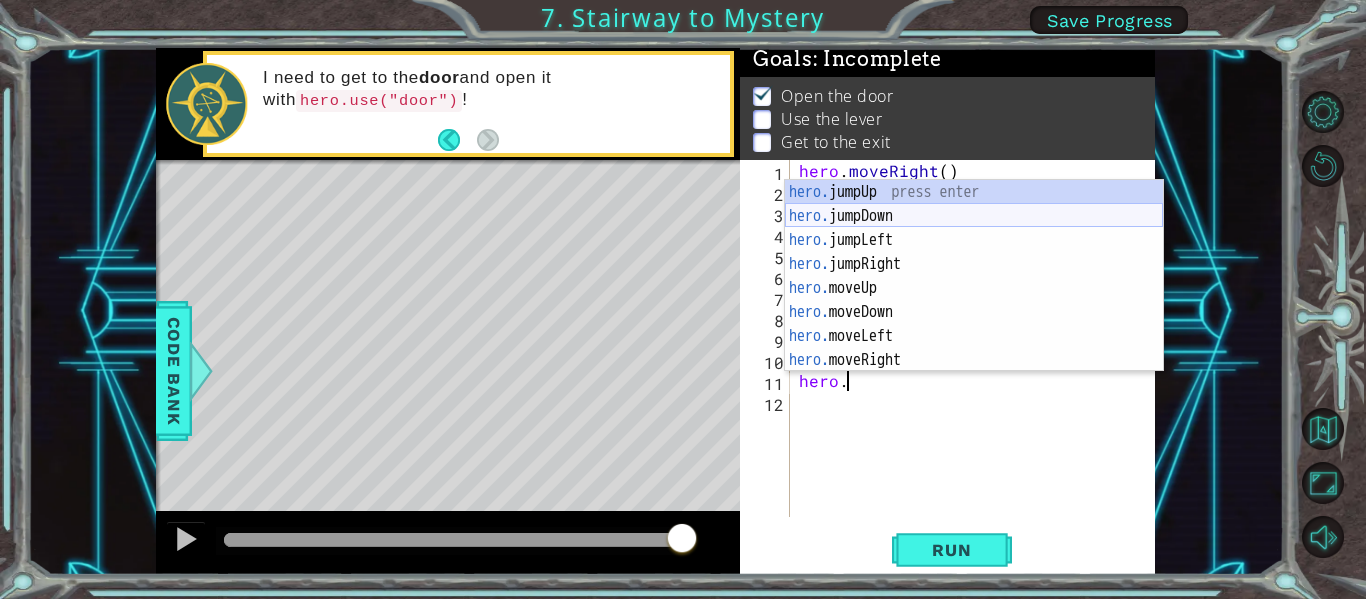 click on "hero. jumpUp press enter hero. jumpDown press enter hero. jumpLeft press enter hero. jumpRight press enter hero. moveUp press enter hero. moveDown press enter hero. moveLeft press enter hero. moveRight press enter hero. use press enter" at bounding box center (974, 300) 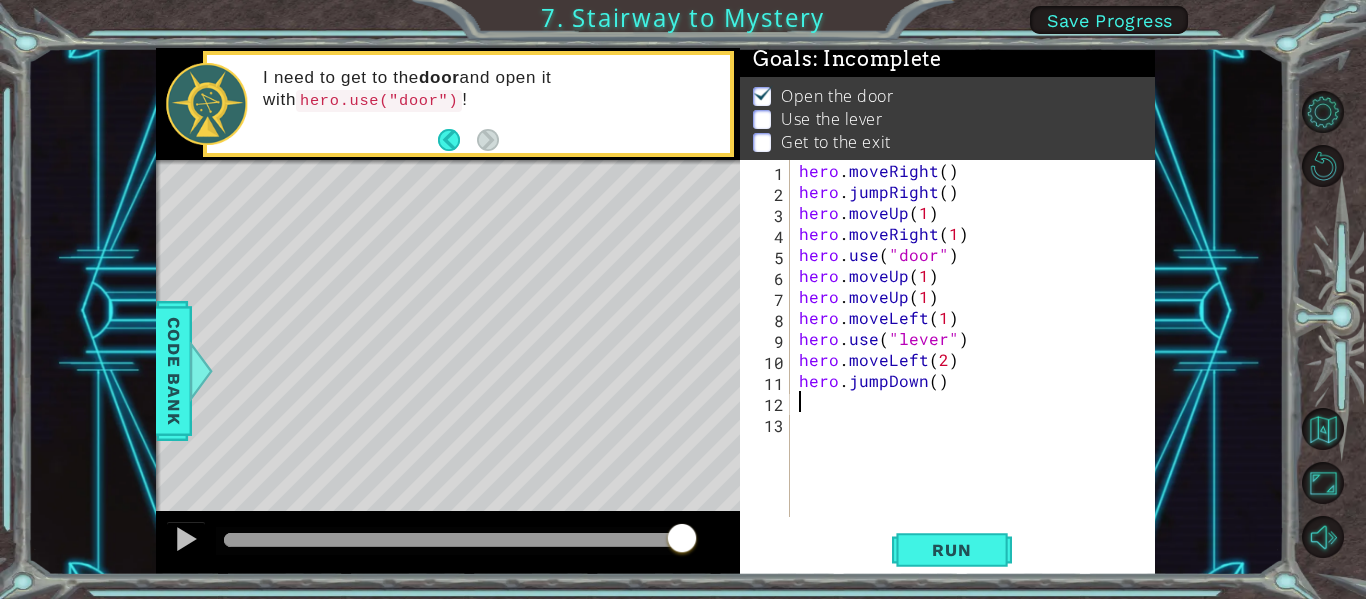 scroll, scrollTop: 0, scrollLeft: 0, axis: both 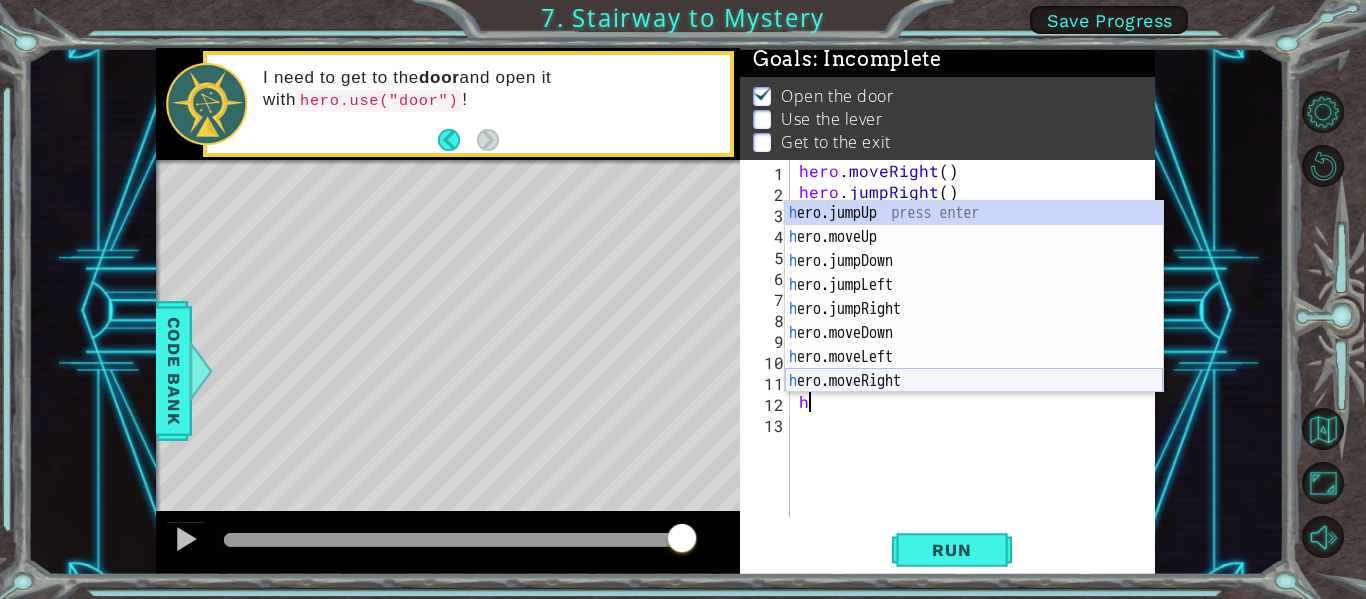 click on "h ero.jumpUp press enter h ero.moveUp press enter h ero.jumpDown press enter h ero.jumpLeft press enter h ero.jumpRight press enter h ero.moveDown press enter h ero.moveLeft press enter h ero.moveRight press enter h ero.use press enter" at bounding box center [974, 321] 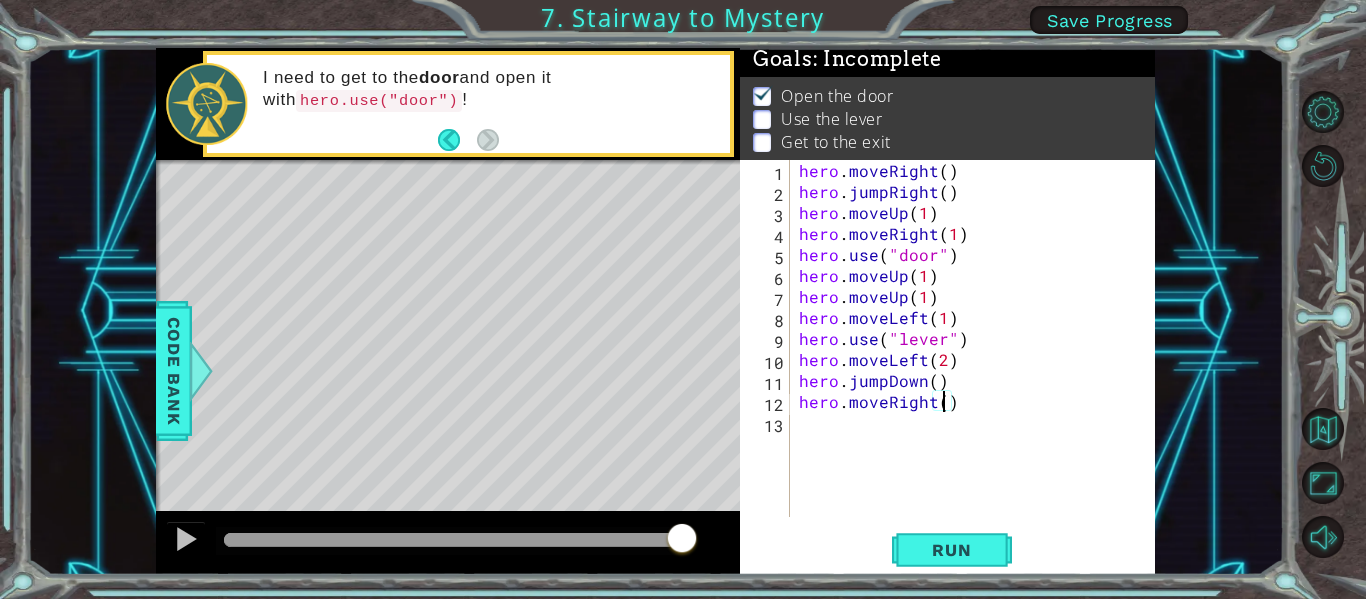 scroll, scrollTop: 0, scrollLeft: 9, axis: horizontal 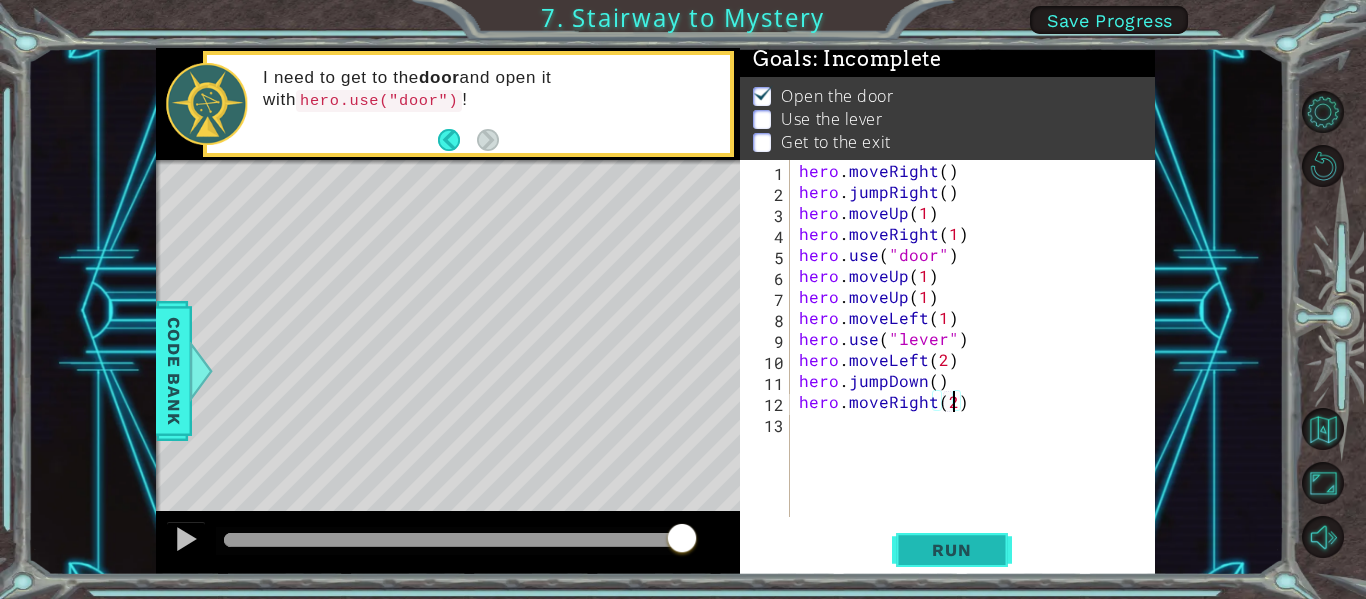 click on "Run" at bounding box center [952, 550] 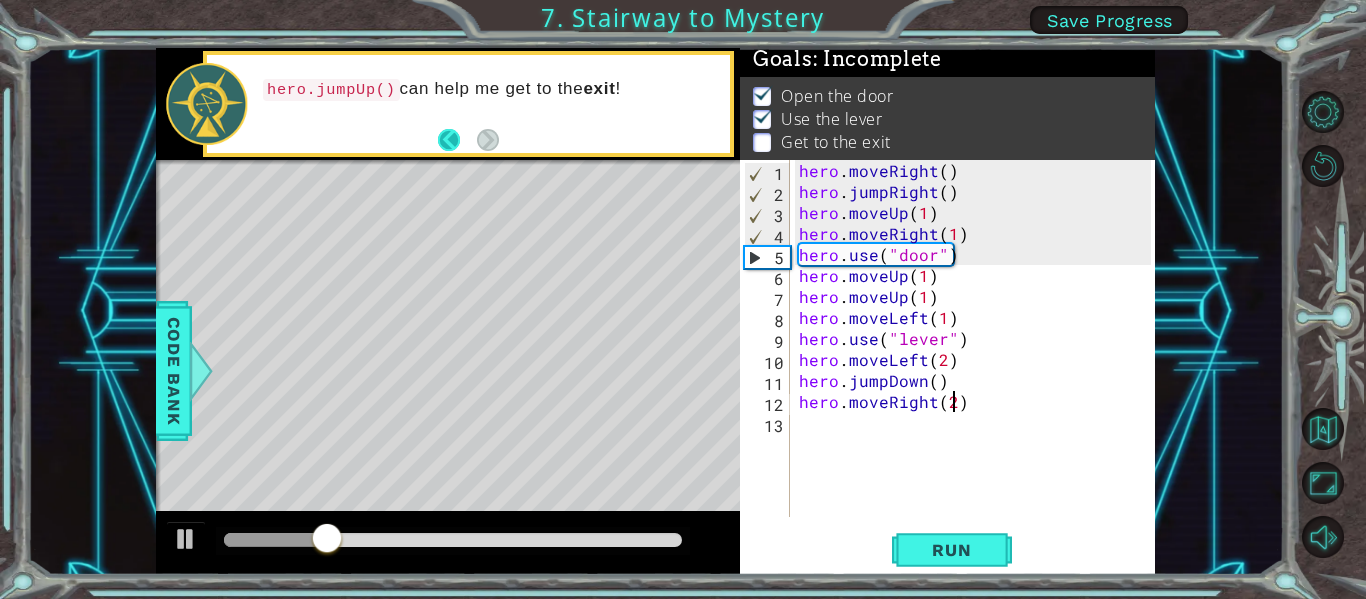 click at bounding box center [457, 140] 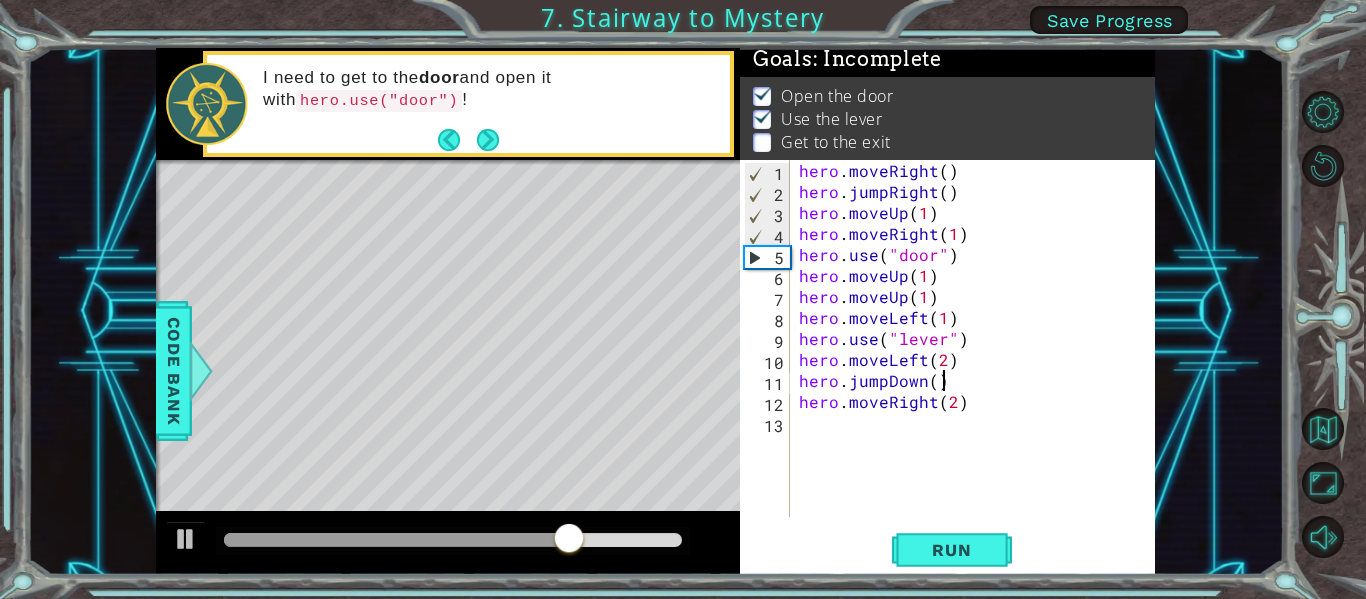 click on "hero . moveRight ( ) hero . jumpRight ( ) hero . moveUp ( 1 ) hero . moveRight ( 1 ) hero . use ( "door" ) hero . moveUp ( 1 ) hero . moveUp ( 1 ) hero . moveLeft ( 1 ) hero . use ( "lever" ) hero . moveLeft ( 2 ) hero . jumpDown ( ) hero . moveRight ( 2 )" at bounding box center (978, 359) 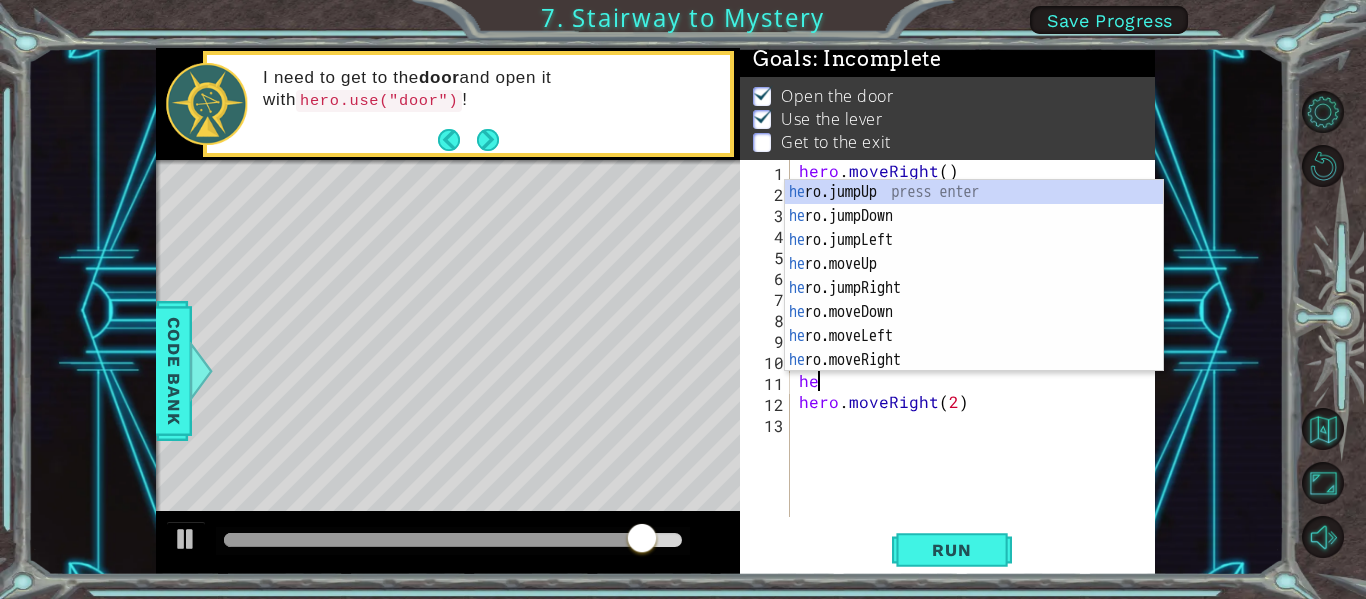 scroll, scrollTop: 0, scrollLeft: 0, axis: both 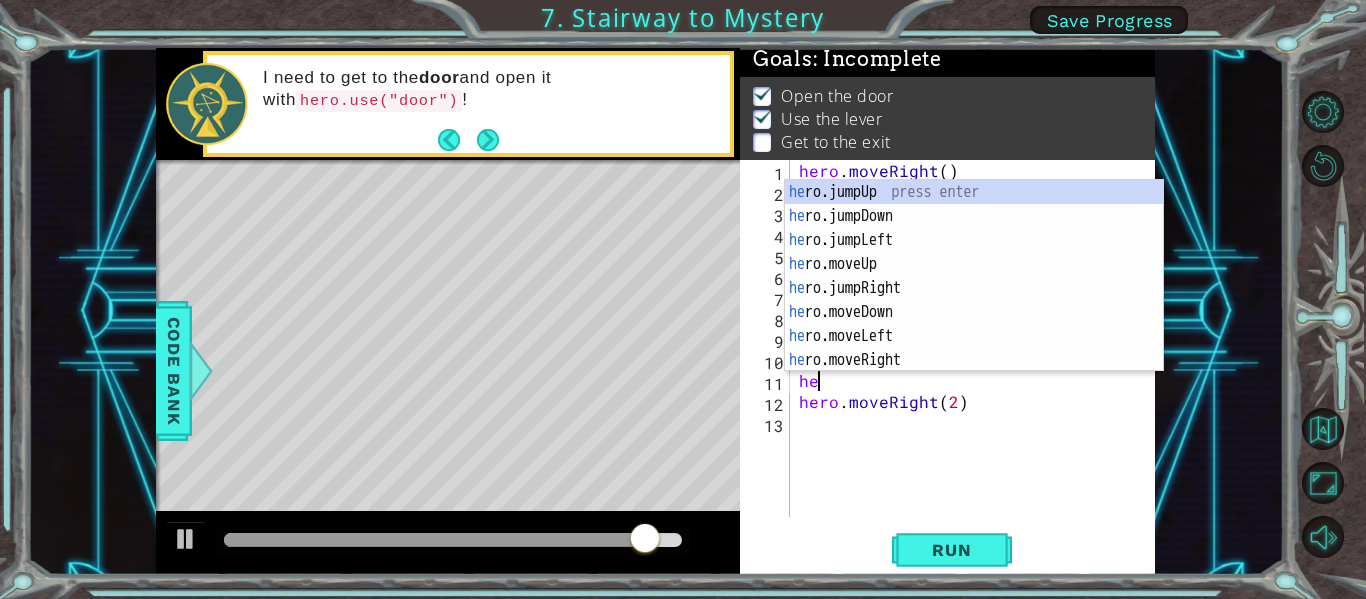 type on "h" 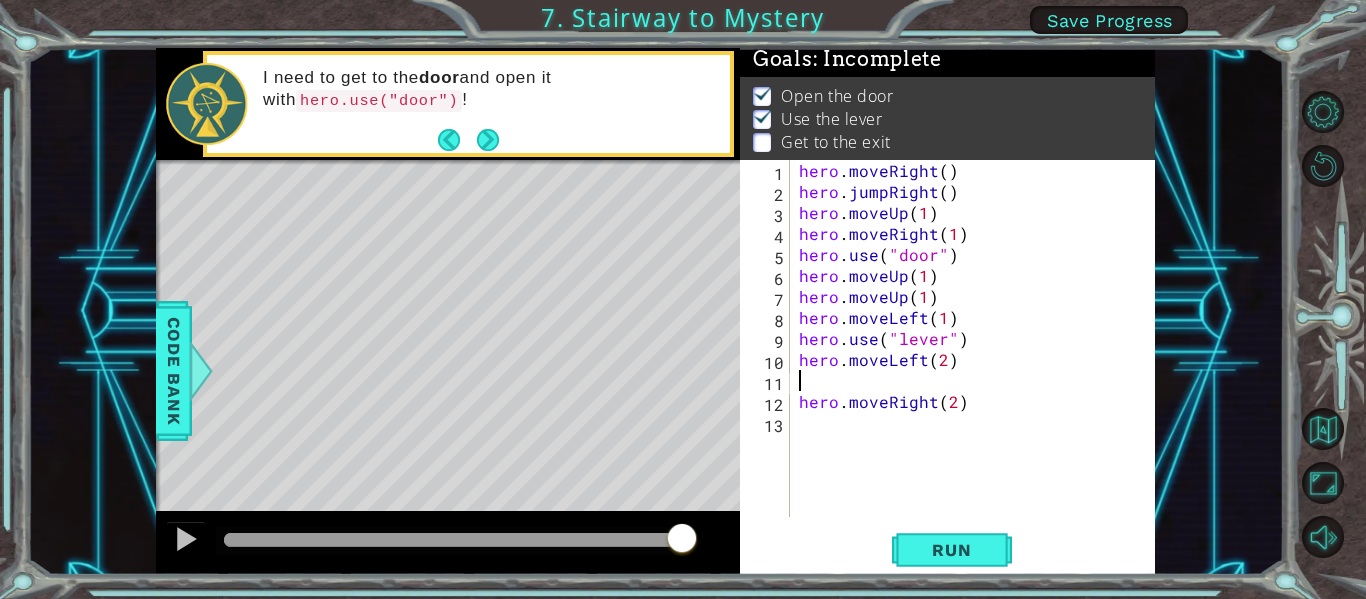 type on "h" 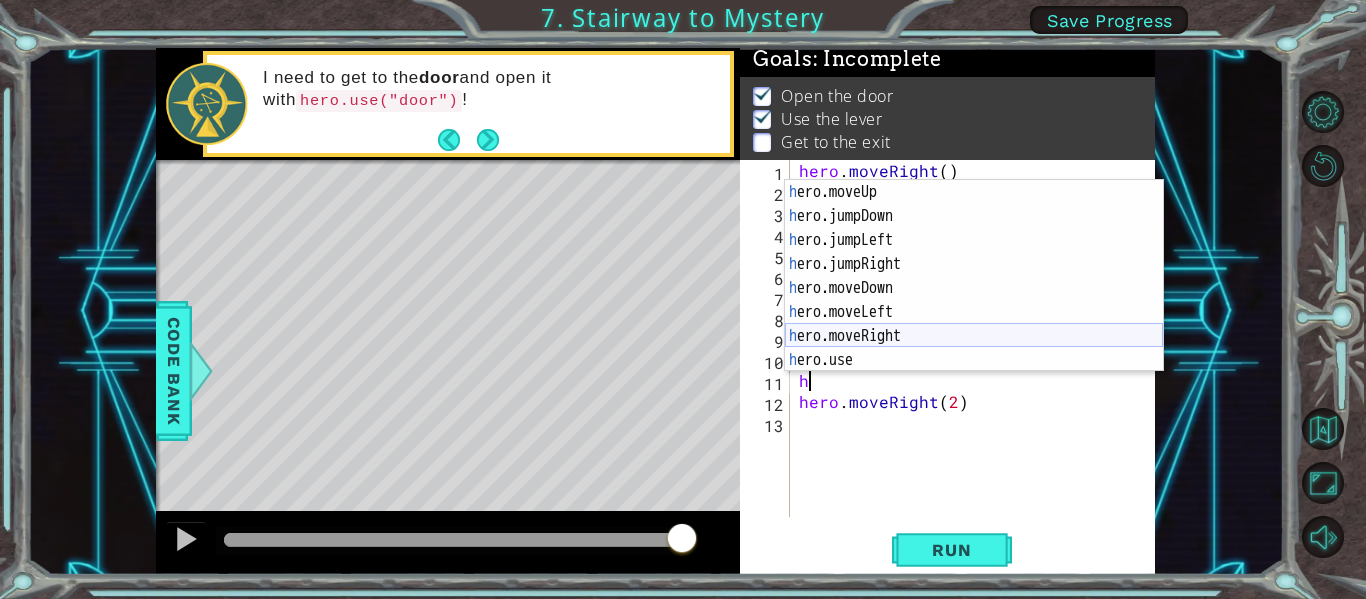 scroll, scrollTop: 0, scrollLeft: 0, axis: both 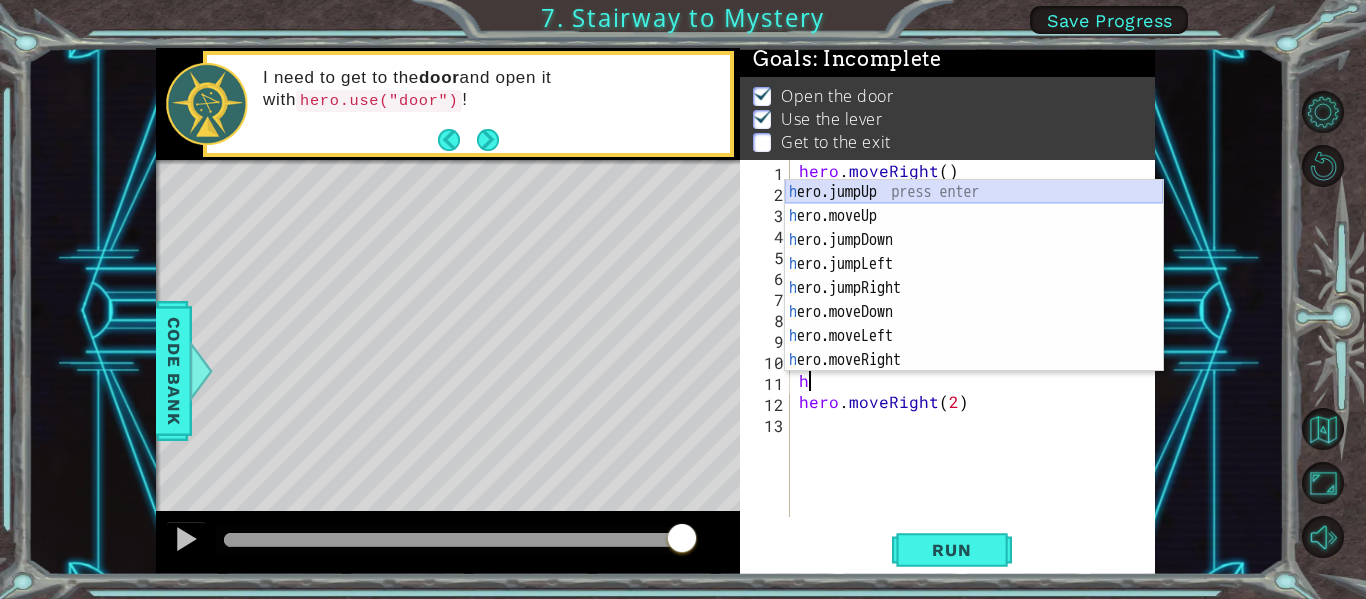 click on "h ero.jumpUp press enter h ero.moveUp press enter h ero.jumpDown press enter h ero.jumpLeft press enter h ero.jumpRight press enter h ero.moveDown press enter h ero.moveLeft press enter h ero.moveRight press enter h ero.use press enter" at bounding box center [974, 300] 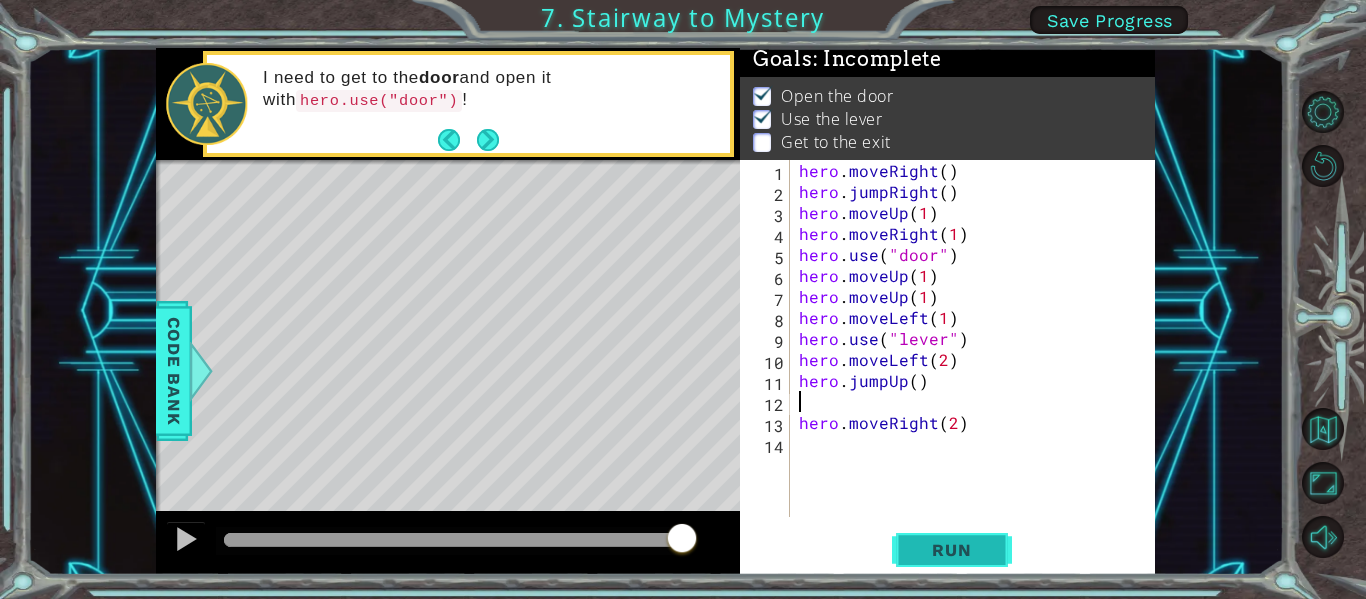 click on "Run" at bounding box center [952, 550] 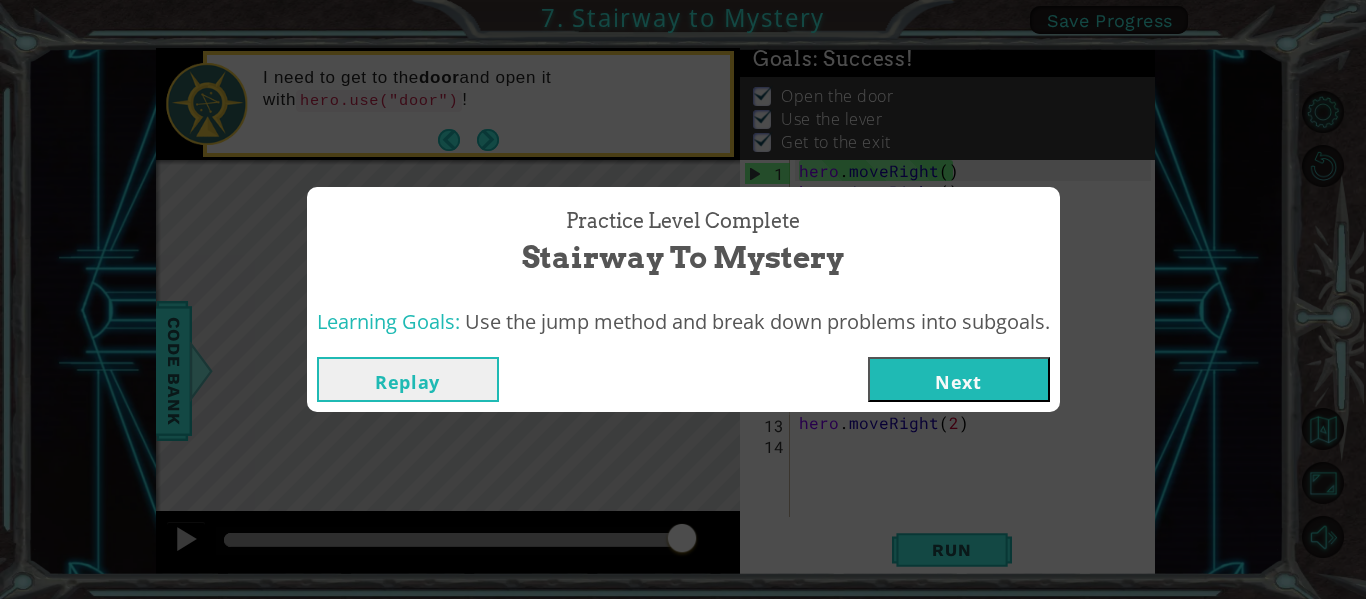 click on "Next" at bounding box center [959, 379] 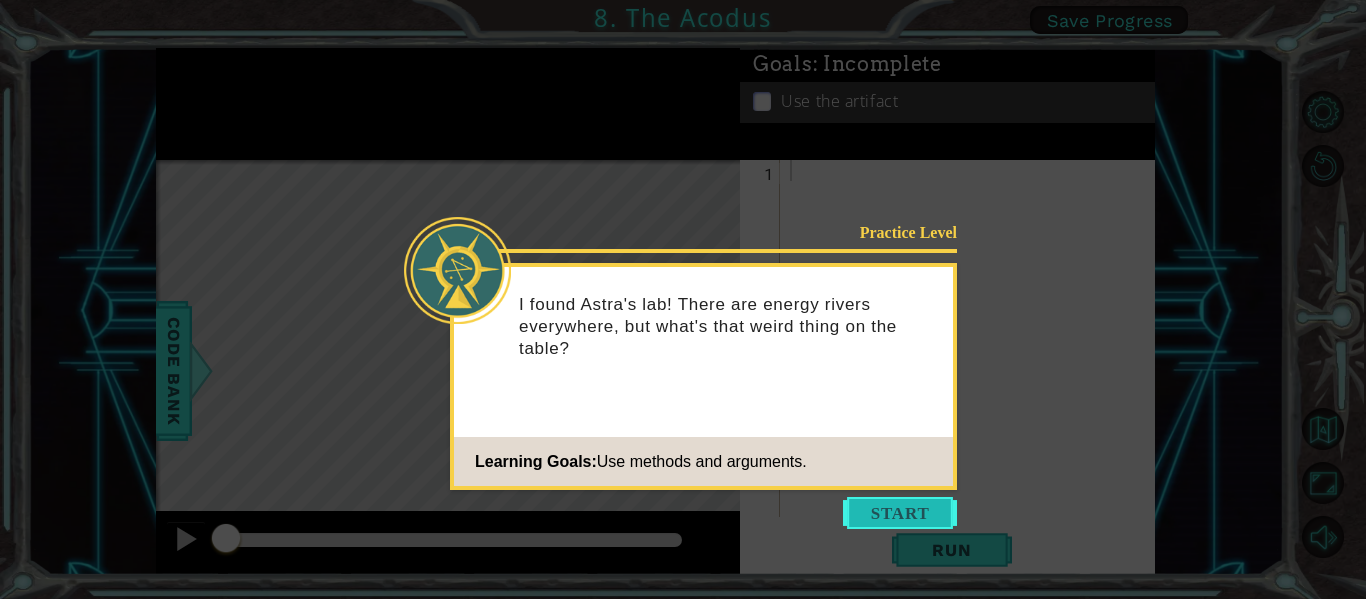 click at bounding box center [900, 513] 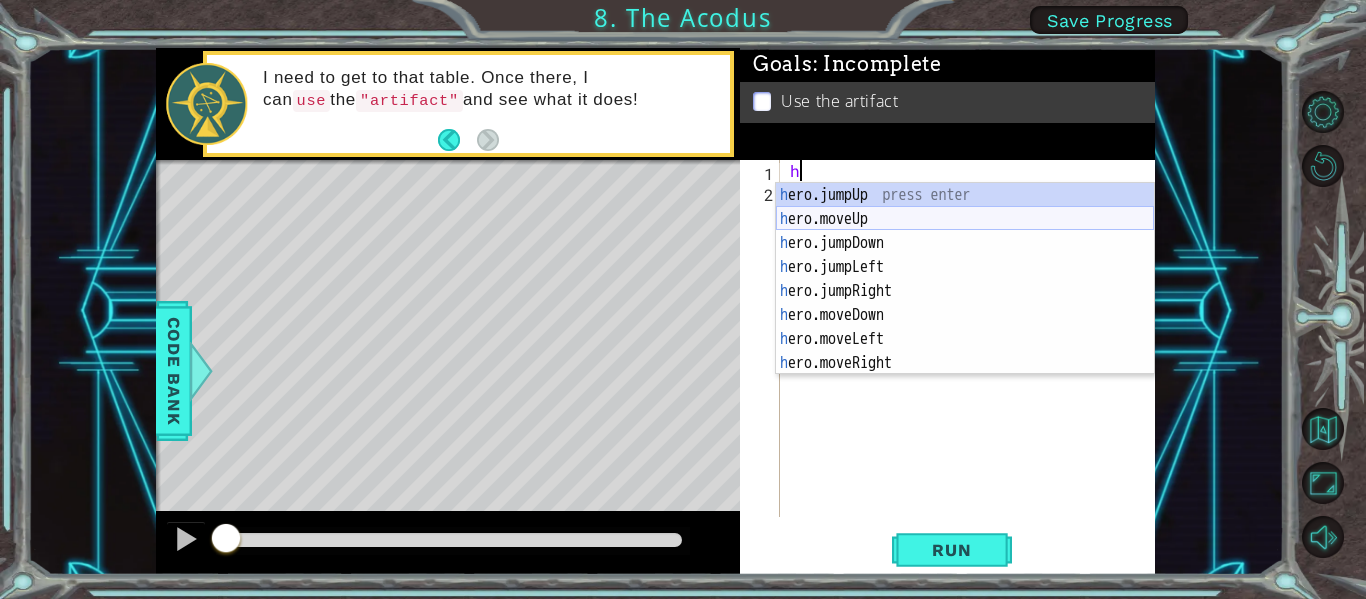 click on "h ero.jumpUp press enter h ero.moveUp press enter h ero.jumpDown press enter h ero.jumpLeft press enter h ero.jumpRight press enter h ero.moveDown press enter h ero.moveLeft press enter h ero.moveRight press enter h ero.use press enter" at bounding box center (965, 303) 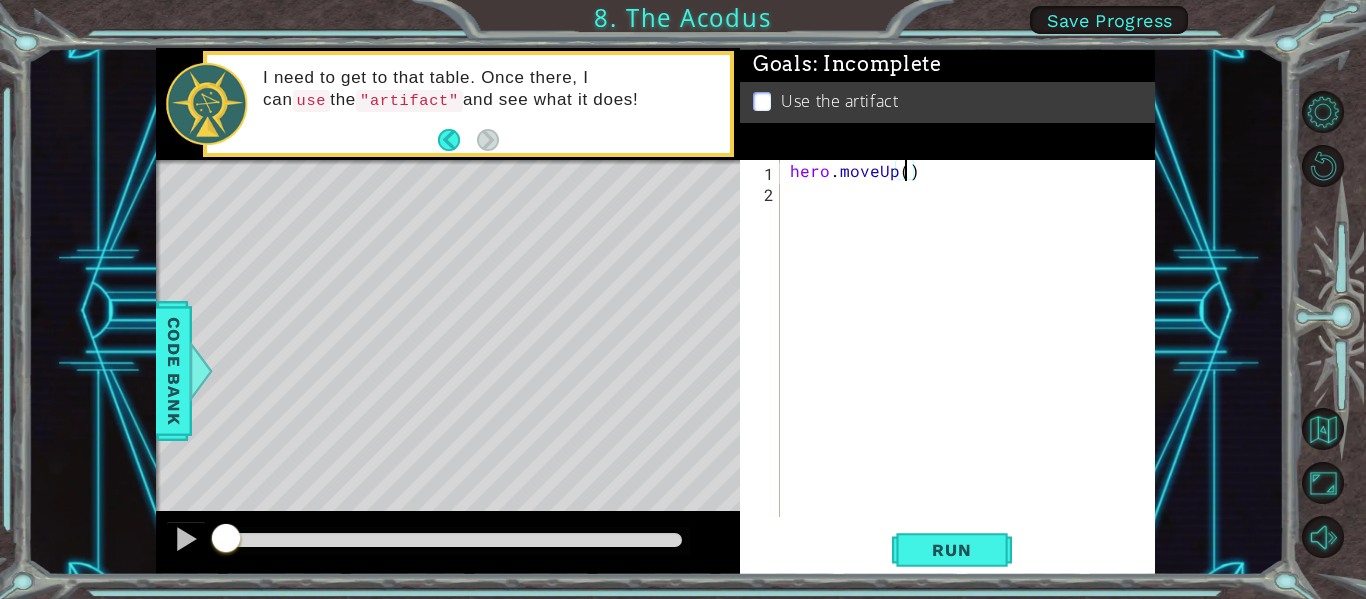 type on "hero.moveUp(2)" 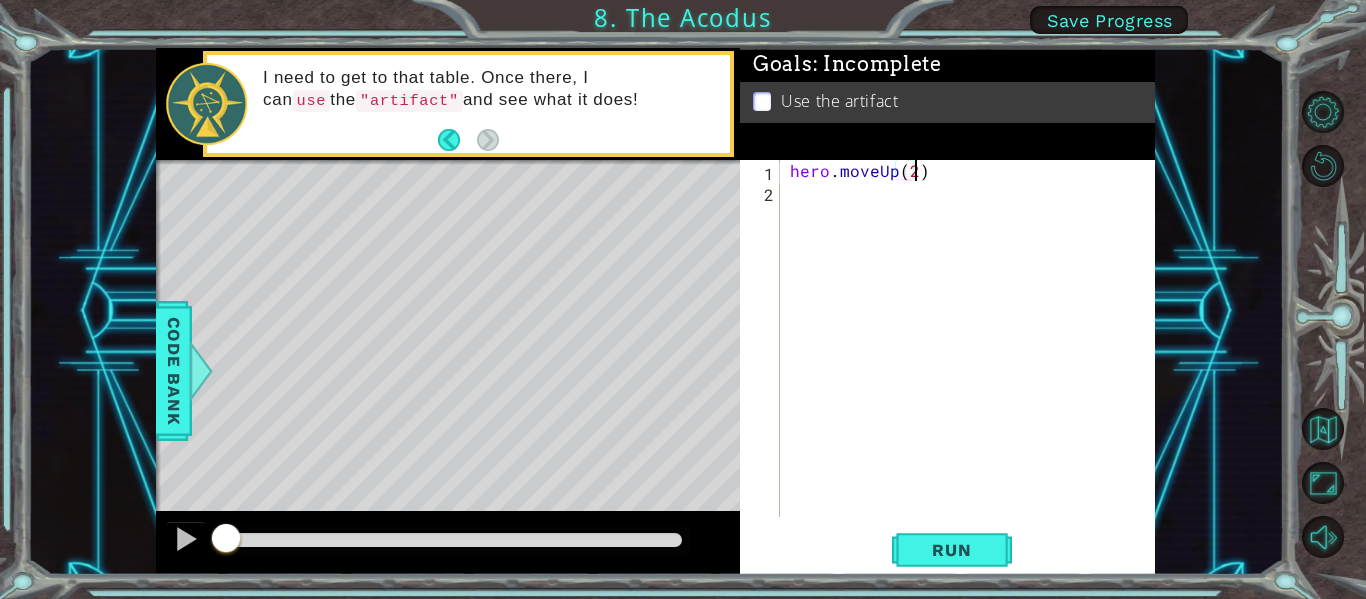 scroll, scrollTop: 0, scrollLeft: 7, axis: horizontal 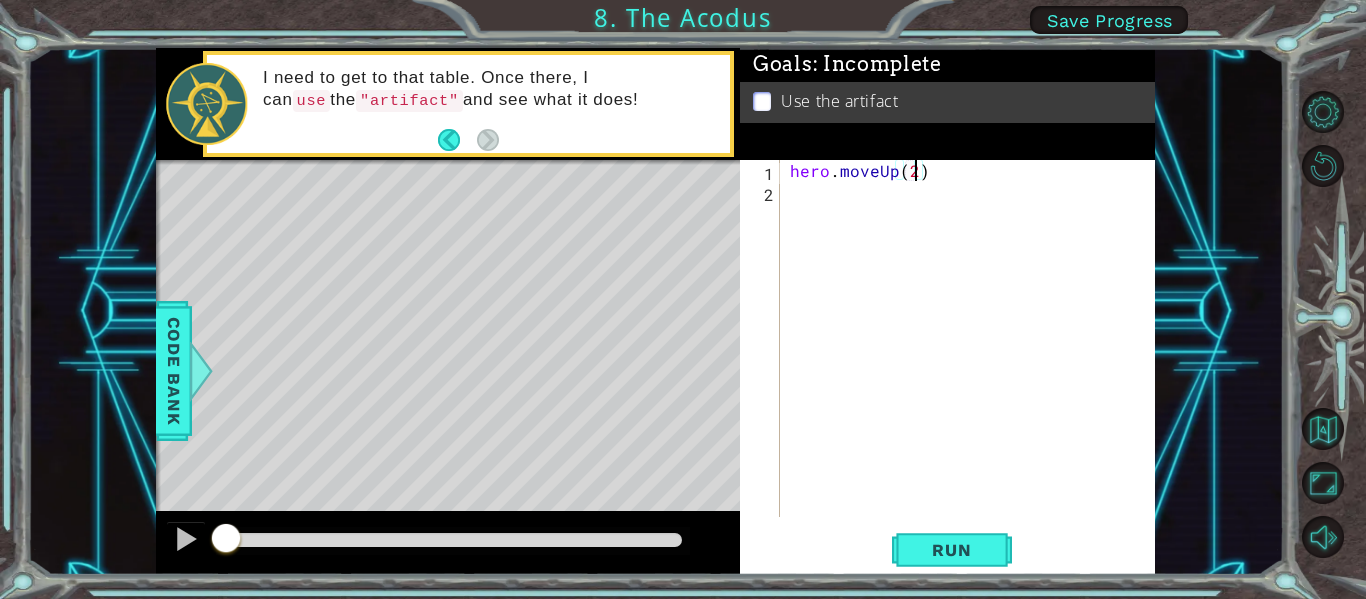 click on "hero . moveUp ( 2 )" at bounding box center (973, 359) 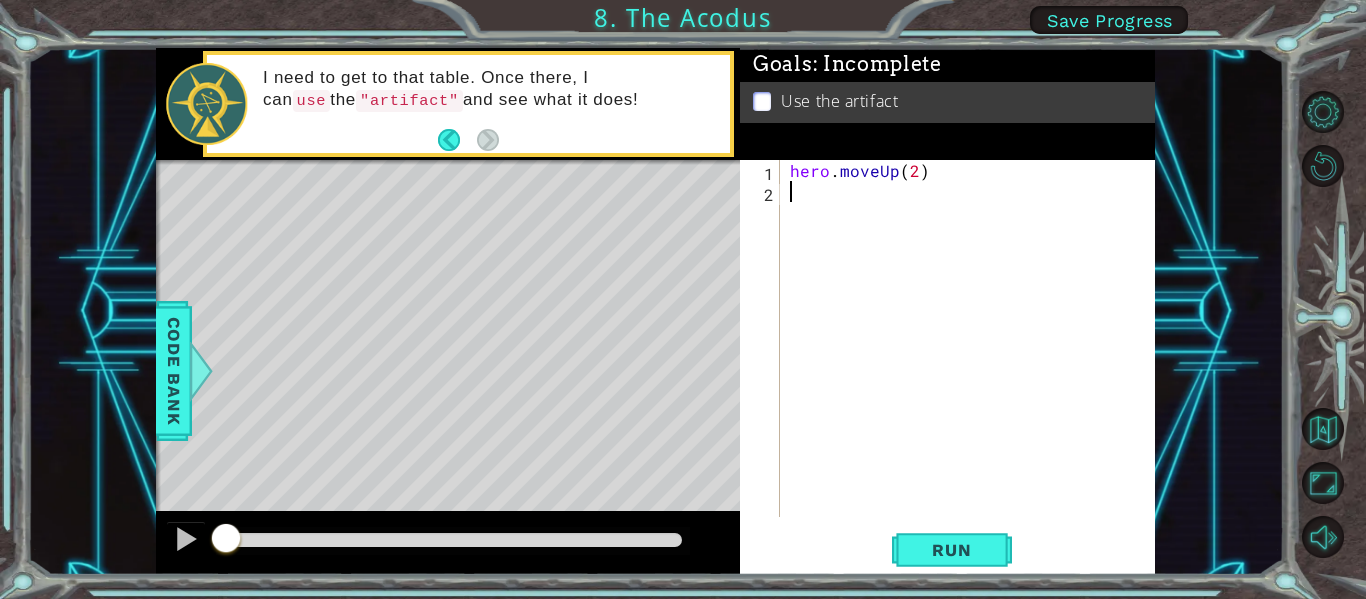 scroll, scrollTop: 0, scrollLeft: 0, axis: both 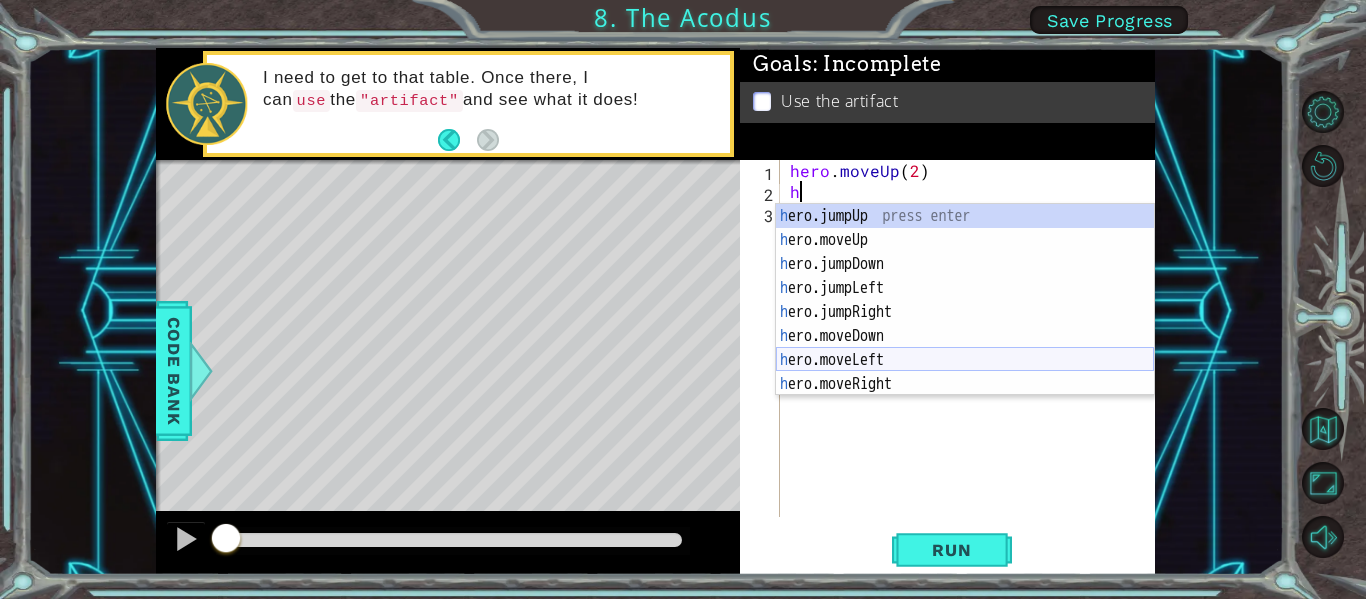 click on "h ero.jumpUp press enter h ero.moveUp press enter h ero.jumpDown press enter h ero.jumpLeft press enter h ero.jumpRight press enter h ero.moveDown press enter h ero.moveLeft press enter h ero.moveRight press enter h ero.use press enter" at bounding box center (965, 324) 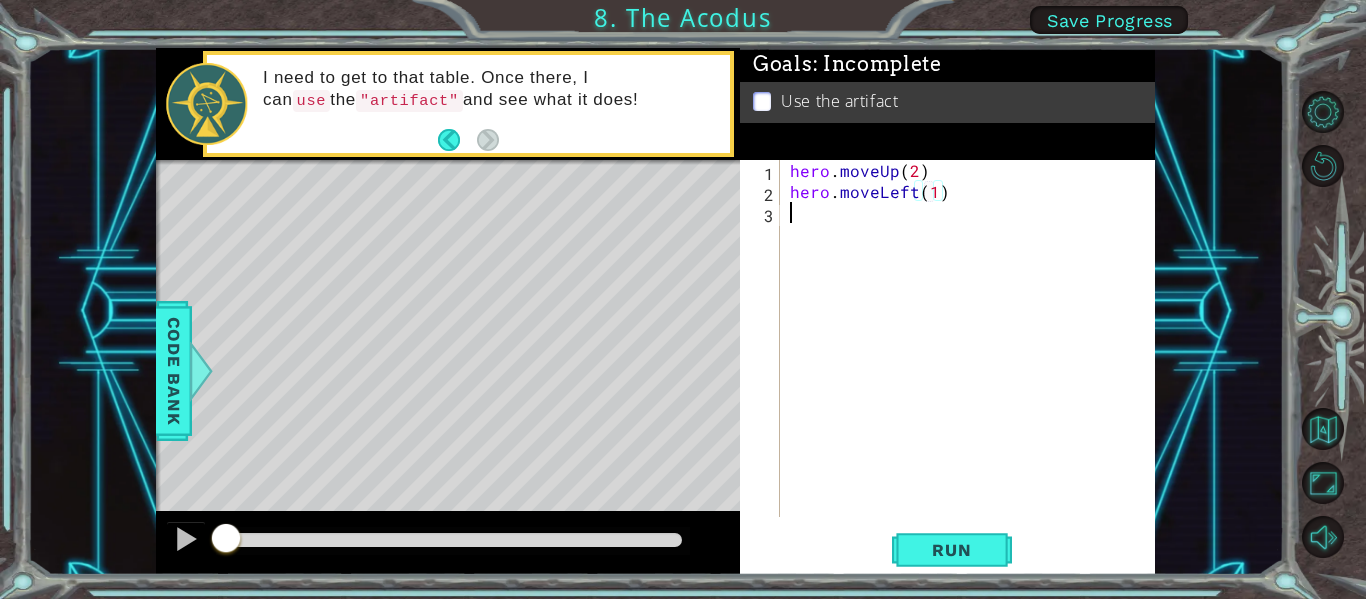 click on "hero . moveUp ( 2 ) hero . moveLeft ( 1 )" at bounding box center (973, 359) 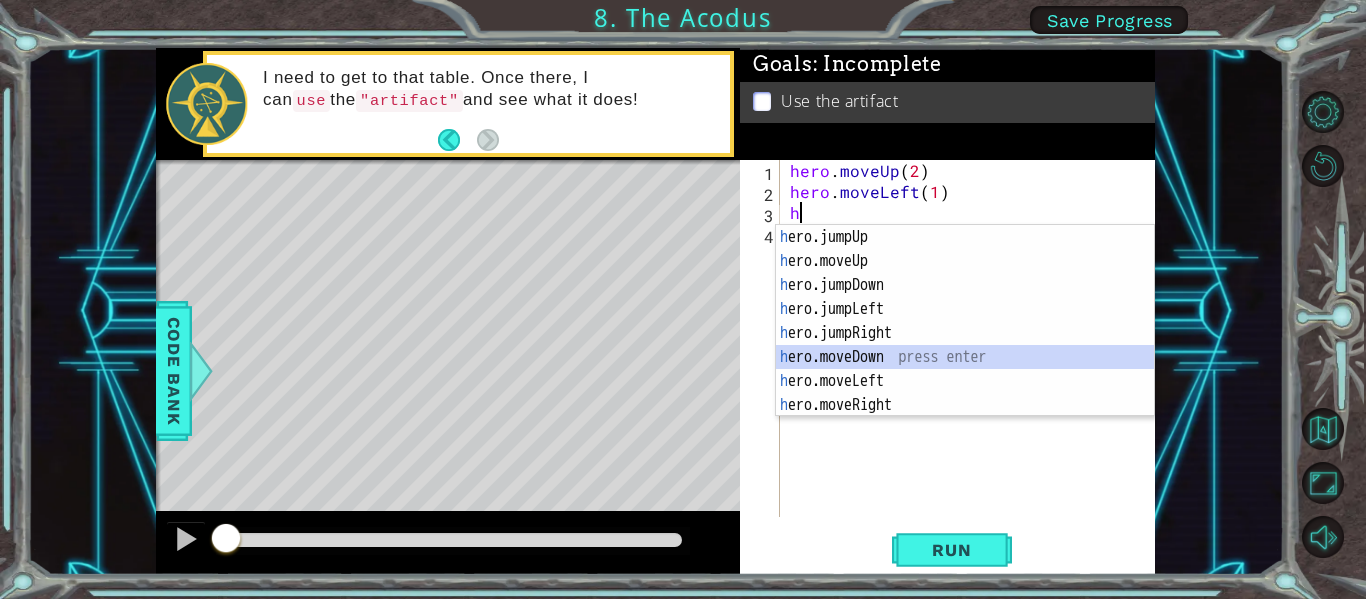 click on "h ero.jumpUp press enter h ero.moveUp press enter h ero.jumpDown press enter h ero.jumpLeft press enter h ero.jumpRight press enter h ero.moveDown press enter h ero.moveLeft press enter h ero.moveRight press enter h ero.use press enter" at bounding box center [965, 345] 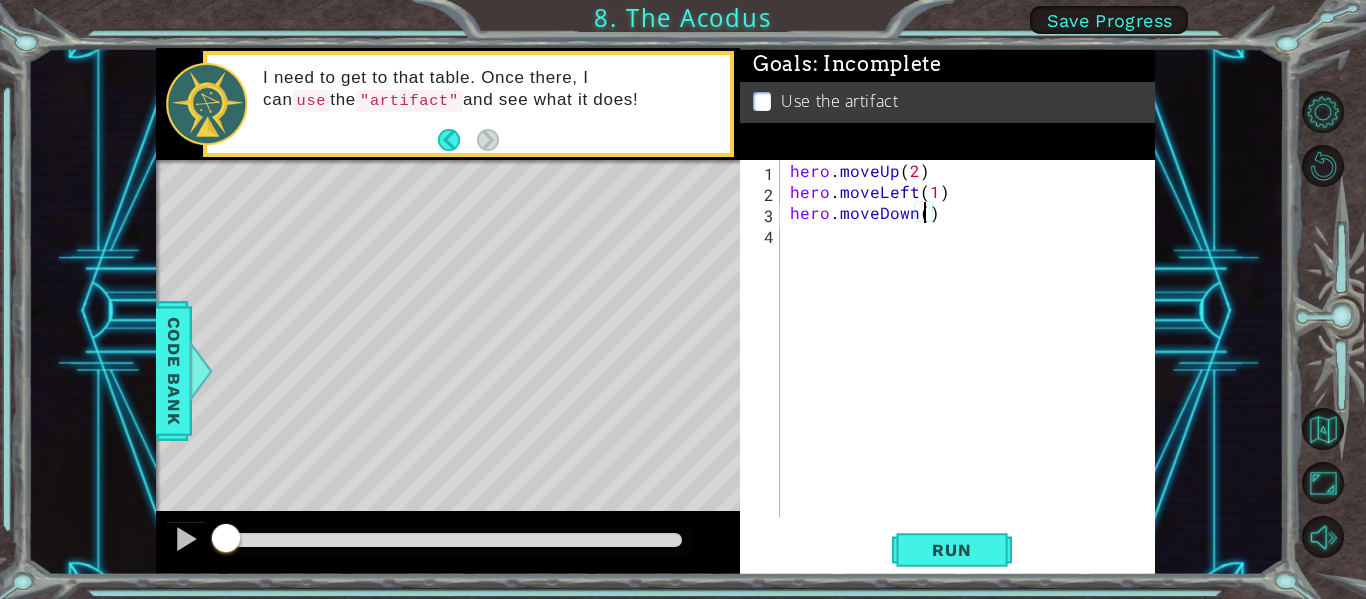 type on "hero.moveDown(2)" 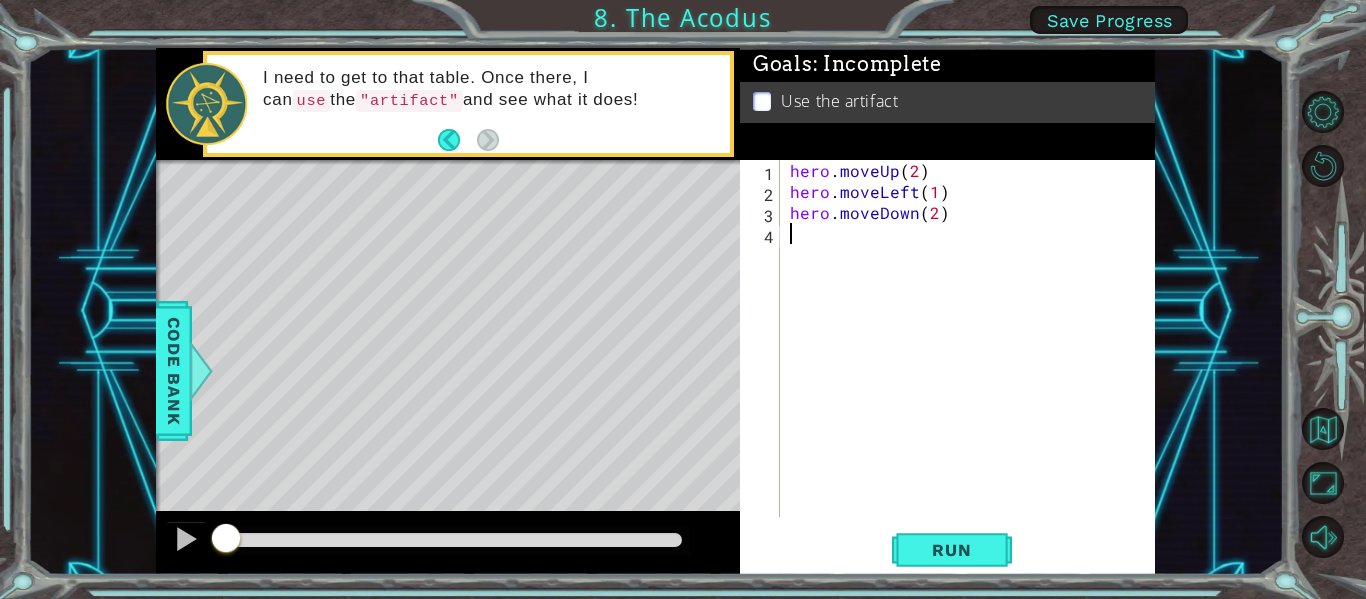 click on "hero . moveUp ( 2 ) hero . moveLeft ( 1 ) hero . moveDown ( 2 )" at bounding box center (973, 359) 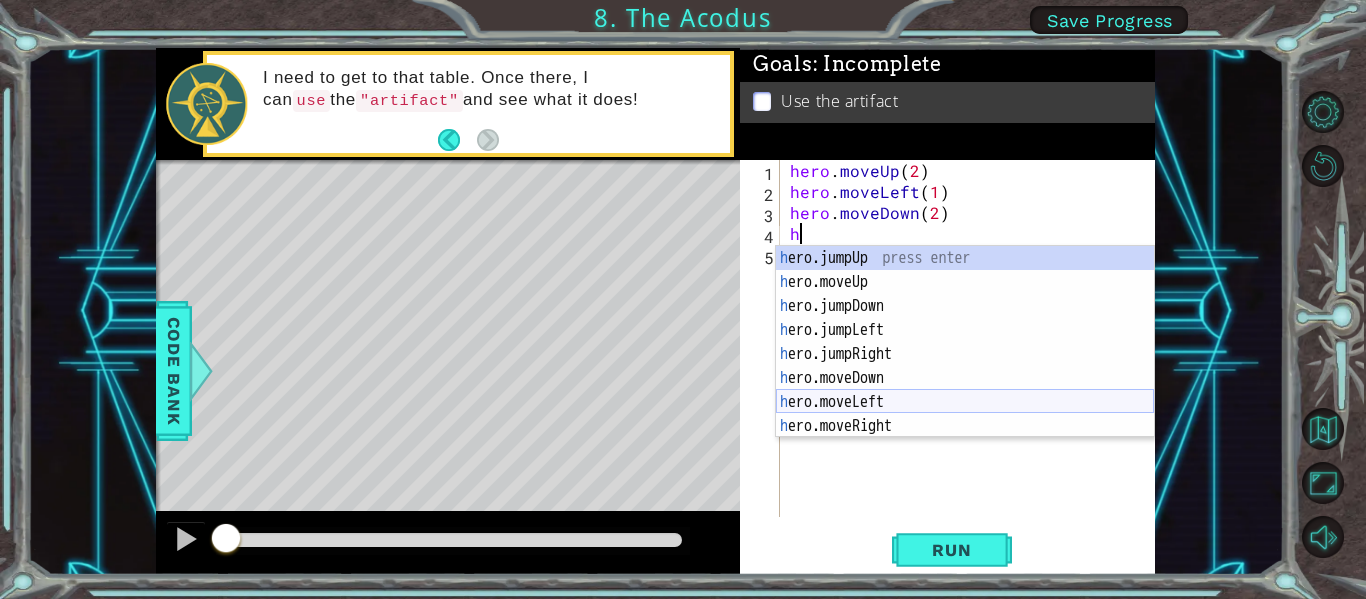 click on "h ero.jumpUp press enter h ero.moveUp press enter h ero.jumpDown press enter h ero.jumpLeft press enter h ero.jumpRight press enter h ero.moveDown press enter h ero.moveLeft press enter h ero.moveRight press enter h ero.use press enter" at bounding box center [965, 366] 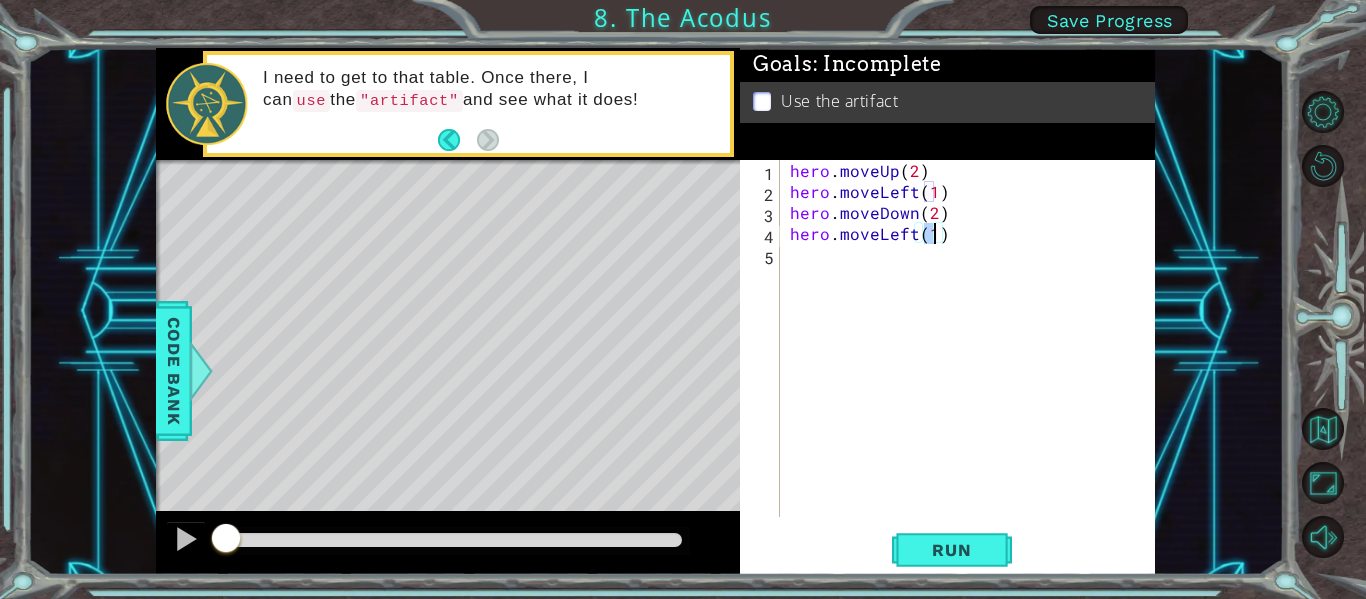 click on "hero . moveUp ( 2 ) hero . moveLeft ( 1 ) hero . moveDown ( 2 ) hero . moveLeft ( 1 )" at bounding box center (973, 359) 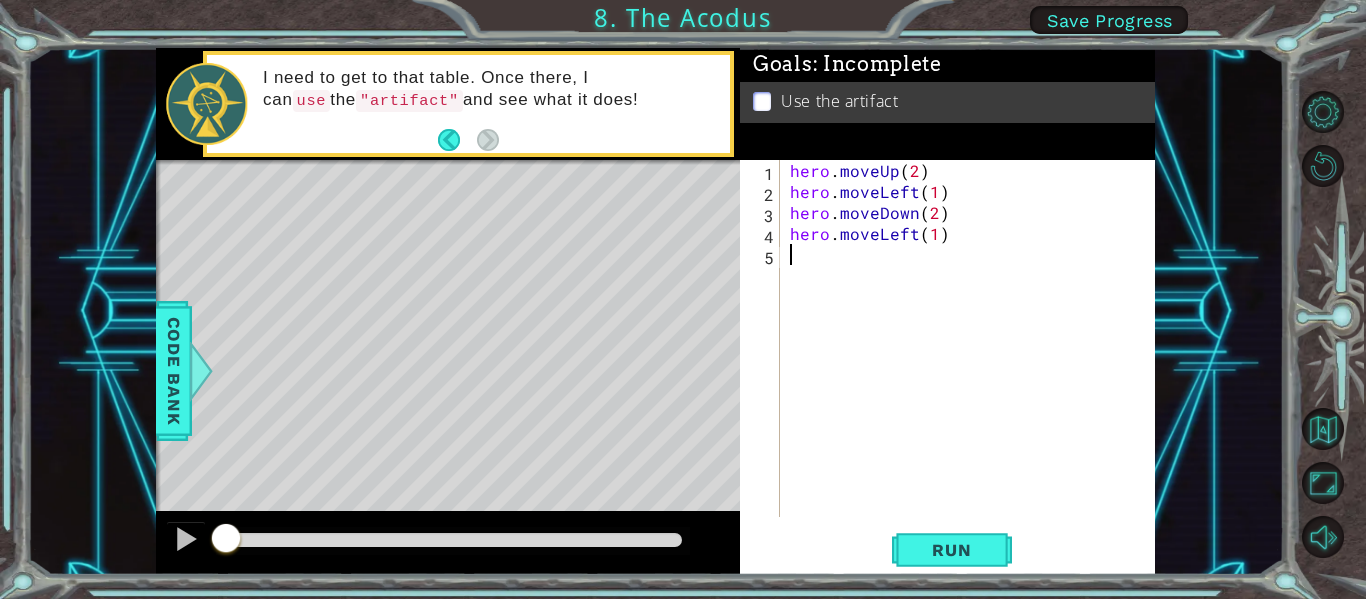type on "h" 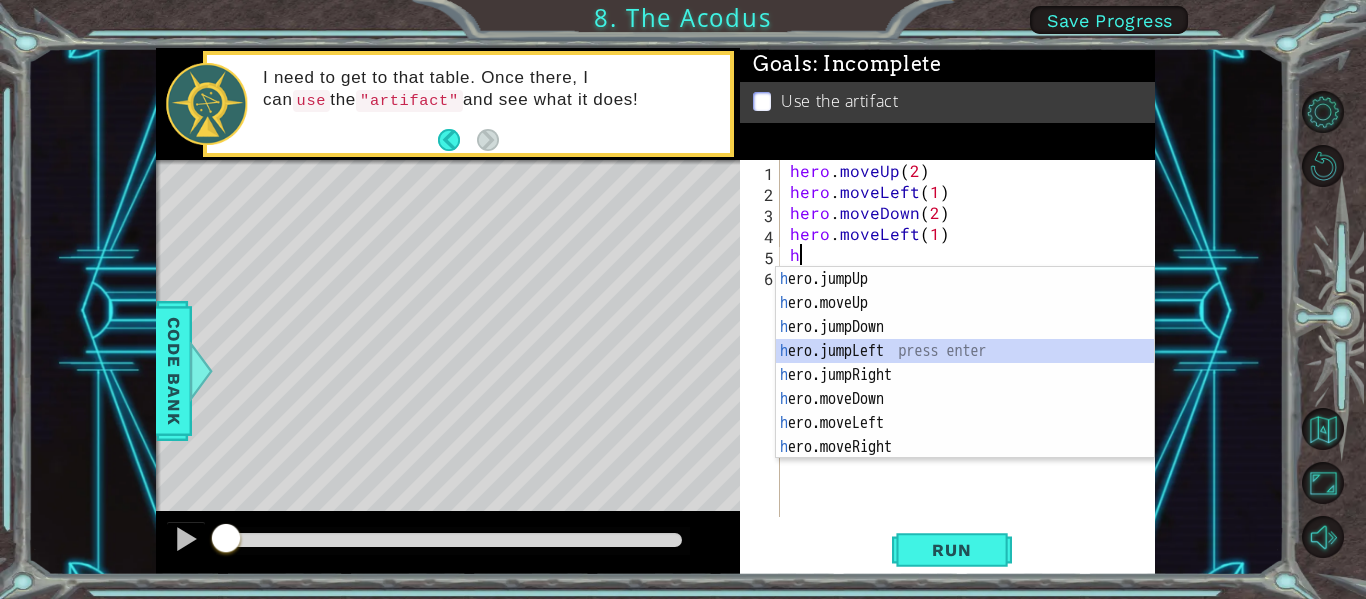 click on "h ero.jumpUp press enter h ero.moveUp press enter h ero.jumpDown press enter h ero.jumpLeft press enter h ero.jumpRight press enter h ero.moveDown press enter h ero.moveLeft press enter h ero.moveRight press enter h ero.use press enter" at bounding box center [965, 387] 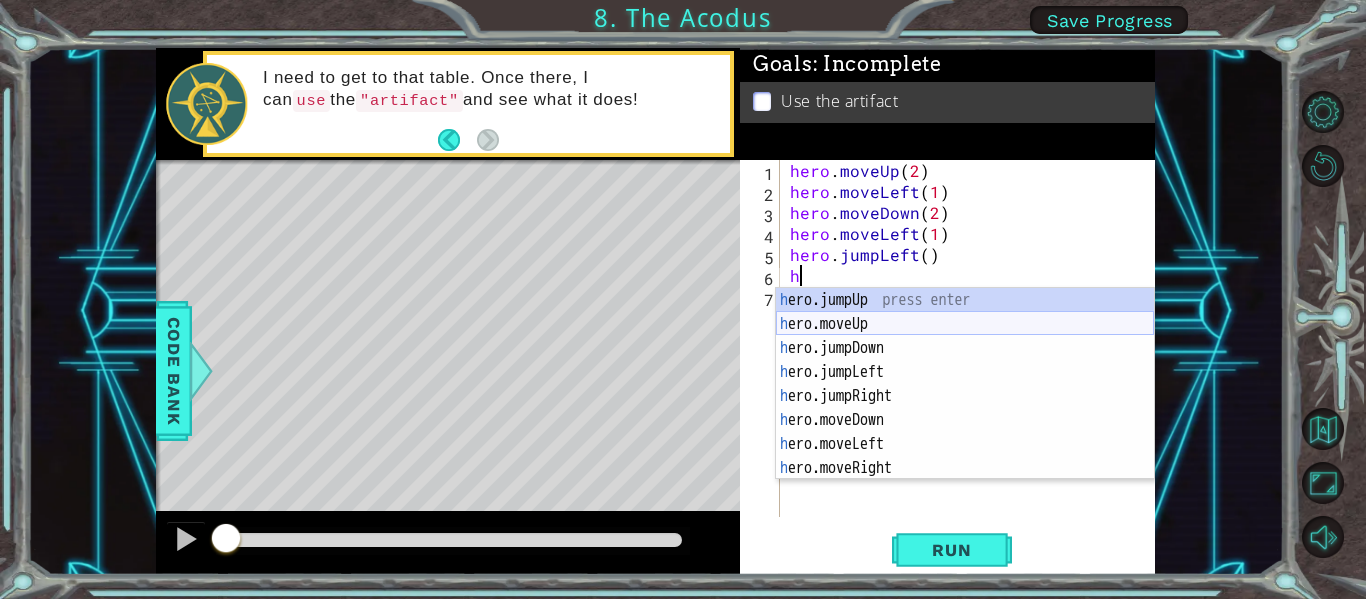 click on "h ero.jumpUp press enter h ero.moveUp press enter h ero.jumpDown press enter h ero.jumpLeft press enter h ero.jumpRight press enter h ero.moveDown press enter h ero.moveLeft press enter h ero.moveRight press enter h ero.use press enter" at bounding box center [965, 408] 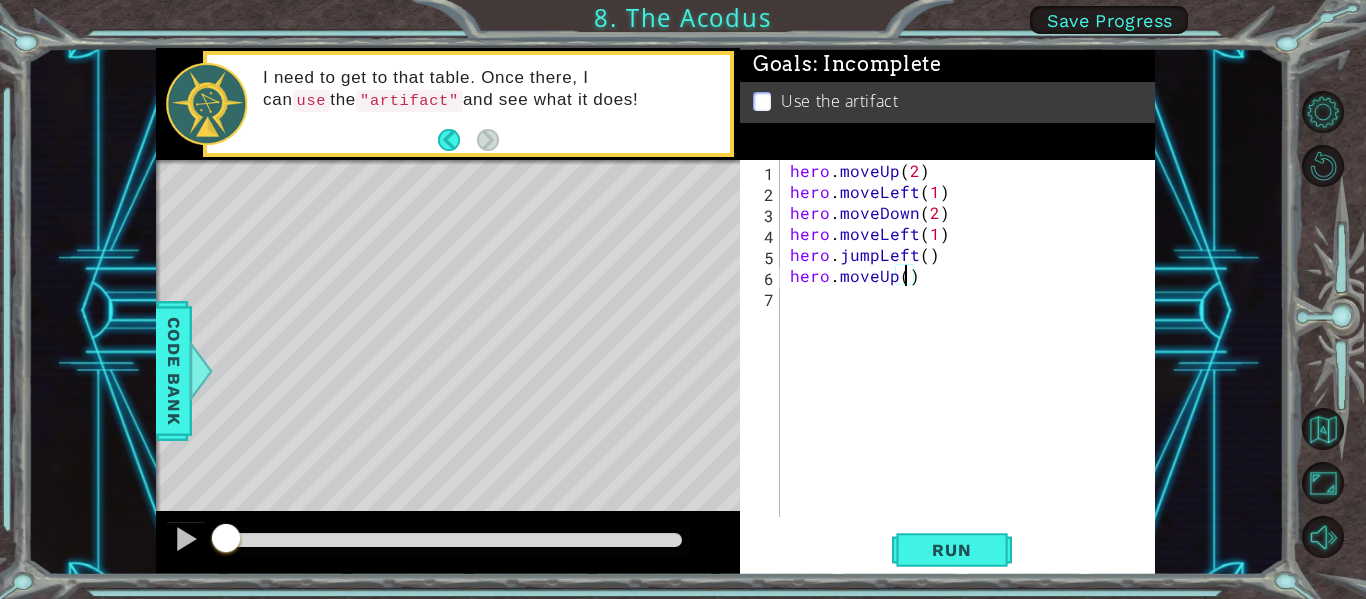 type on "hero.moveUp(2)" 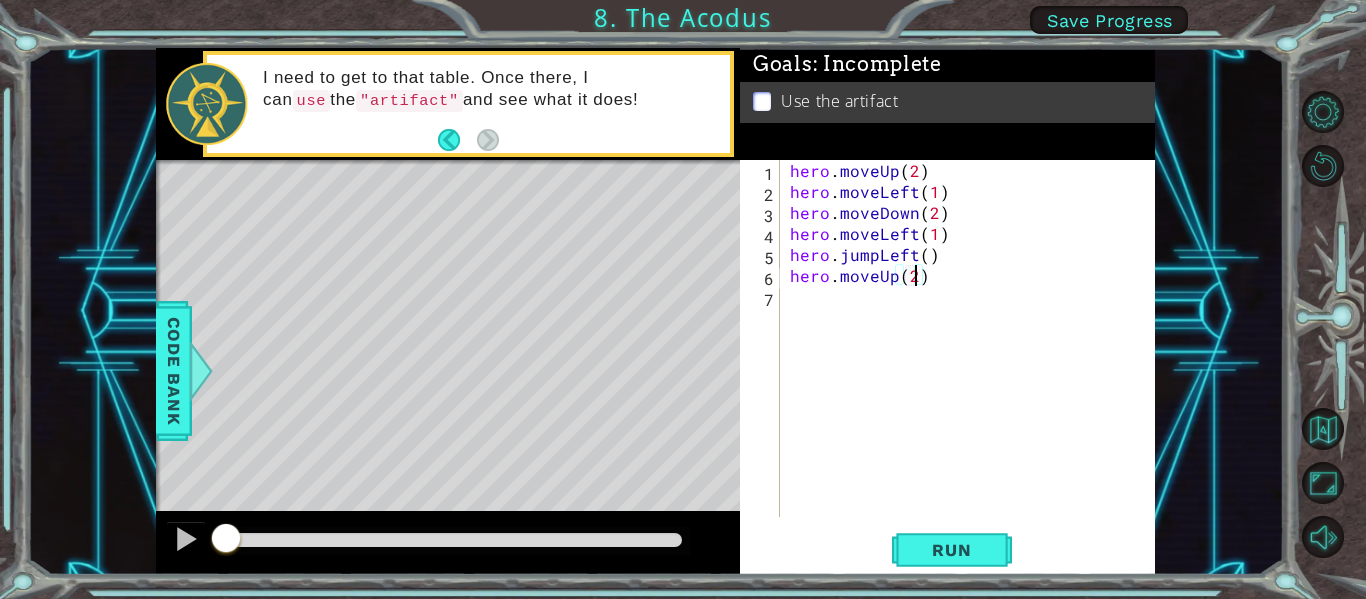 scroll, scrollTop: 0, scrollLeft: 7, axis: horizontal 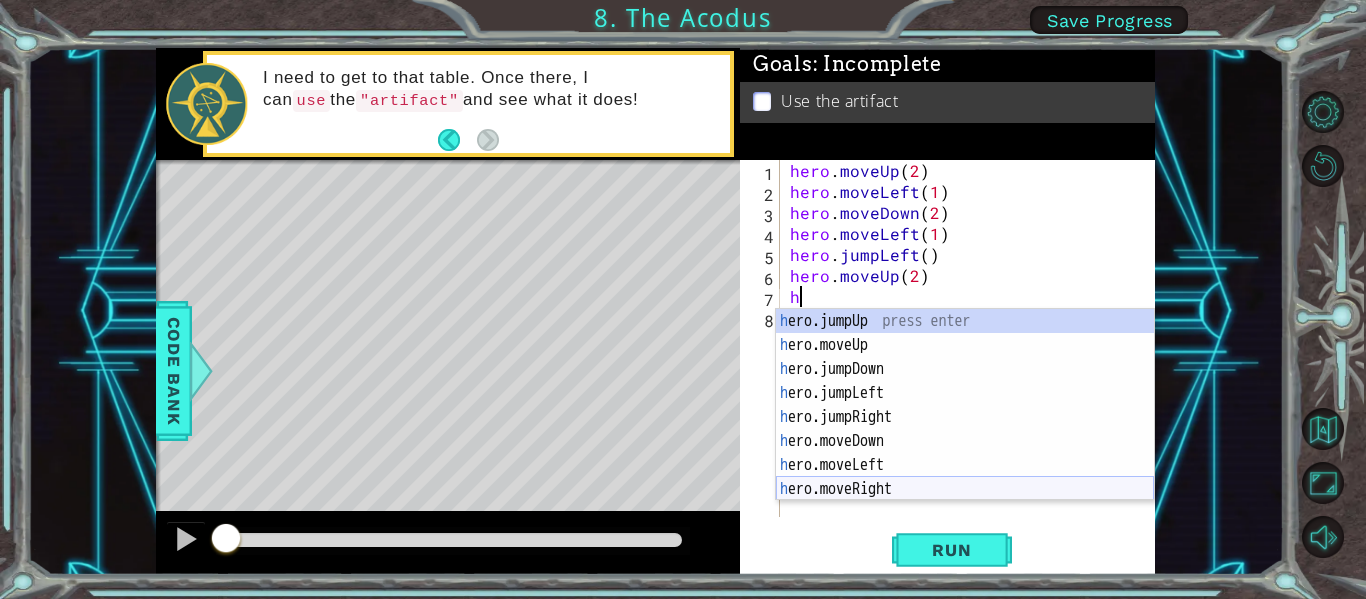 click on "h ero.jumpUp press enter h ero.moveUp press enter h ero.jumpDown press enter h ero.jumpLeft press enter h ero.jumpRight press enter h ero.moveDown press enter h ero.moveLeft press enter h ero.moveRight press enter h ero.use press enter" at bounding box center (965, 429) 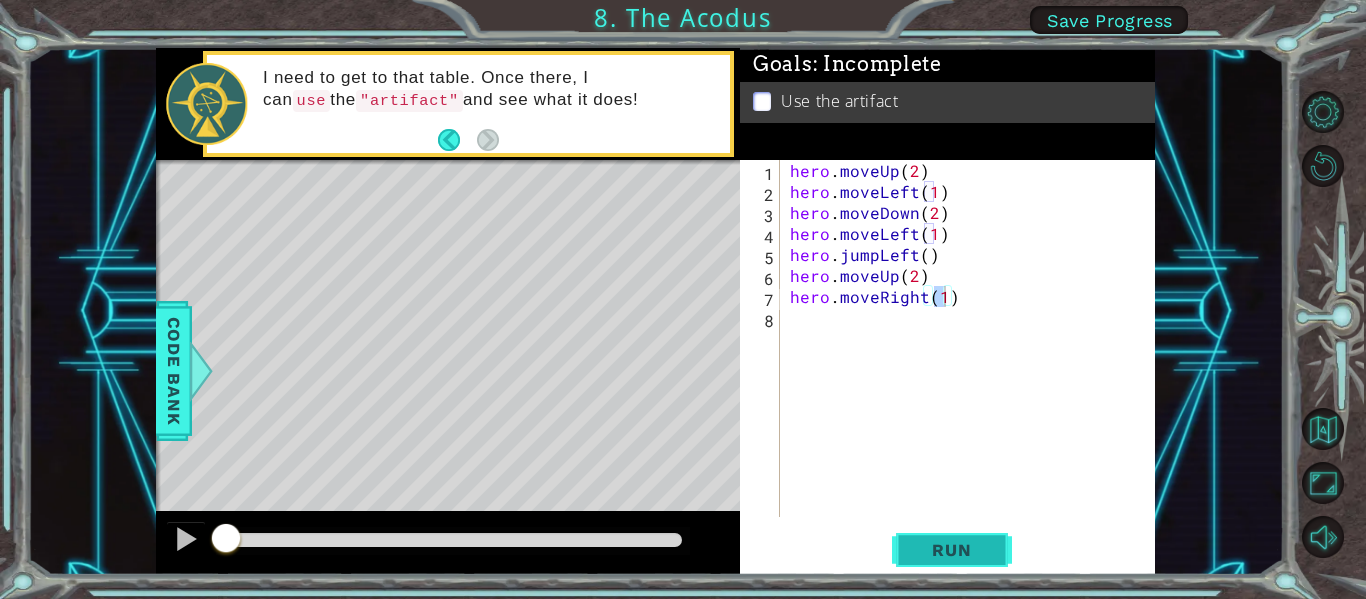 click on "Run" at bounding box center [951, 550] 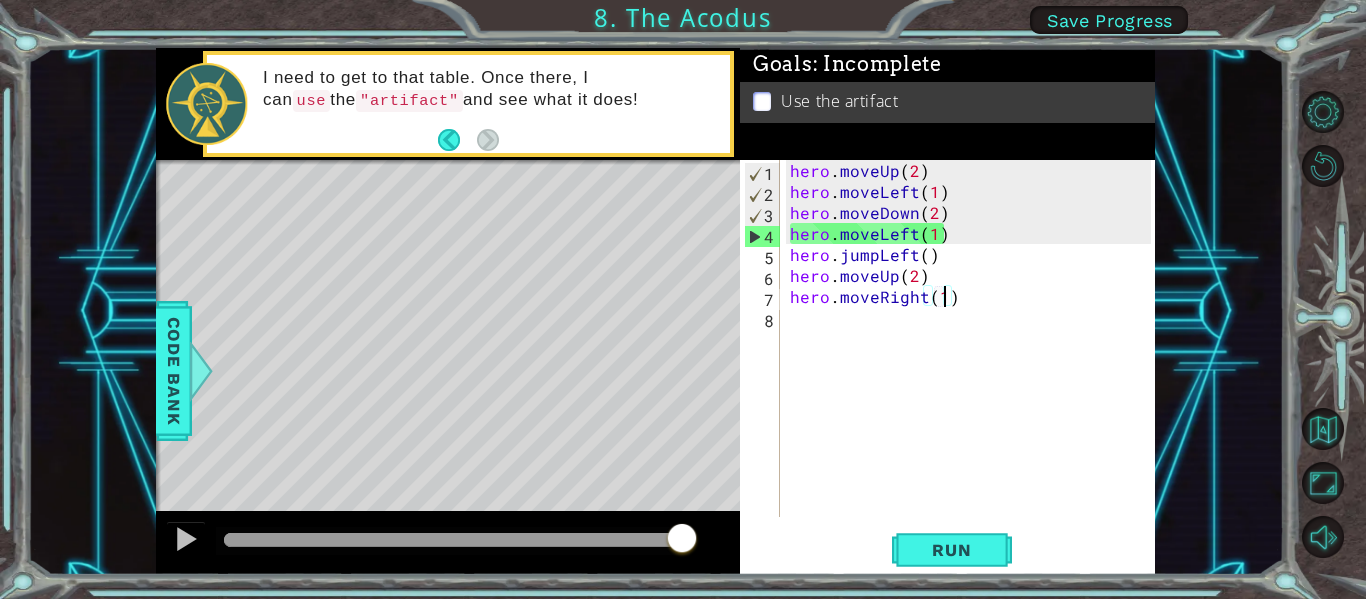 click on "hero . moveUp ( 2 ) hero . moveLeft ( 1 ) hero . moveDown ( 2 ) hero . moveLeft ( 1 ) hero . jumpLeft ( ) hero . moveUp ( 2 ) hero . moveRight ( 1 )" at bounding box center (973, 359) 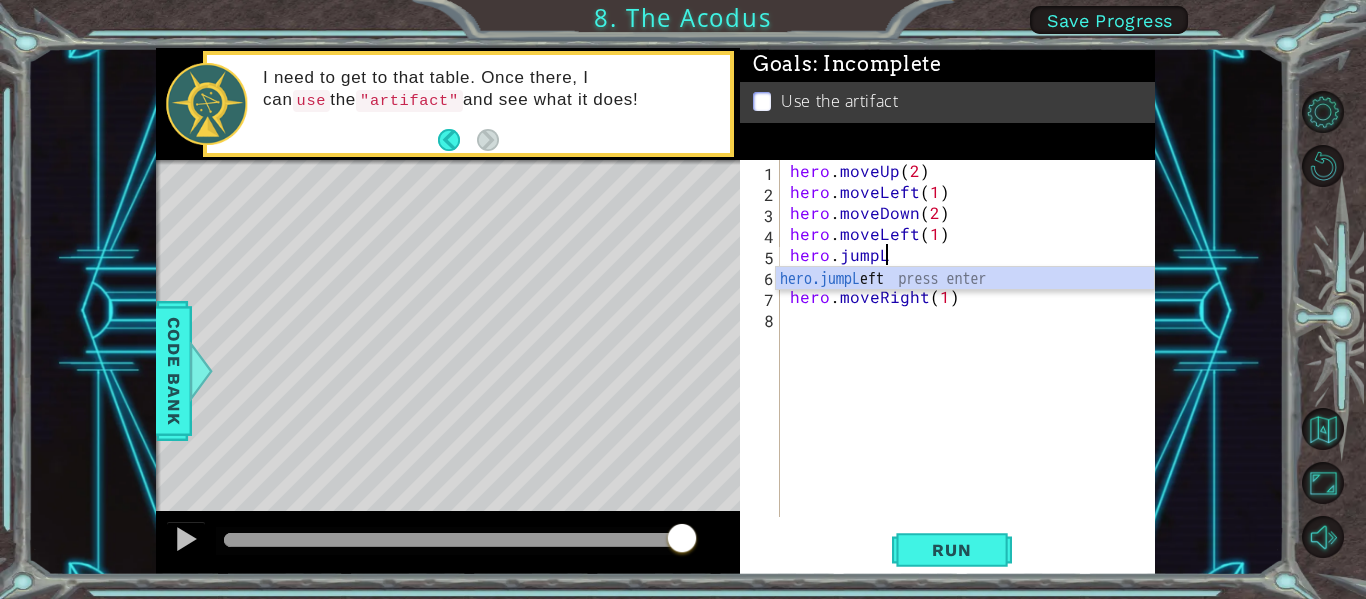 type on "hero.jump" 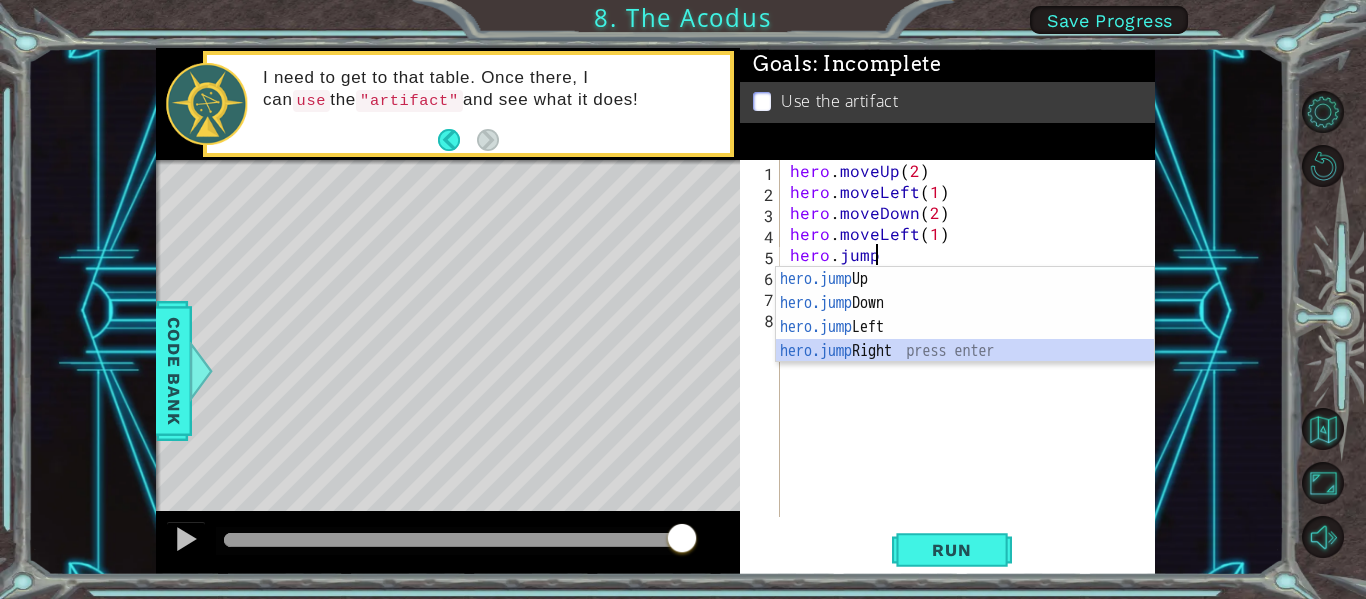 click on "hero.jump Up press enter hero.jump Down press enter hero.jump Left press enter hero.jump Right press enter" at bounding box center [965, 339] 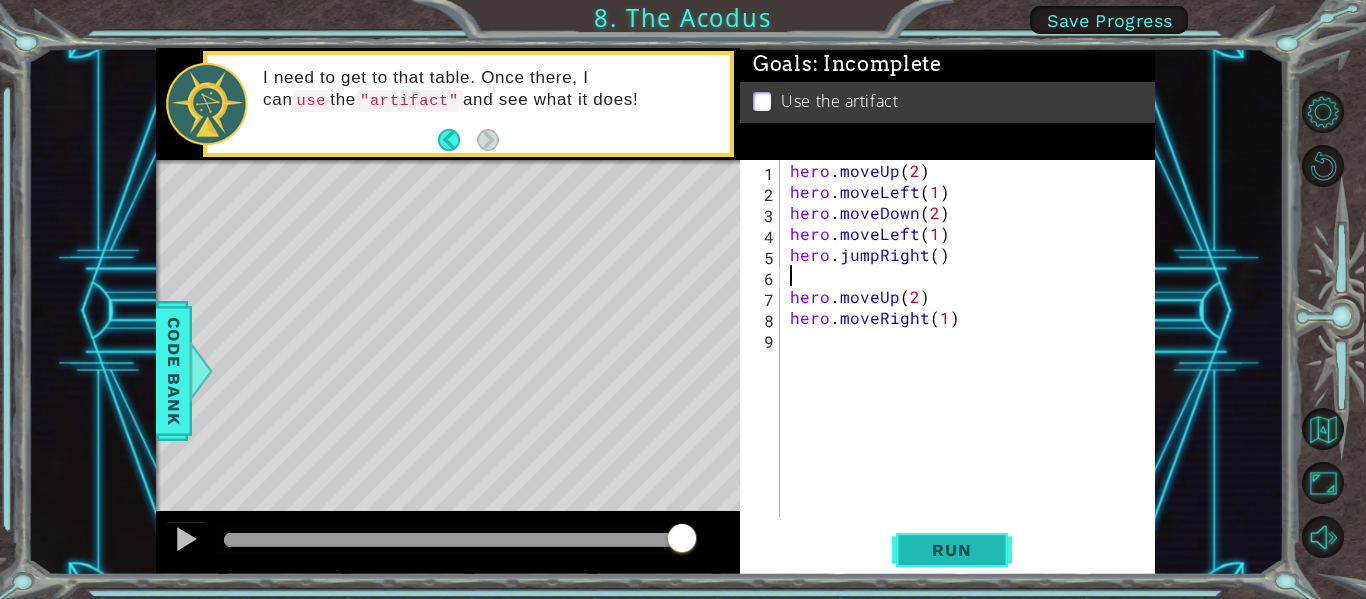 click on "Run" at bounding box center (951, 550) 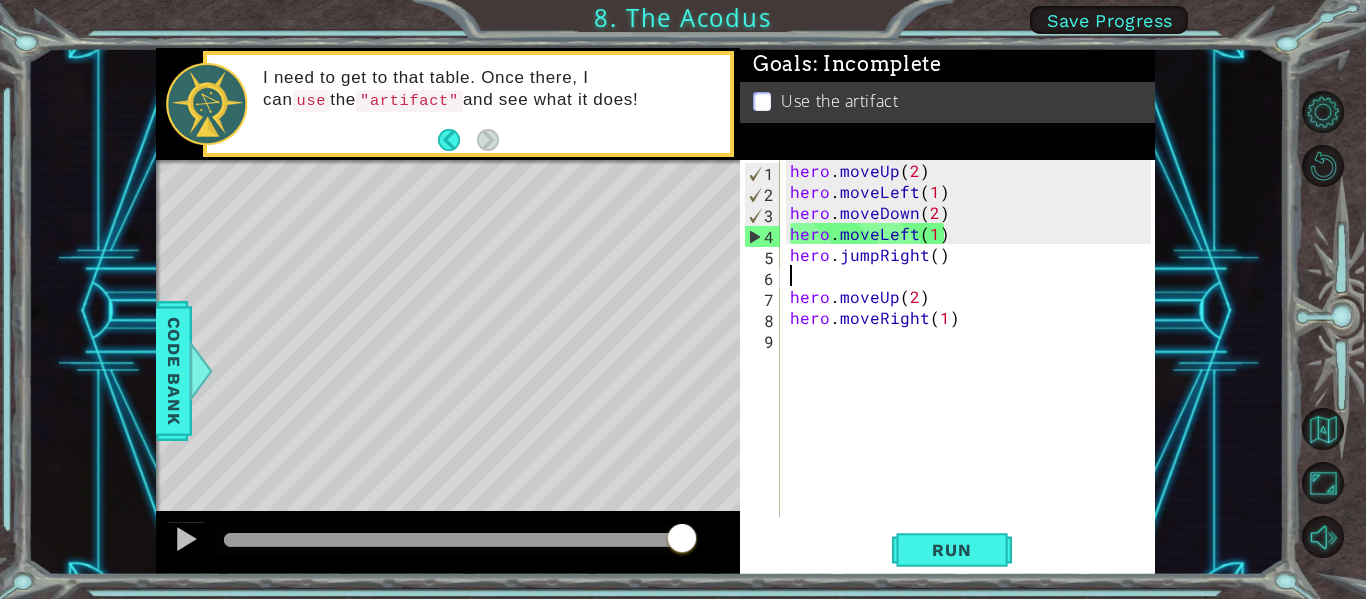 click on "hero . moveUp ( 2 ) hero . moveLeft ( 1 ) hero . moveDown ( 2 ) hero . moveLeft ( 1 ) hero . jumpRight ( ) hero . moveUp ( 2 ) hero . moveRight ( 1 )" at bounding box center [973, 359] 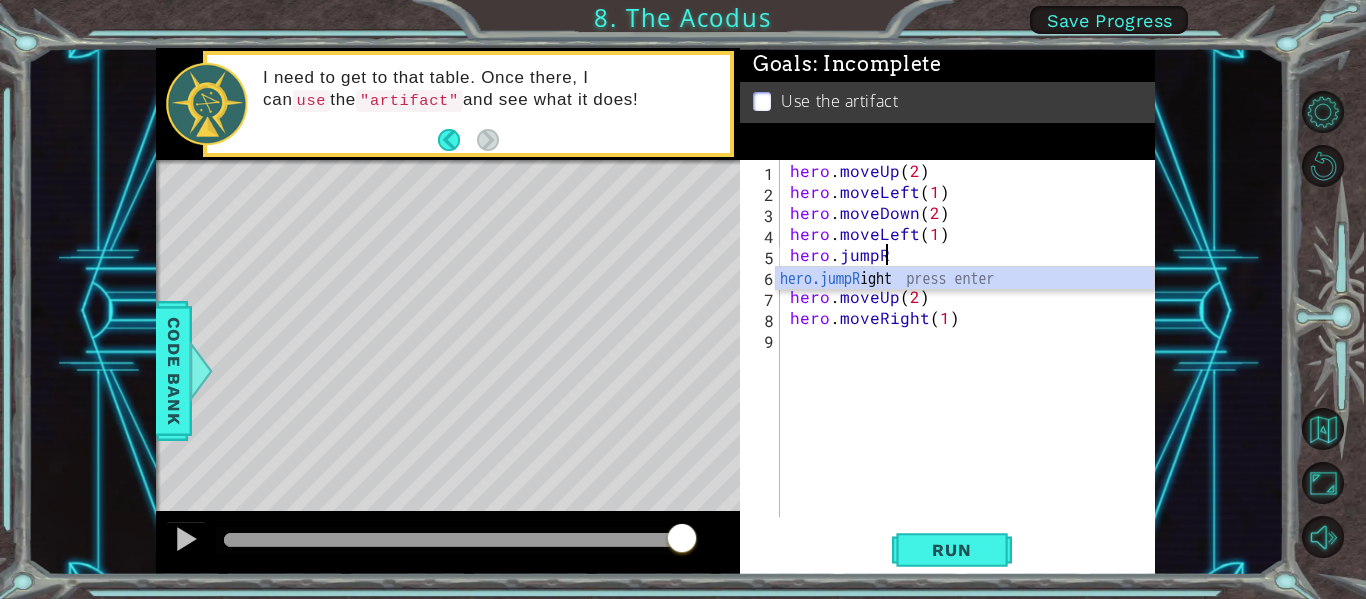 type on "hero.jump" 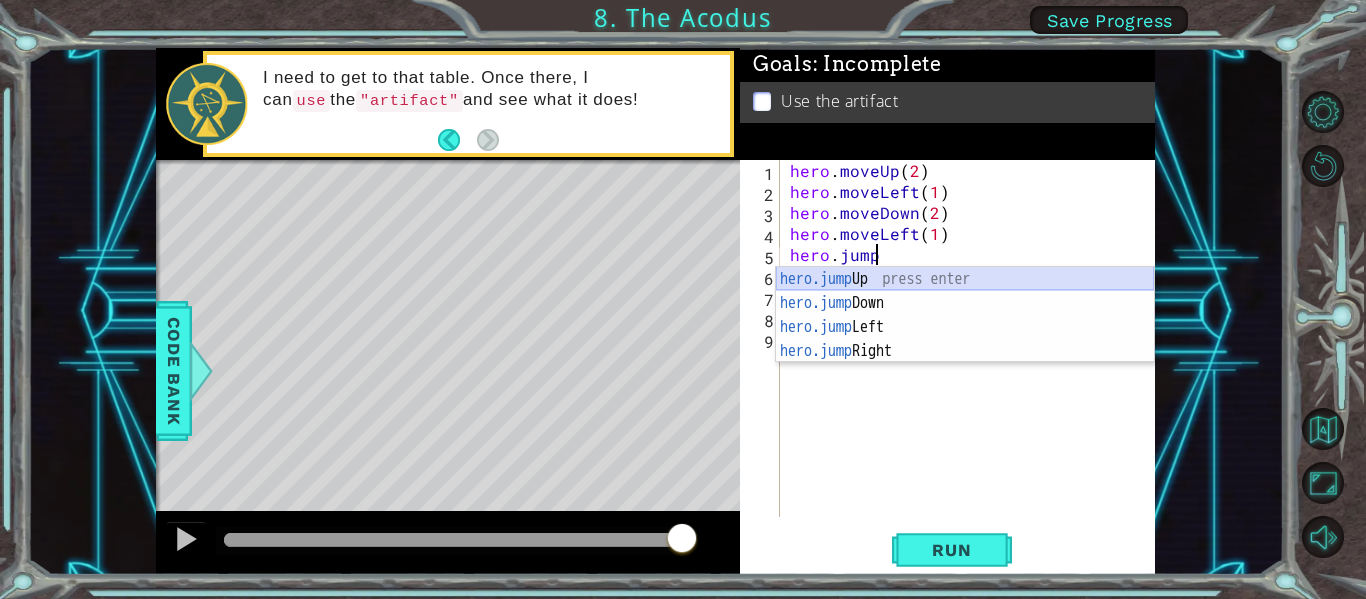 click on "hero.jump Up press enter hero.jump Down press enter hero.jump Left press enter hero.jump Right press enter" at bounding box center (965, 339) 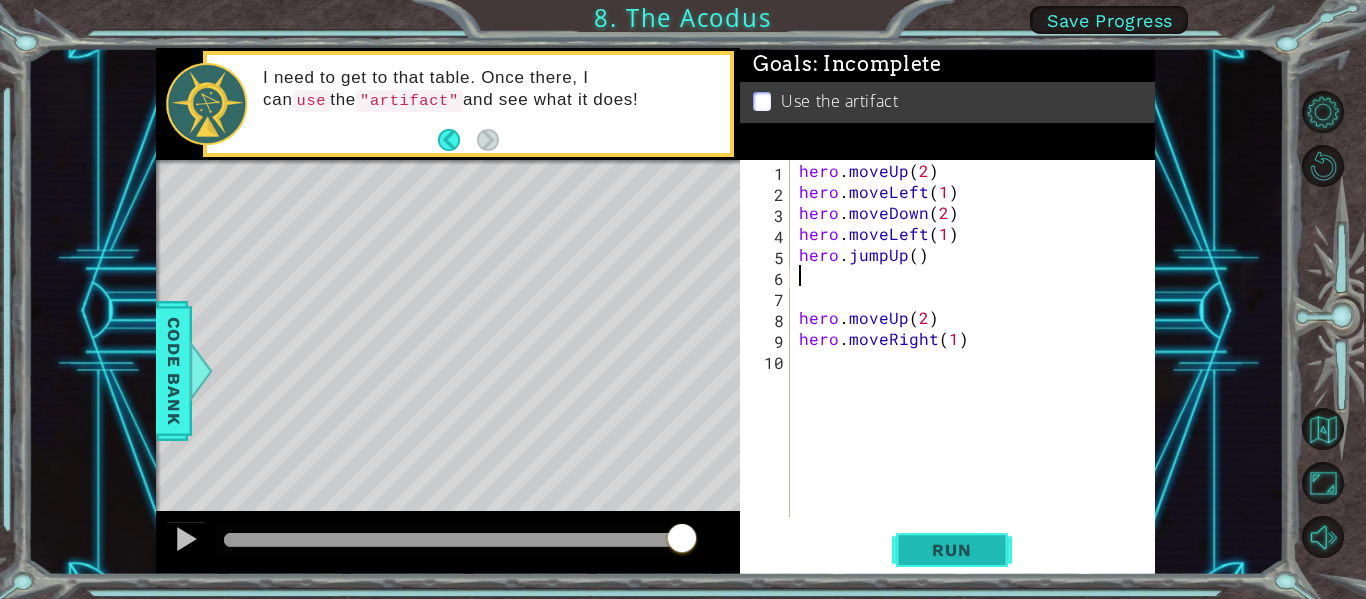 click on "Run" at bounding box center [951, 550] 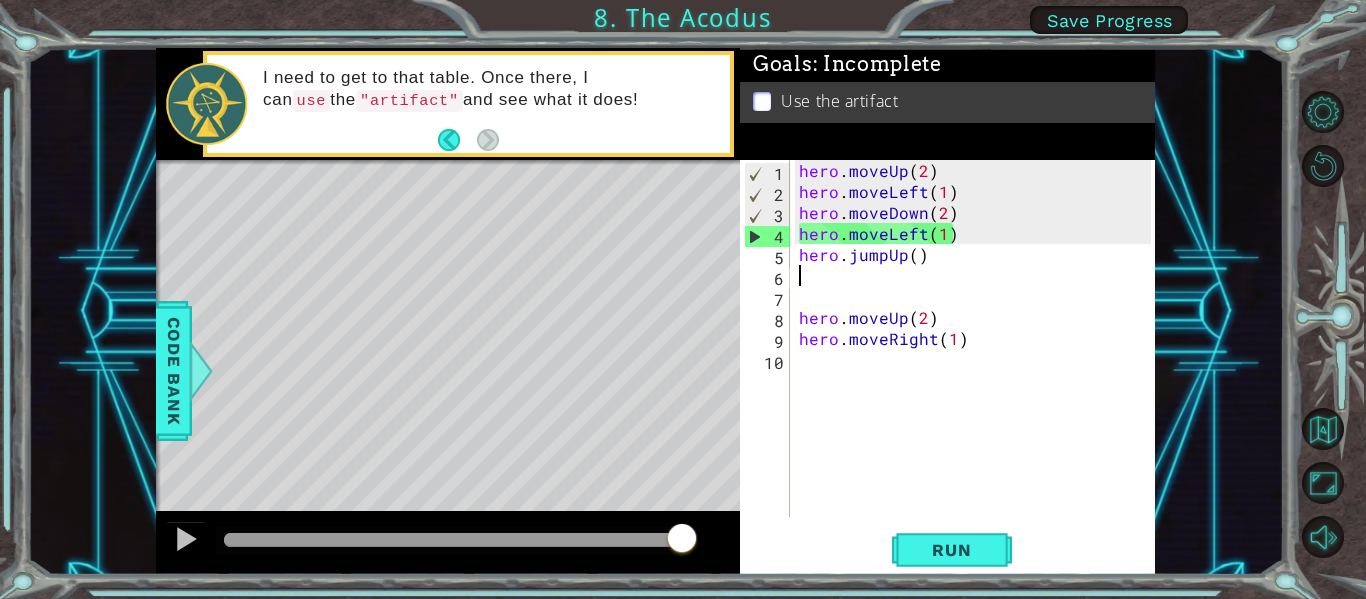 click on "hero . moveUp ( 2 ) hero . moveLeft ( 1 ) hero . moveDown ( 2 ) hero . moveLeft ( 1 ) hero . jumpUp ( ) hero . moveUp ( 2 ) hero . moveRight ( 1 )" at bounding box center (978, 359) 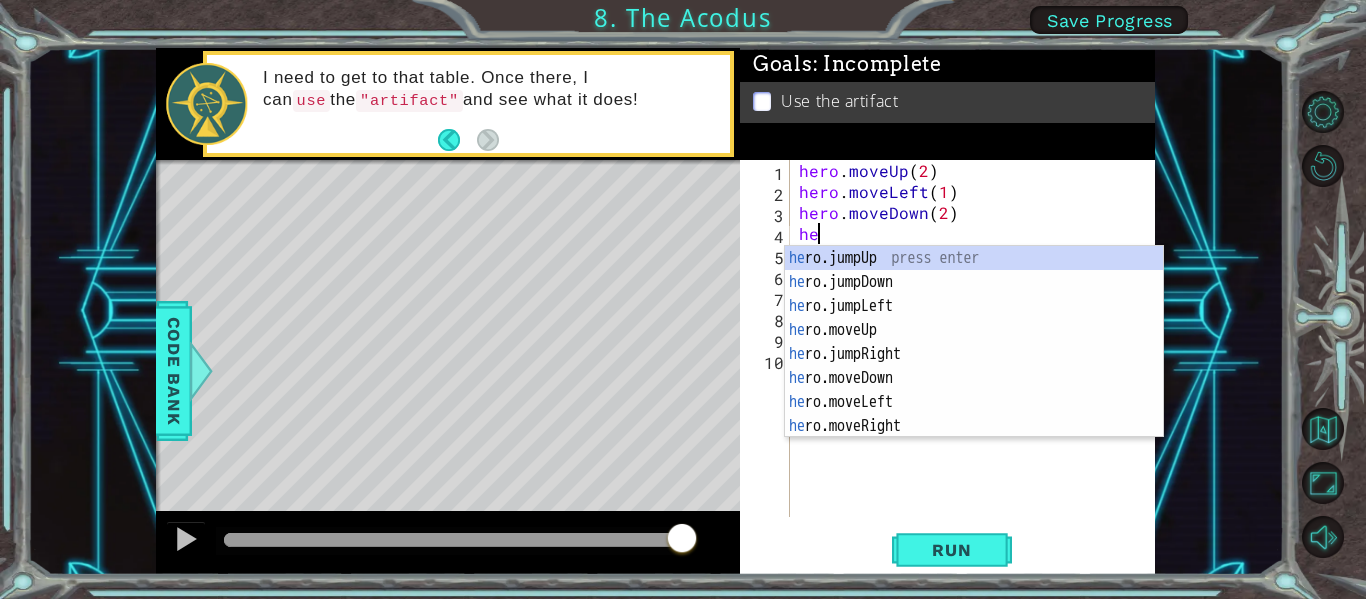 type on "h" 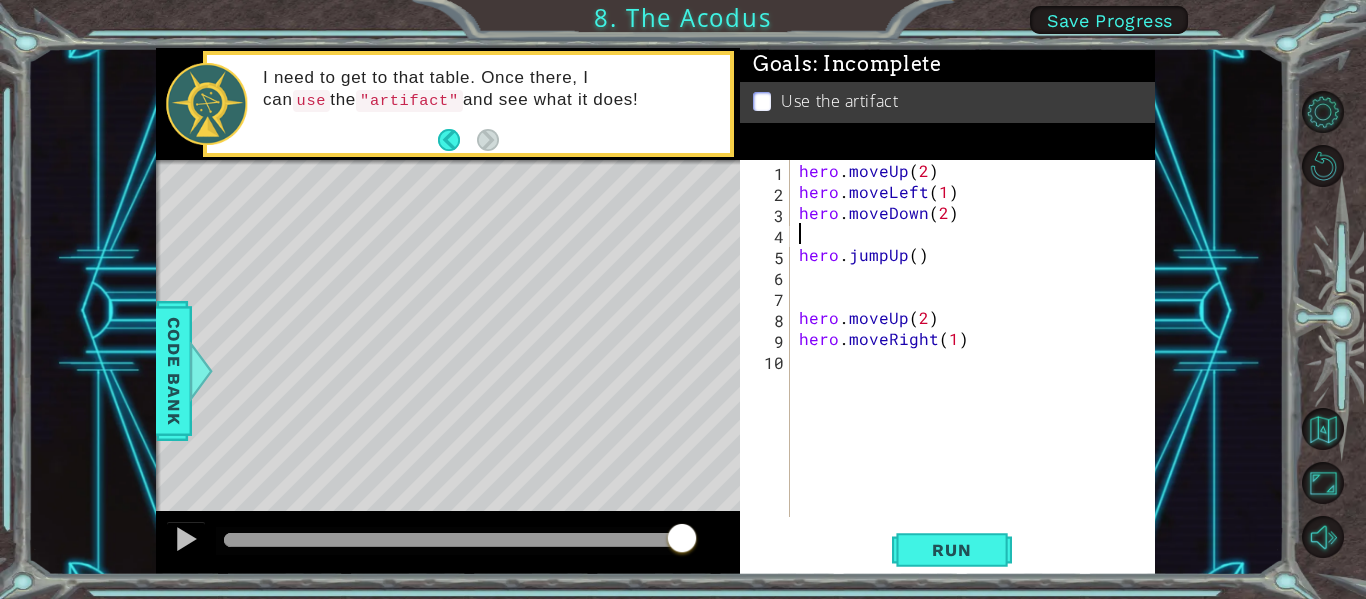 click on "hero . moveUp ( 2 ) hero . moveLeft ( 1 ) hero . moveDown ( 2 ) hero . jumpUp ( ) hero . moveUp ( 2 ) hero . moveRight ( 1 )" at bounding box center (978, 359) 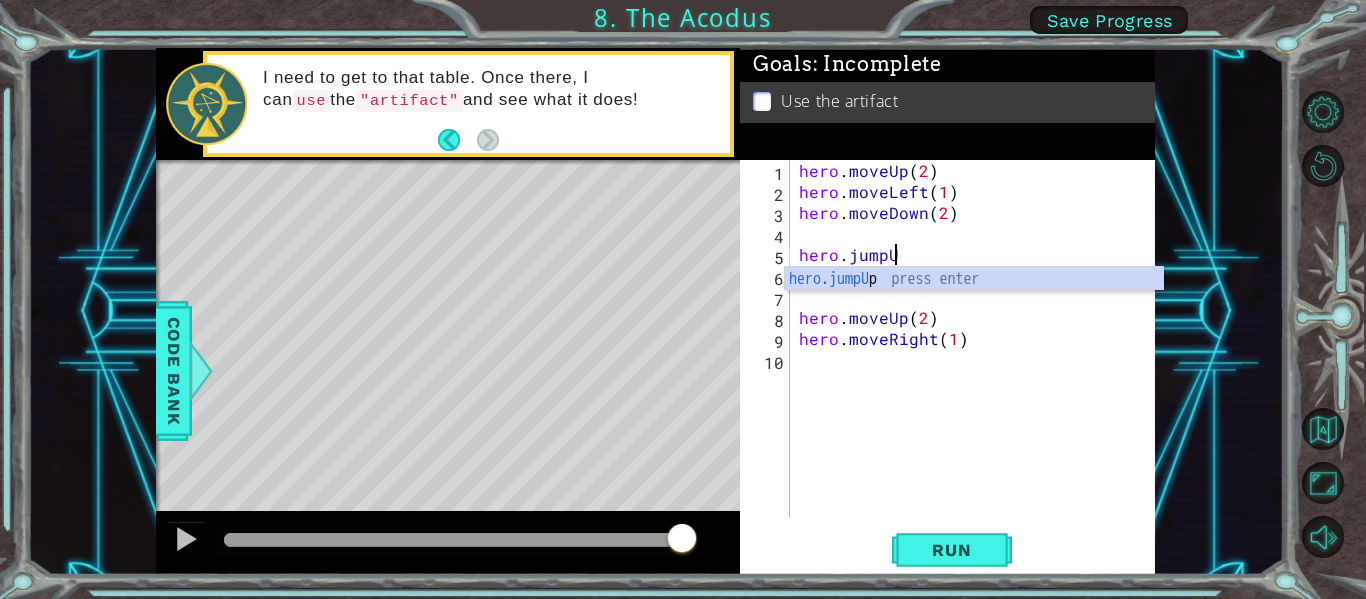 type on "hero.jump" 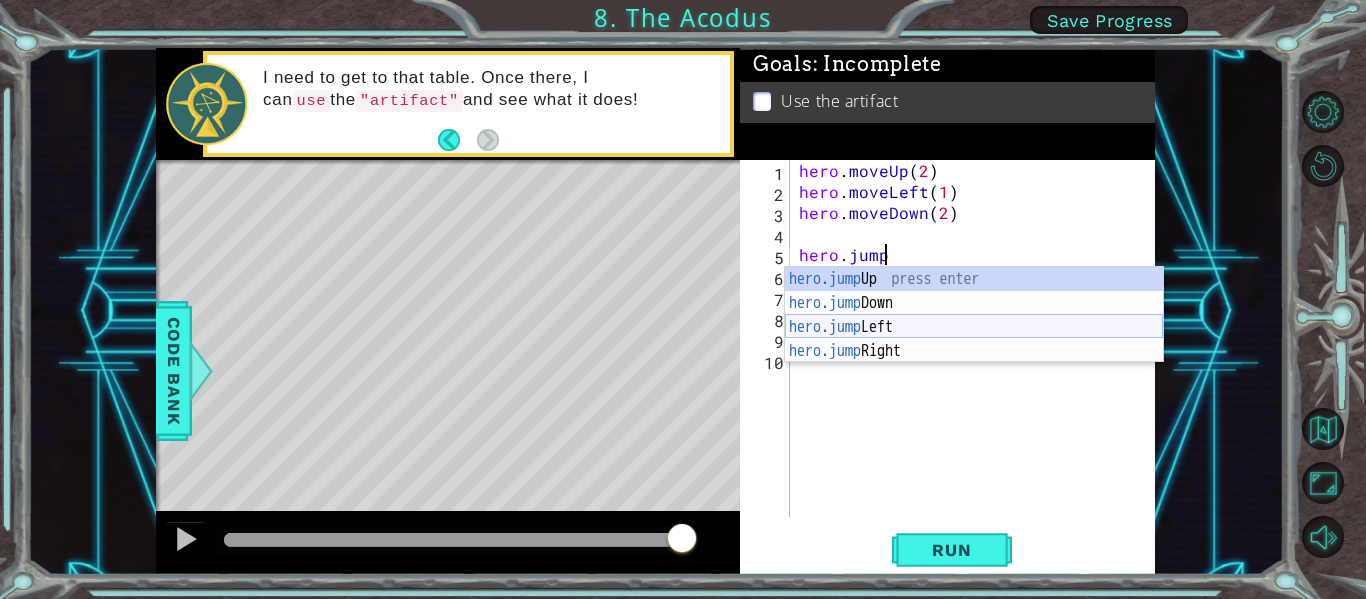 click on "hero.jump Up press enter hero.jump Down press enter hero.jump Left press enter hero.jump Right press enter" at bounding box center [974, 339] 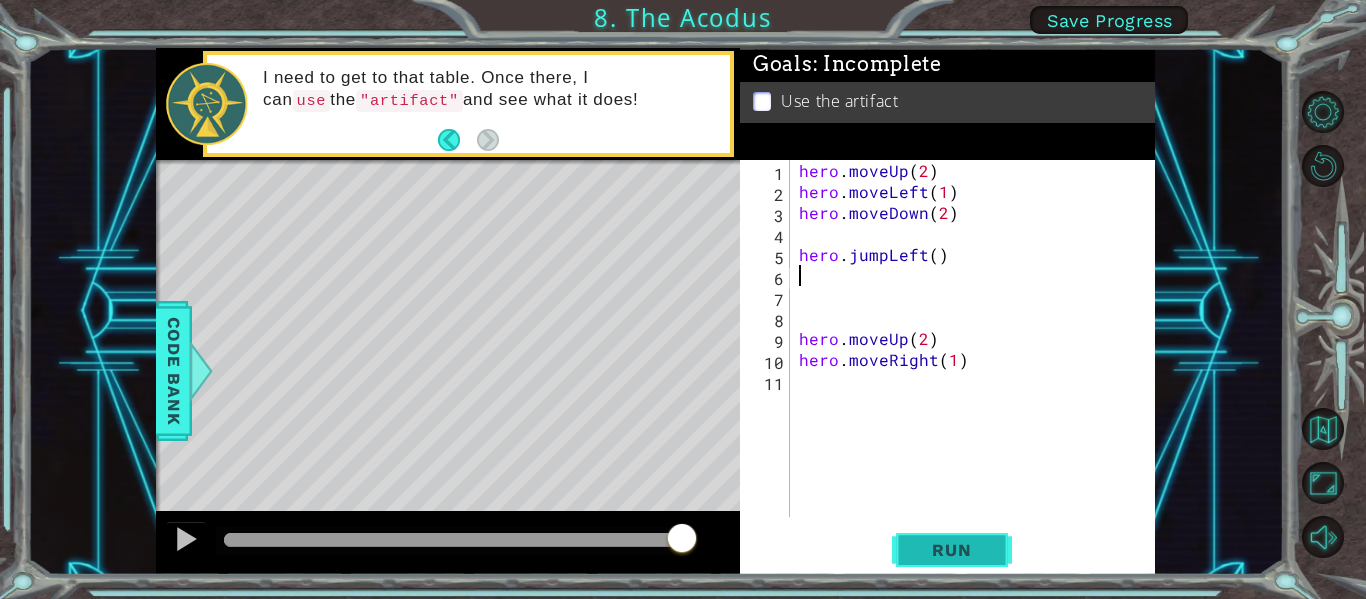 click on "Run" at bounding box center [952, 550] 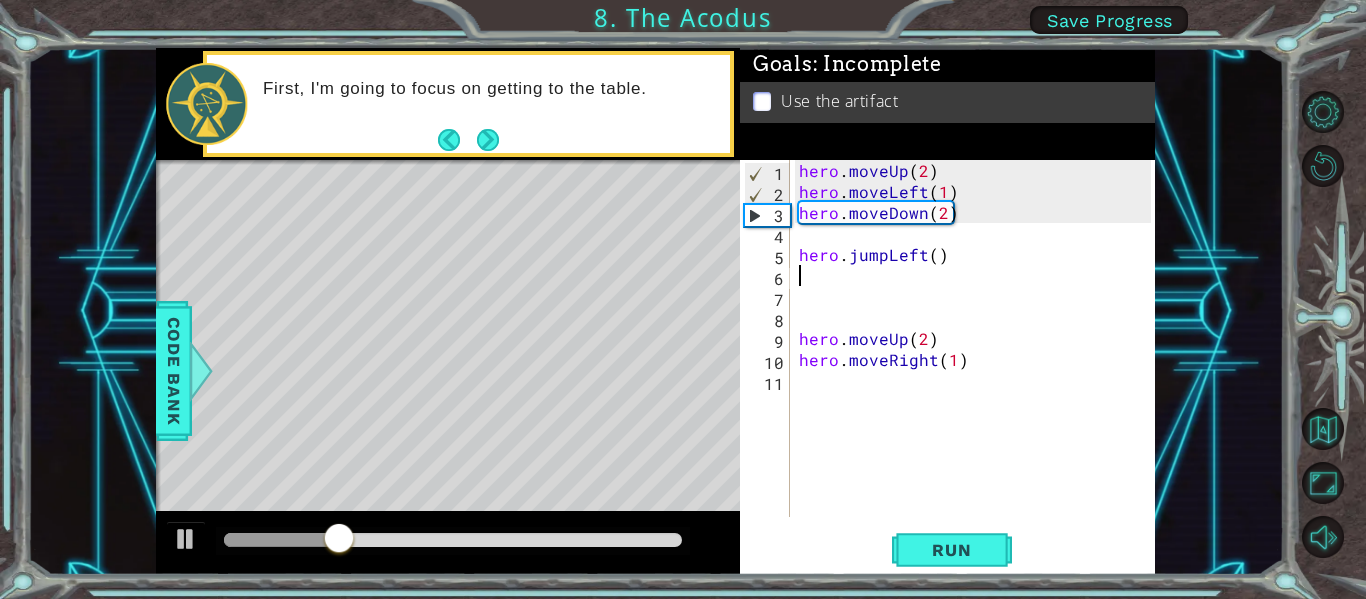 click at bounding box center [468, 140] 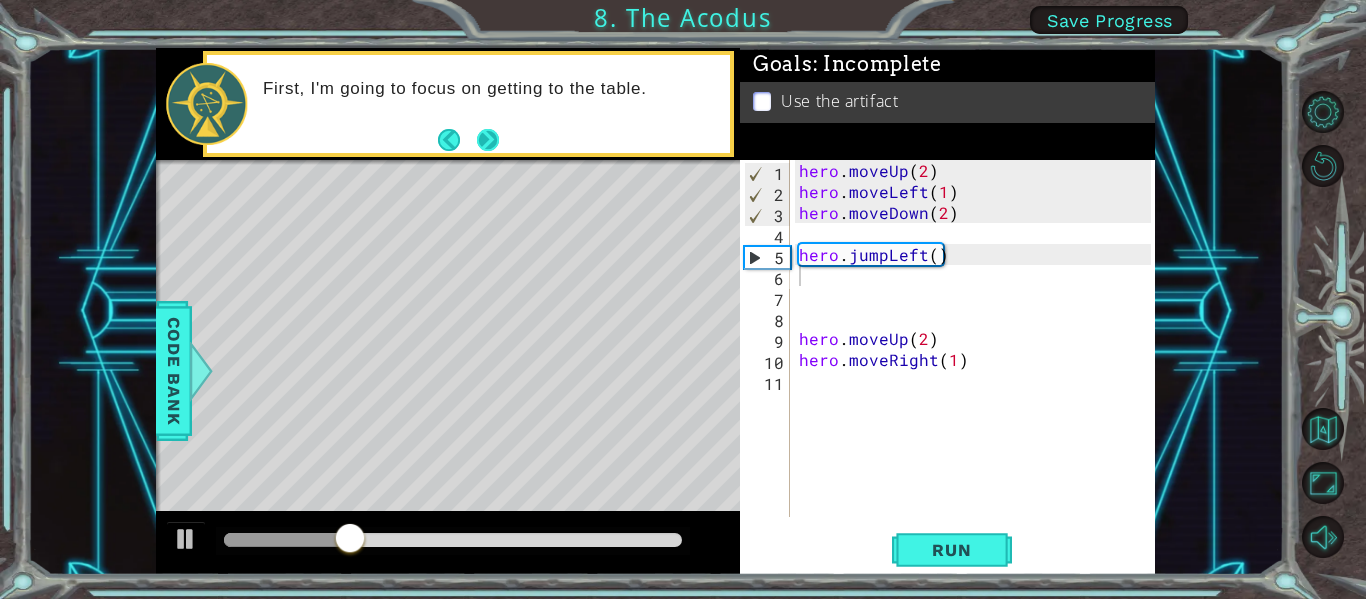 click at bounding box center (488, 139) 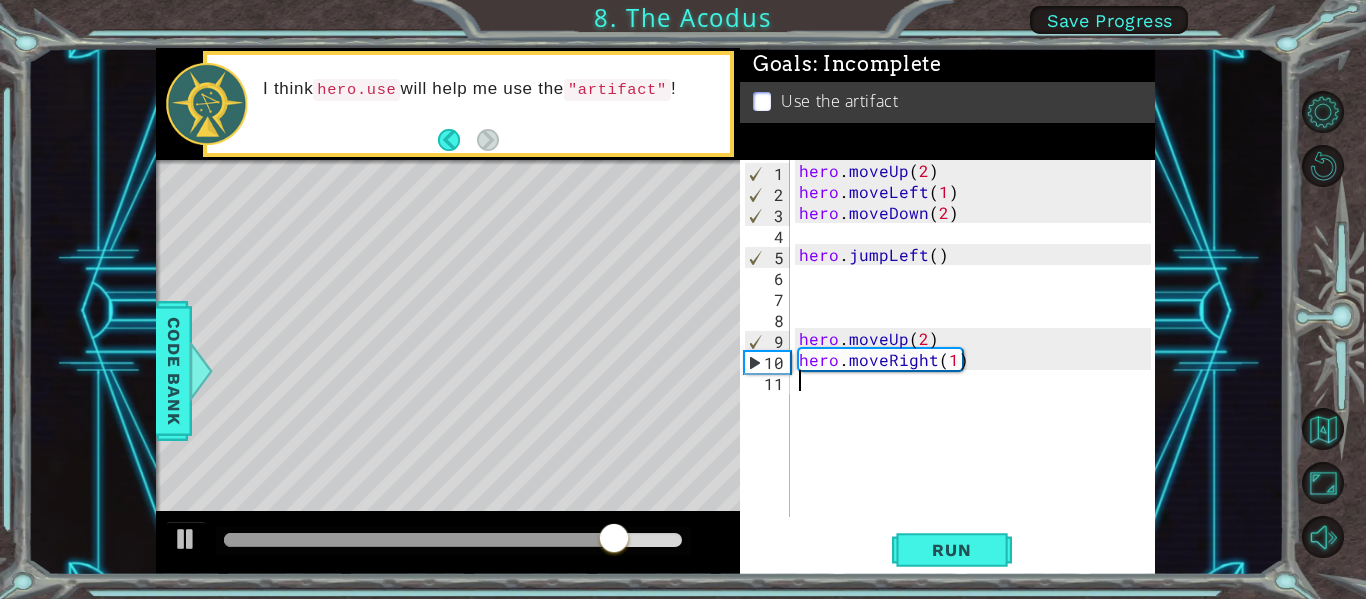 click on "11" at bounding box center (767, 383) 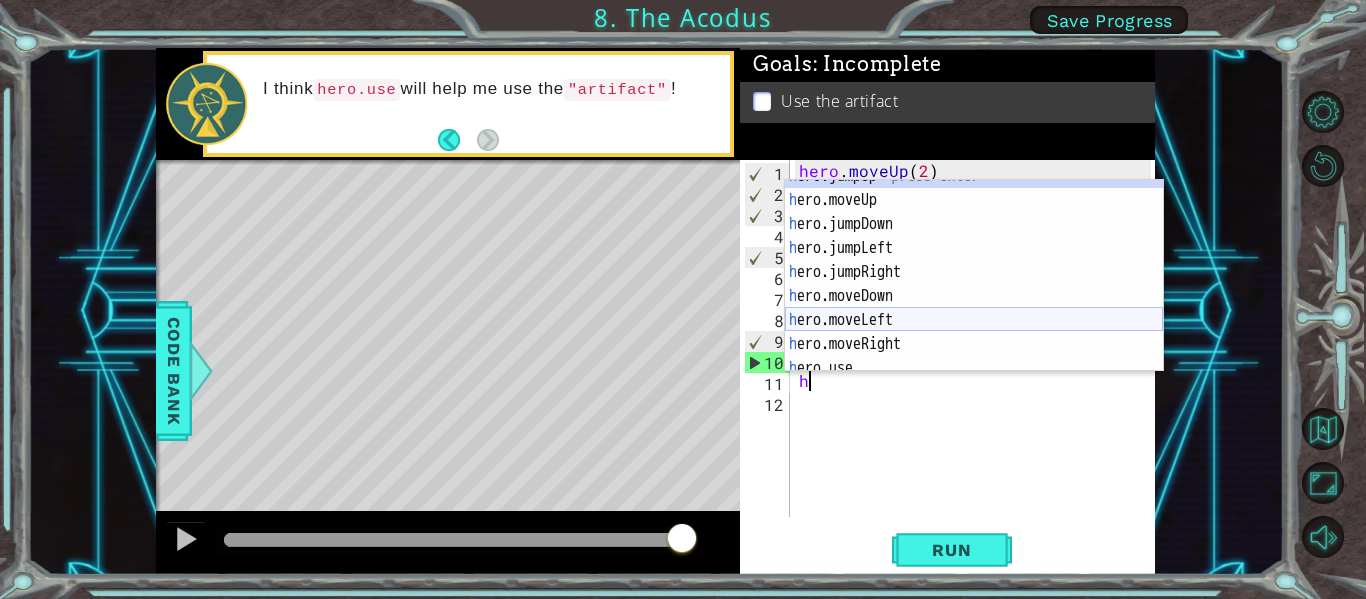 scroll, scrollTop: 24, scrollLeft: 0, axis: vertical 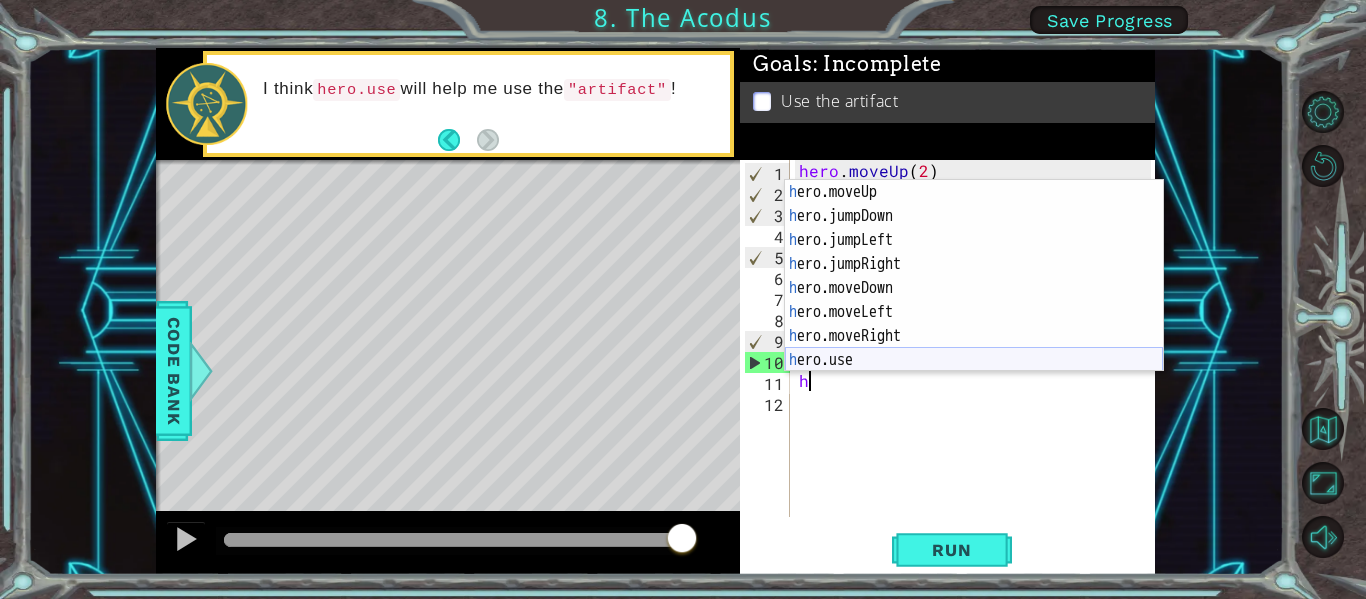 click on "h ero.moveUp press enter h ero.jumpDown press enter h ero.jumpLeft press enter h ero.jumpRight press enter h ero.moveDown press enter h ero.moveLeft press enter h ero.moveRight press enter h ero.use press enter" at bounding box center [974, 300] 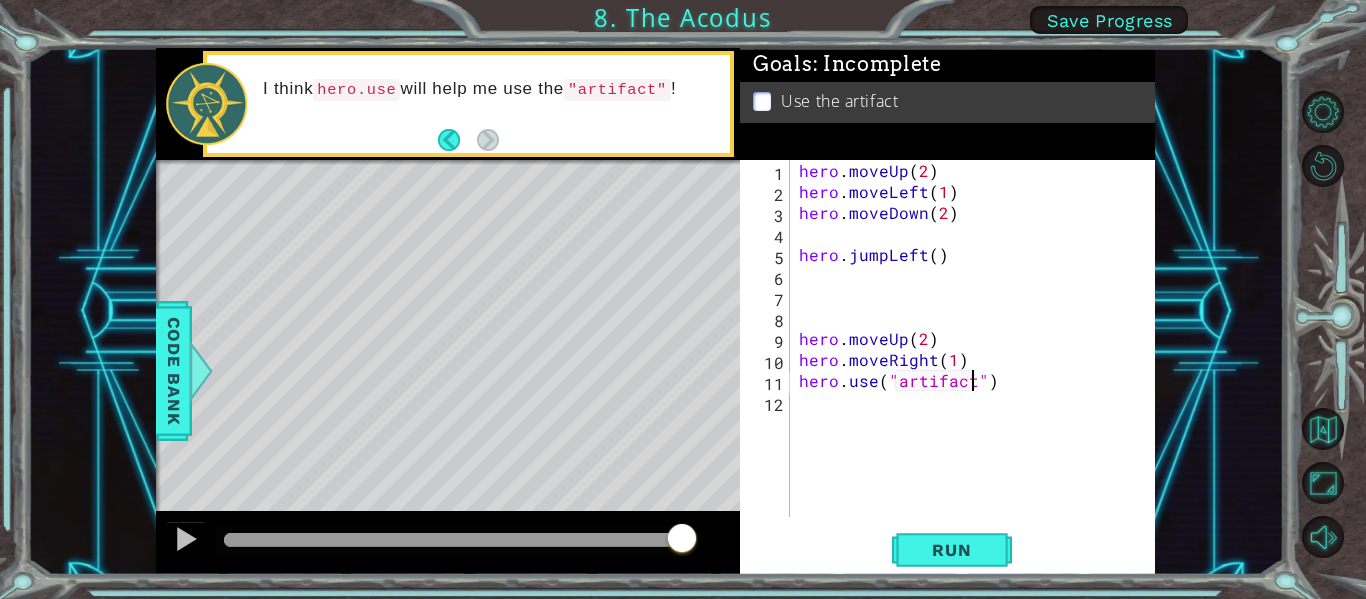 scroll, scrollTop: 0, scrollLeft: 11, axis: horizontal 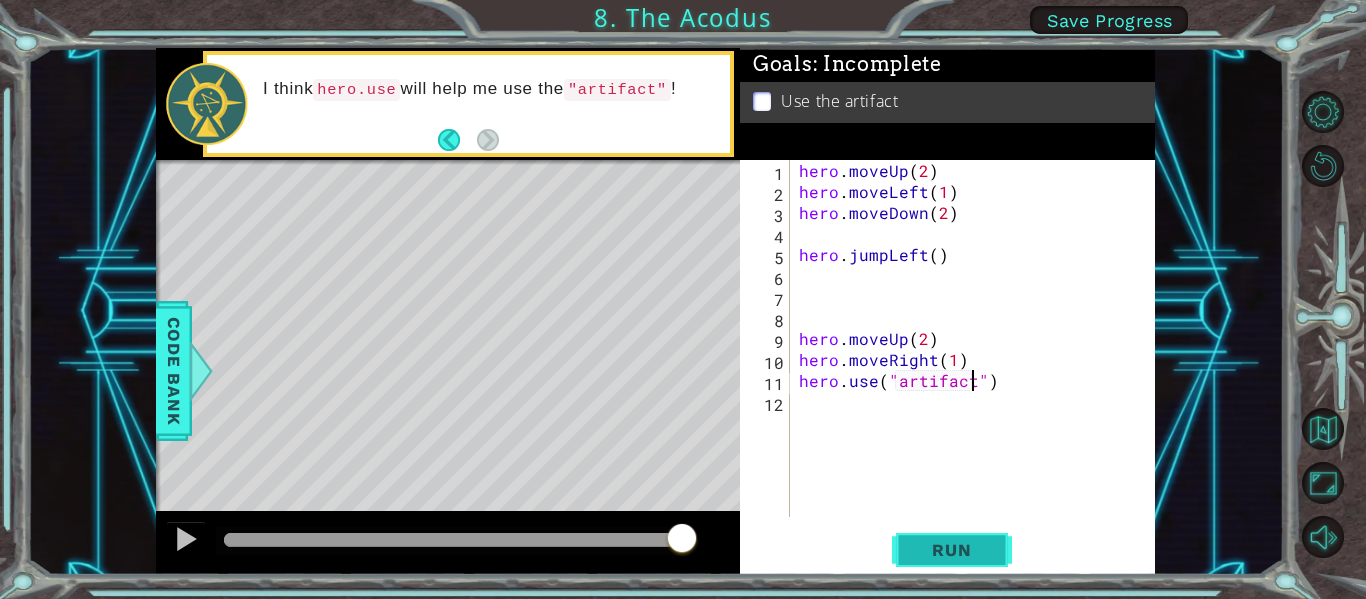 type on "hero.use("artifact")" 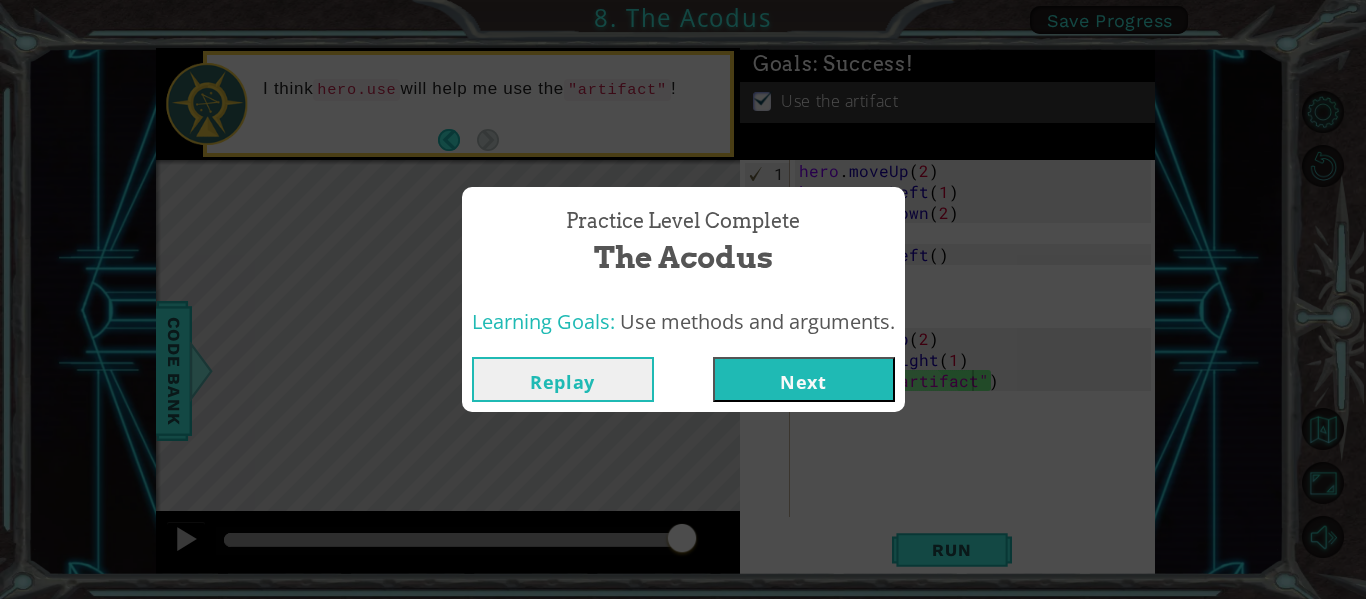 click on "Next" at bounding box center (804, 379) 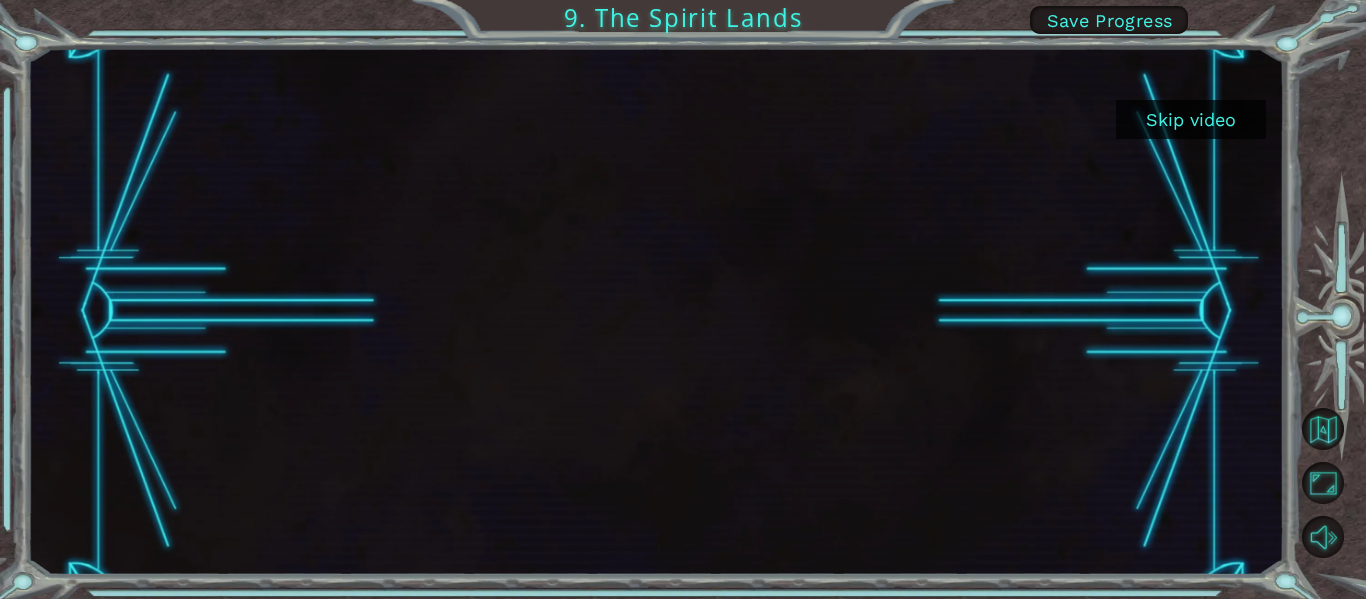 click on "Skip video" at bounding box center (1191, 119) 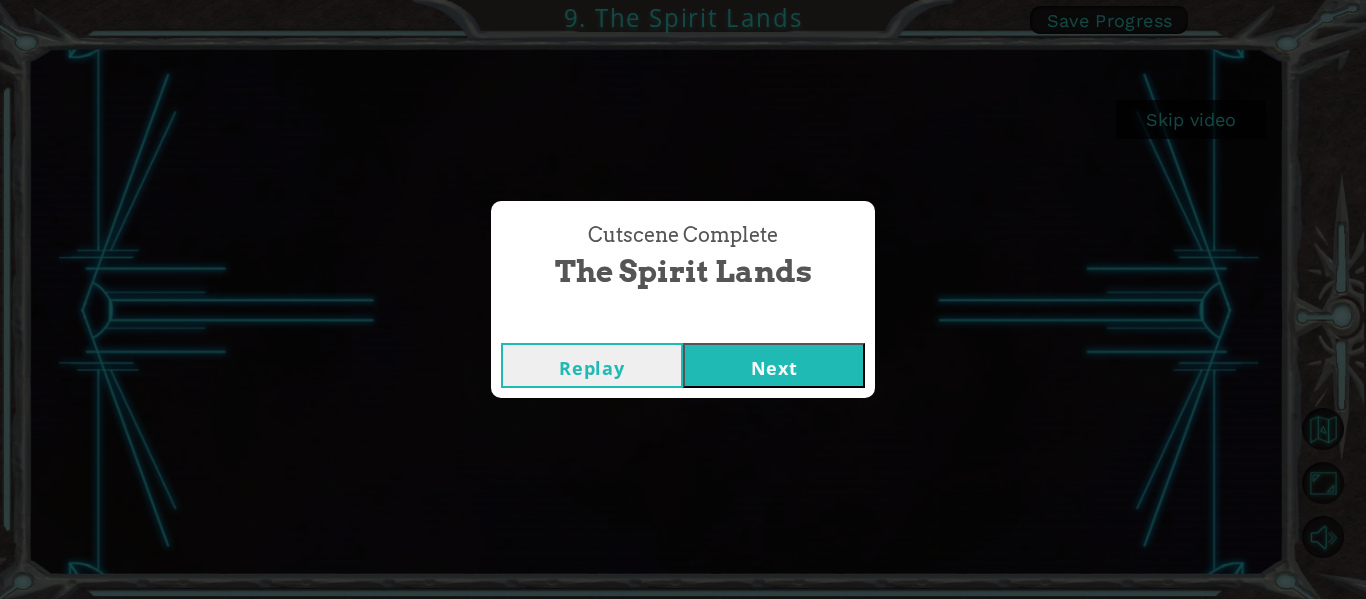 click on "Next" at bounding box center (774, 365) 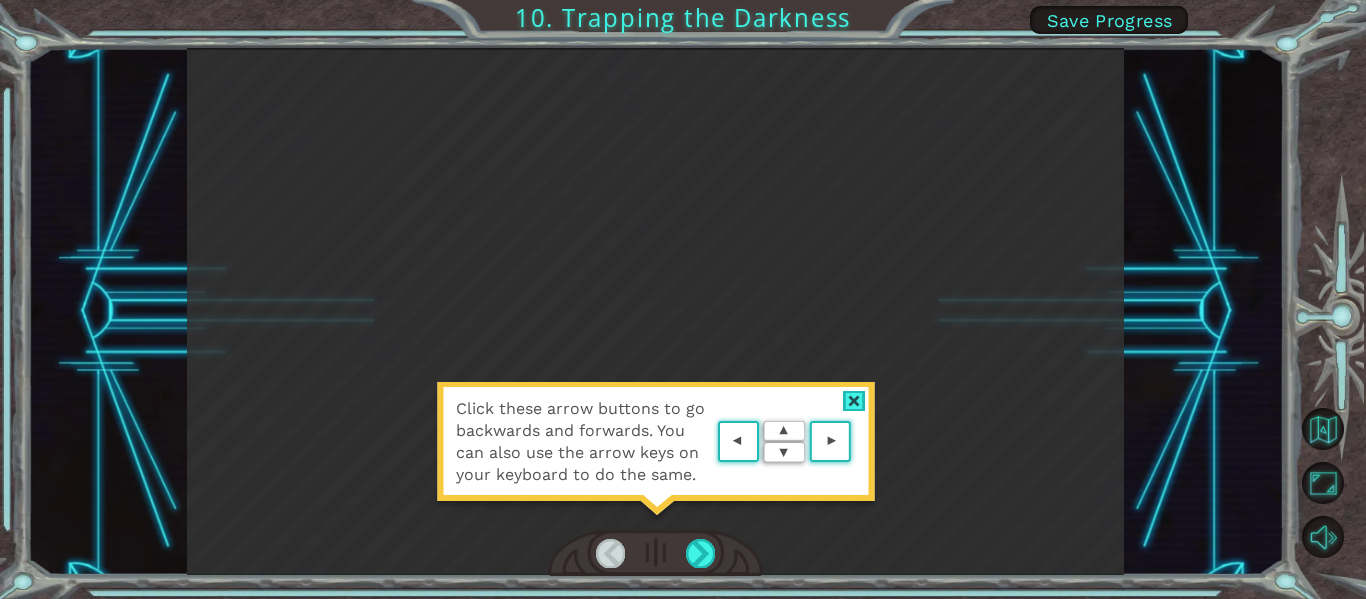 click at bounding box center [854, 401] 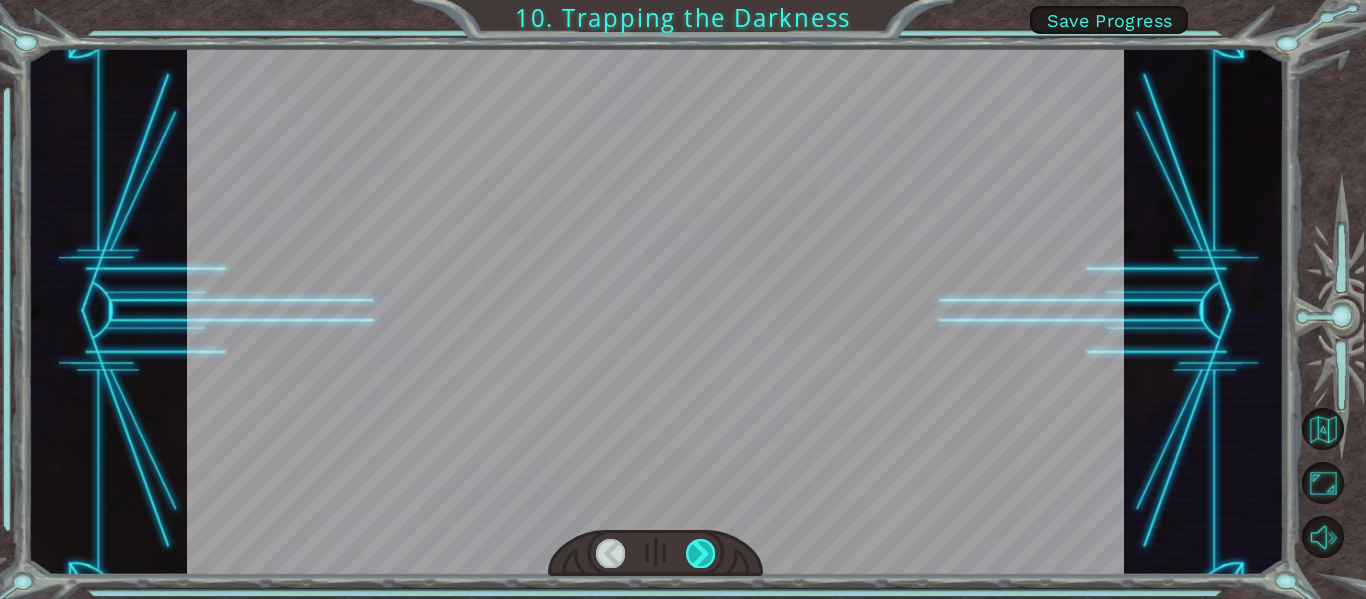 click at bounding box center [700, 553] 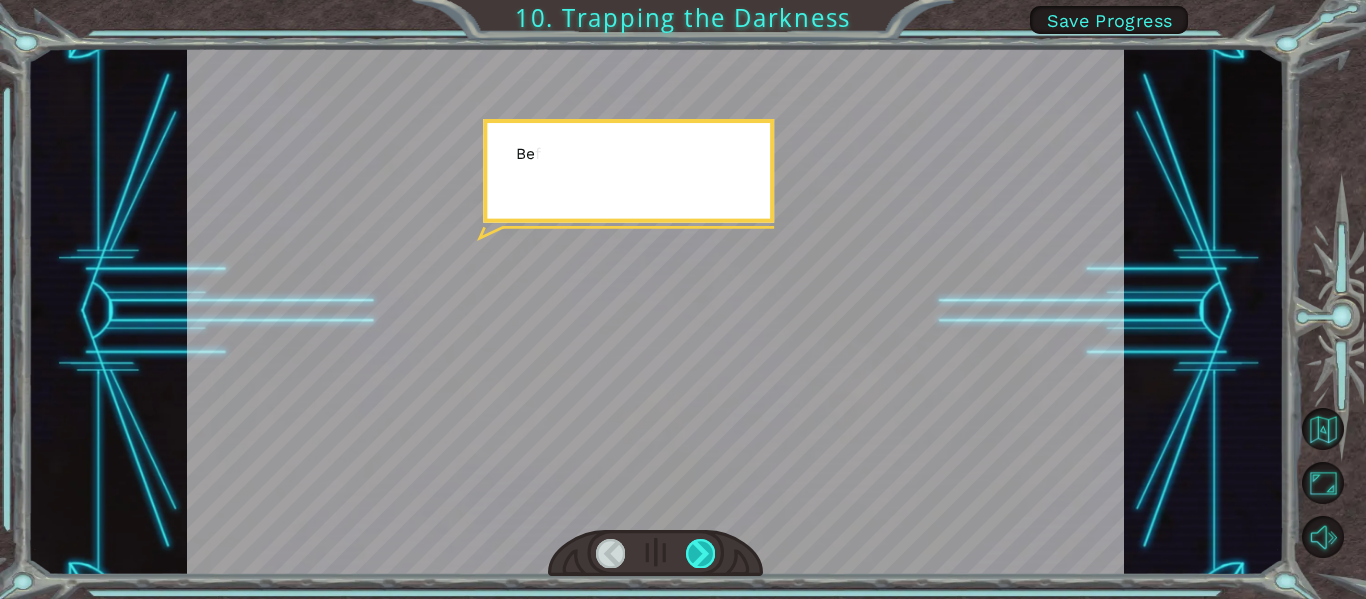 click at bounding box center (700, 553) 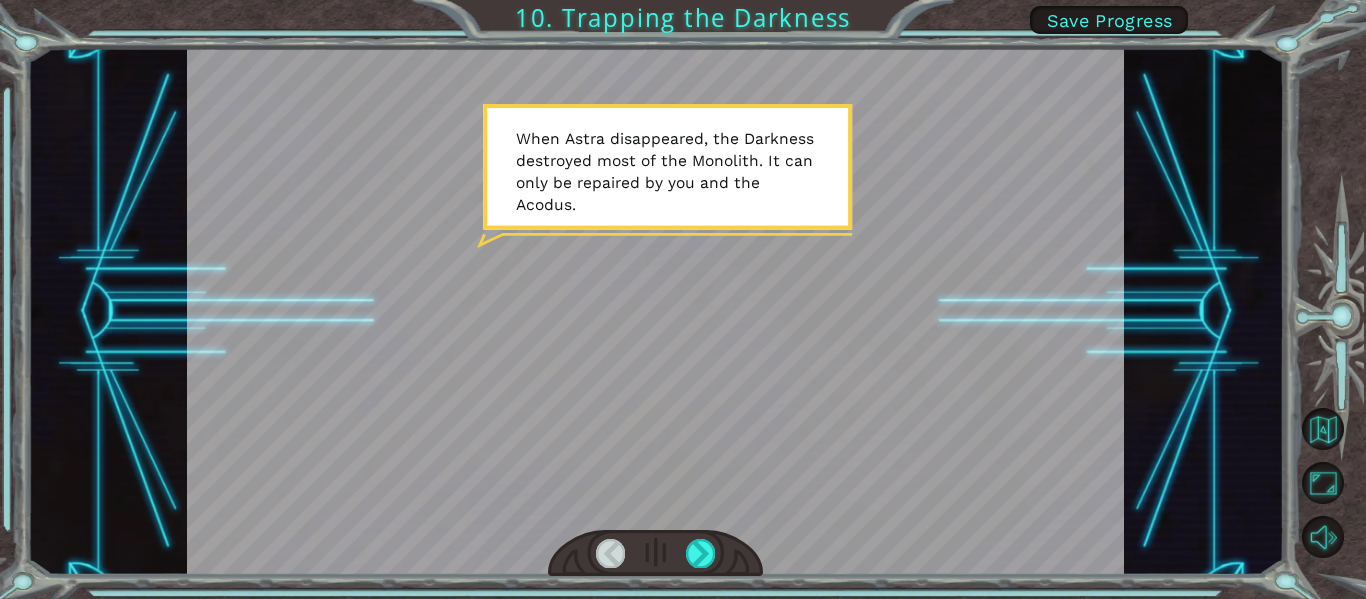 click at bounding box center (656, 553) 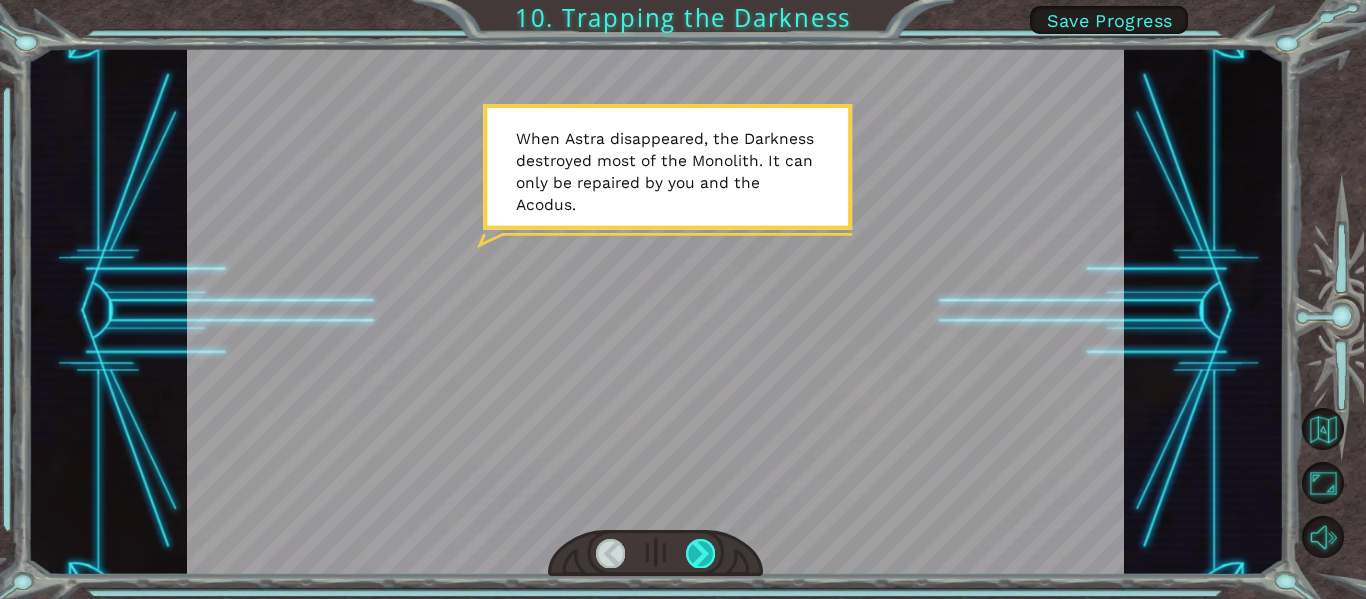 click at bounding box center (700, 553) 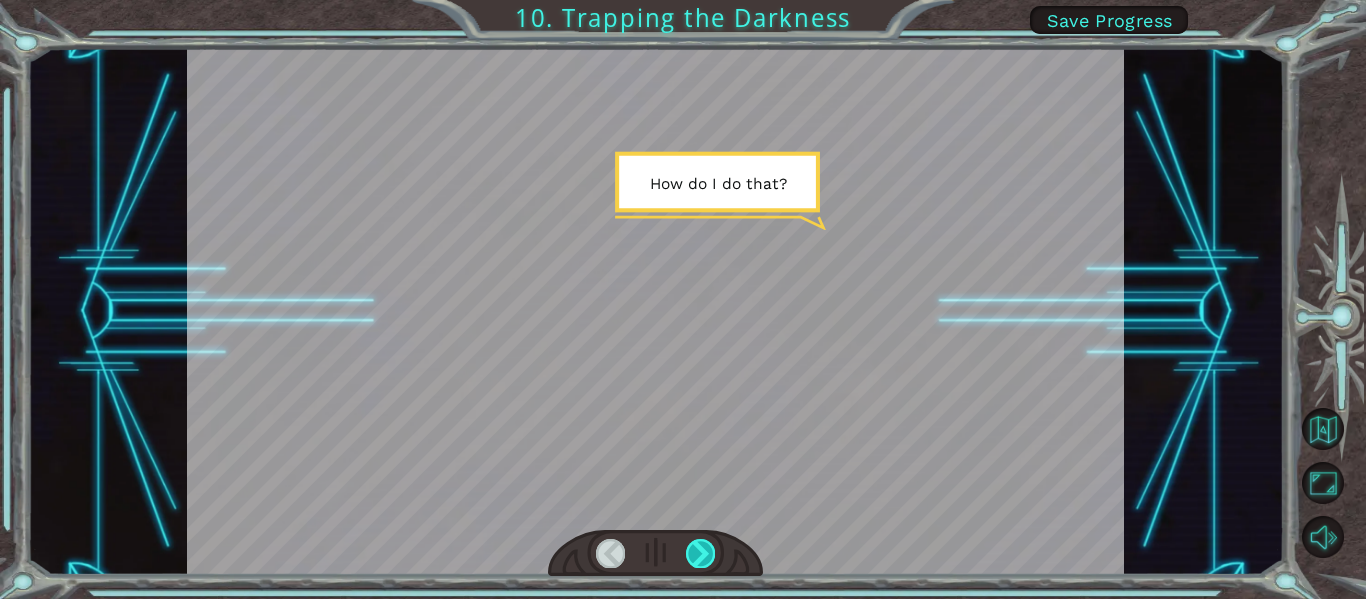 click at bounding box center (700, 553) 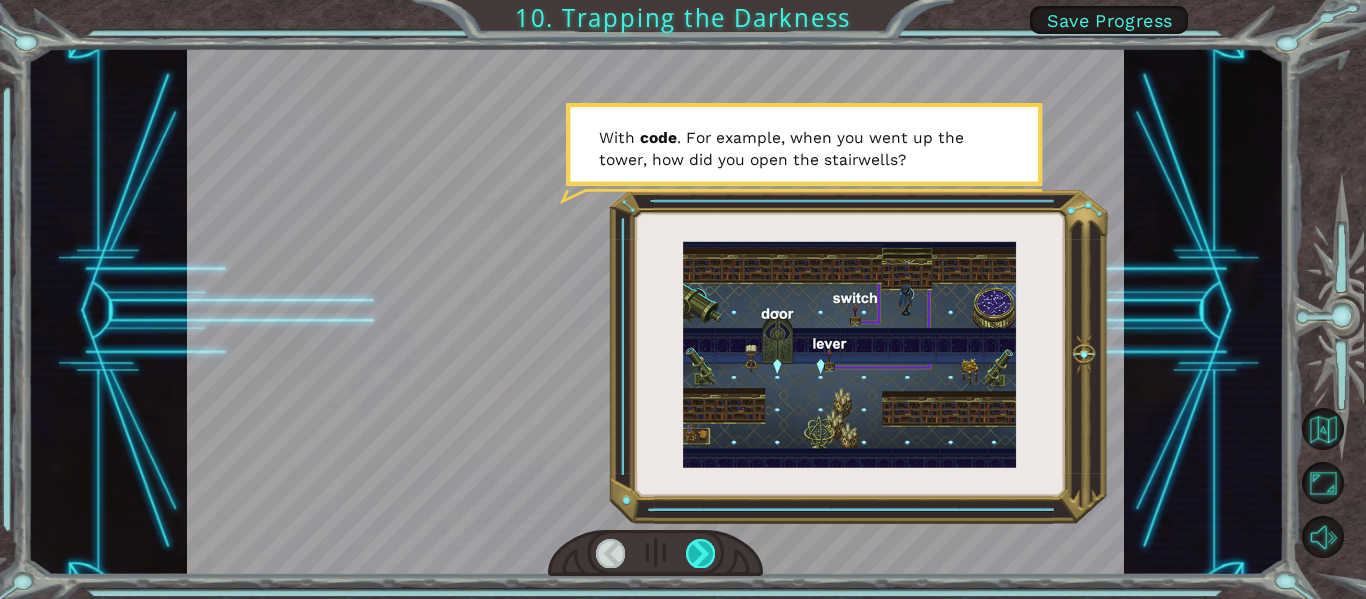 click at bounding box center [700, 553] 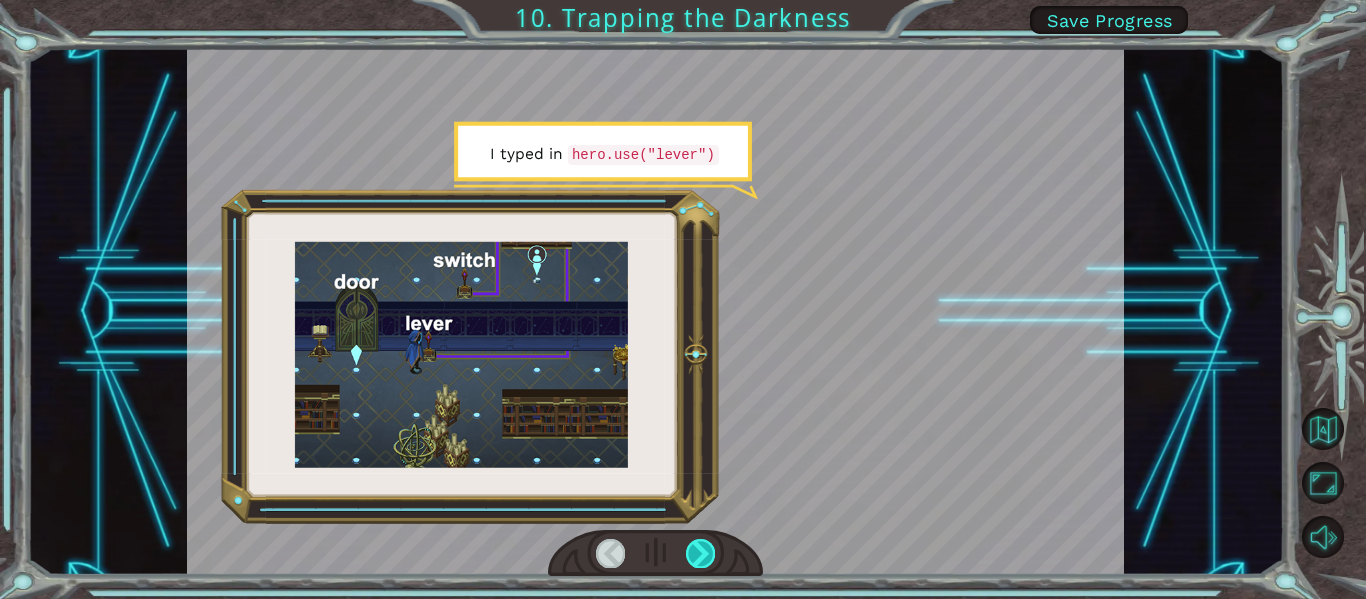 click at bounding box center (700, 553) 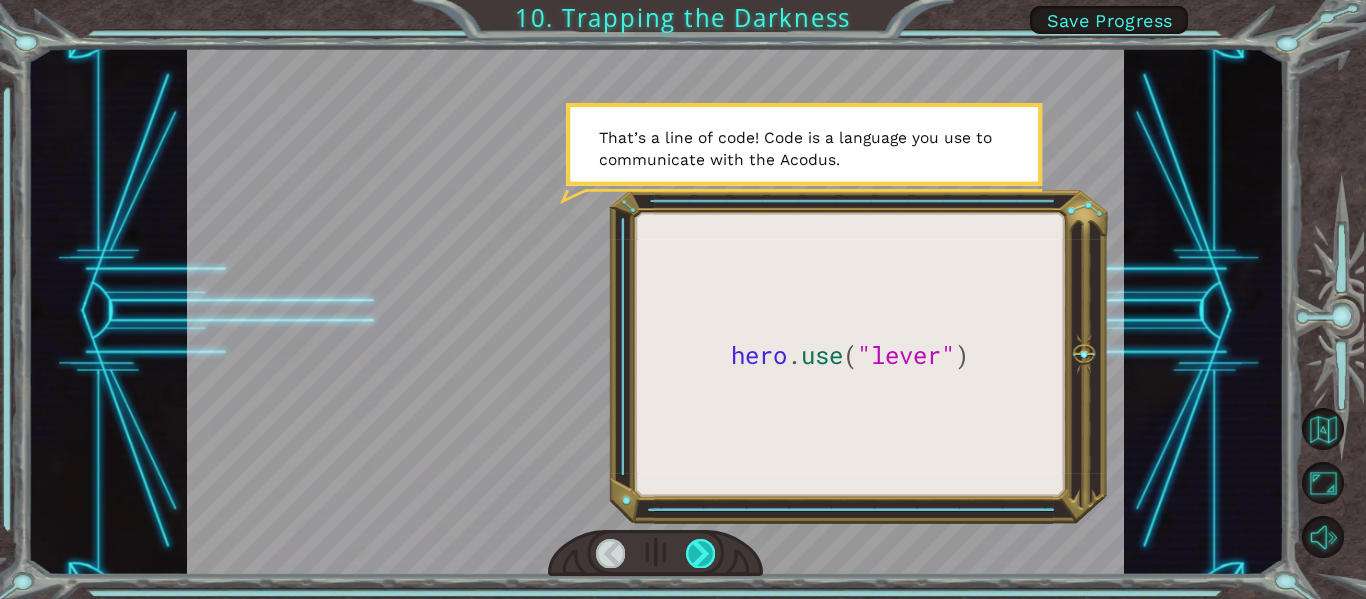 click at bounding box center (700, 553) 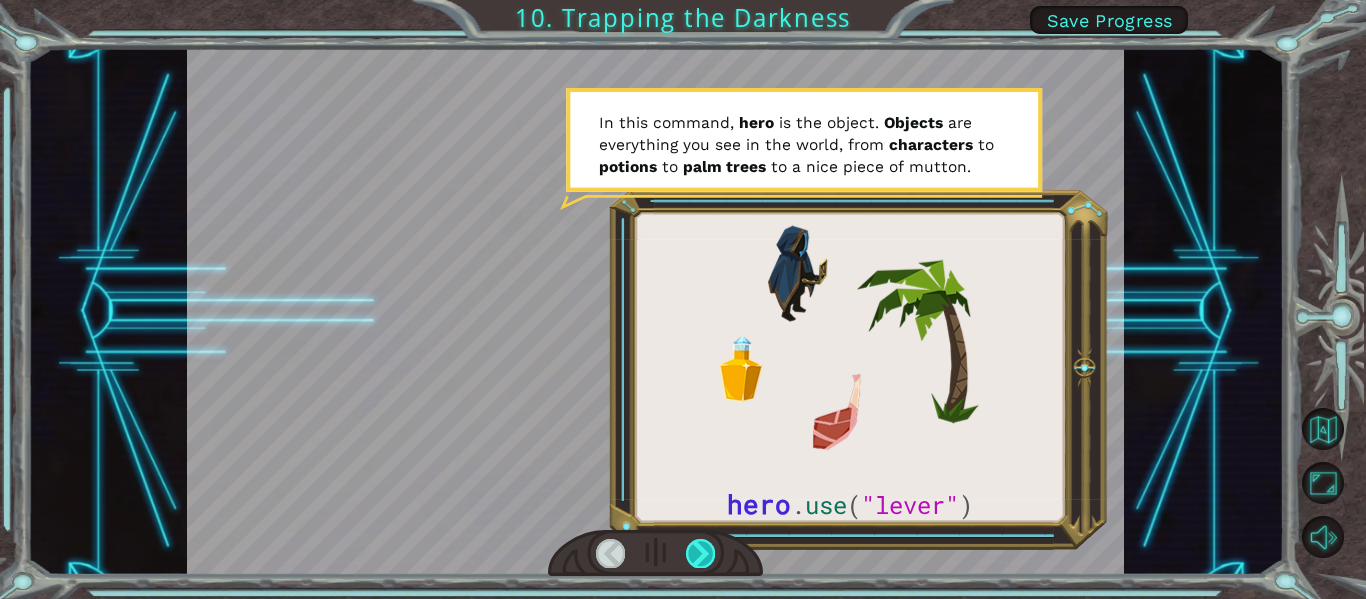 click at bounding box center [700, 553] 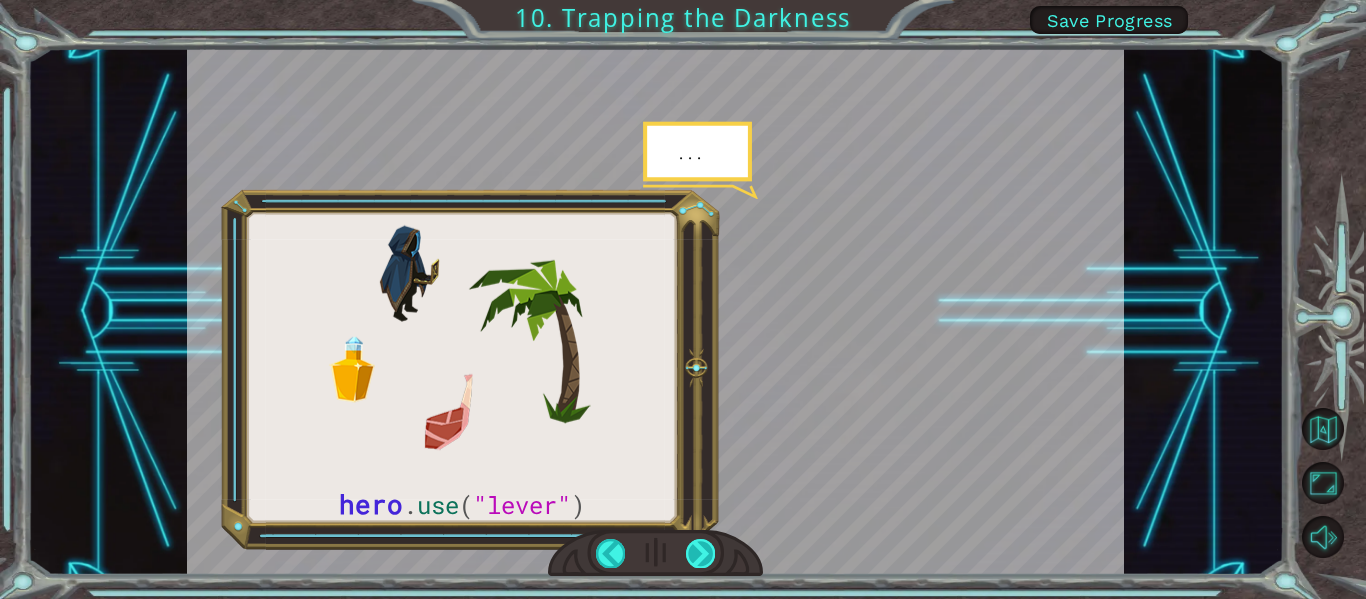 click at bounding box center [700, 553] 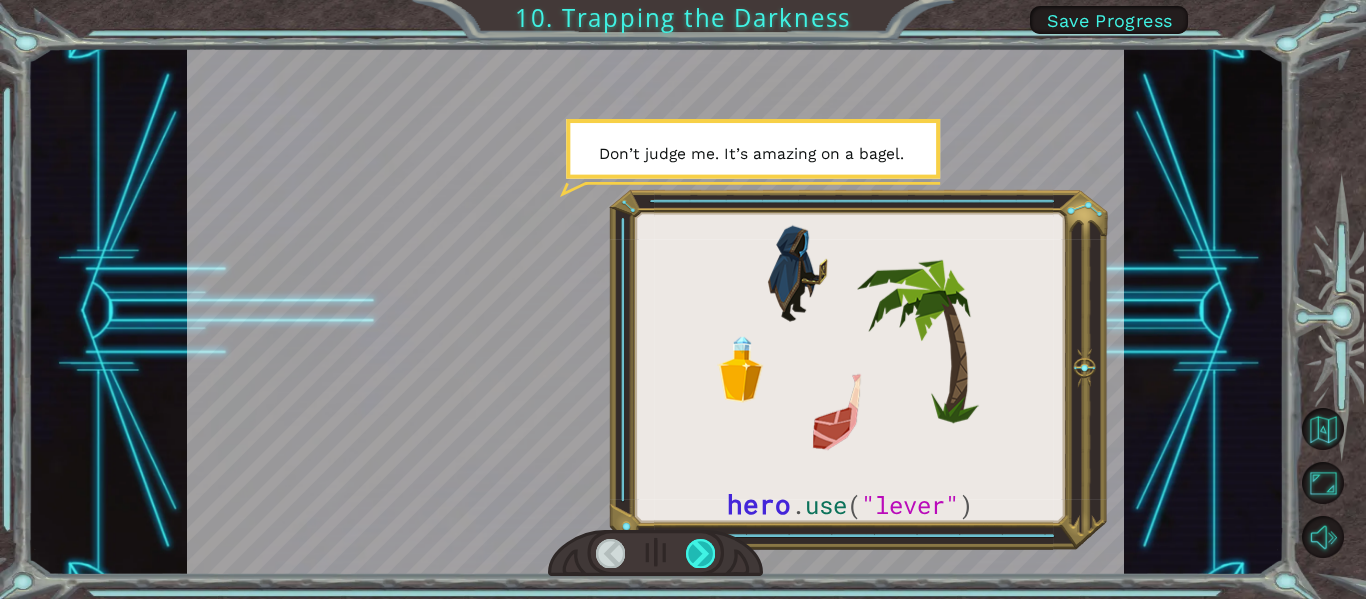 click at bounding box center [700, 553] 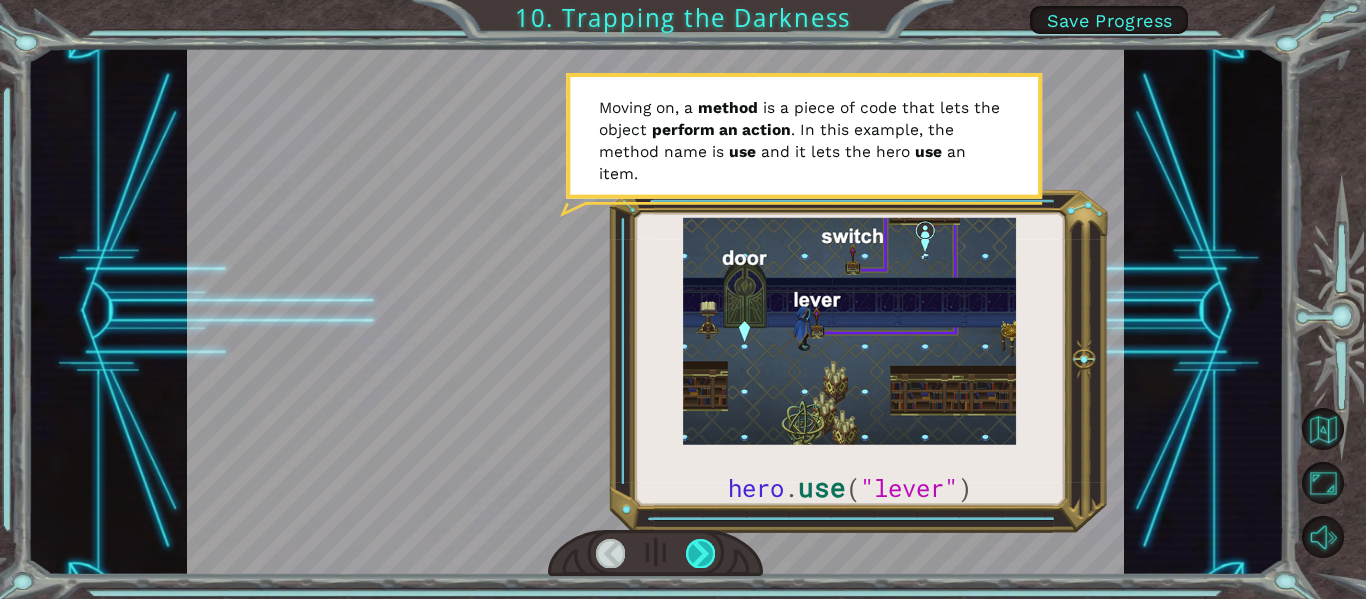 click at bounding box center [700, 553] 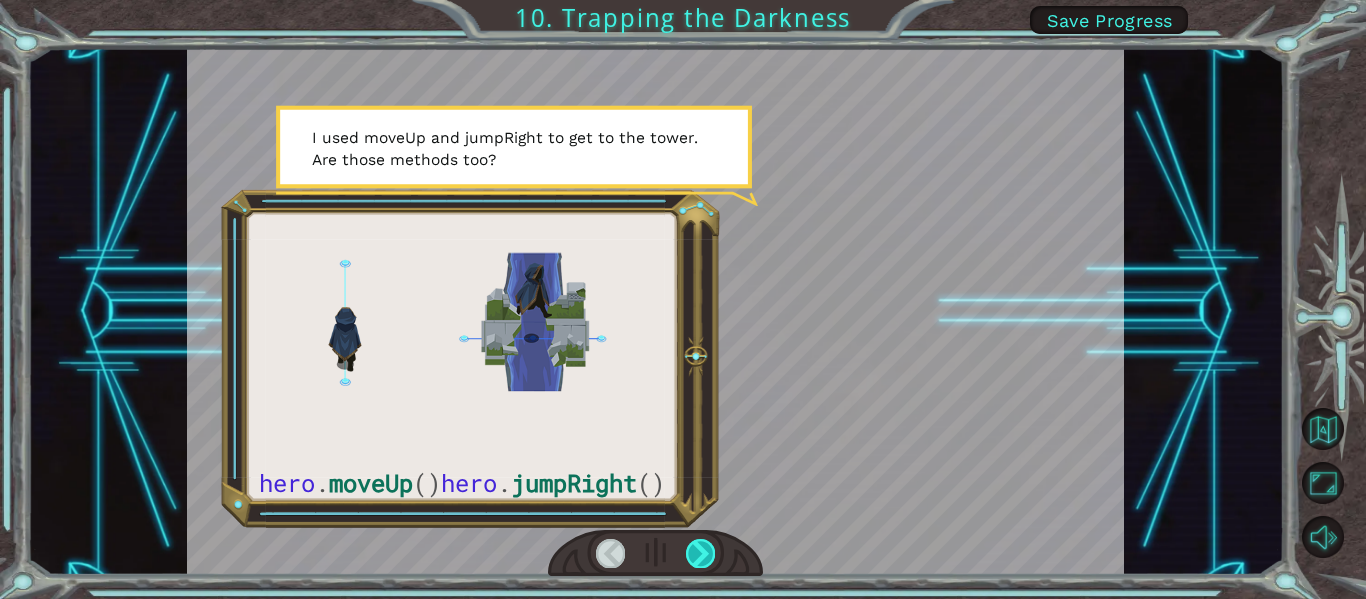 click at bounding box center (700, 553) 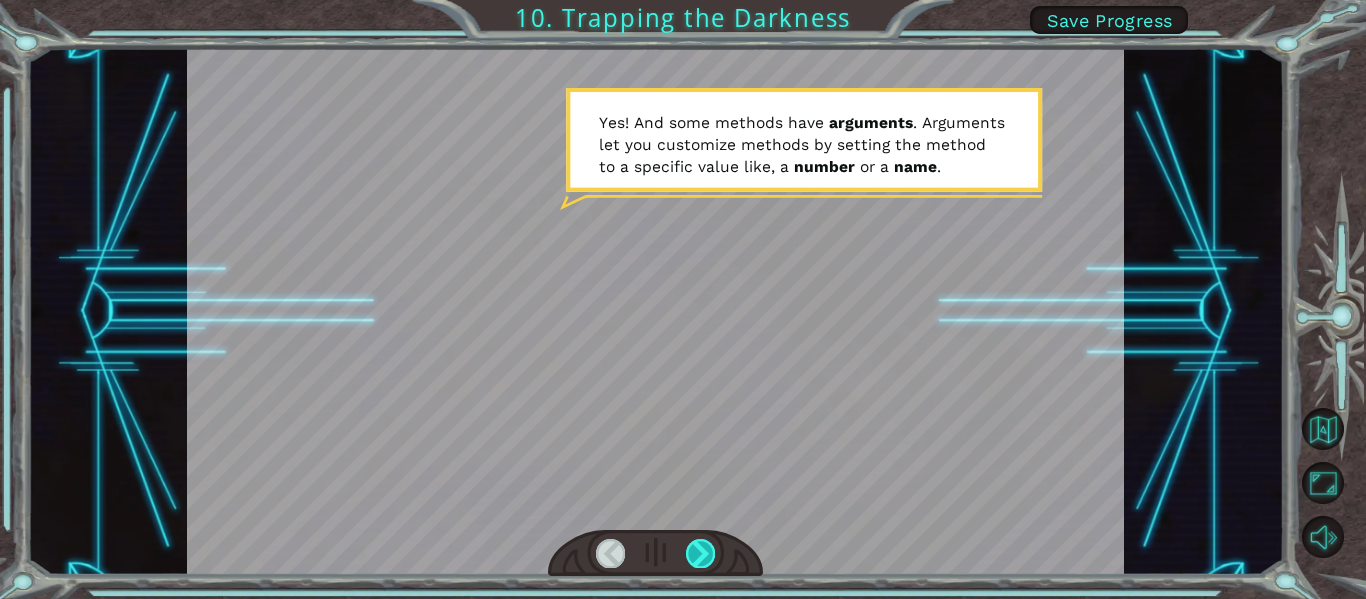 click at bounding box center [700, 553] 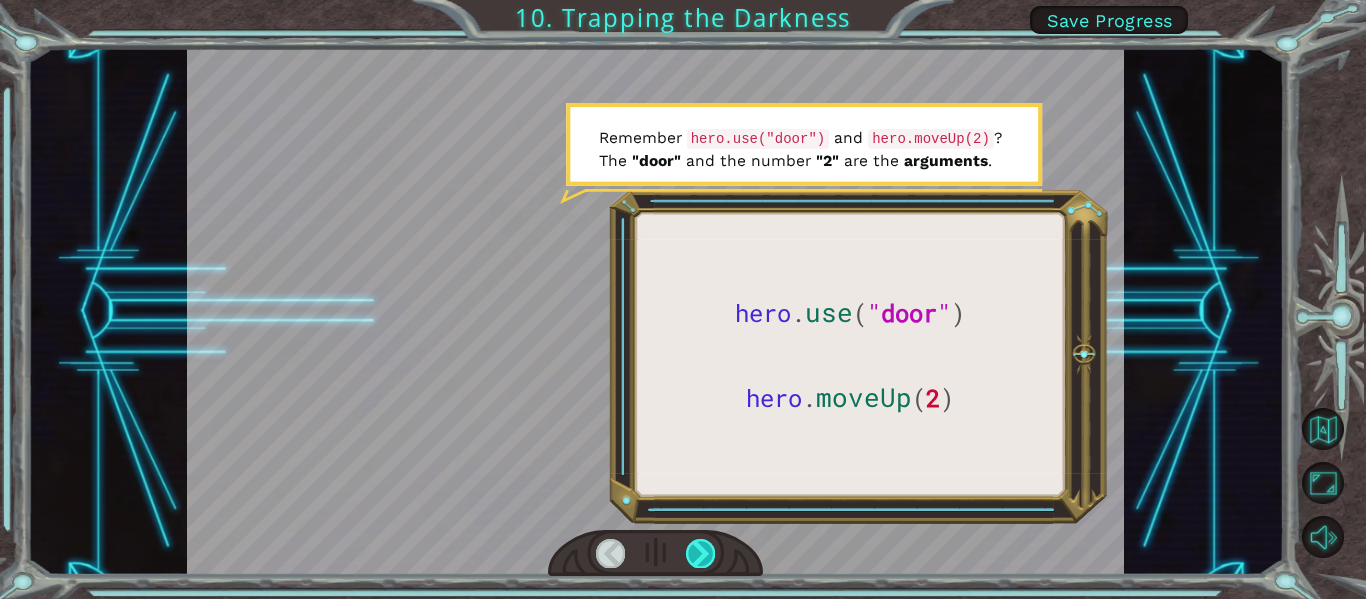 click at bounding box center (700, 553) 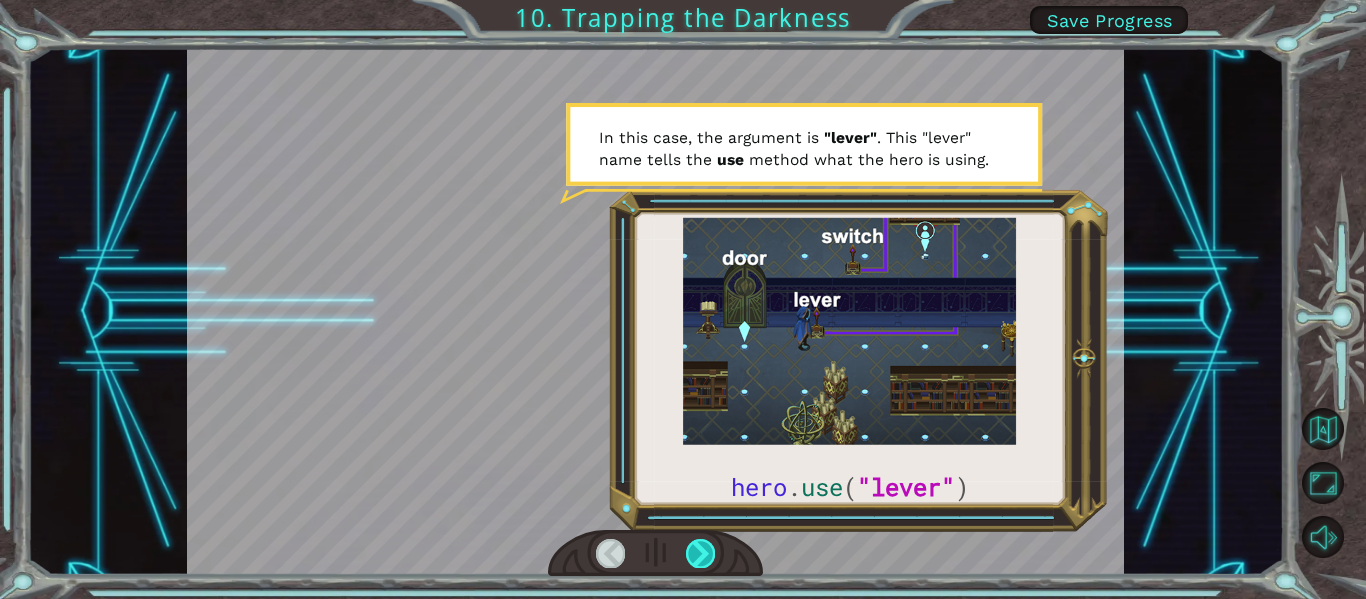 click at bounding box center (700, 553) 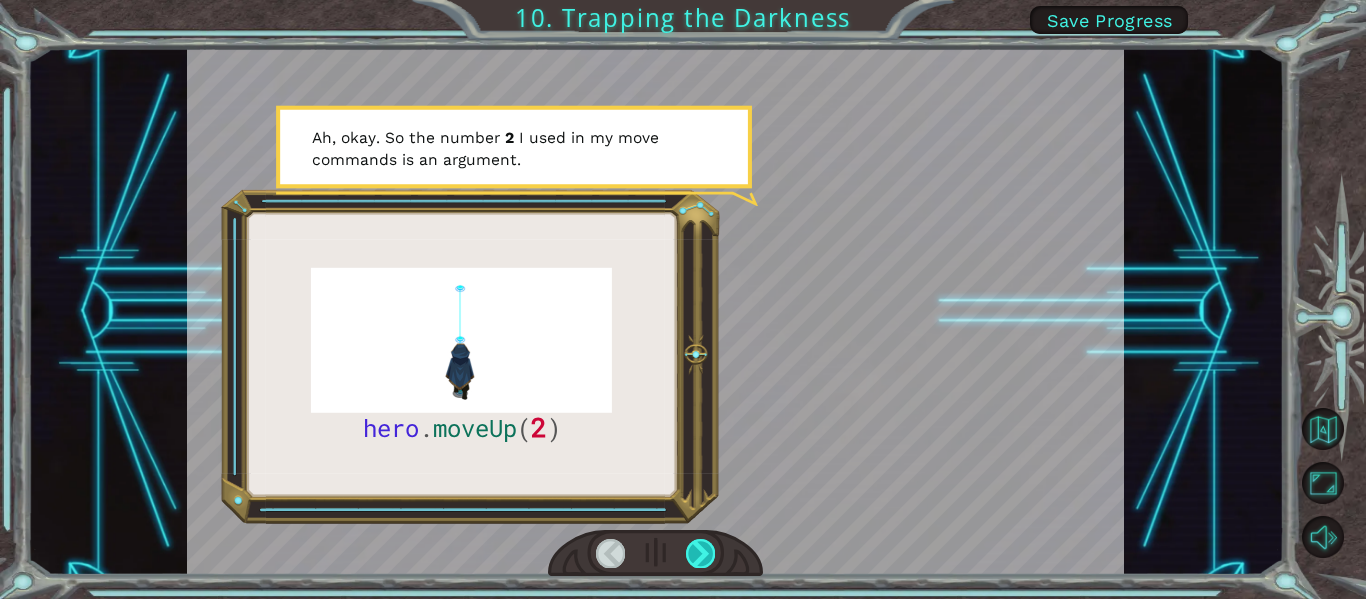 click at bounding box center (700, 553) 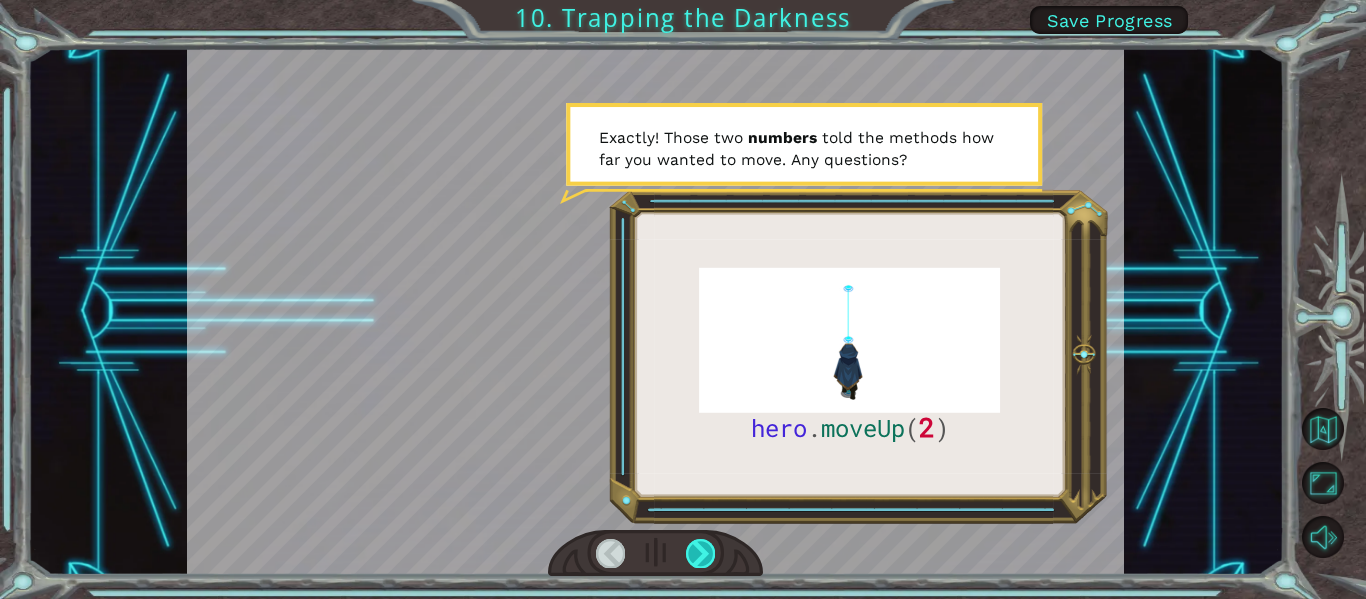 click at bounding box center [700, 553] 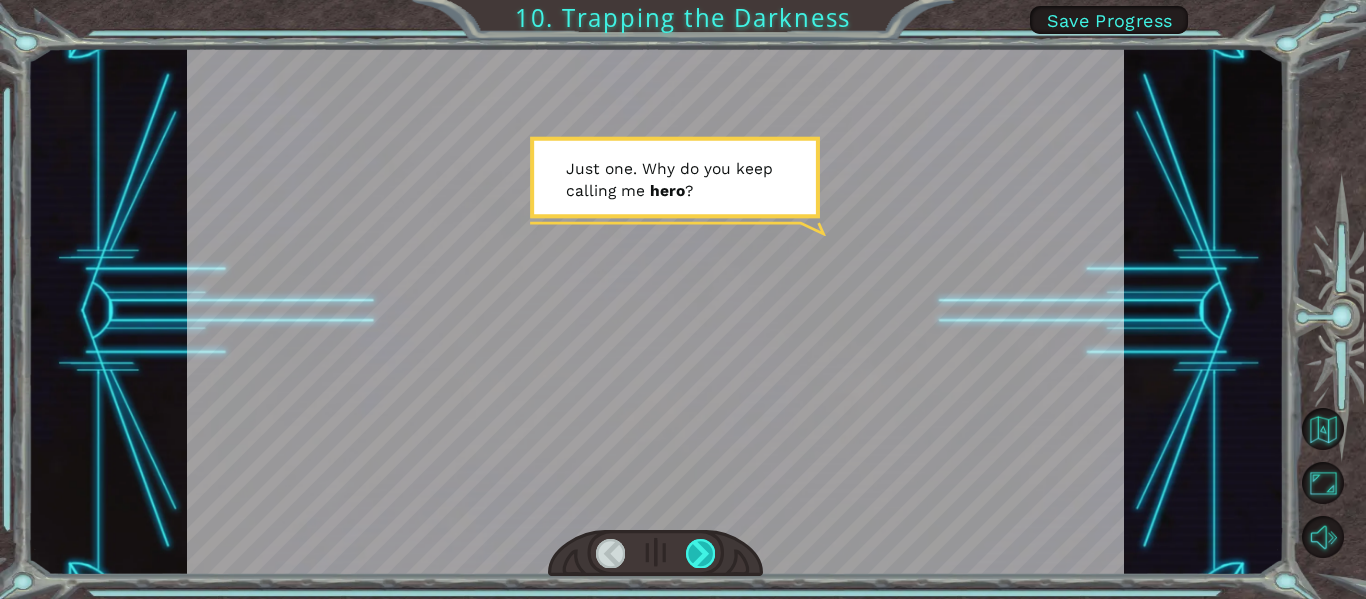 click at bounding box center [700, 553] 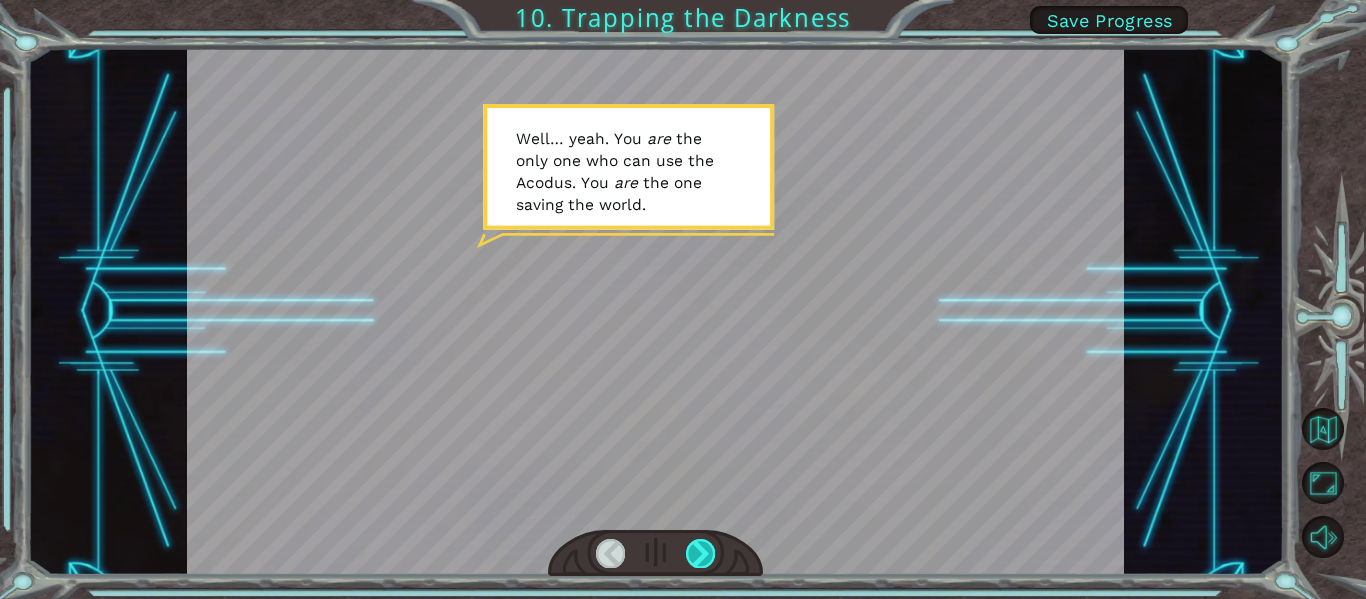 click at bounding box center [700, 553] 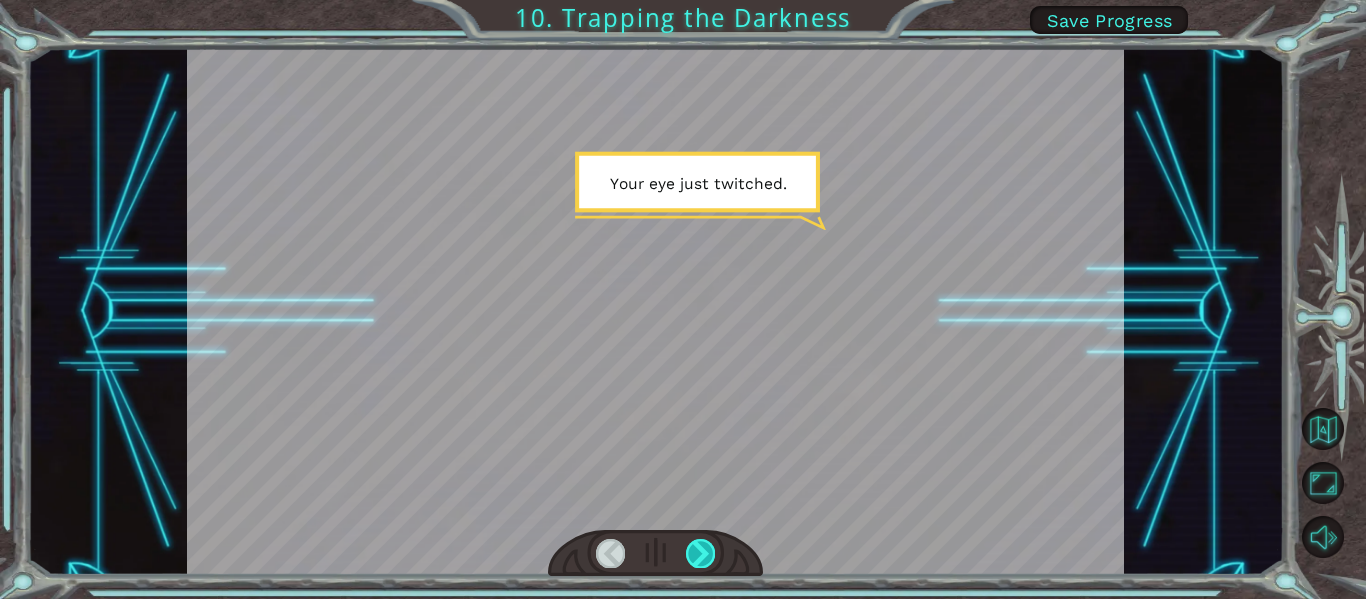 click at bounding box center (700, 553) 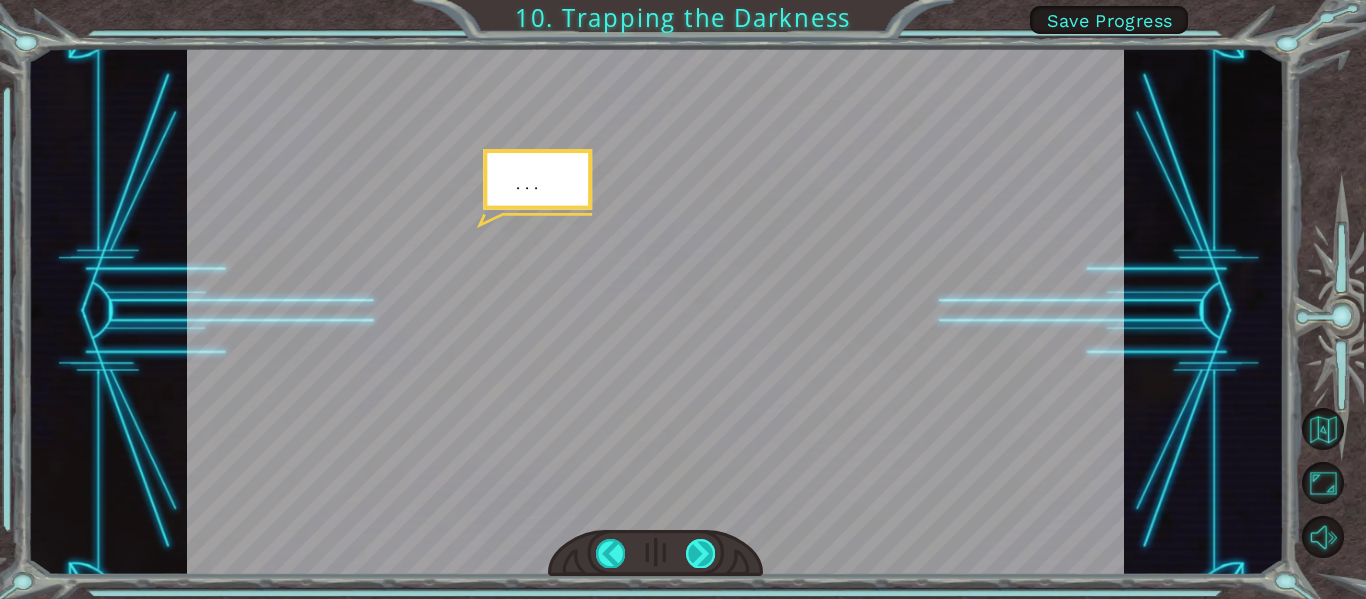 click at bounding box center (700, 553) 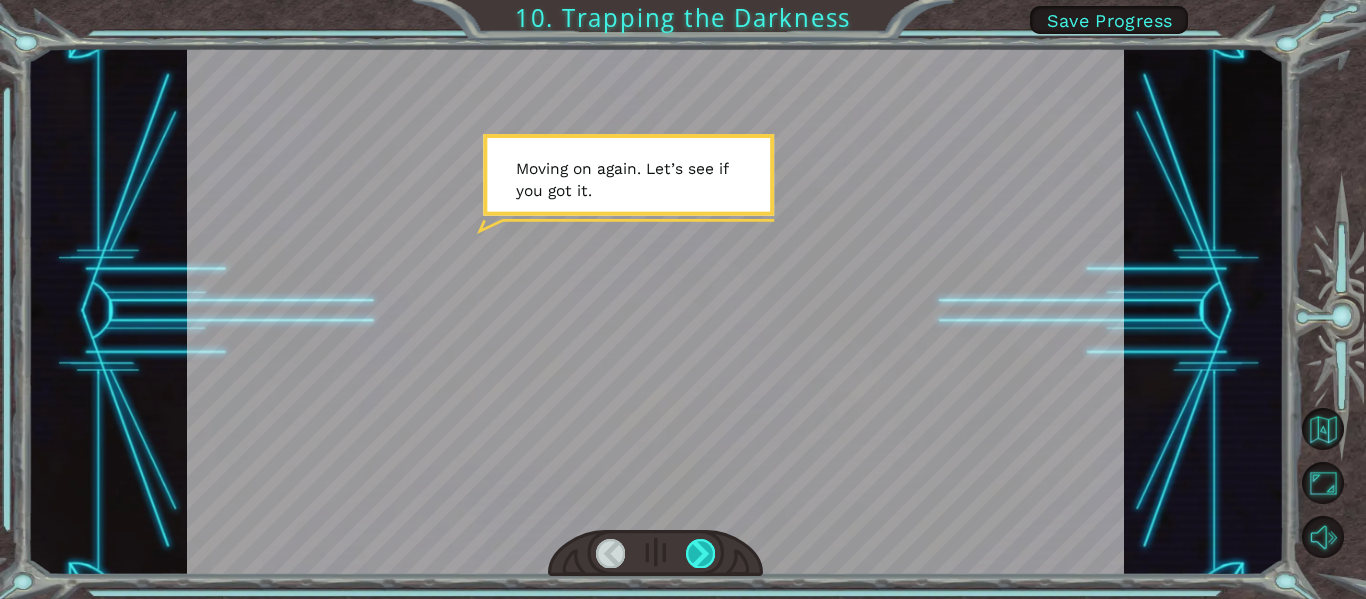 click at bounding box center [700, 553] 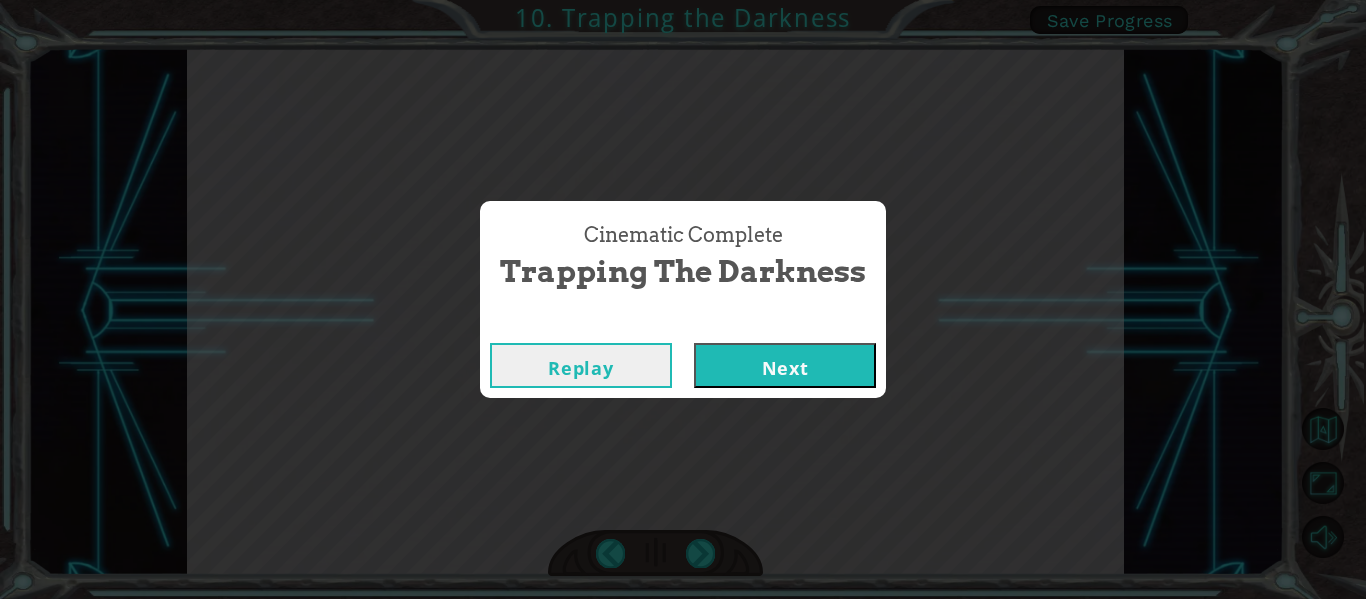 click on "Next" at bounding box center [785, 365] 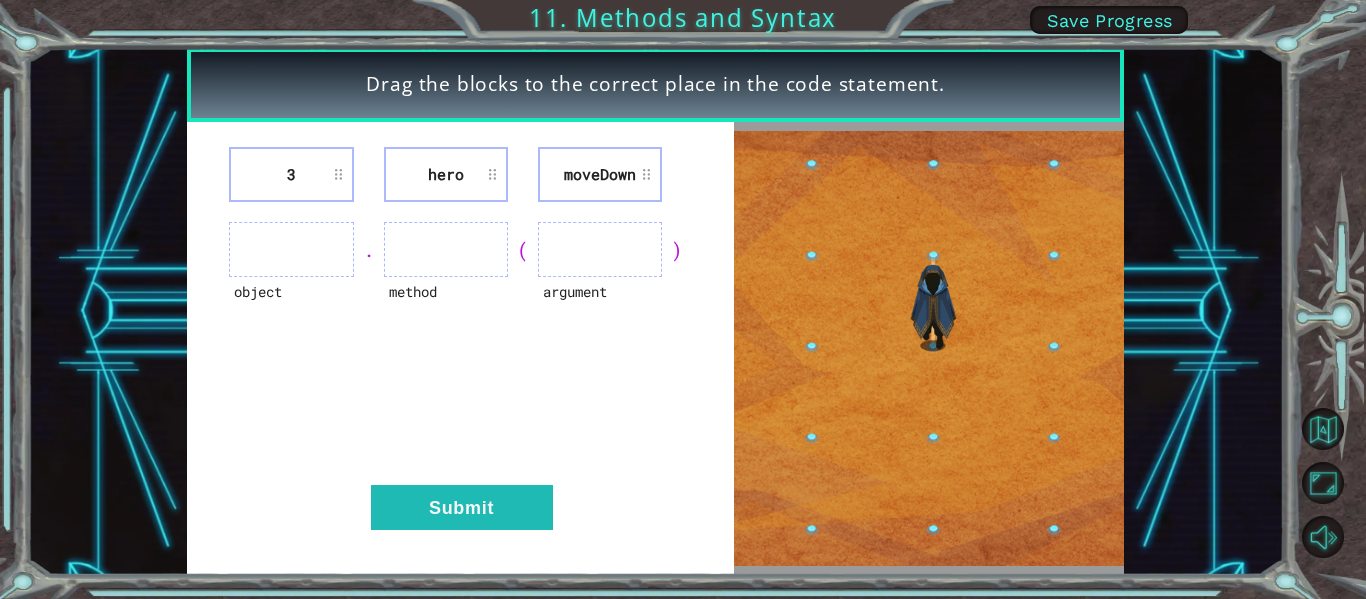 type 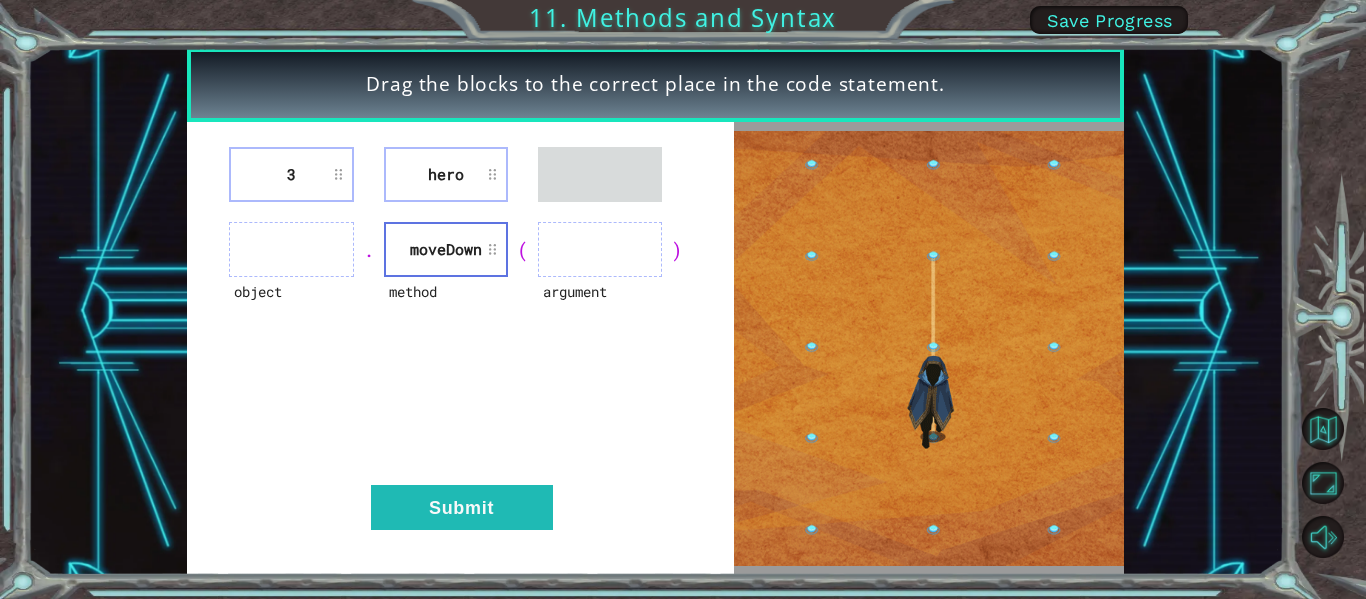 type 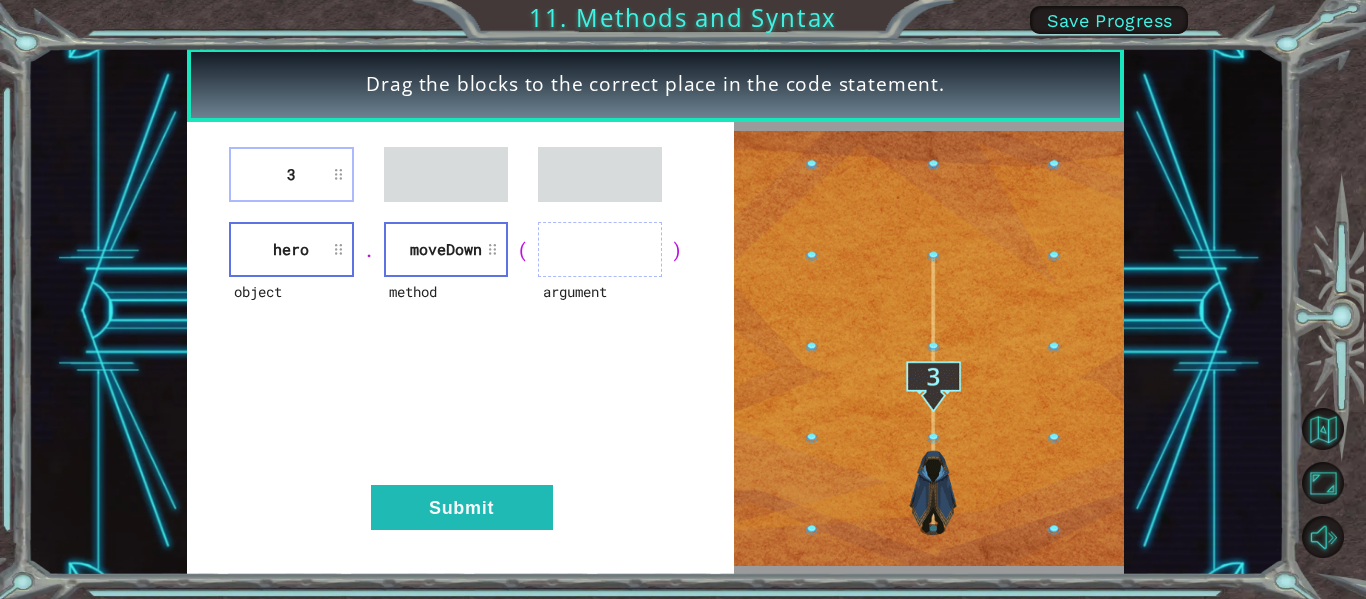 type 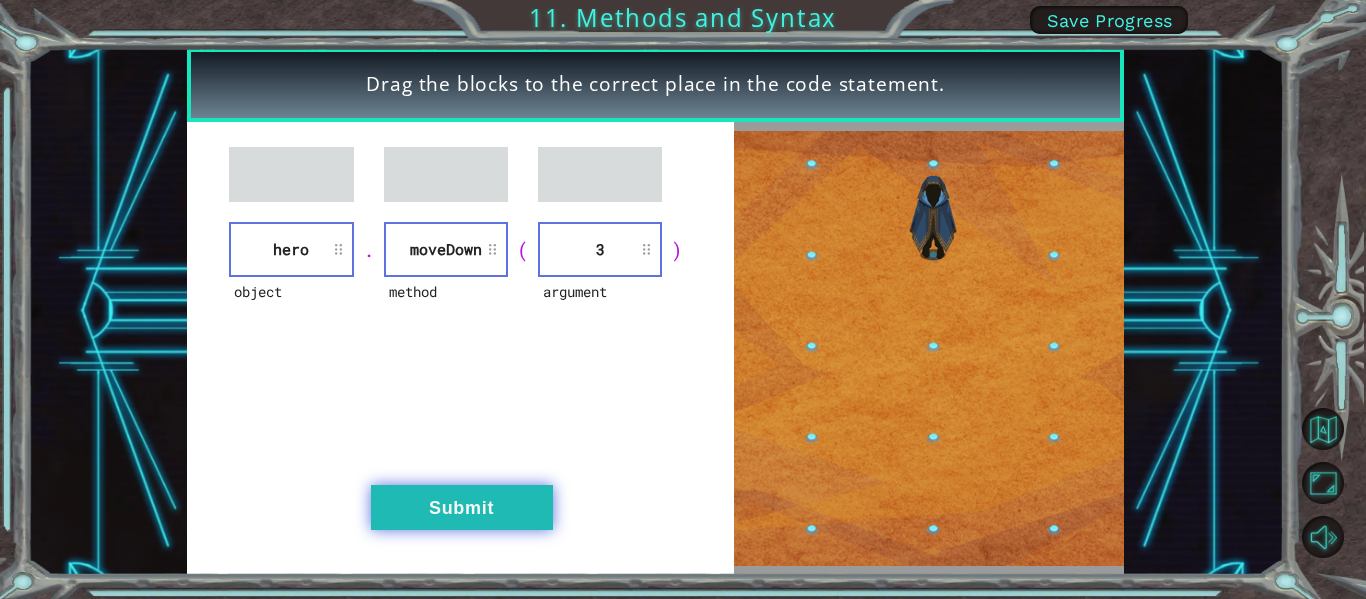 click on "Submit" at bounding box center (462, 507) 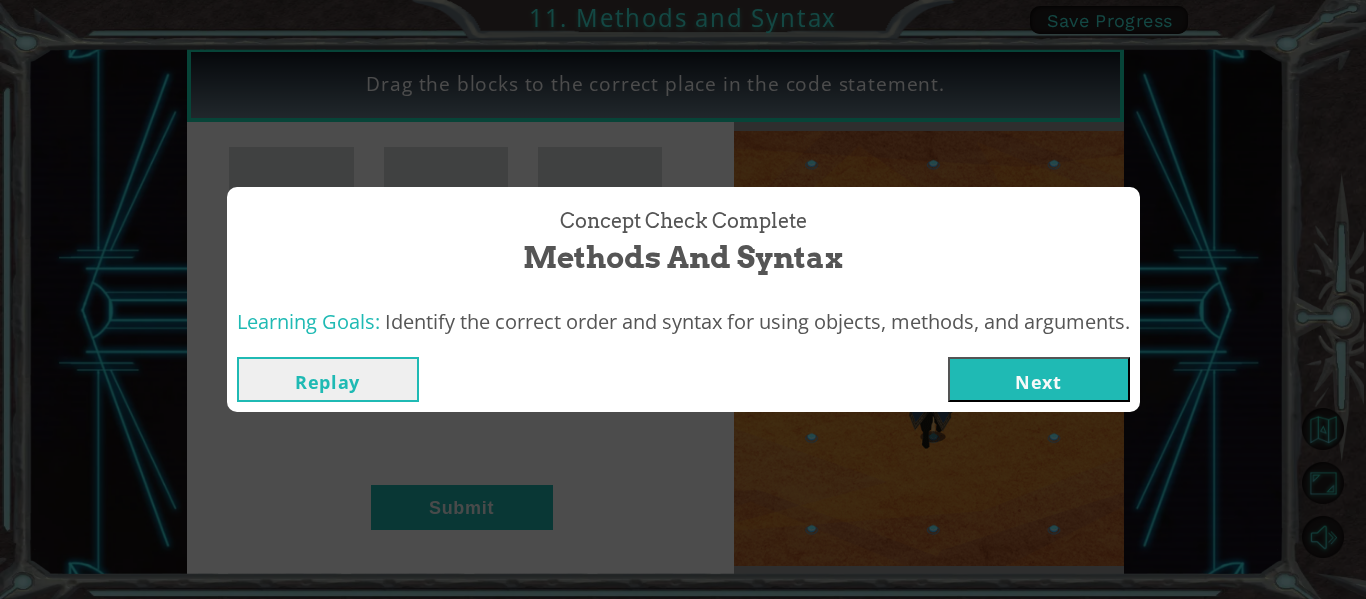 click on "Next" at bounding box center (1039, 379) 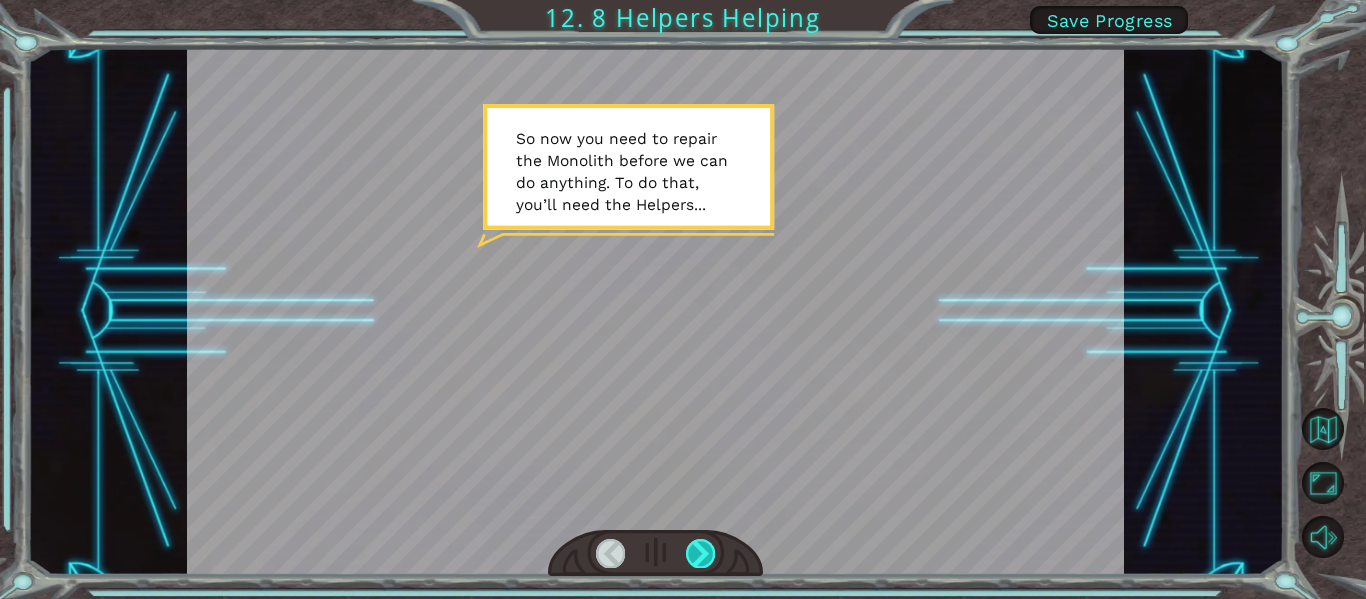 click at bounding box center [700, 553] 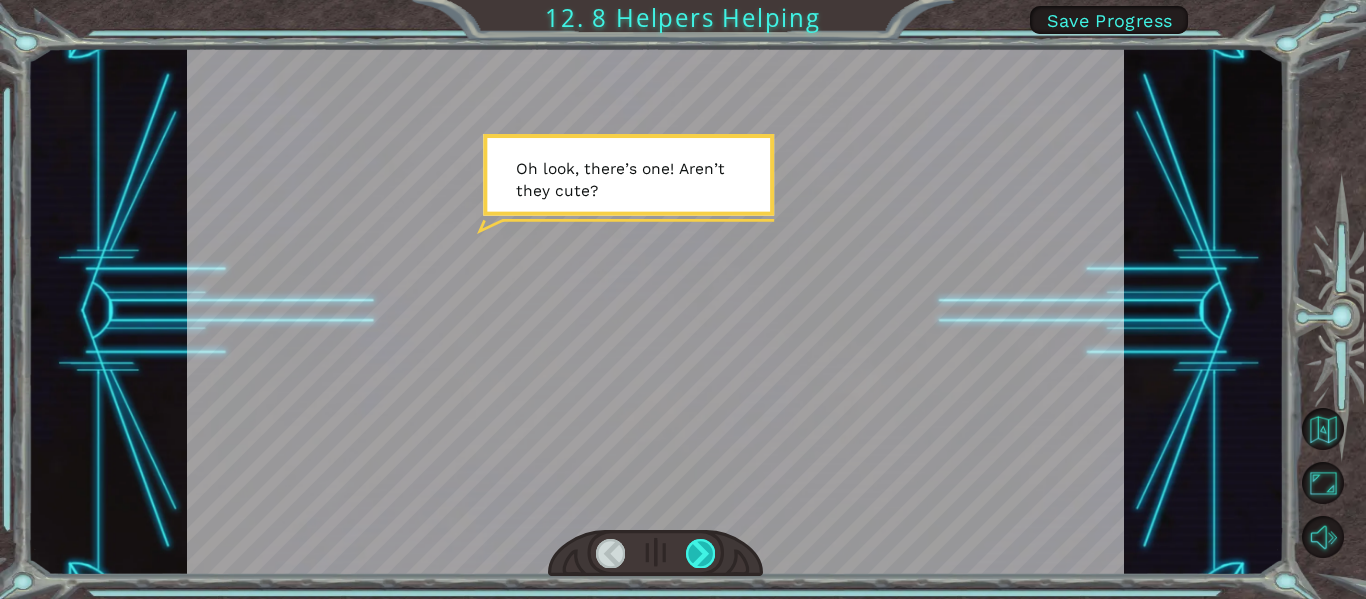 click at bounding box center (700, 553) 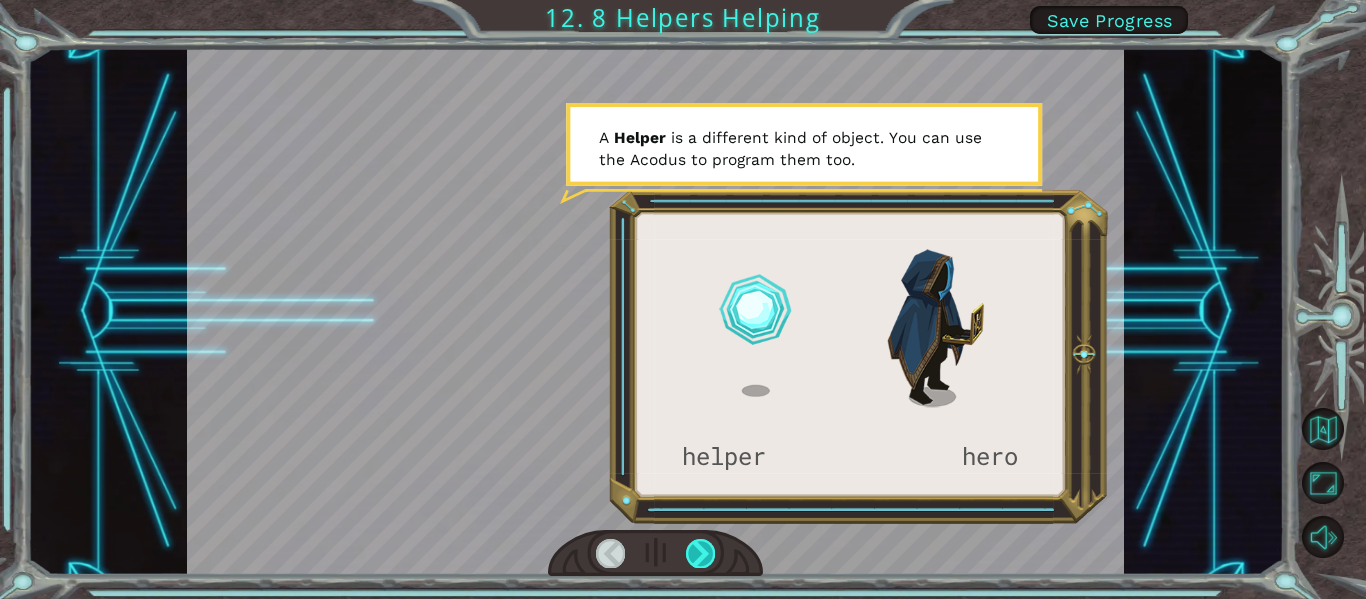 click at bounding box center (700, 553) 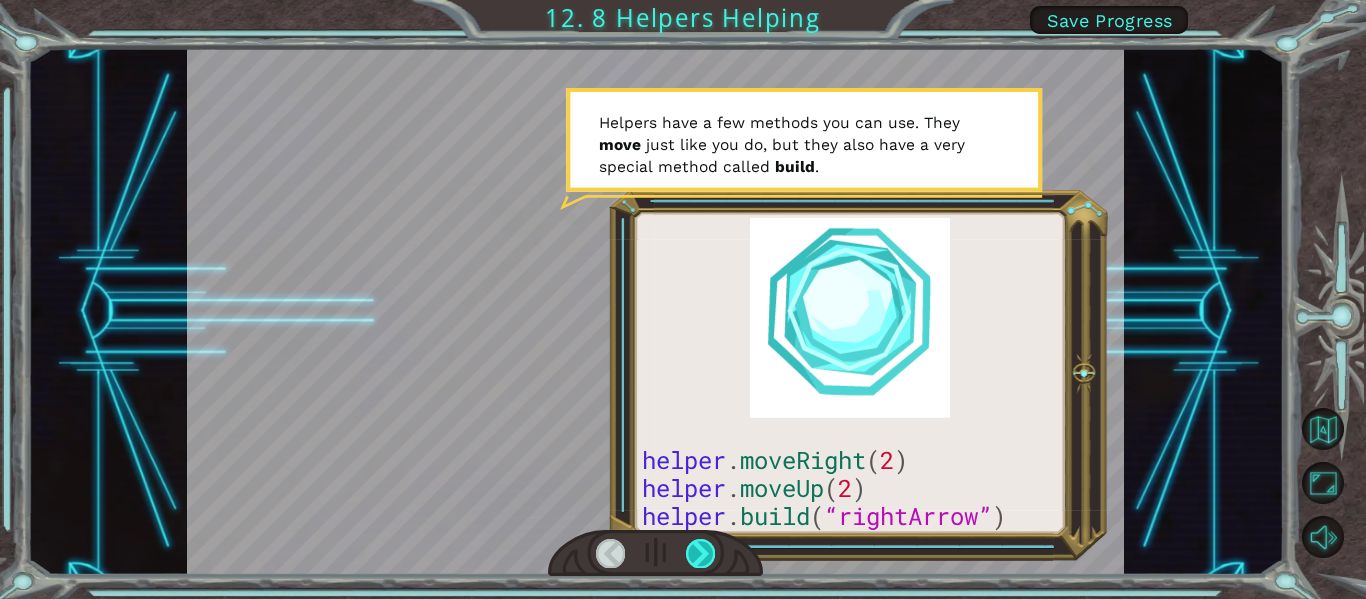 click at bounding box center (700, 553) 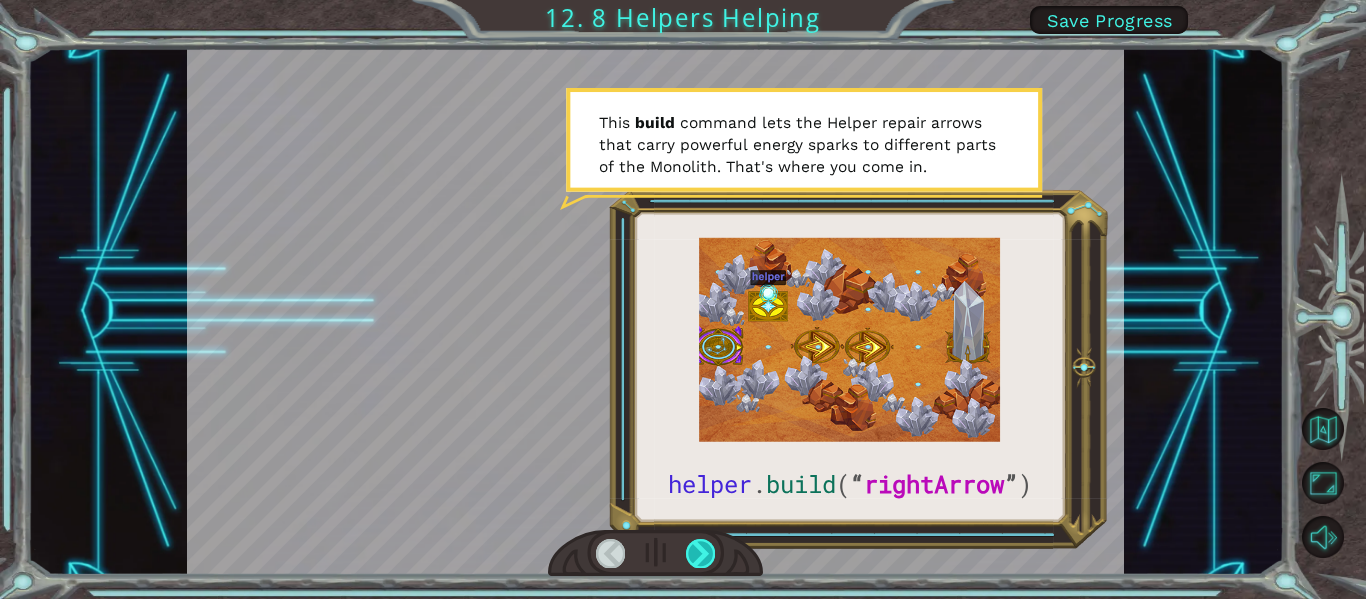 click at bounding box center [700, 553] 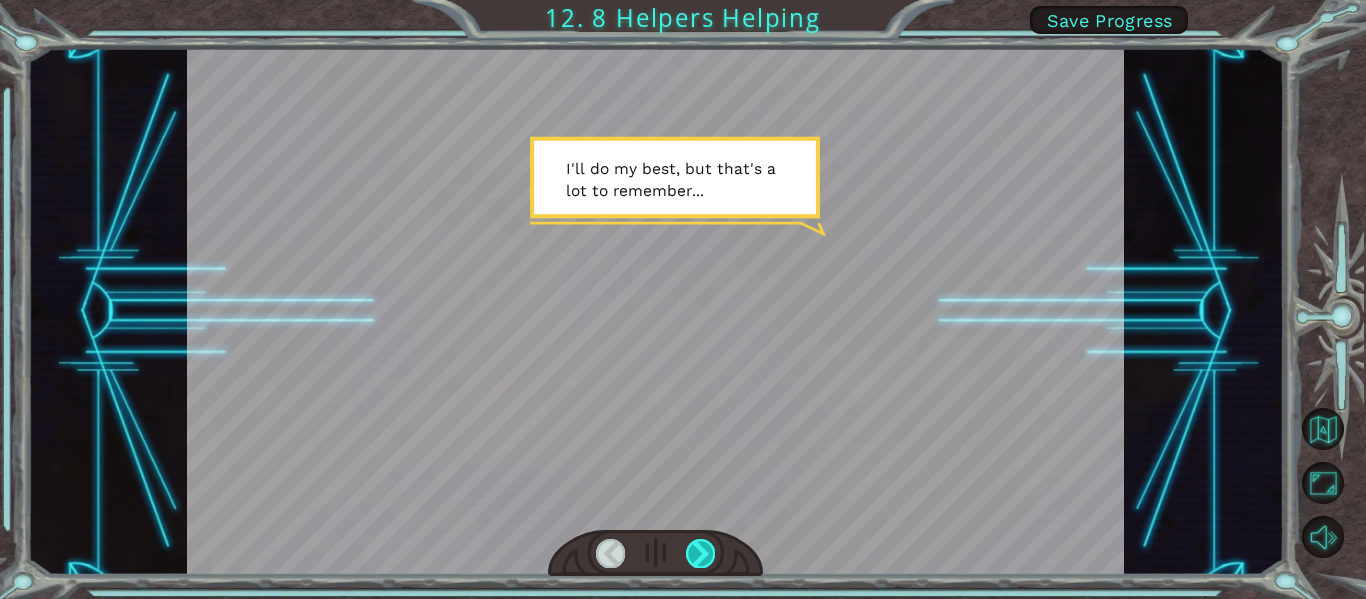 click at bounding box center (700, 553) 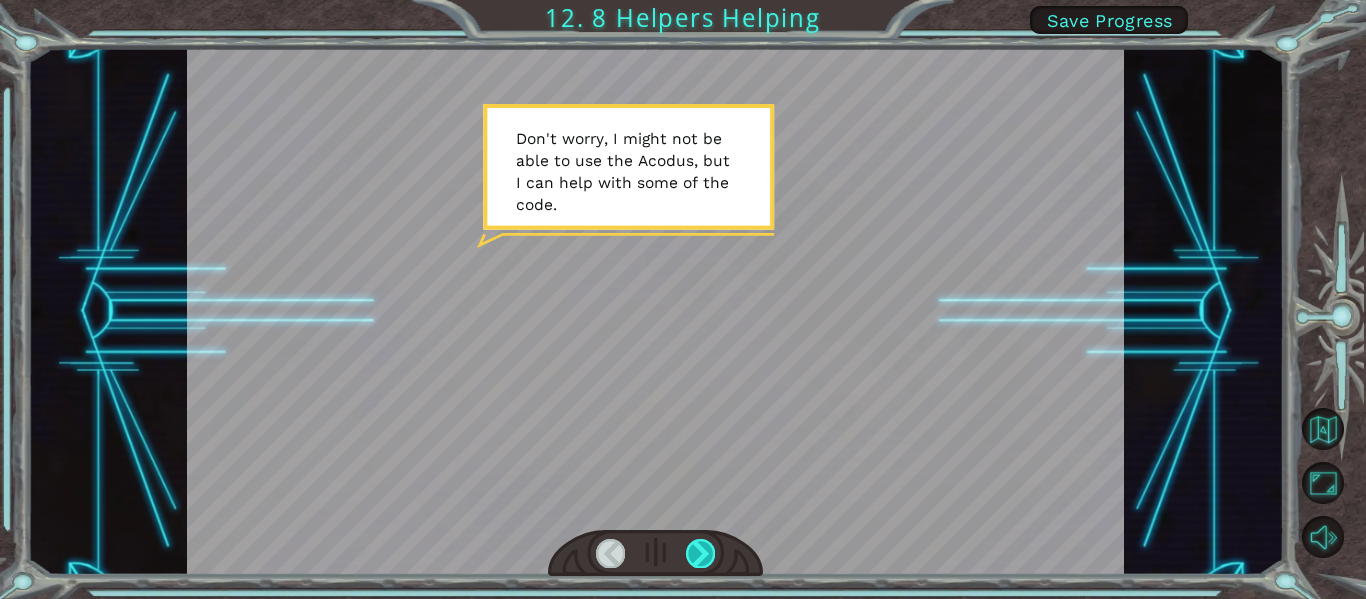click at bounding box center [700, 553] 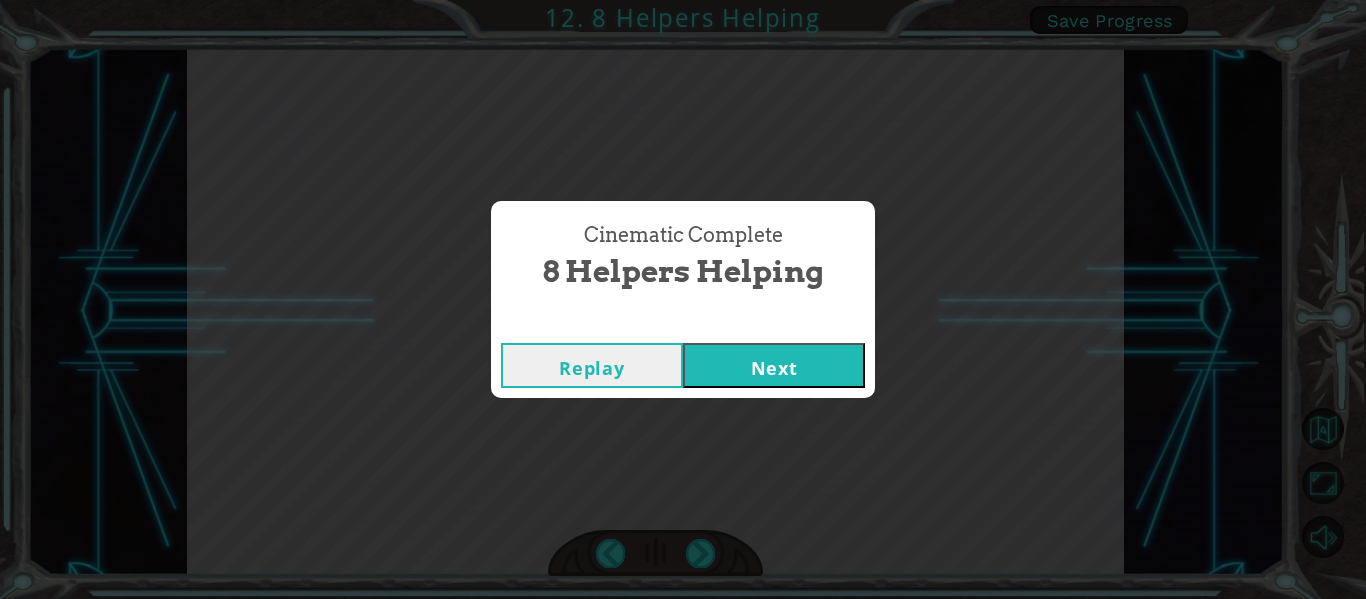 click on "Next" at bounding box center (774, 365) 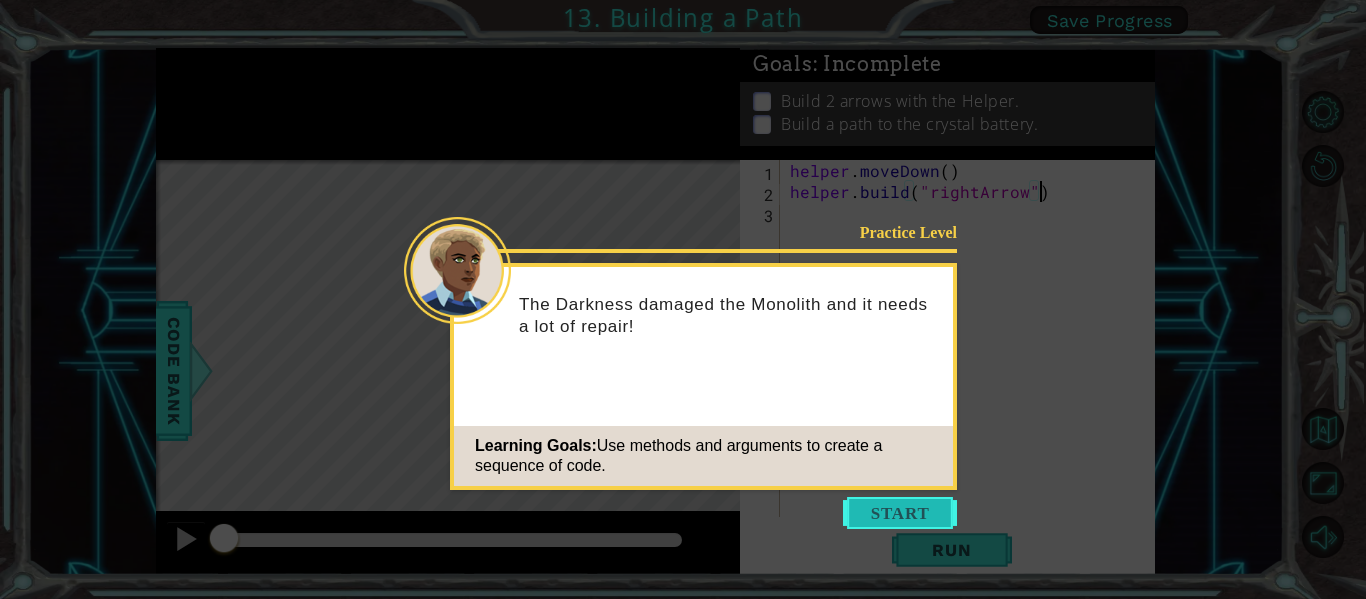 click at bounding box center (900, 513) 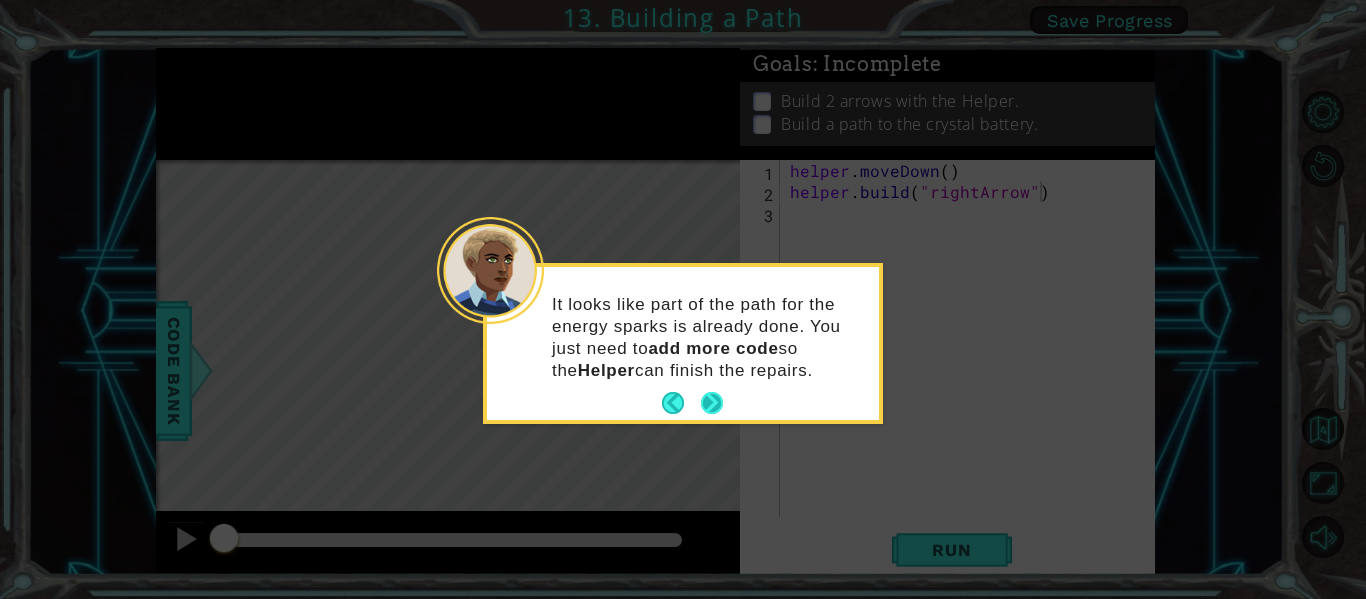 click at bounding box center (712, 403) 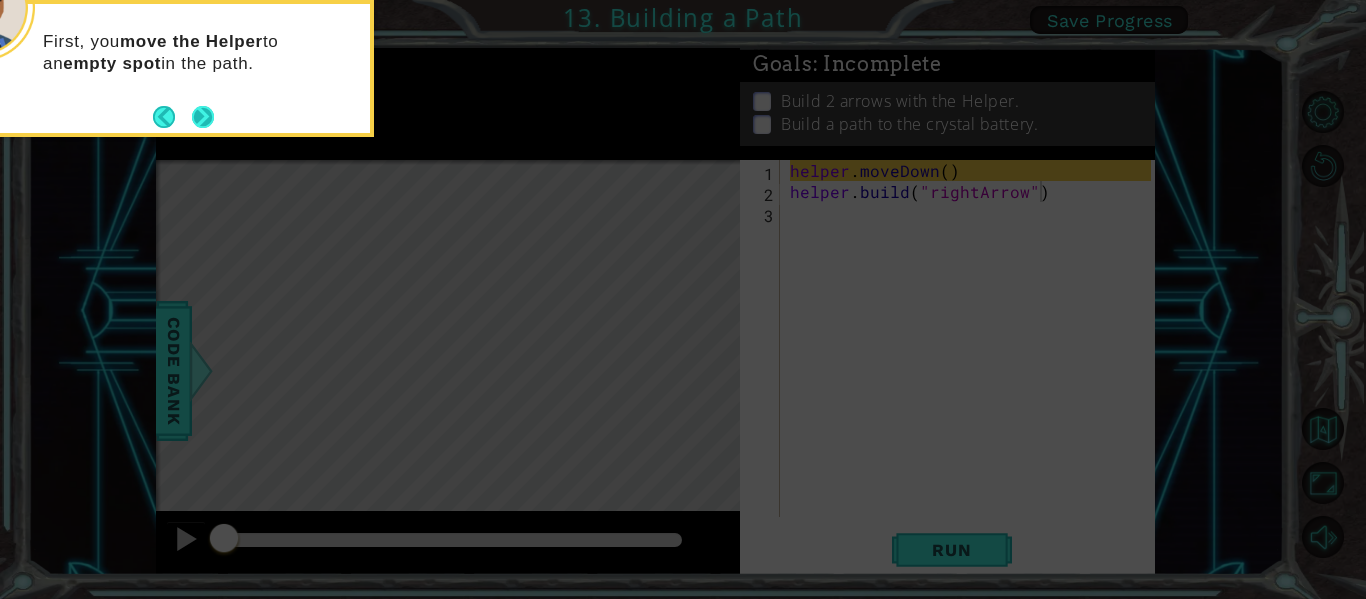 click at bounding box center [203, 117] 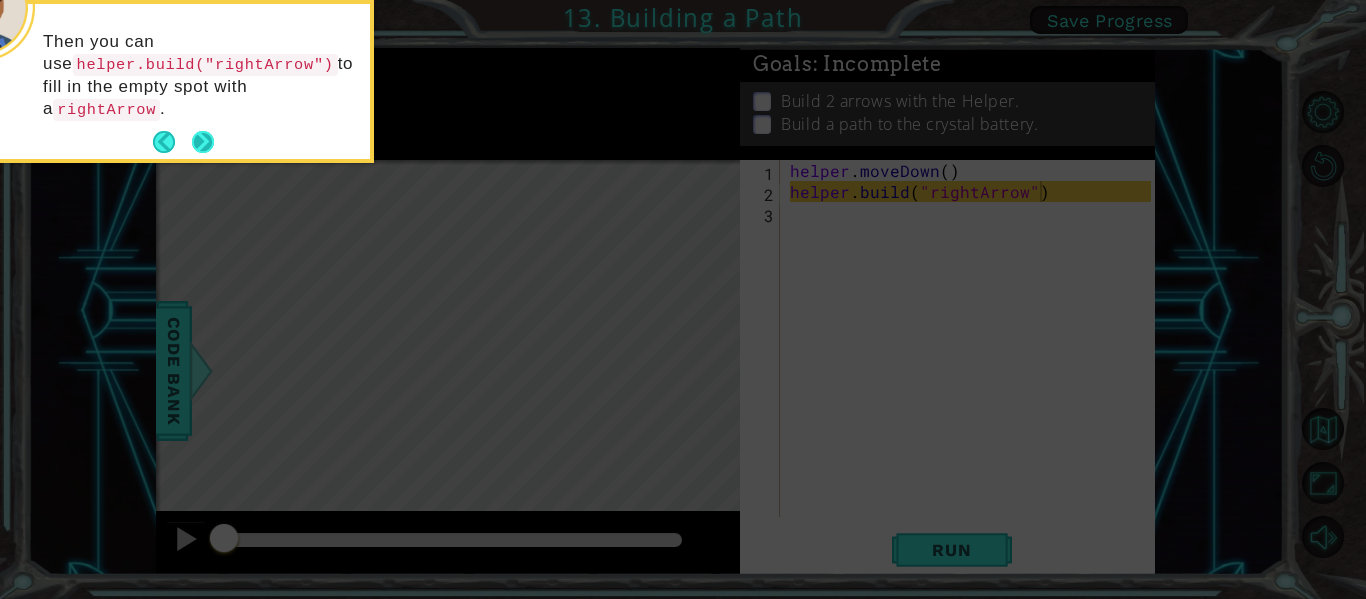 click at bounding box center (203, 142) 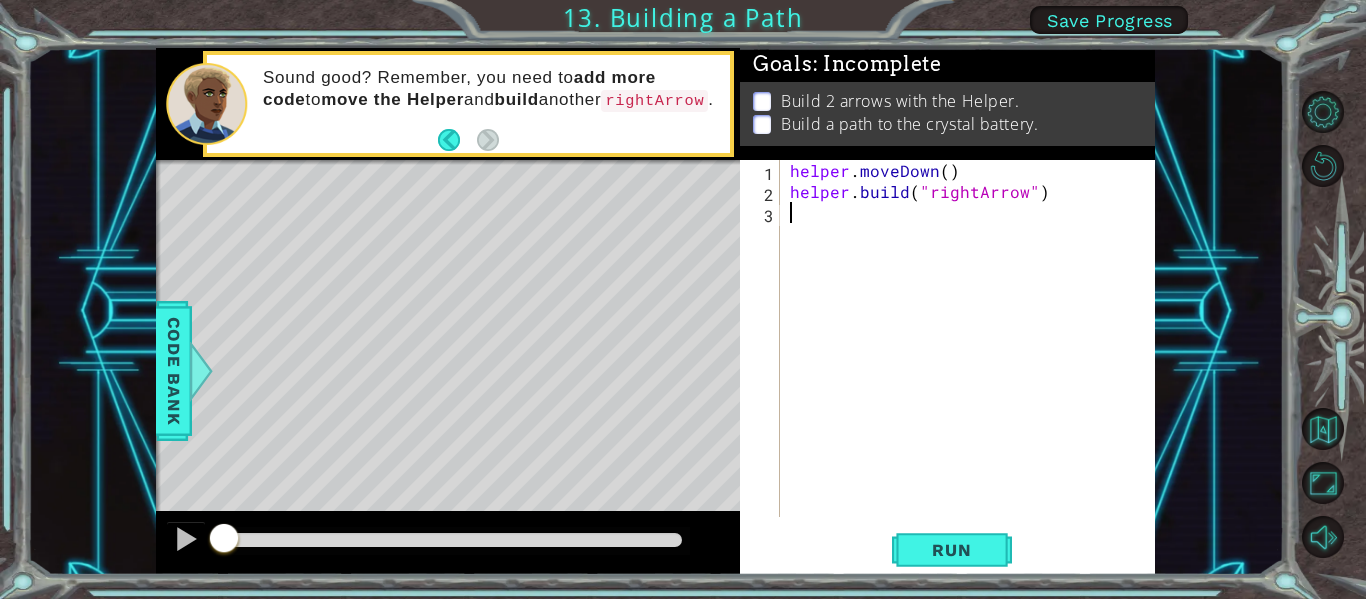 click on "helper . moveDown ( ) helper . build ( "rightArrow" )" at bounding box center [973, 359] 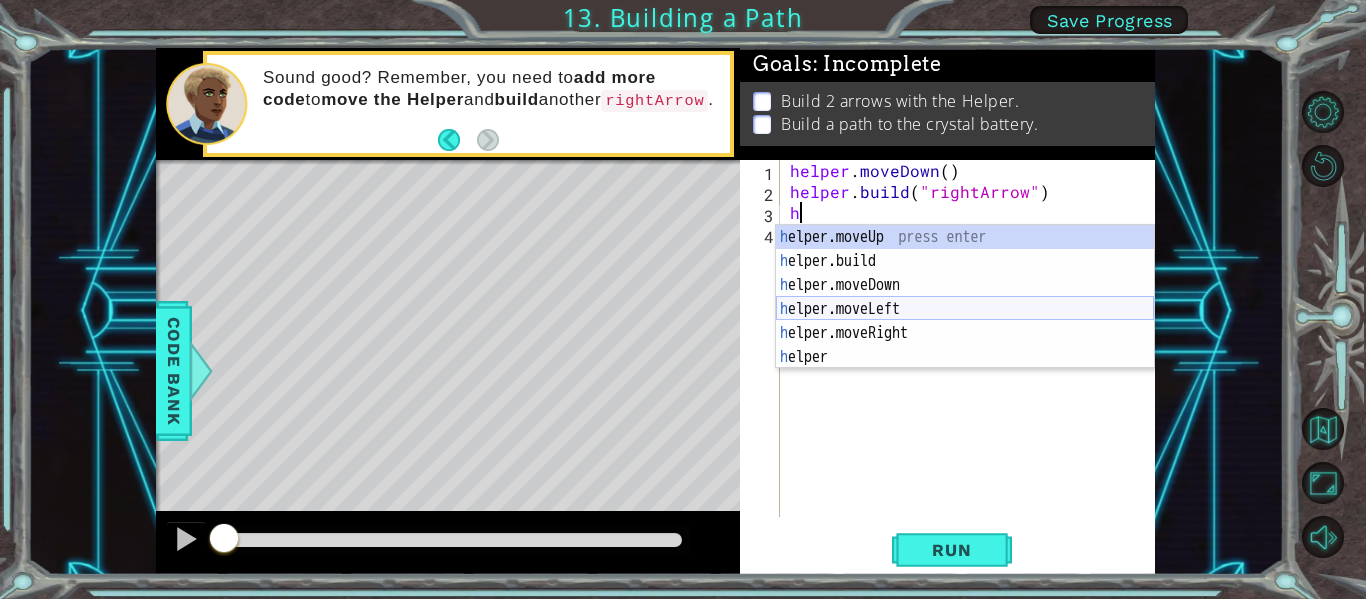 click on "h elper.moveUp press enter h elper.build press enter h elper.moveDown press enter h elper.moveLeft press enter h elper.moveRight press enter h elper press enter" at bounding box center [965, 321] 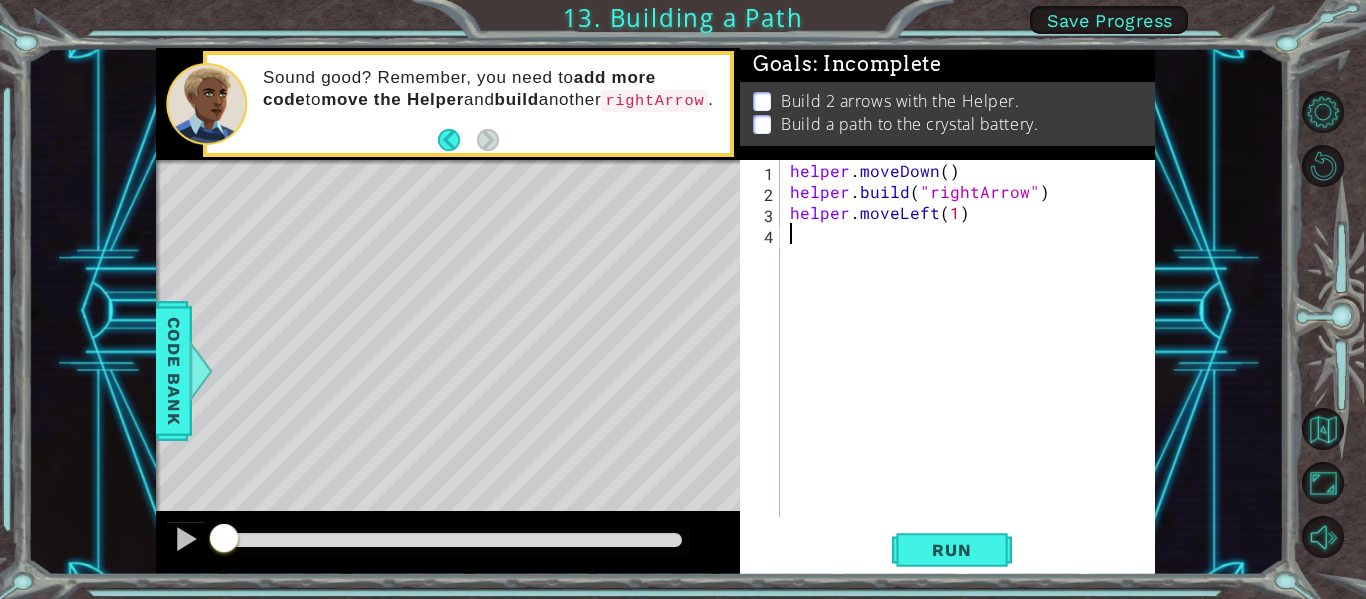 click on "helper . moveDown ( ) helper . build ( "rightArrow" ) helper . moveLeft ( 1 )" at bounding box center [973, 359] 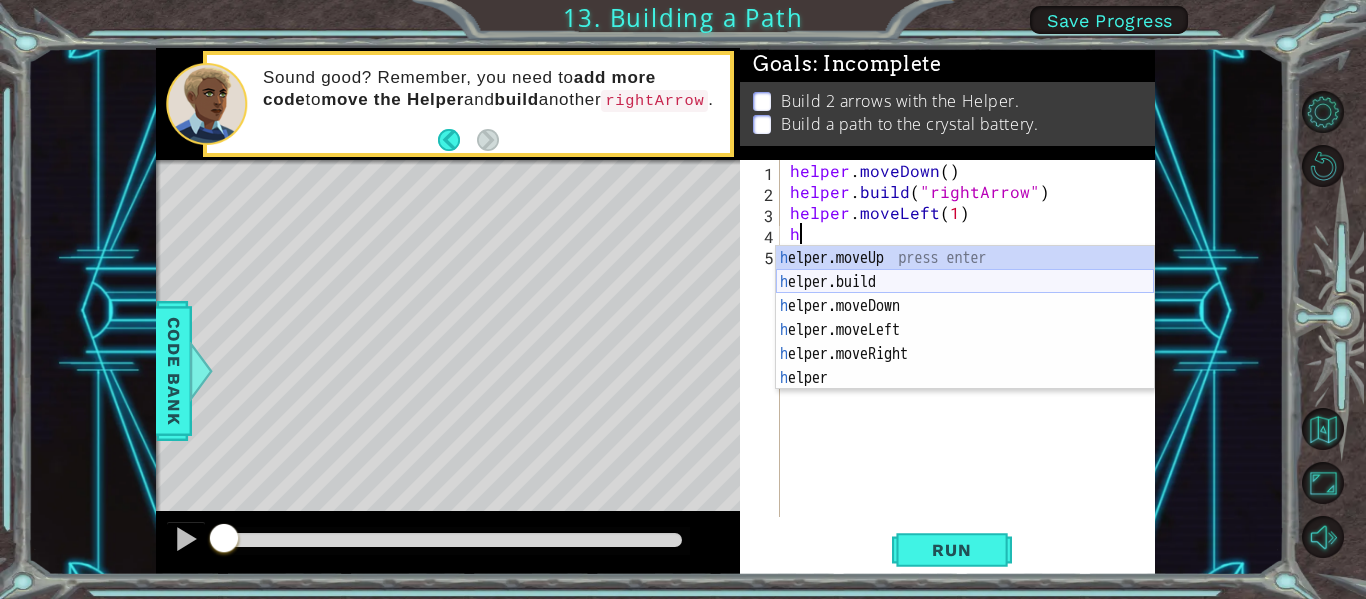 click on "h elper.moveUp press enter h elper.build press enter h elper.moveDown press enter h elper.moveLeft press enter h elper.moveRight press enter h elper press enter" at bounding box center [965, 342] 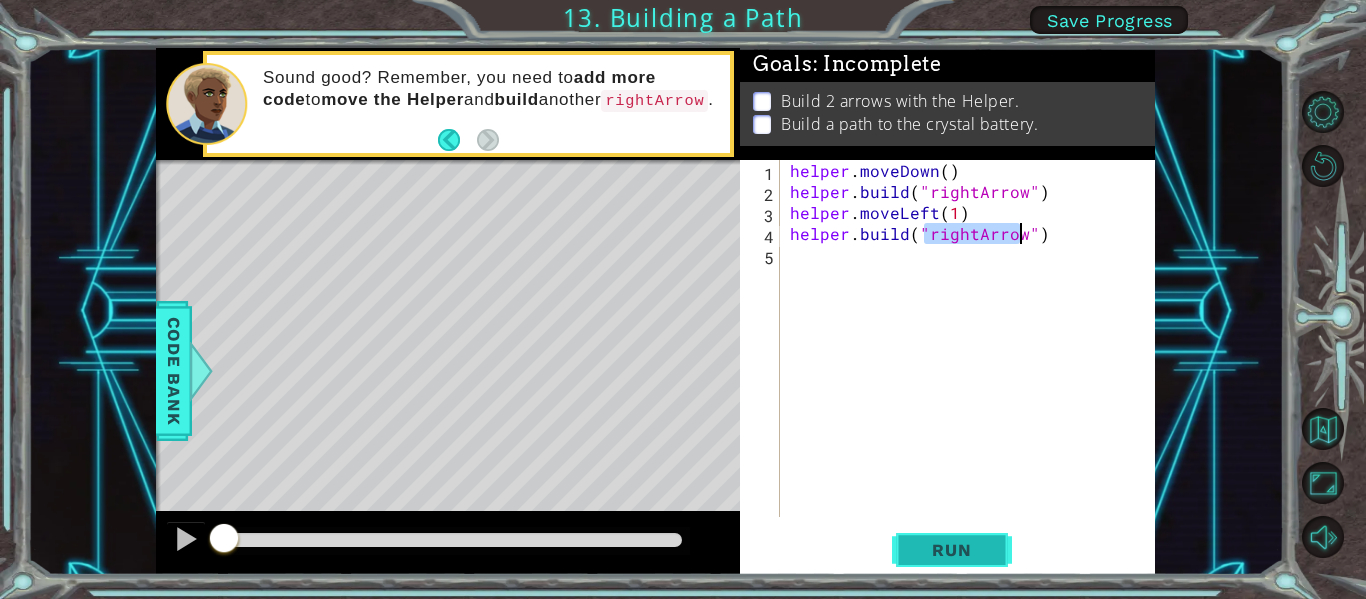 click on "Run" at bounding box center [951, 550] 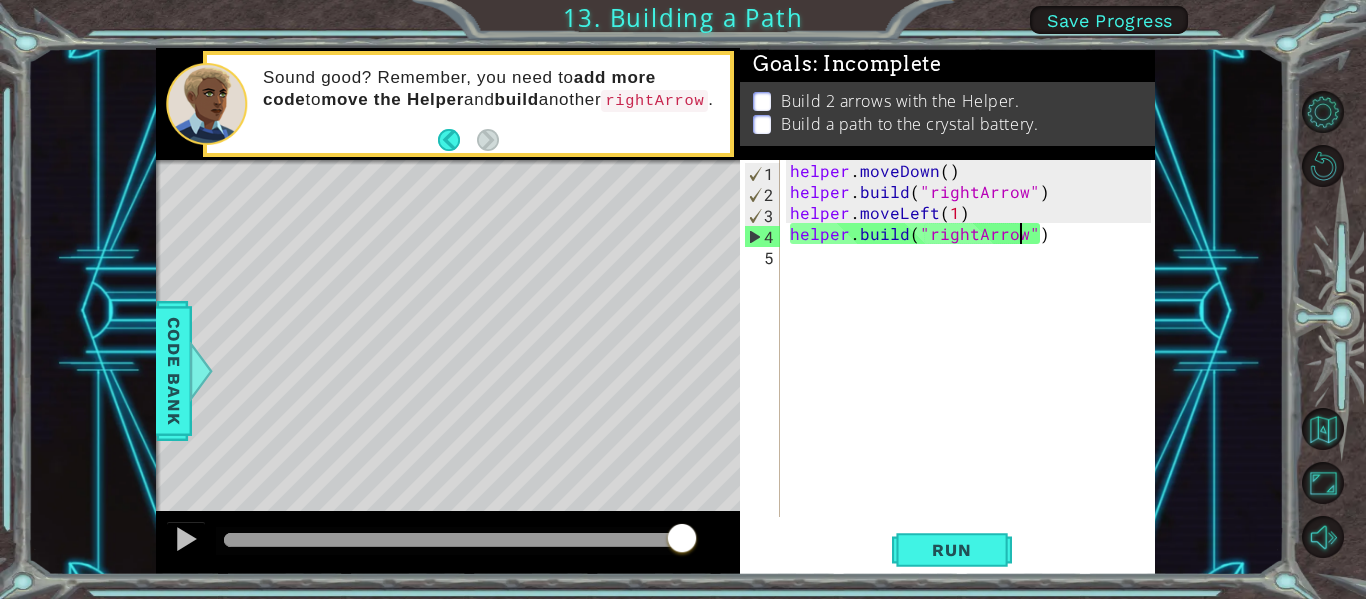click on "helper . moveDown ( ) helper . build ( "rightArrow" ) helper . moveLeft ( 1 ) helper . build ( "rightArrow" )" at bounding box center [973, 359] 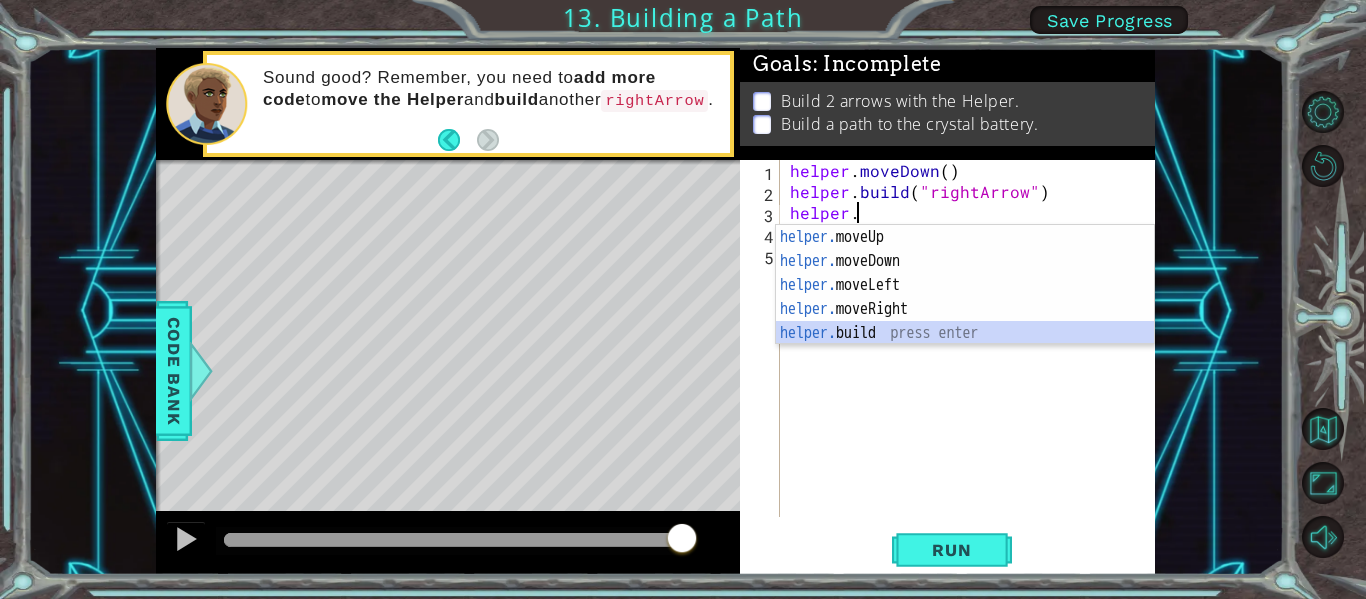 click on "helper. moveUp press enter helper. moveDown press enter helper. moveLeft press enter helper. moveRight press enter helper. build press enter" at bounding box center [965, 309] 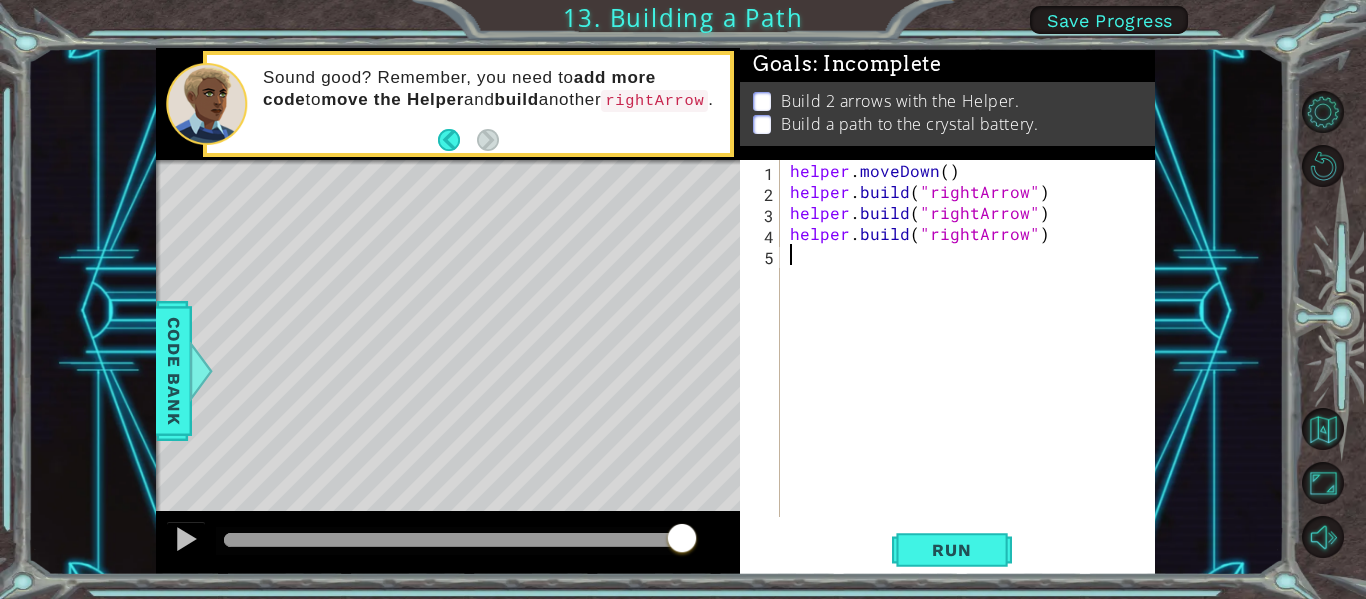 click on "helper . moveDown ( ) helper . build ( "rightArrow" ) helper . build ( "rightArrow" ) helper . build ( "rightArrow" )" at bounding box center [973, 359] 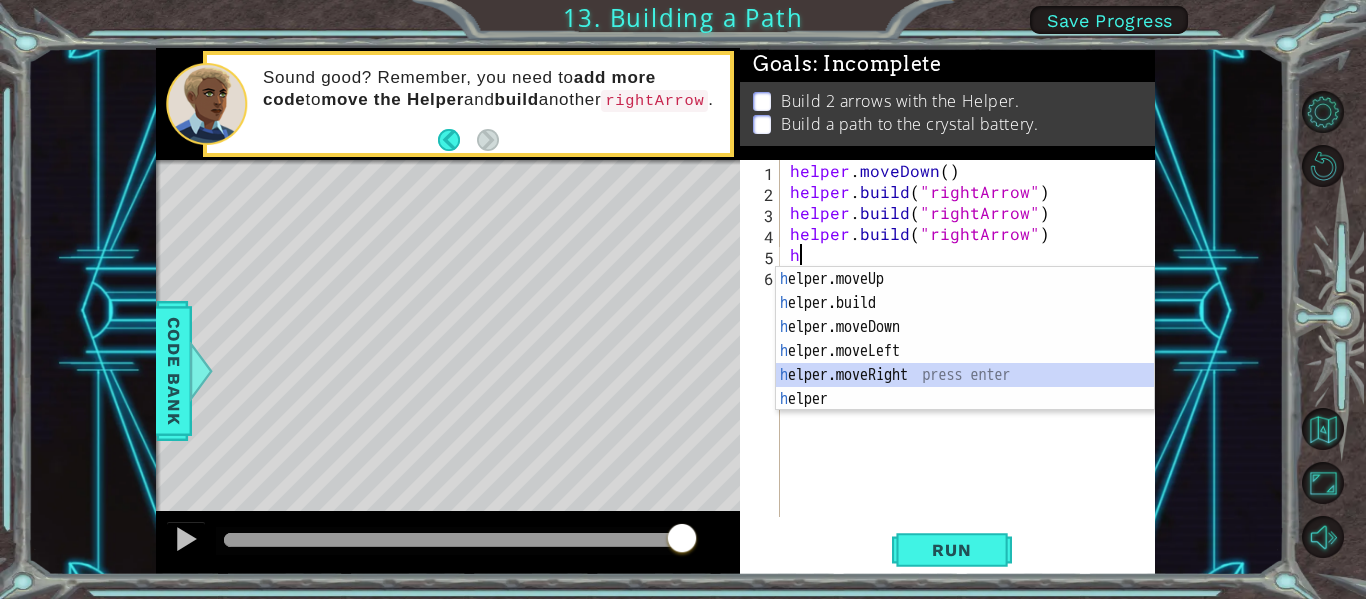 click on "h elper.moveUp press enter h elper.build press enter h elper.moveDown press enter h elper.moveLeft press enter h elper.moveRight press enter h elper press enter" at bounding box center [965, 363] 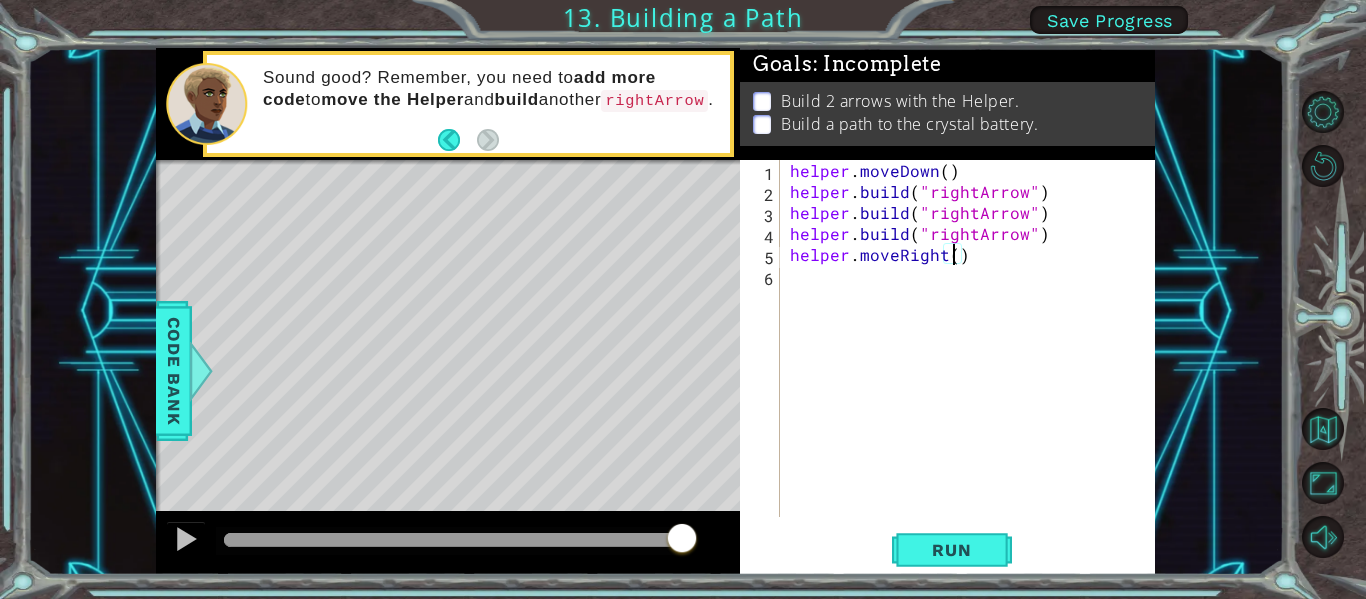 scroll, scrollTop: 0, scrollLeft: 10, axis: horizontal 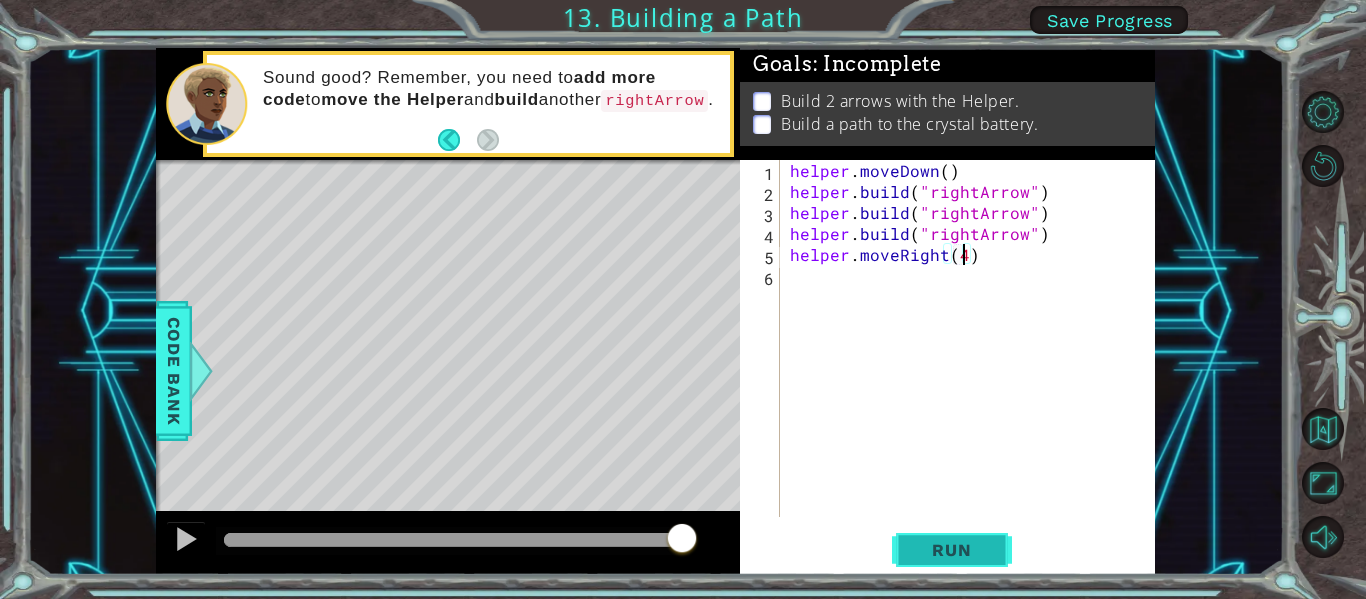 click on "Run" at bounding box center [952, 550] 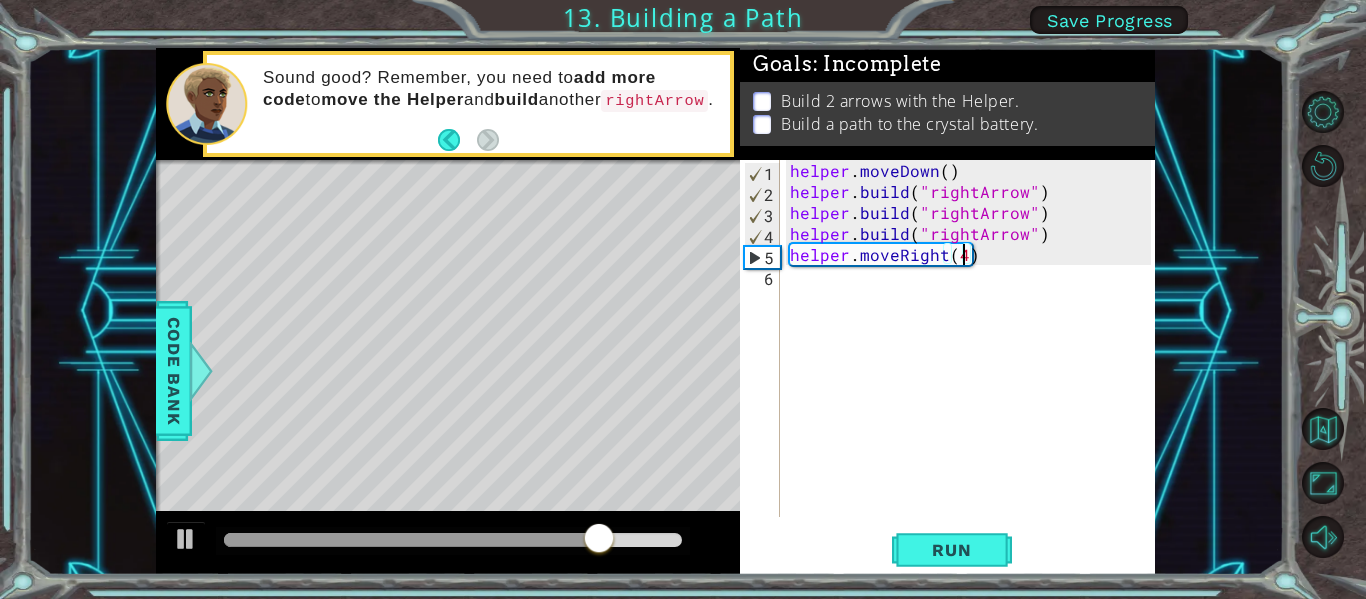 click on "helper . moveDown ( ) helper . build ( "rightArrow" ) helper . build ( "rightArrow" ) helper . build ( "rightArrow" ) helper . moveRight ( 4 )" at bounding box center (973, 359) 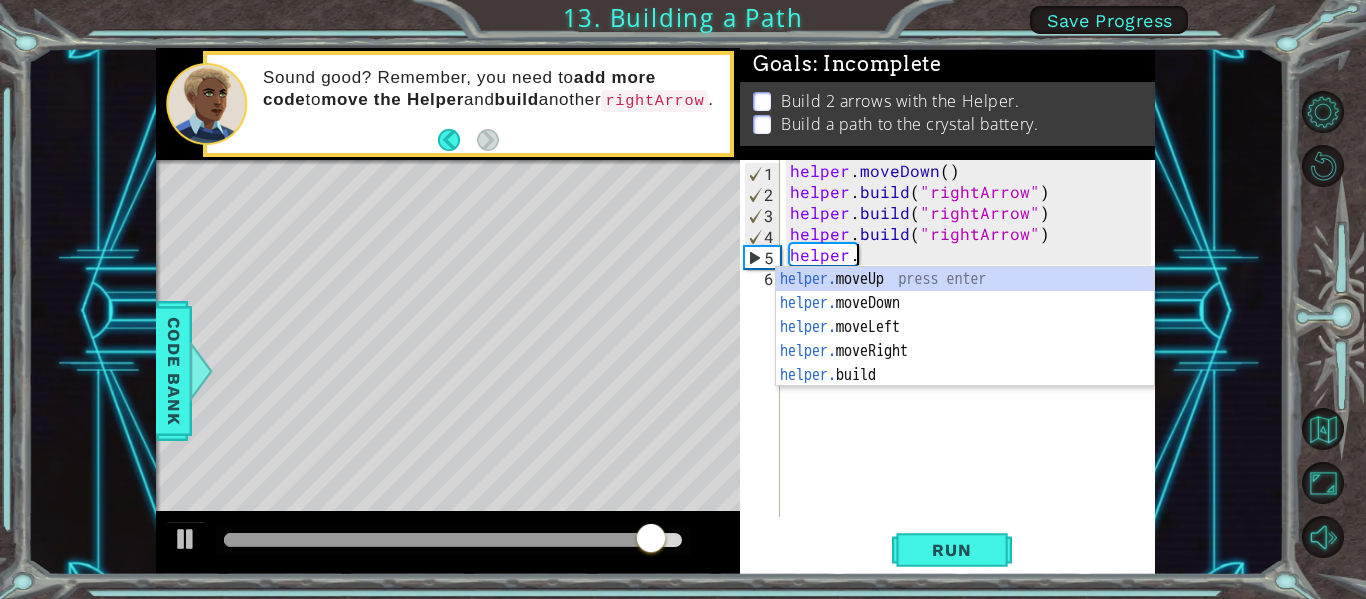 scroll, scrollTop: 0, scrollLeft: 3, axis: horizontal 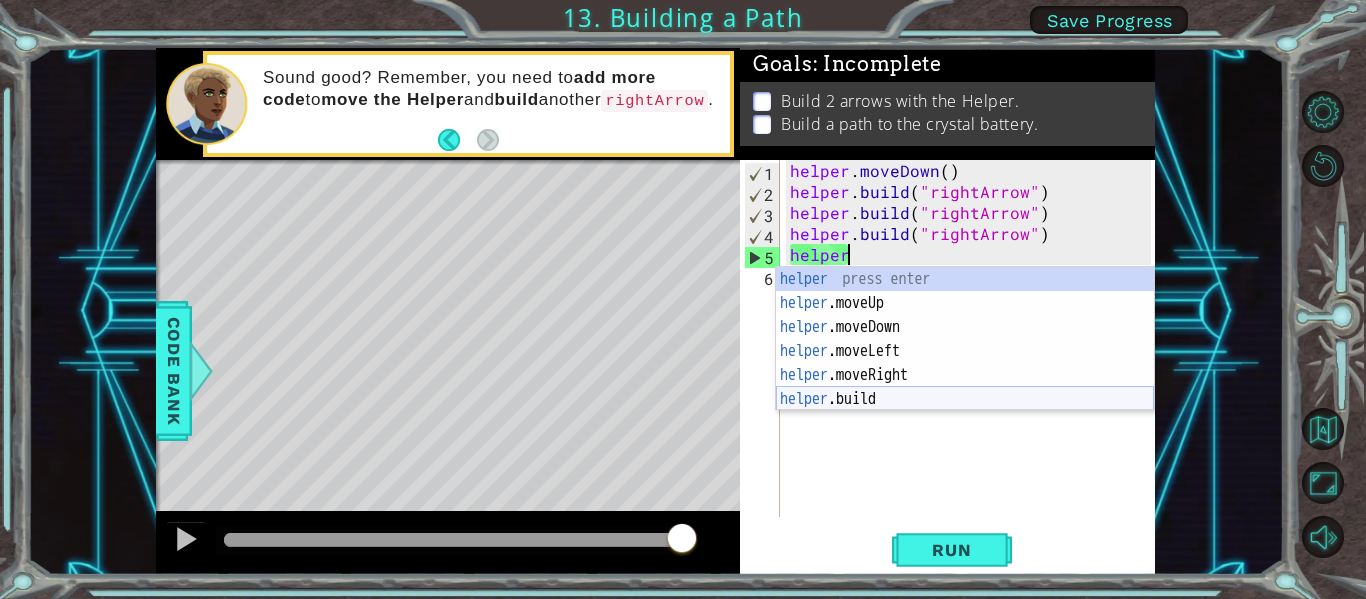 click on "helper press enter helper .moveUp press enter helper .moveDown press enter helper .moveLeft press enter helper .moveRight press enter helper .build press enter" at bounding box center (965, 363) 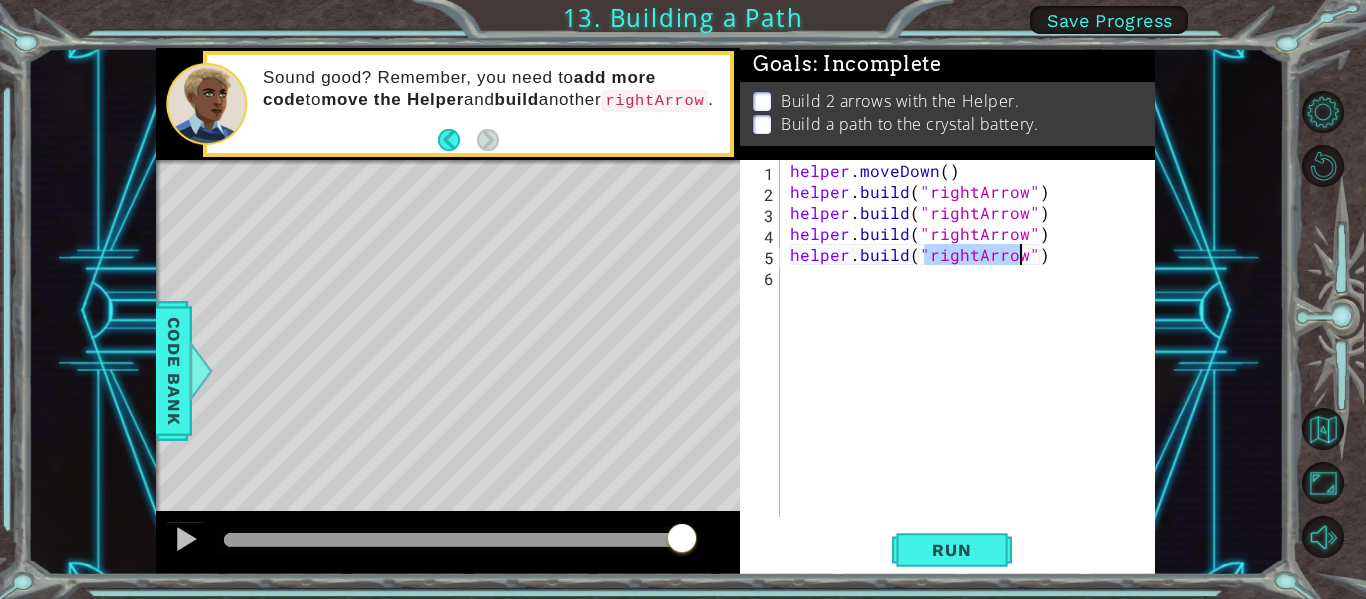 click on "helper . moveDown ( ) helper . build ( "rightArrow" ) helper . build ( "rightArrow" ) helper . build ( "rightArrow" ) helper . build ( "rightArrow" )" at bounding box center (973, 359) 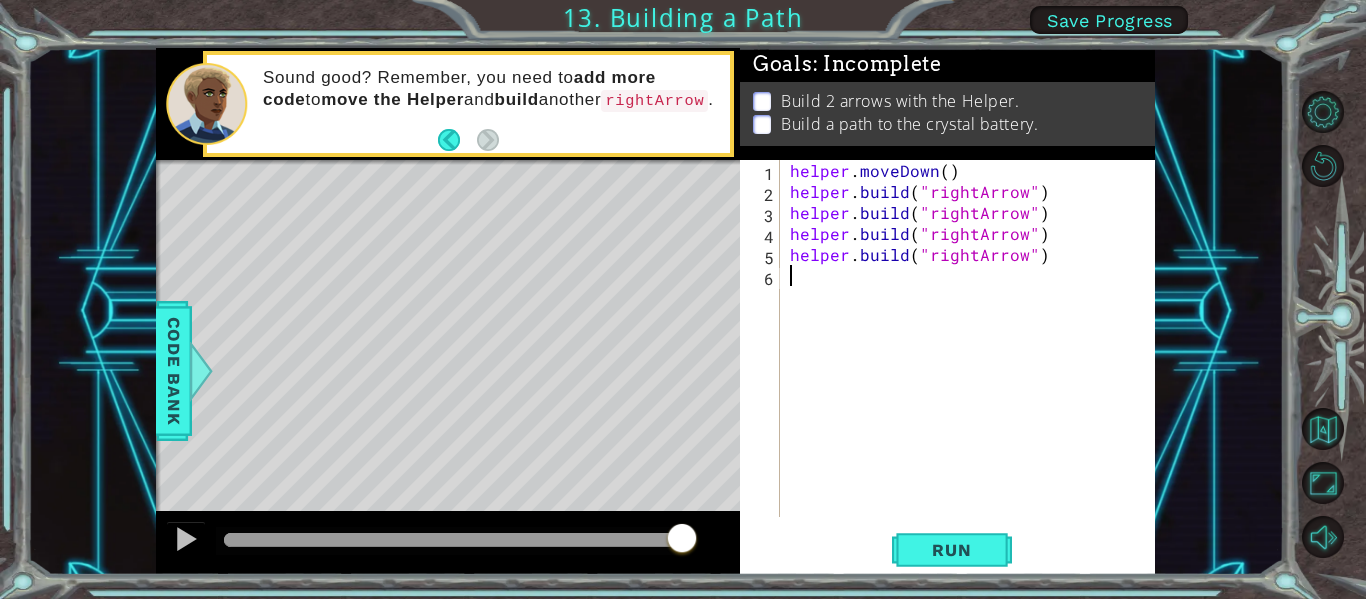 scroll, scrollTop: 0, scrollLeft: 0, axis: both 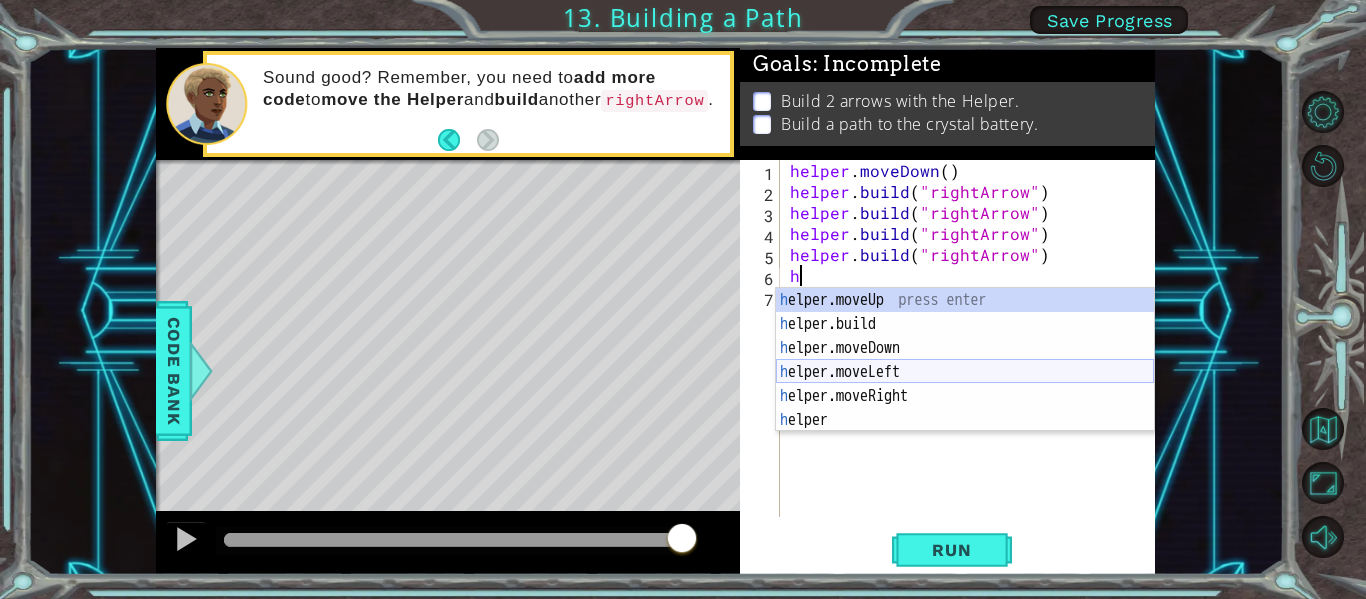 click on "h elper.moveUp press enter h elper.build press enter h elper.moveDown press enter h elper.moveLeft press enter h elper.moveRight press enter h elper press enter" at bounding box center (965, 384) 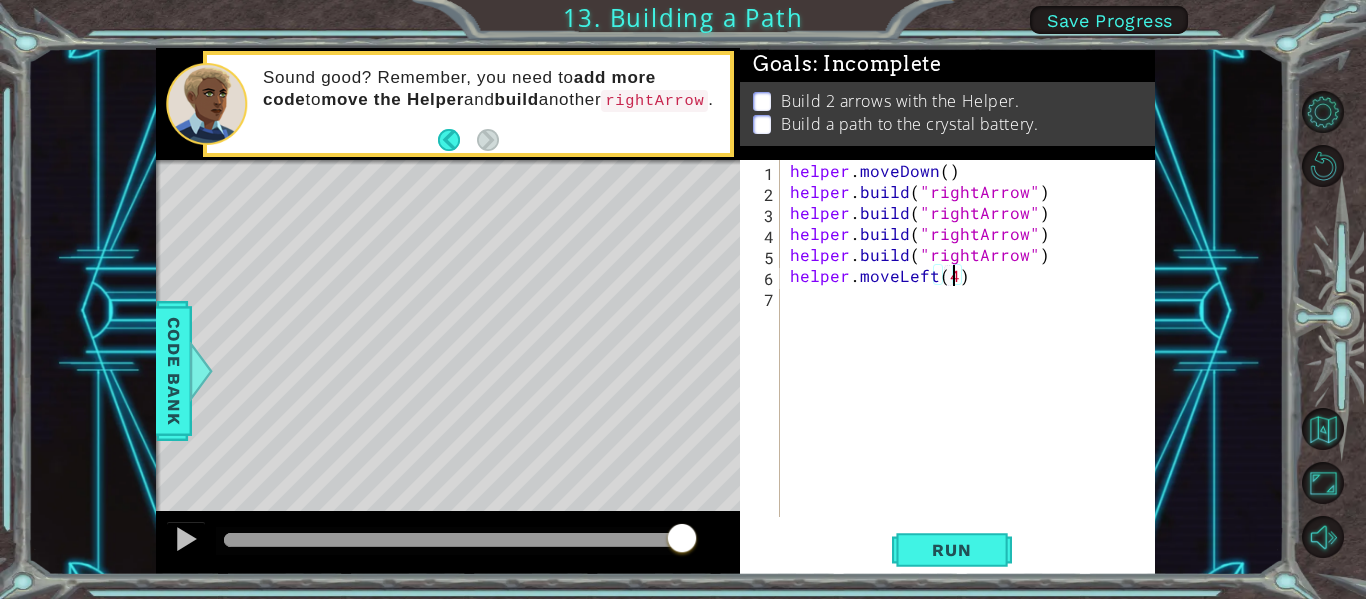 scroll, scrollTop: 0, scrollLeft: 10, axis: horizontal 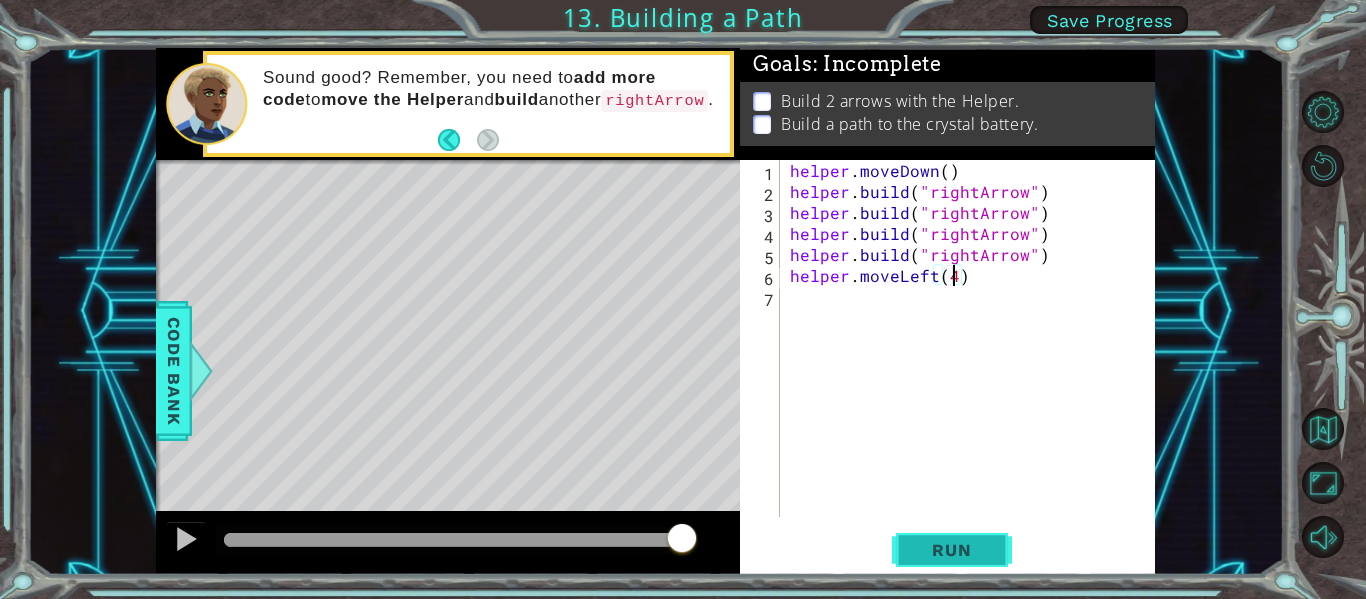 type on "helper.moveLeft(4)" 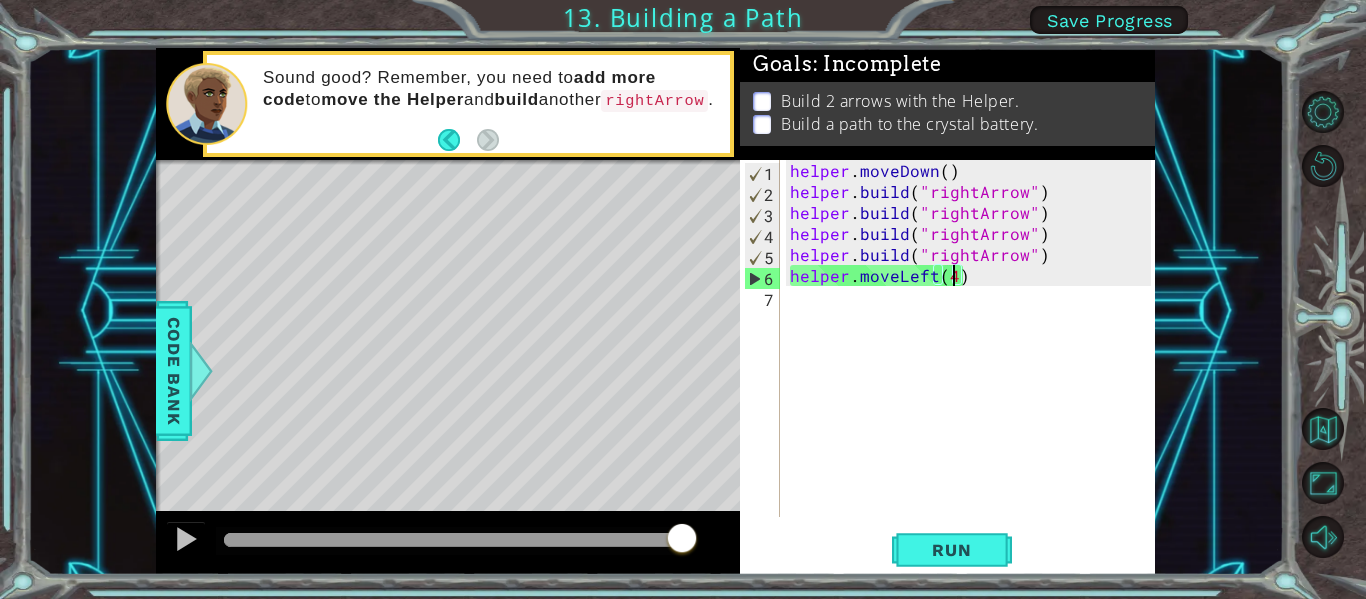 click on "helper . moveDown ( ) helper . build ( "rightArrow" ) helper . build ( "rightArrow" ) helper . build ( "rightArrow" ) helper . build ( "rightArrow" ) helper . moveLeft ( 4 )" at bounding box center (973, 359) 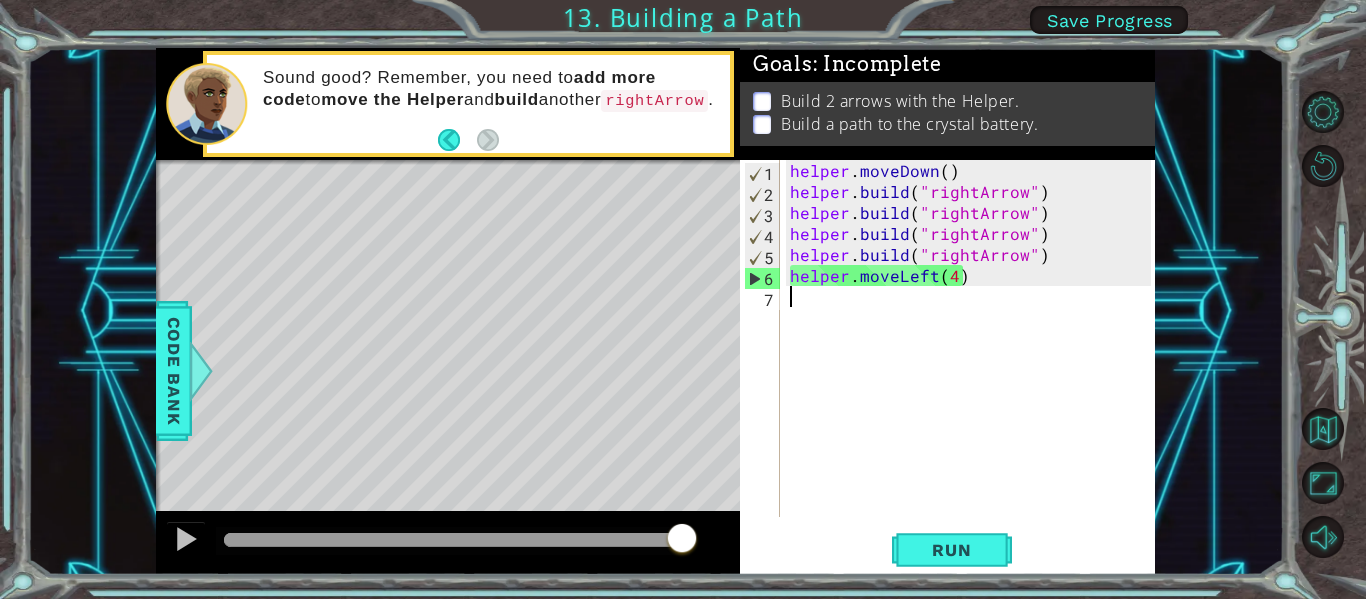 scroll, scrollTop: 0, scrollLeft: 0, axis: both 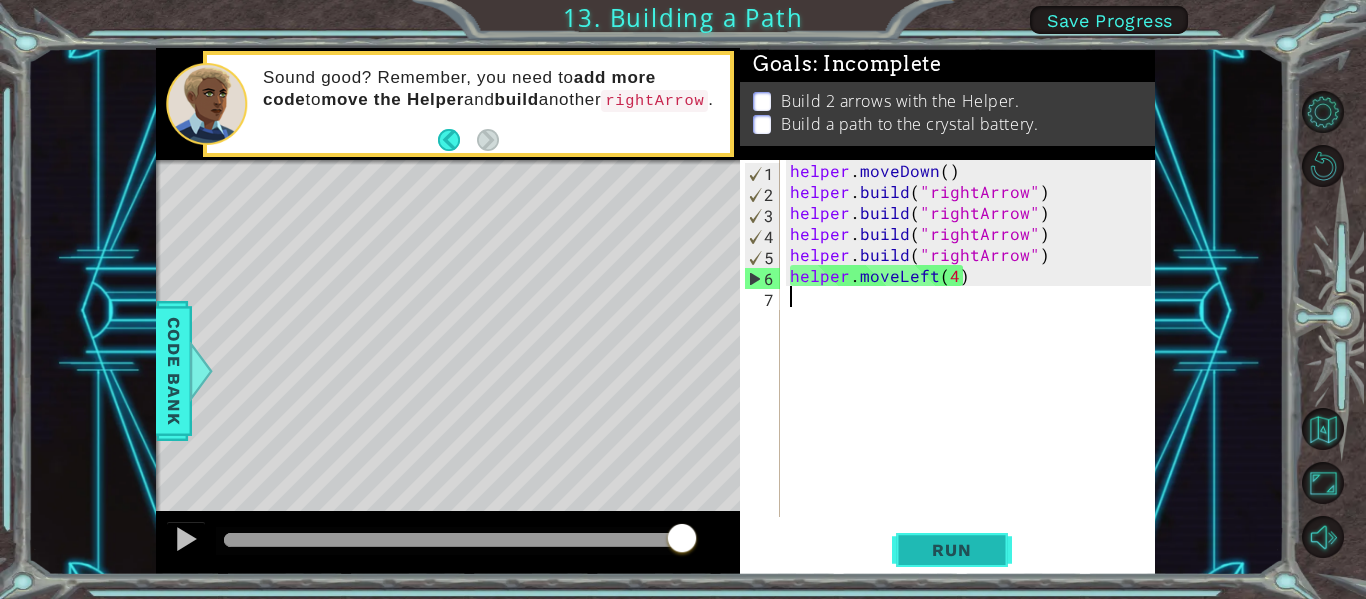 click on "Run" at bounding box center [951, 550] 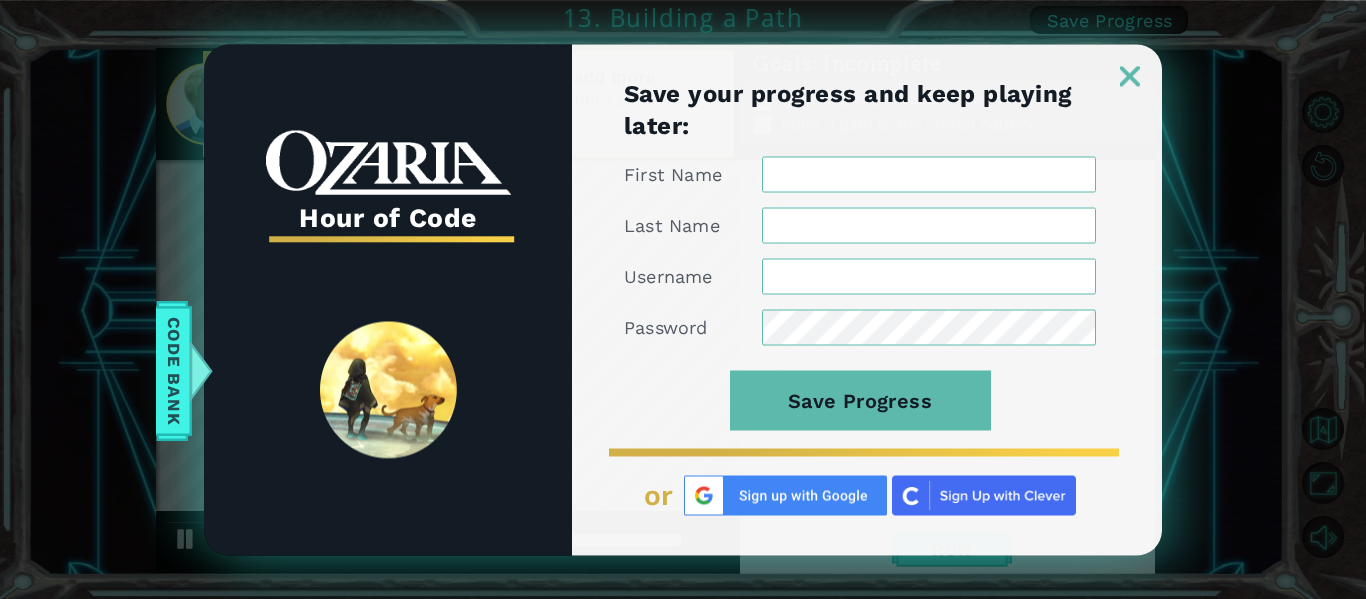 click at bounding box center (1130, 76) 